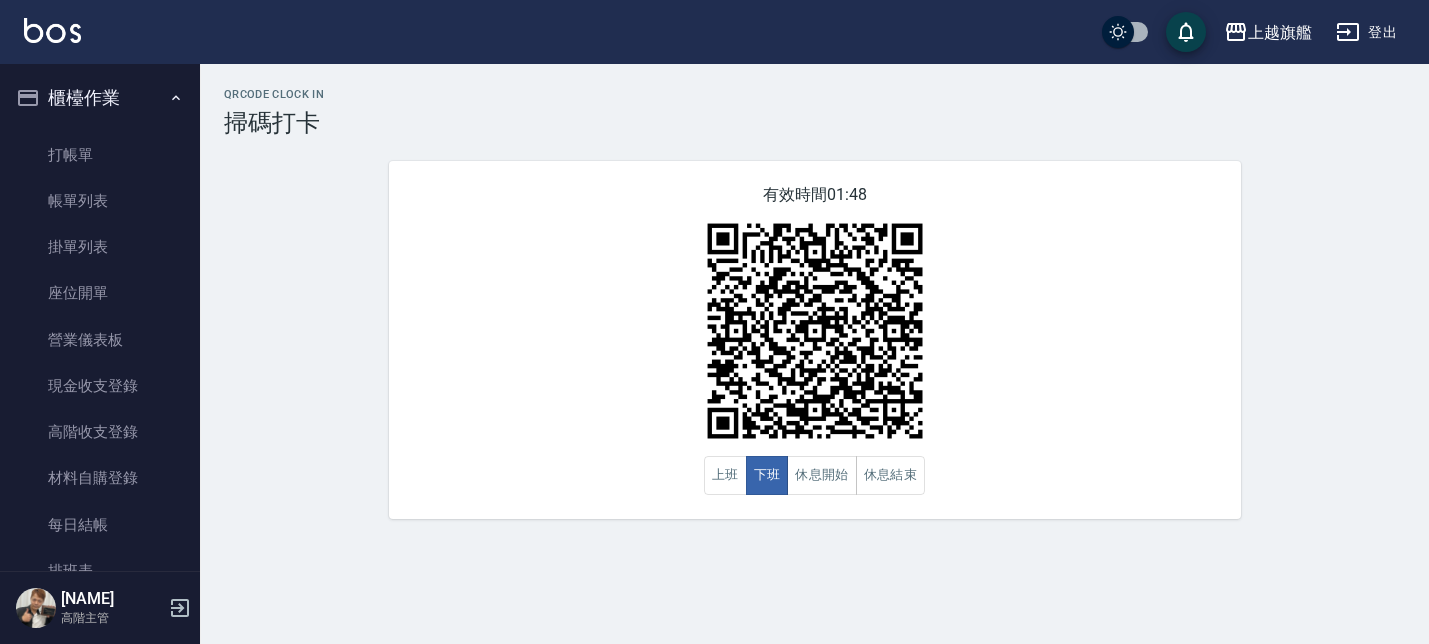scroll, scrollTop: 0, scrollLeft: 0, axis: both 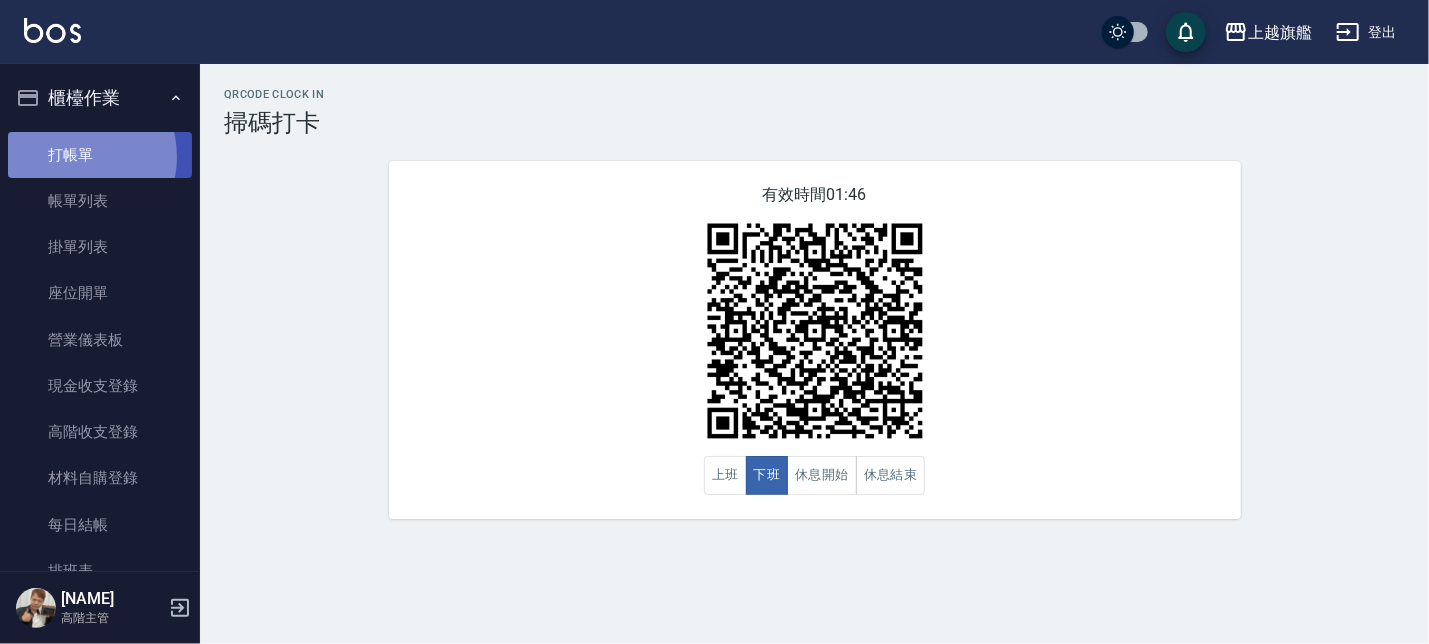 click on "打帳單" at bounding box center [100, 155] 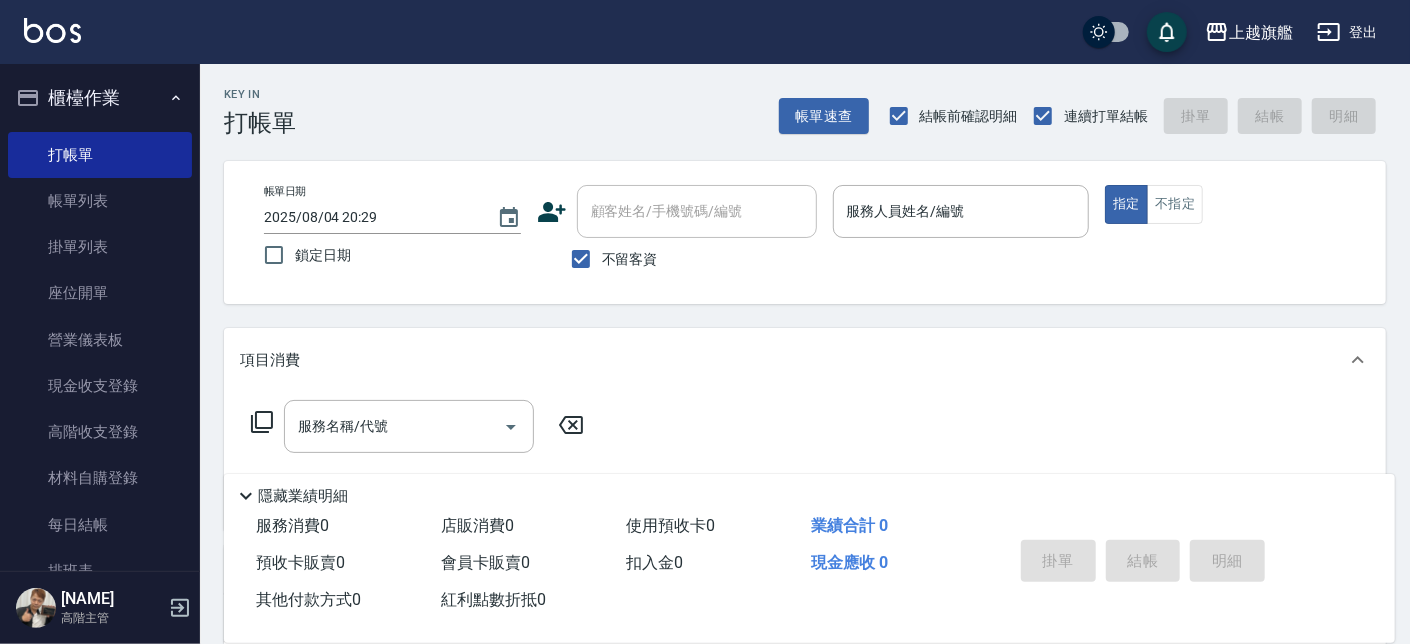 click on "Key In 打帳單 帳單速查 結帳前確認明細 連續打單結帳 掛單 結帳 明細" at bounding box center (793, 100) 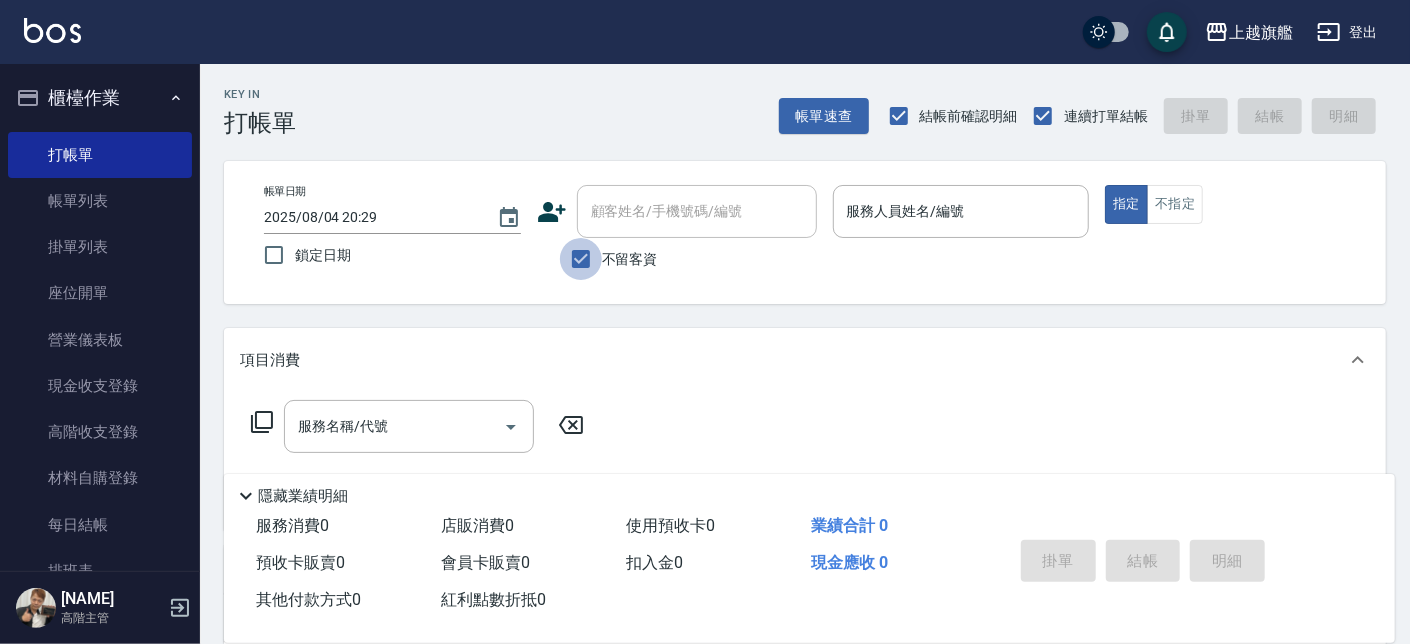 click on "不留客資" at bounding box center [581, 259] 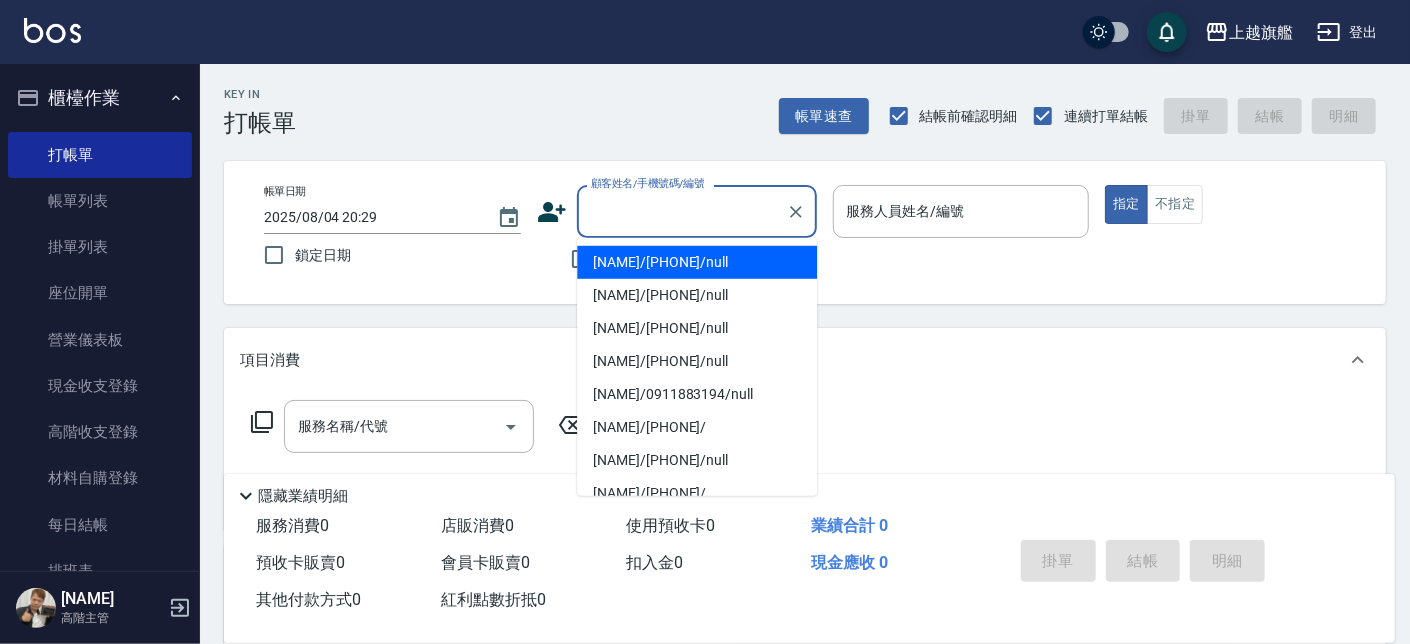 click on "顧客姓名/手機號碼/編號" at bounding box center [682, 211] 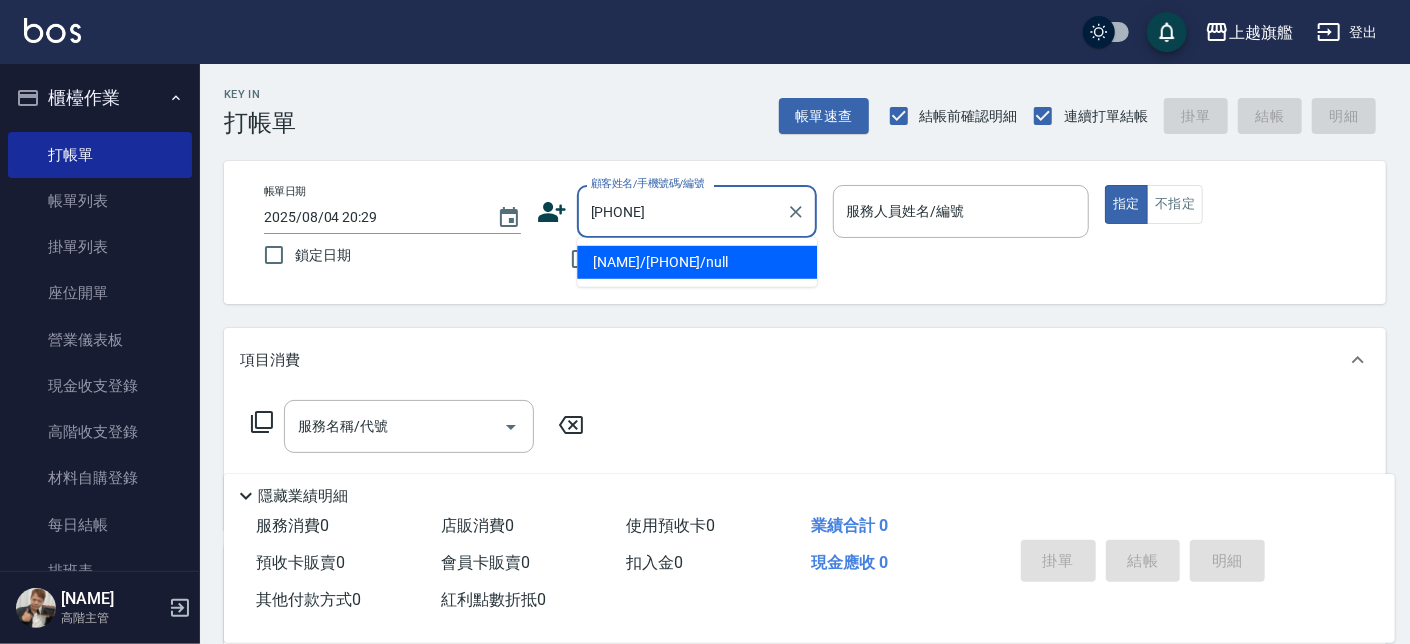 type on "[NAME]/[PHONE]/null" 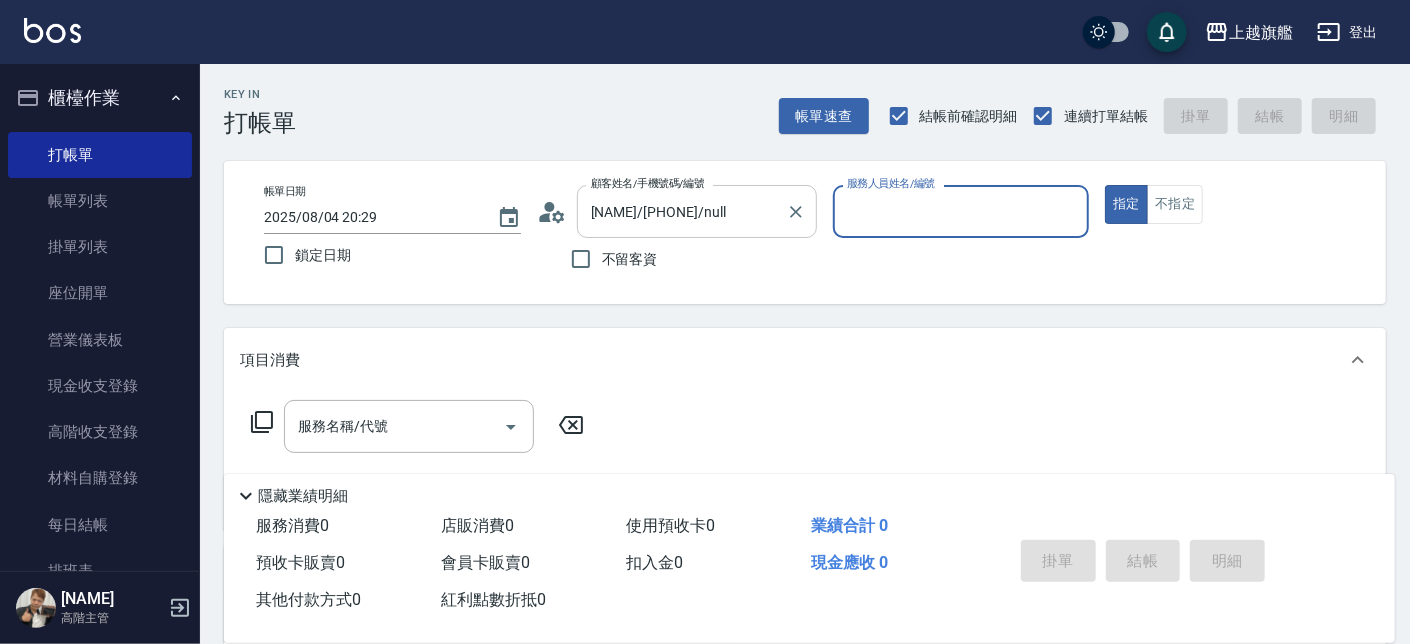 type on "[NAME]-3" 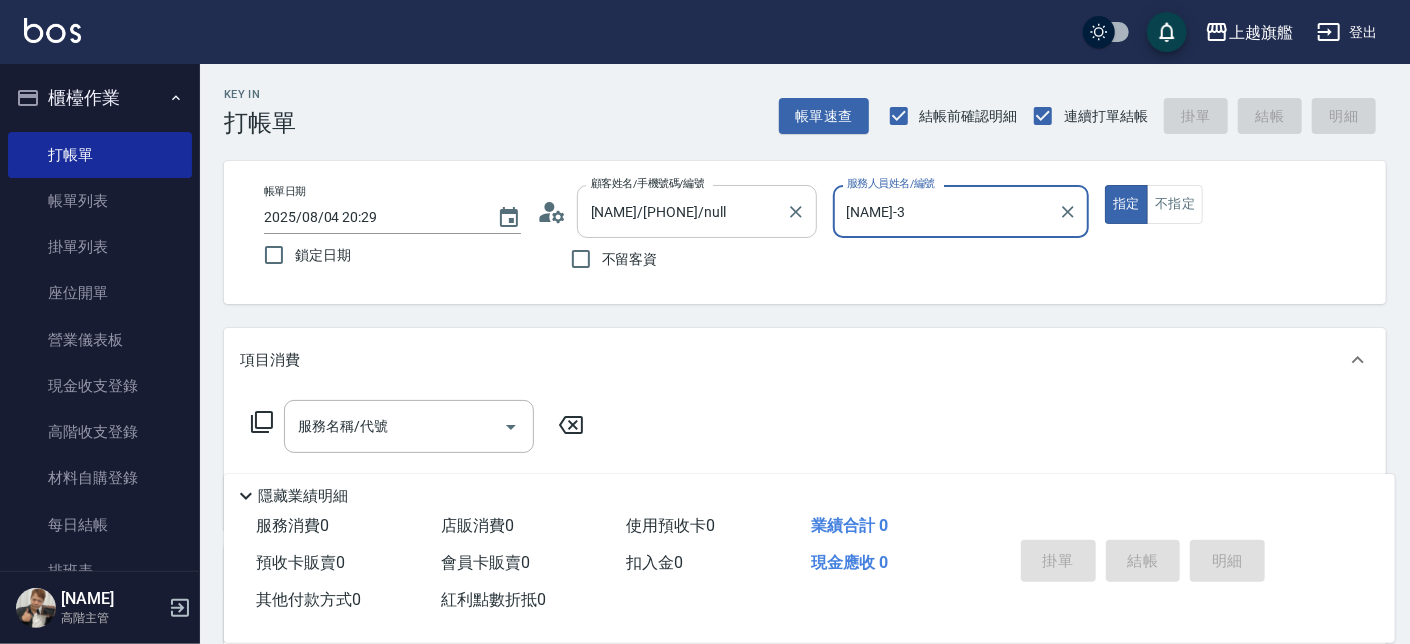 click on "指定" at bounding box center (1126, 204) 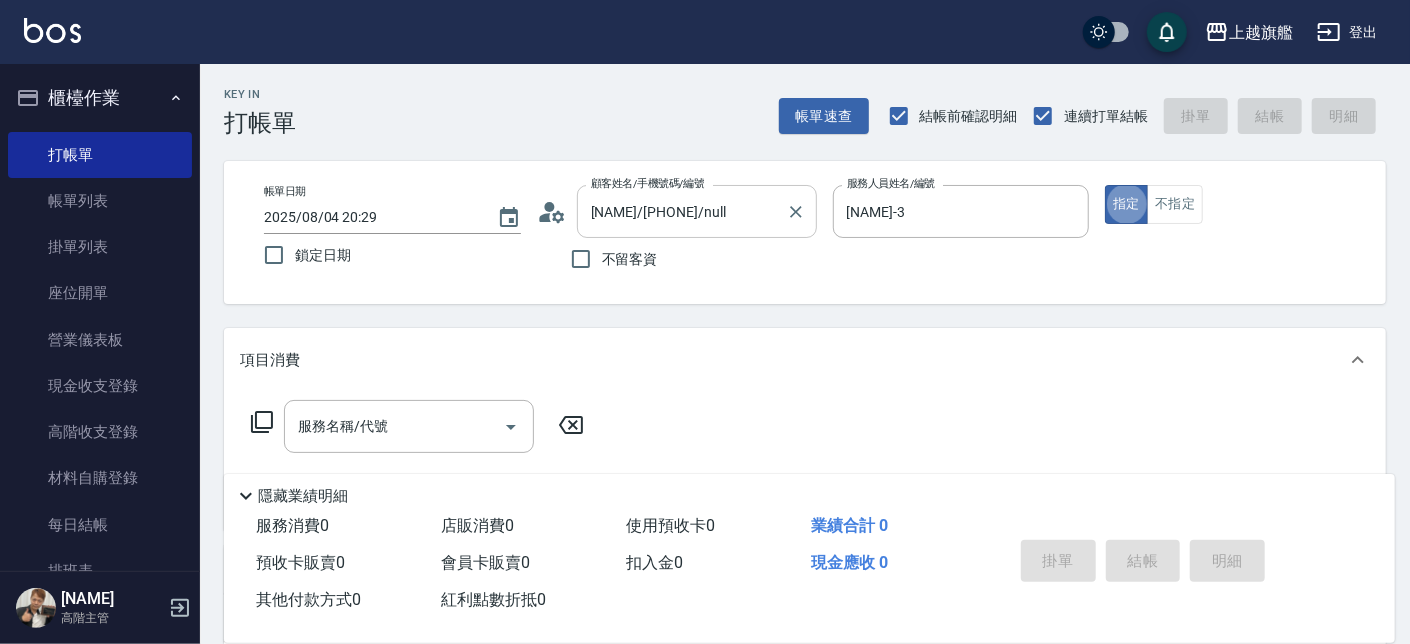 type on "true" 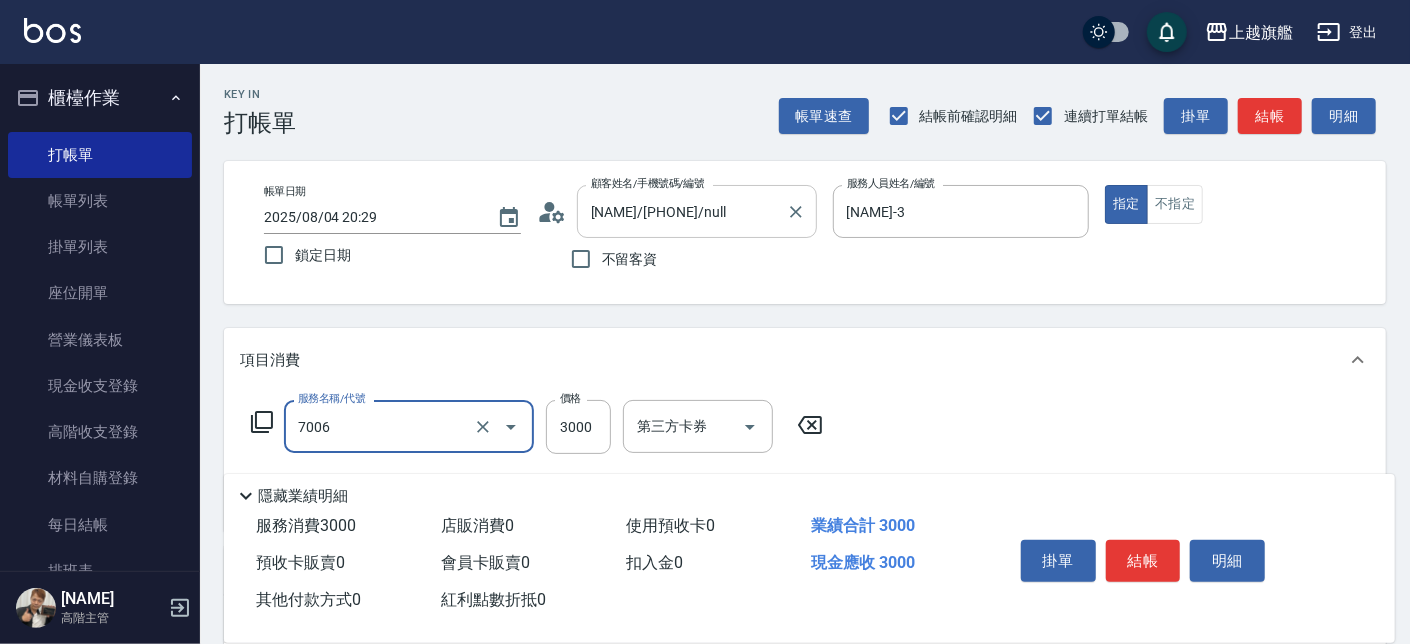 type on "重整(7006)" 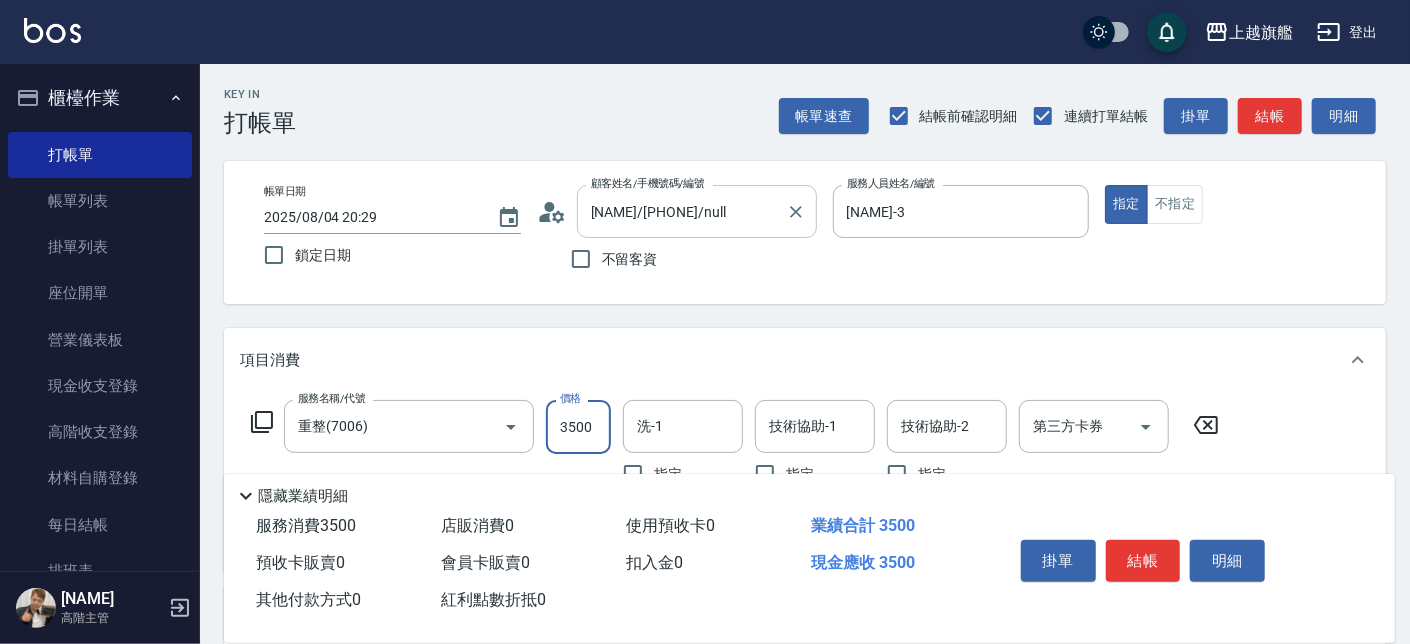 type on "3500" 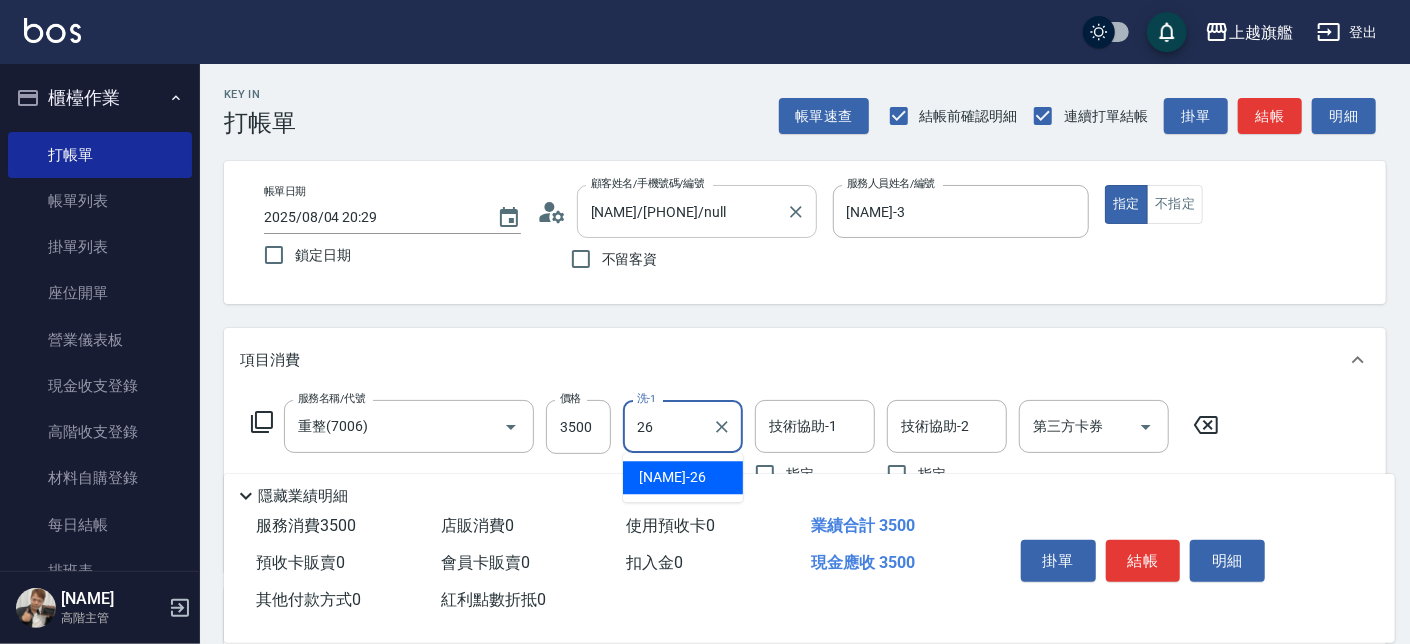 type on "[NAME]-26" 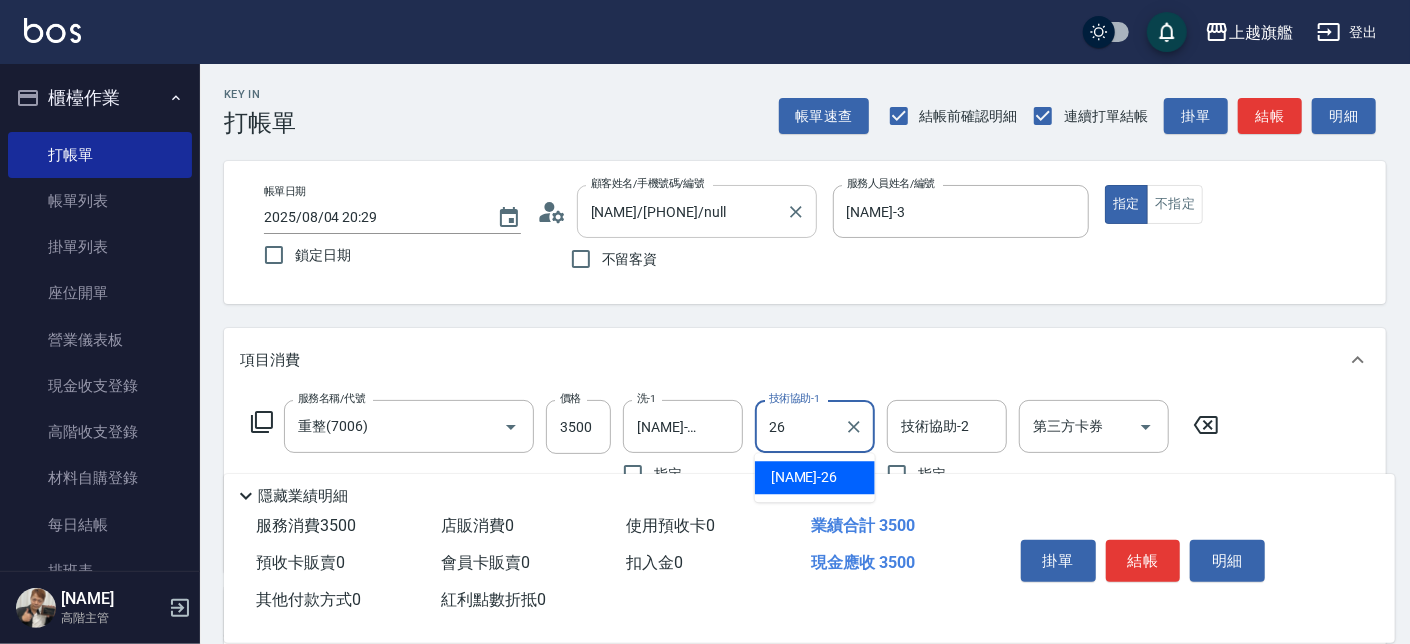 type on "[NAME]-26" 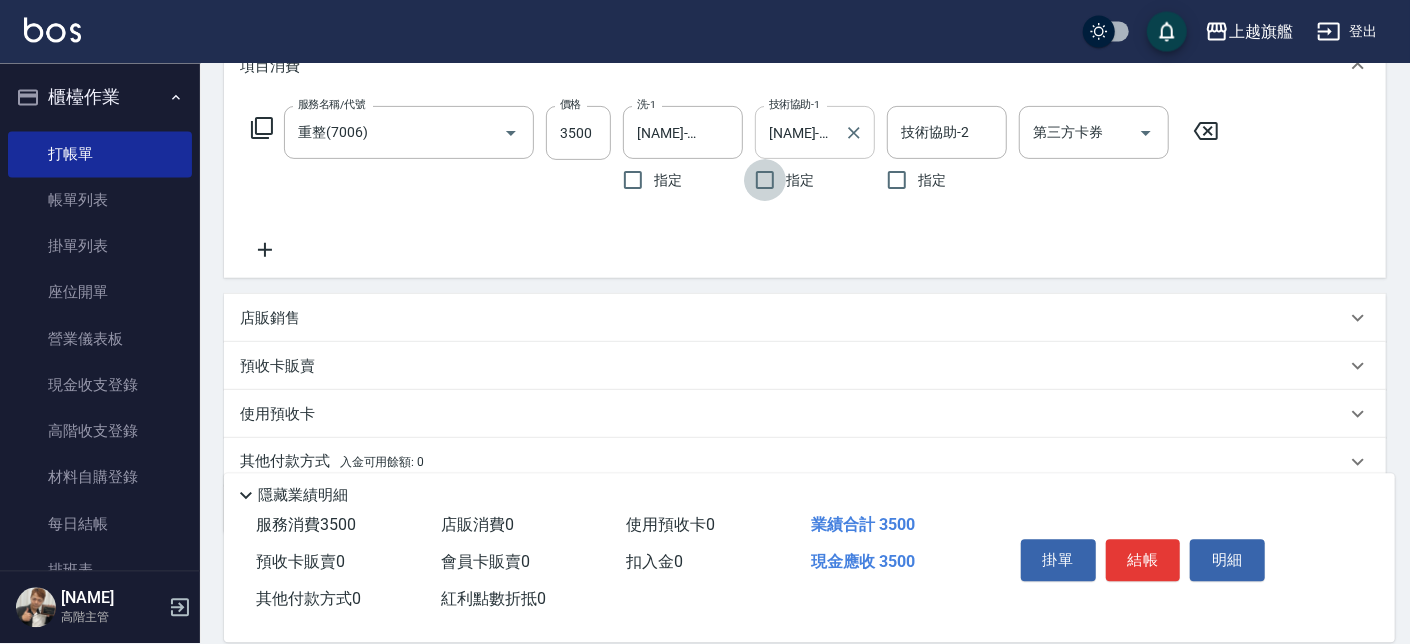 scroll, scrollTop: 260, scrollLeft: 0, axis: vertical 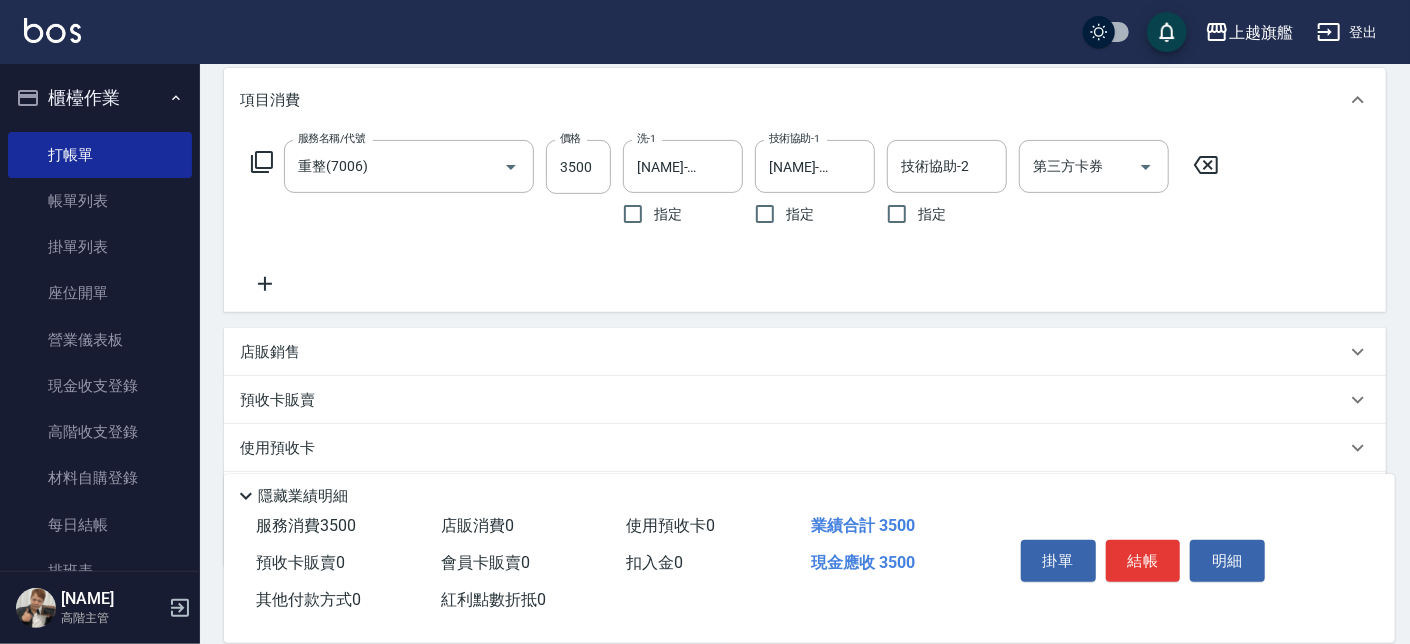 click 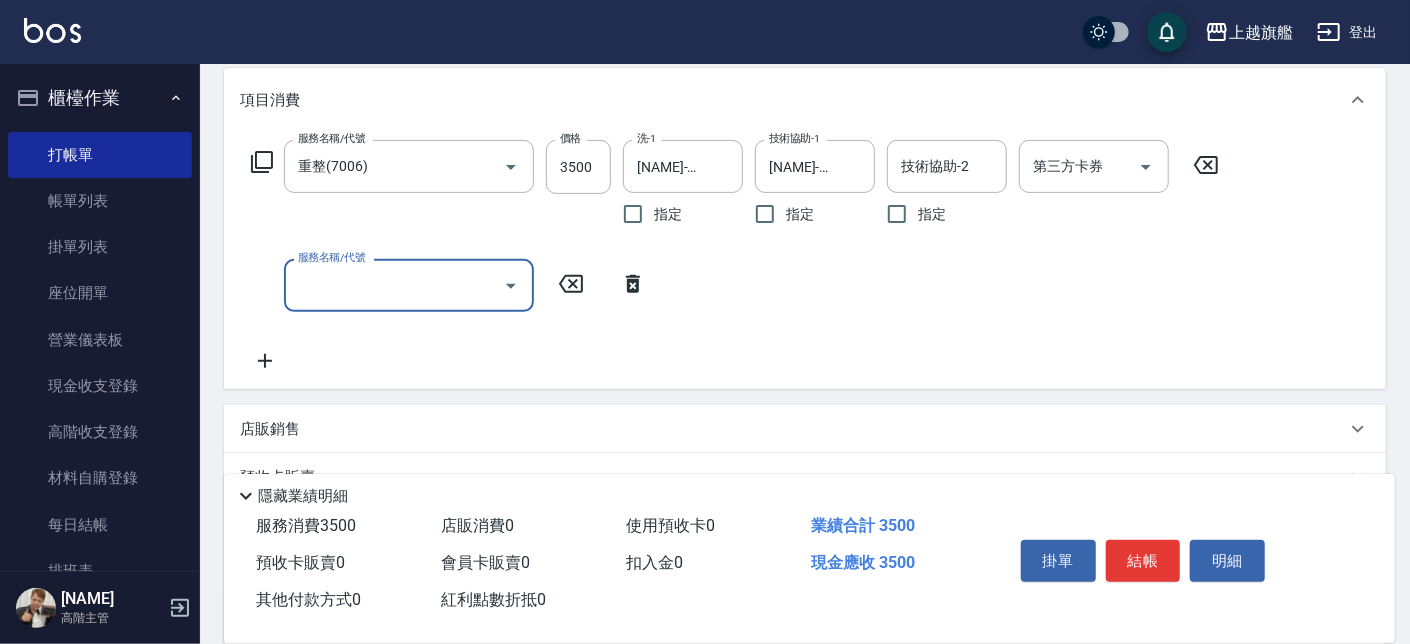 click on "服務名稱/代號" at bounding box center (394, 285) 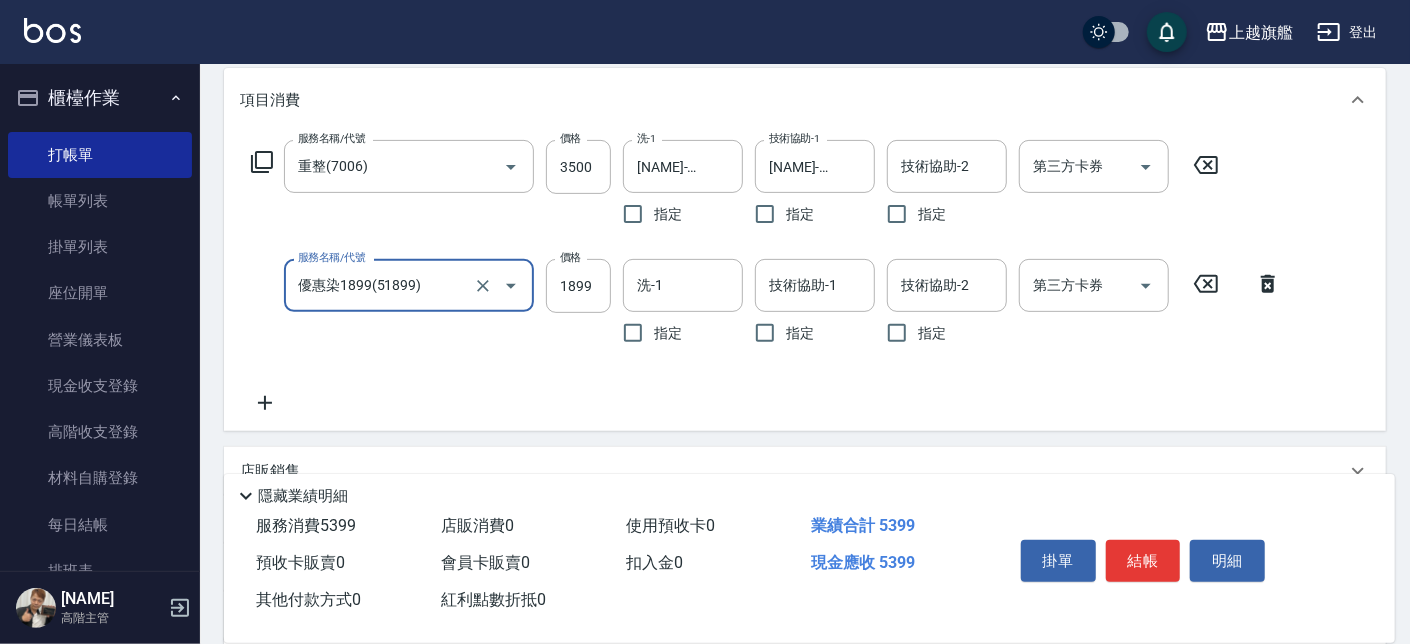 type on "優惠染1899(51899)" 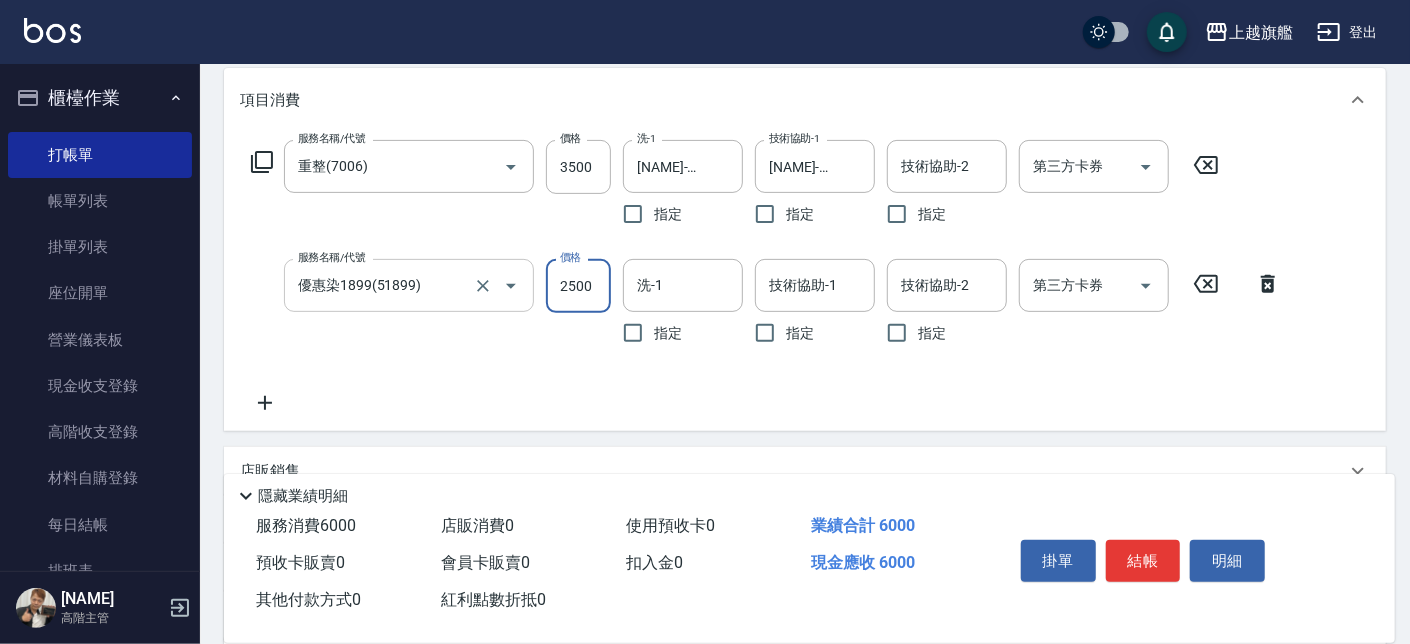 type on "2500" 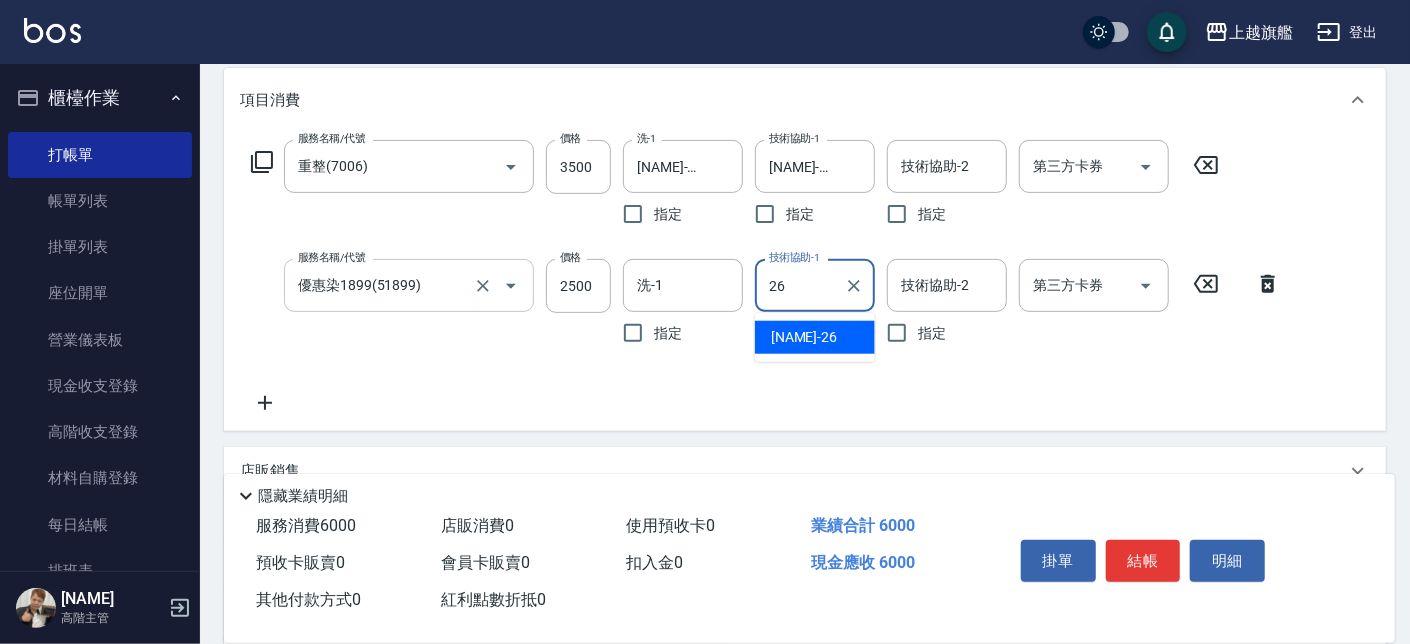 type on "陳祈聿-26" 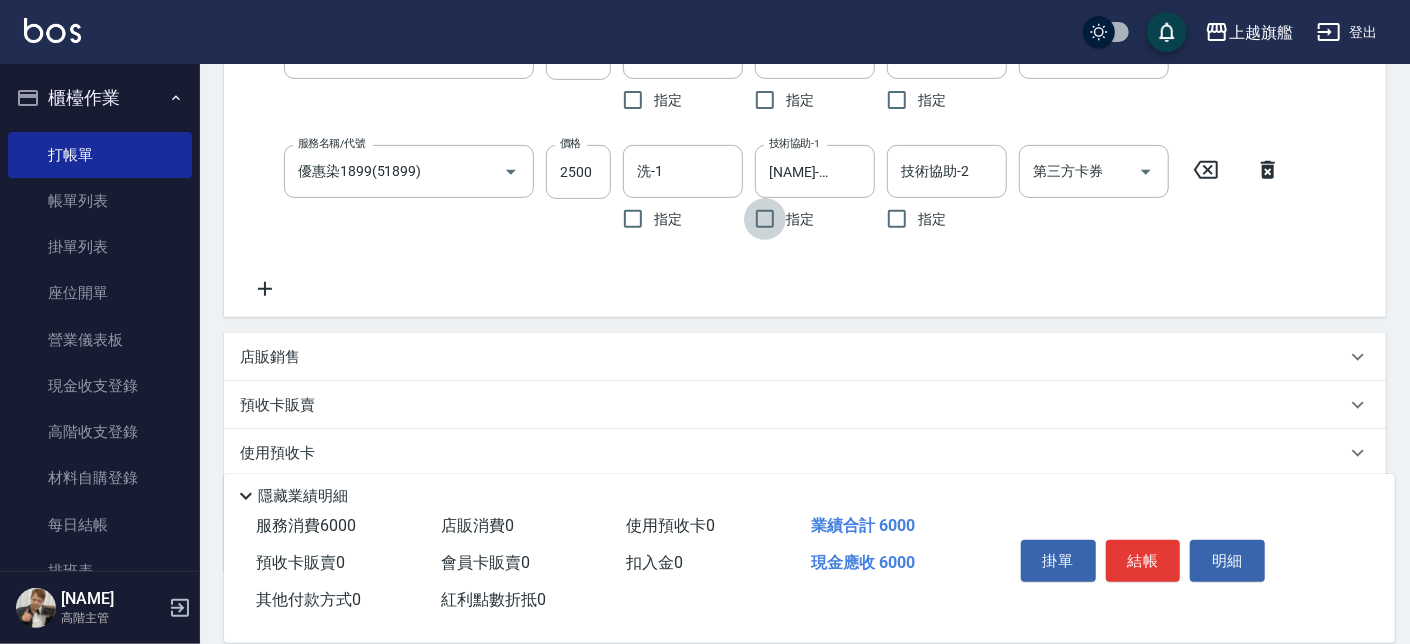 scroll, scrollTop: 493, scrollLeft: 0, axis: vertical 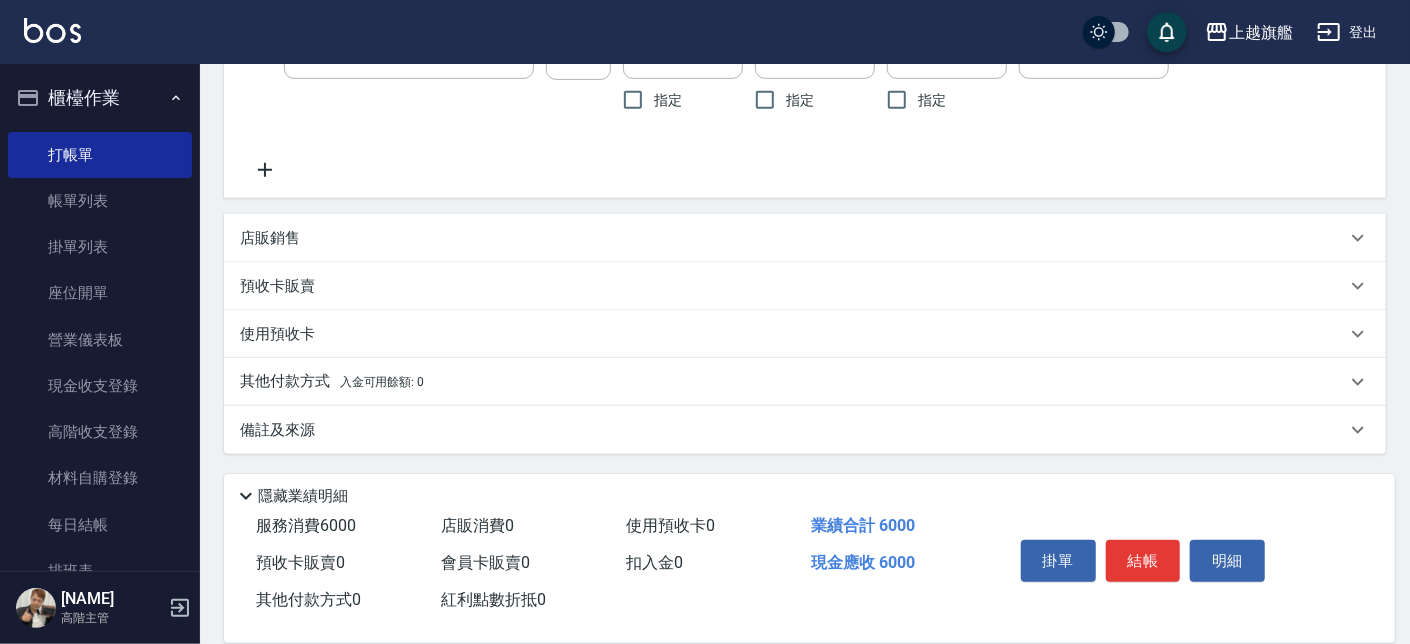 click on "預收卡販賣" at bounding box center (805, 286) 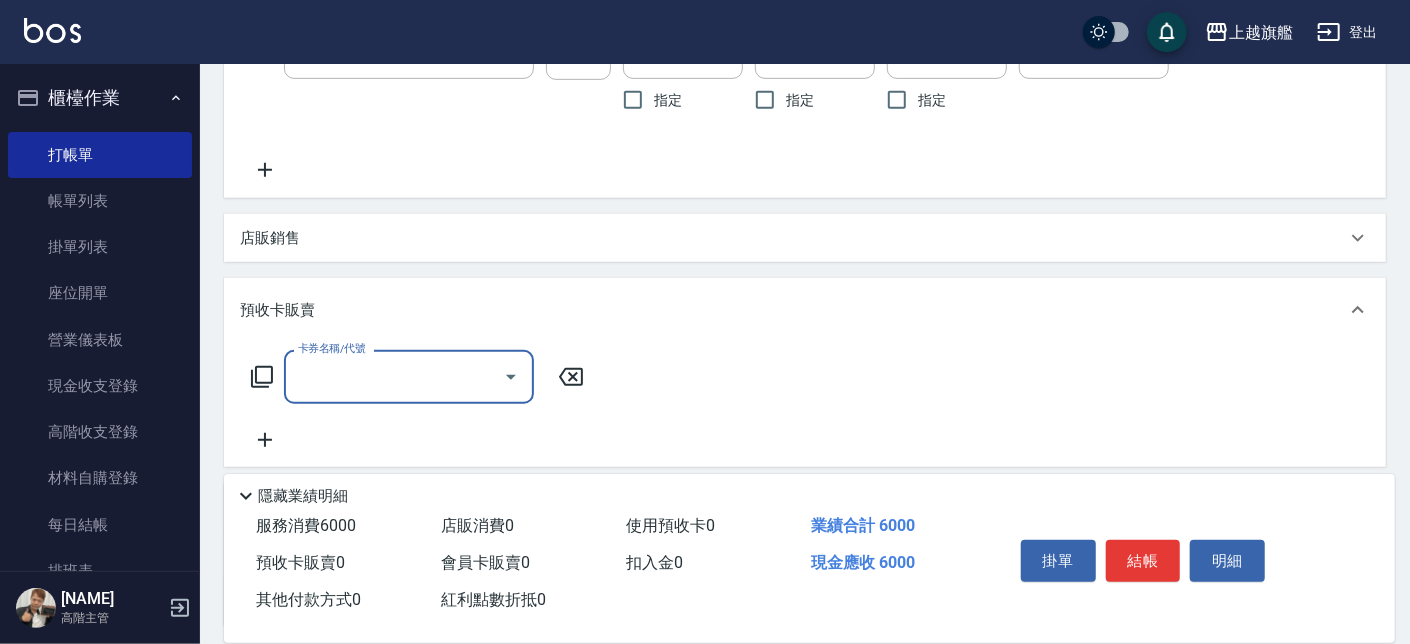 scroll, scrollTop: 0, scrollLeft: 0, axis: both 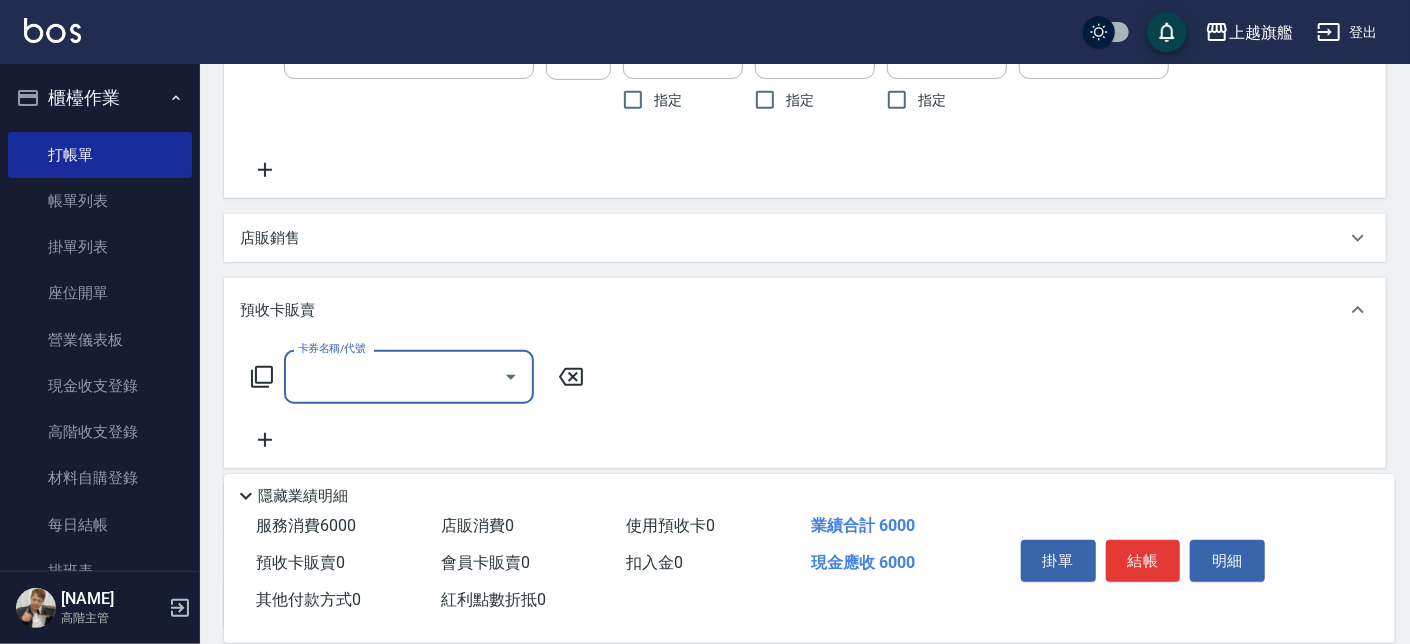 click on "卡券名稱/代號" at bounding box center (394, 376) 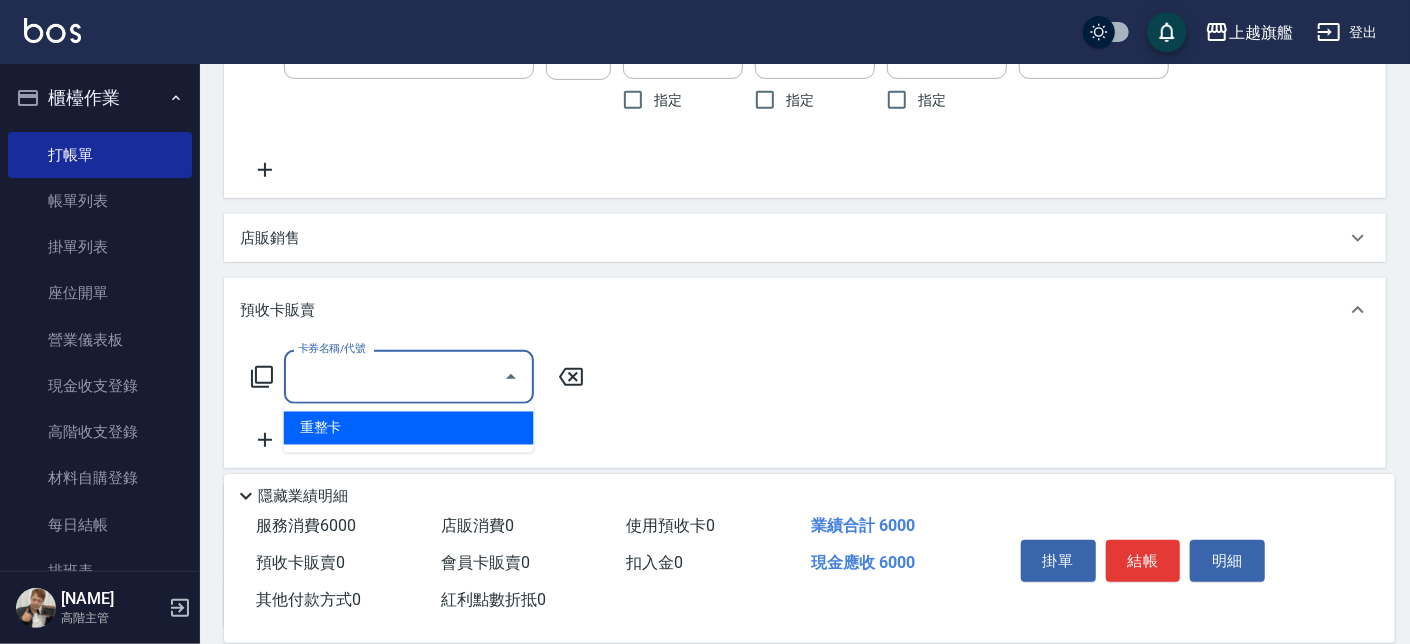 click on "重整卡" at bounding box center (409, 428) 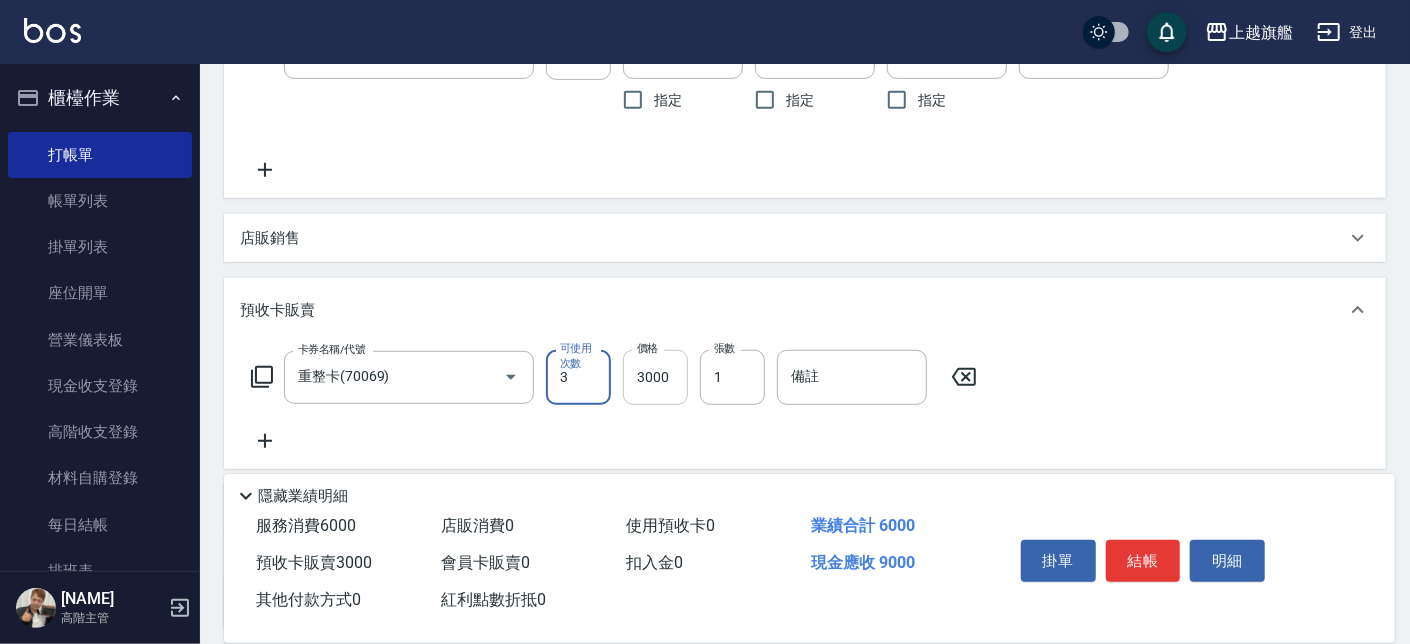 type on "3" 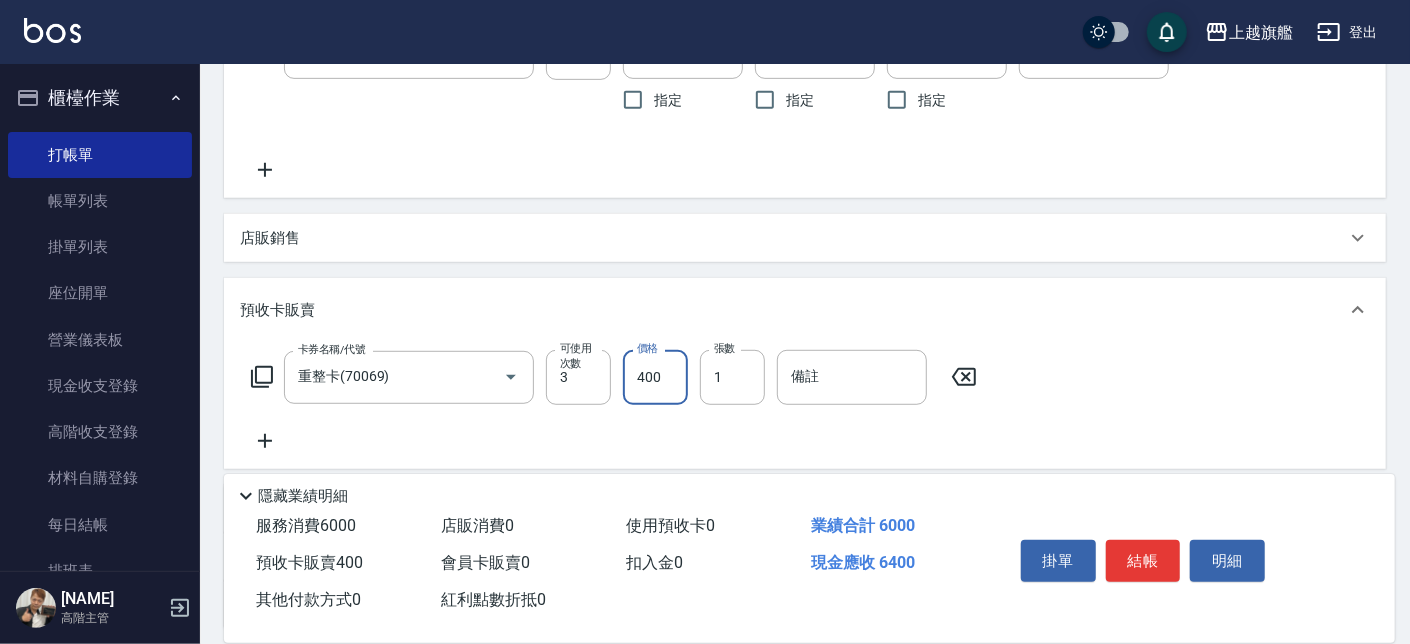 type on "4000" 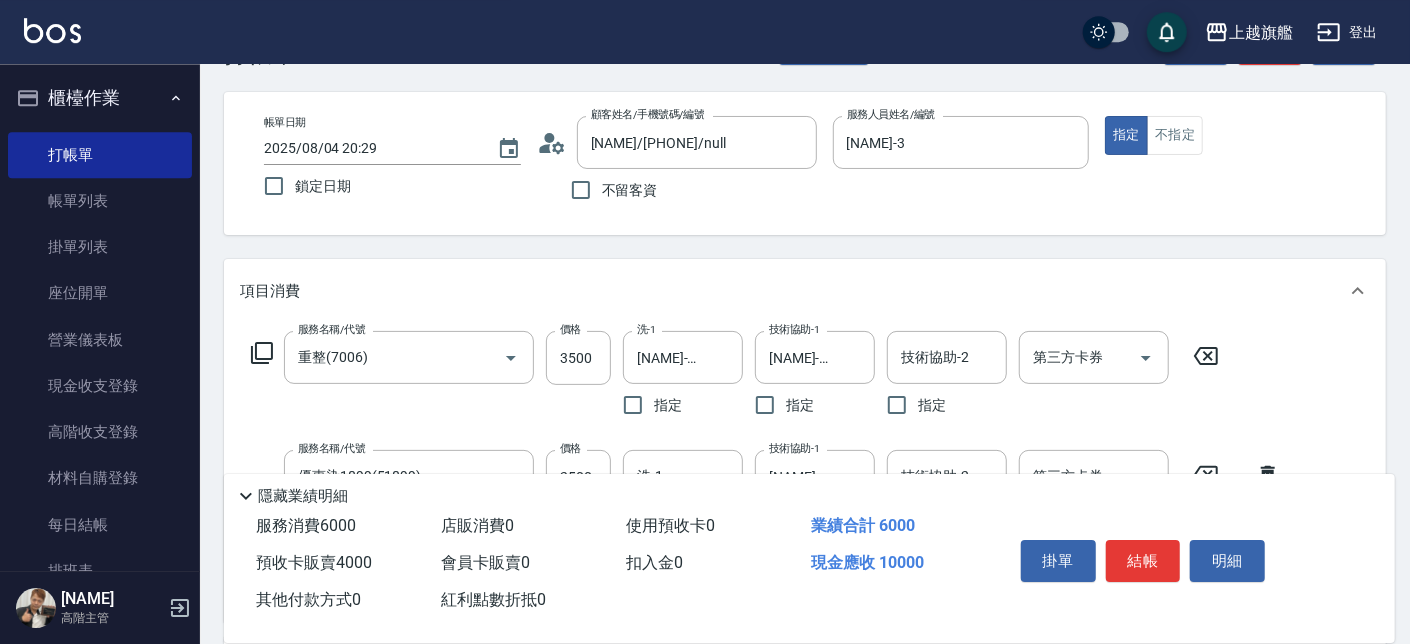 scroll, scrollTop: 0, scrollLeft: 0, axis: both 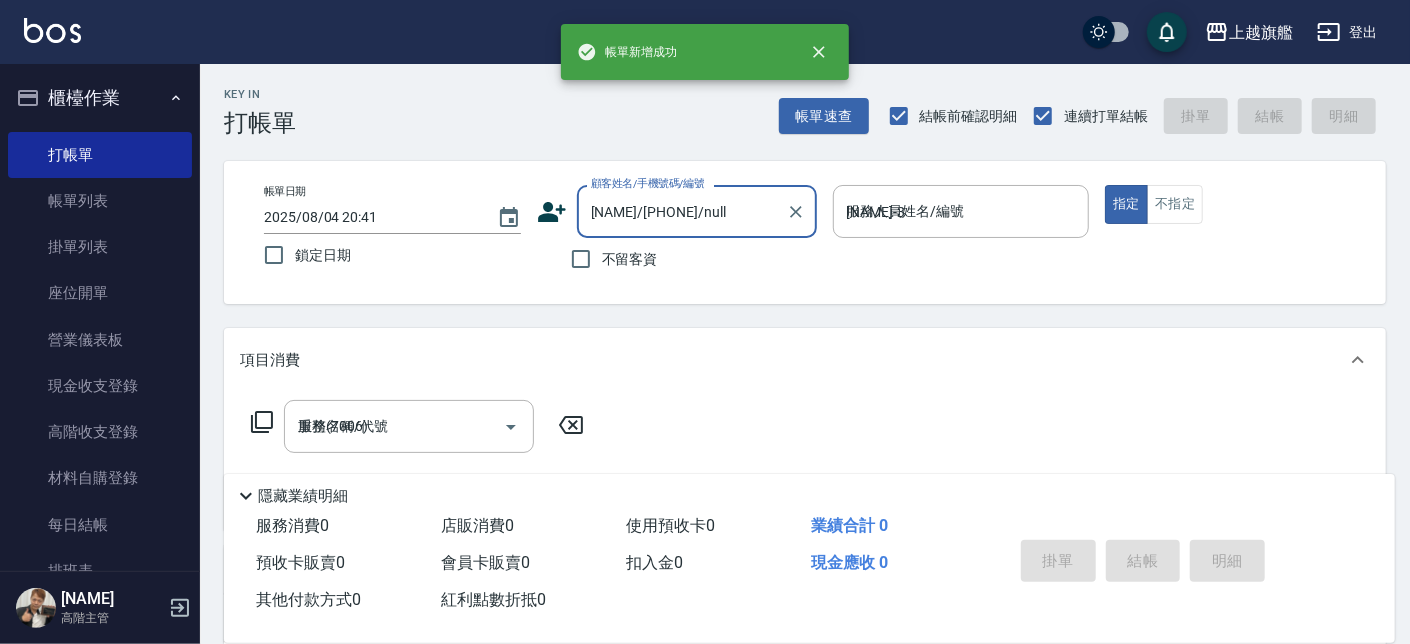 type on "2025/08/04 20:41" 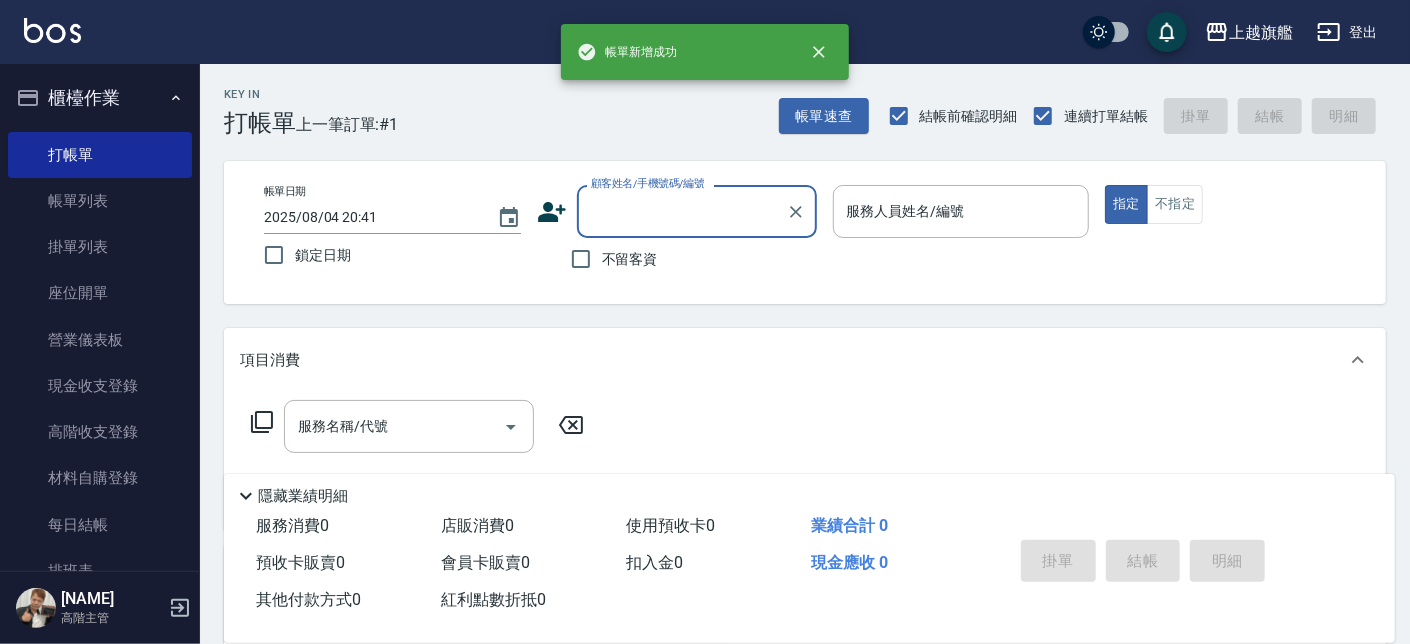 click on "顧客姓名/手機號碼/編號" at bounding box center (682, 211) 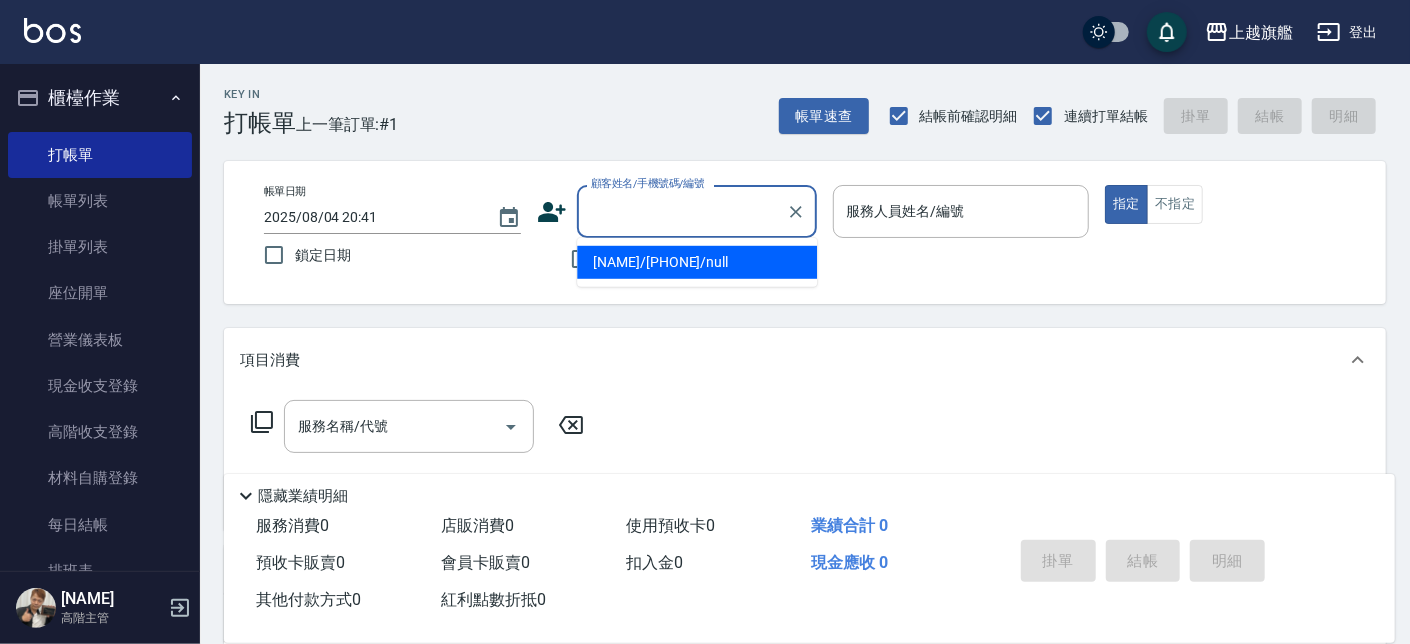 click on "林昱彤/0912212057/null" at bounding box center (697, 262) 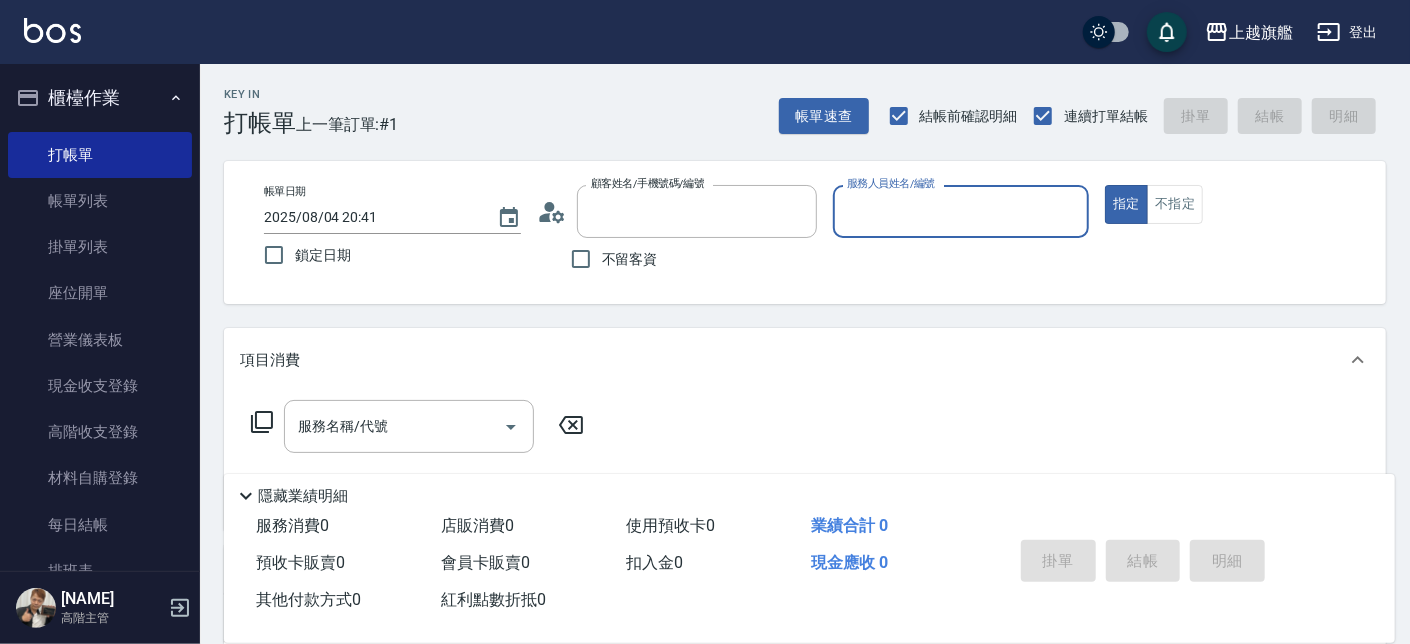 type on "林昱彤/0912212057/null" 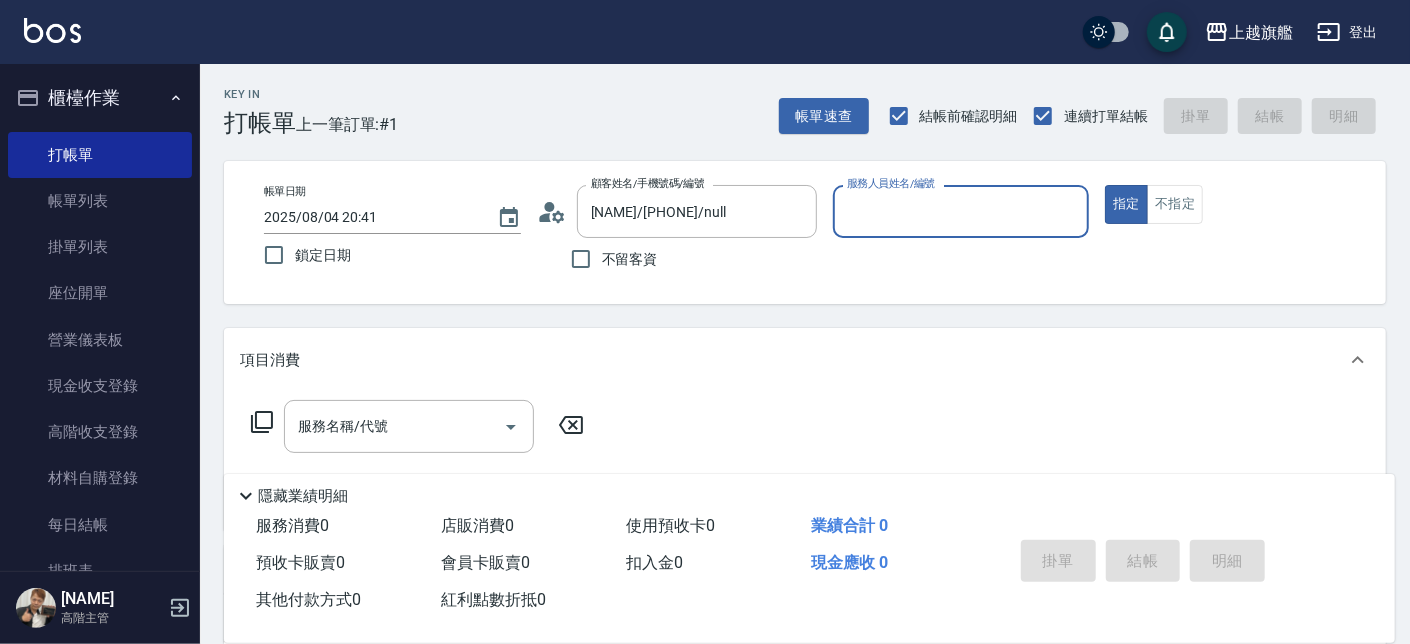 type on "謝雅婷-3" 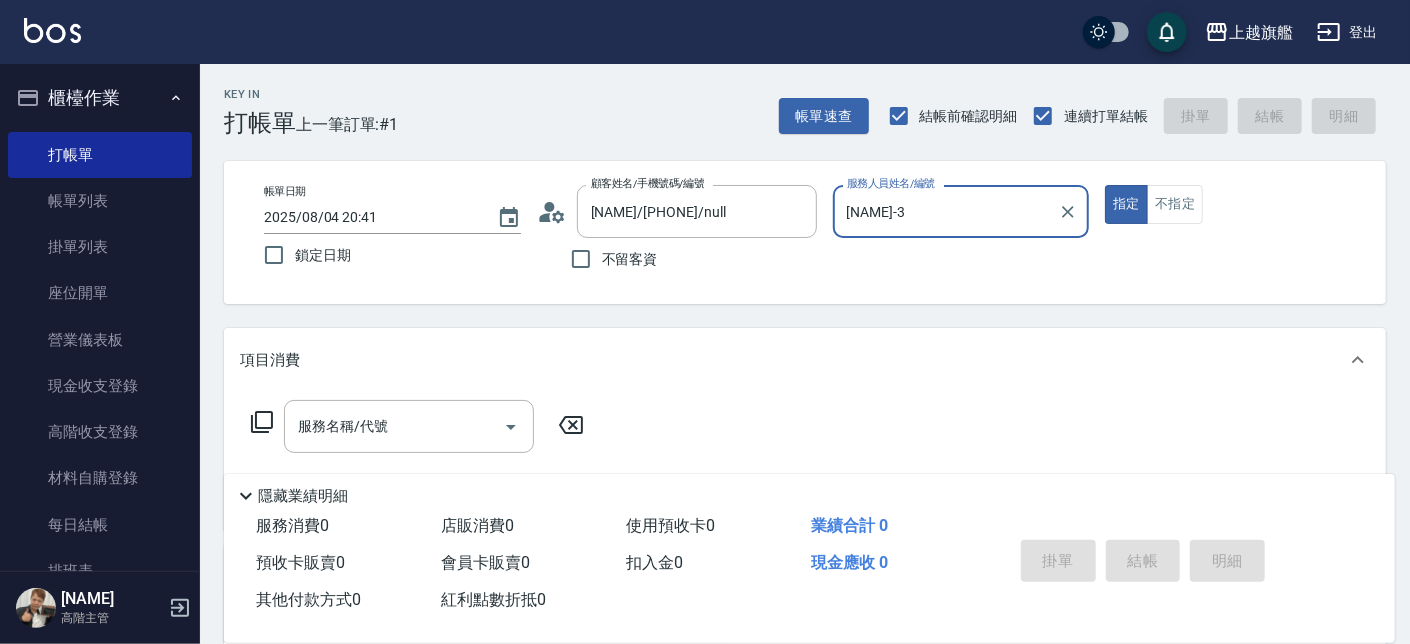 click on "帳單日期 2025/08/04 20:41 鎖定日期 顧客姓名/手機號碼/編號 林昱彤/0912212057/null 顧客姓名/手機號碼/編號 不留客資 服務人員姓名/編號 謝雅婷-3 服務人員姓名/編號 指定 不指定" at bounding box center [805, 232] 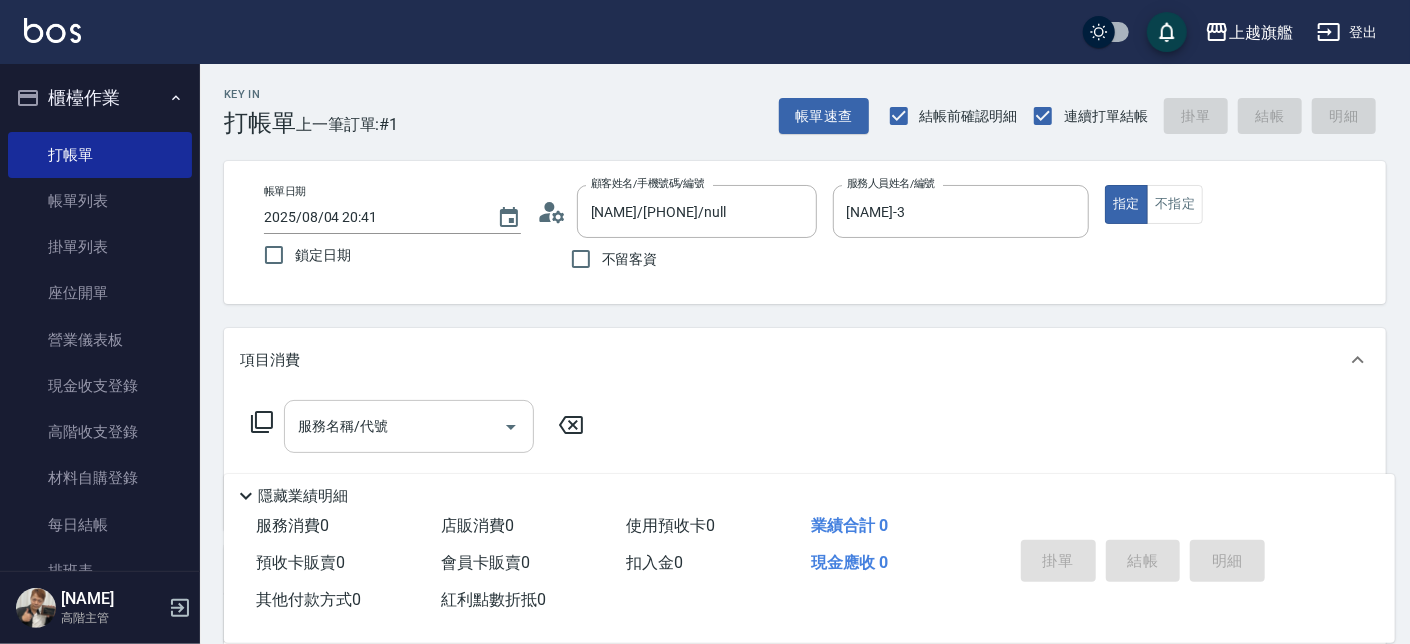 scroll, scrollTop: 337, scrollLeft: 0, axis: vertical 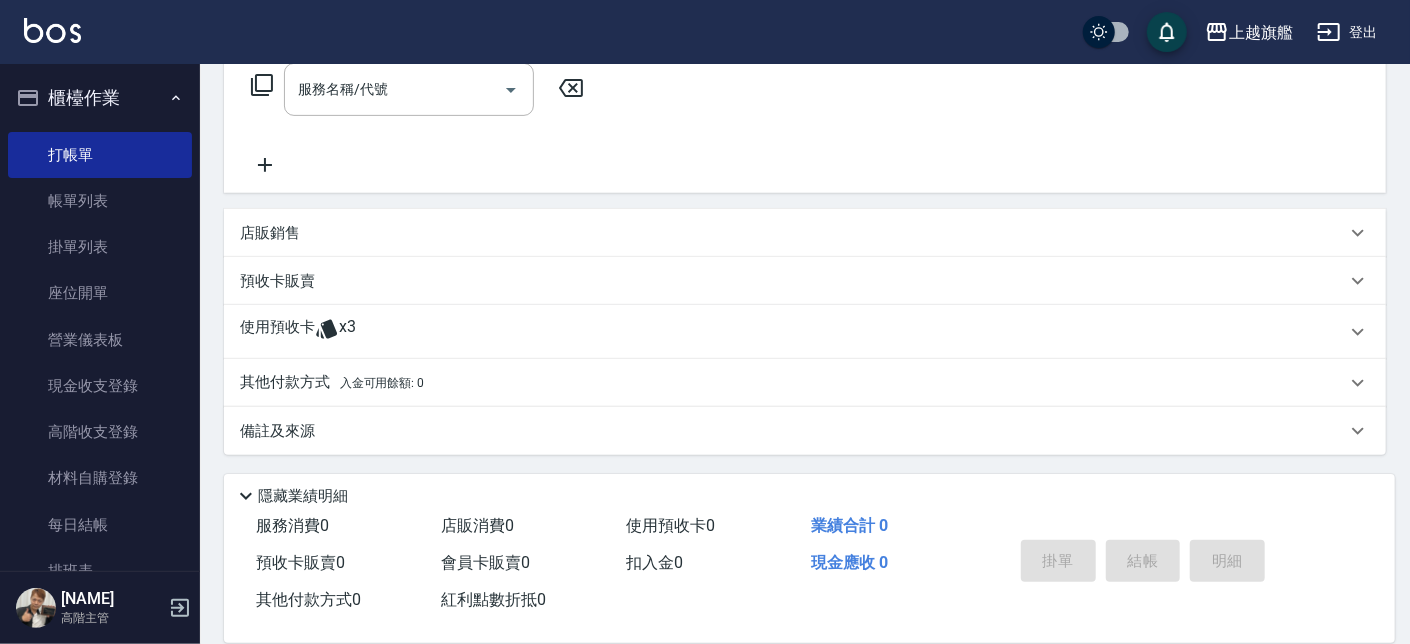 click on "使用預收卡" at bounding box center [277, 332] 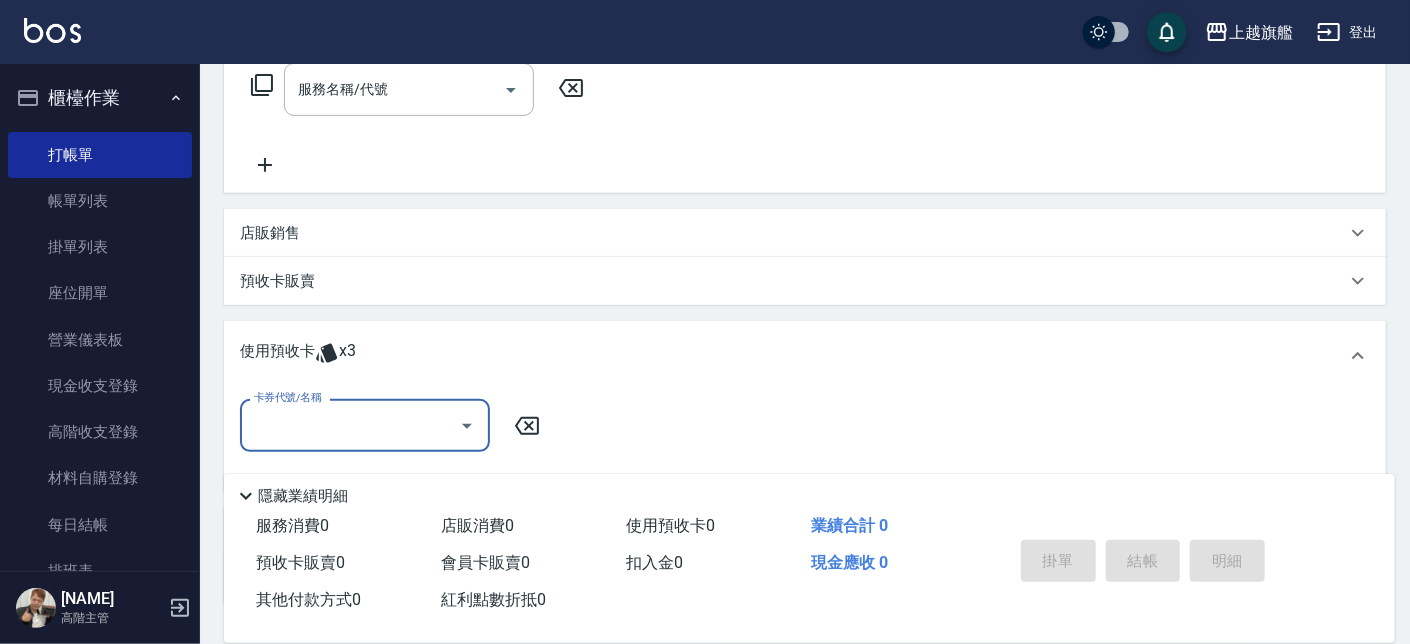 scroll, scrollTop: 0, scrollLeft: 0, axis: both 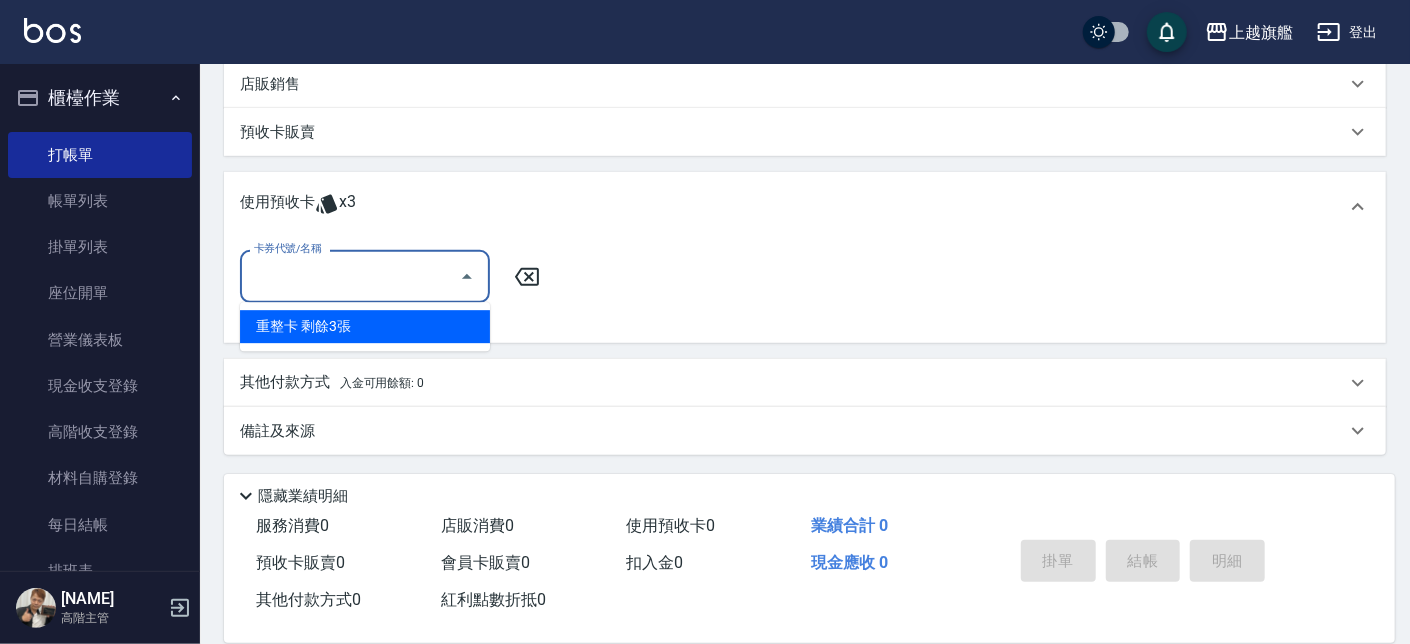 click on "卡券代號/名稱" at bounding box center [350, 276] 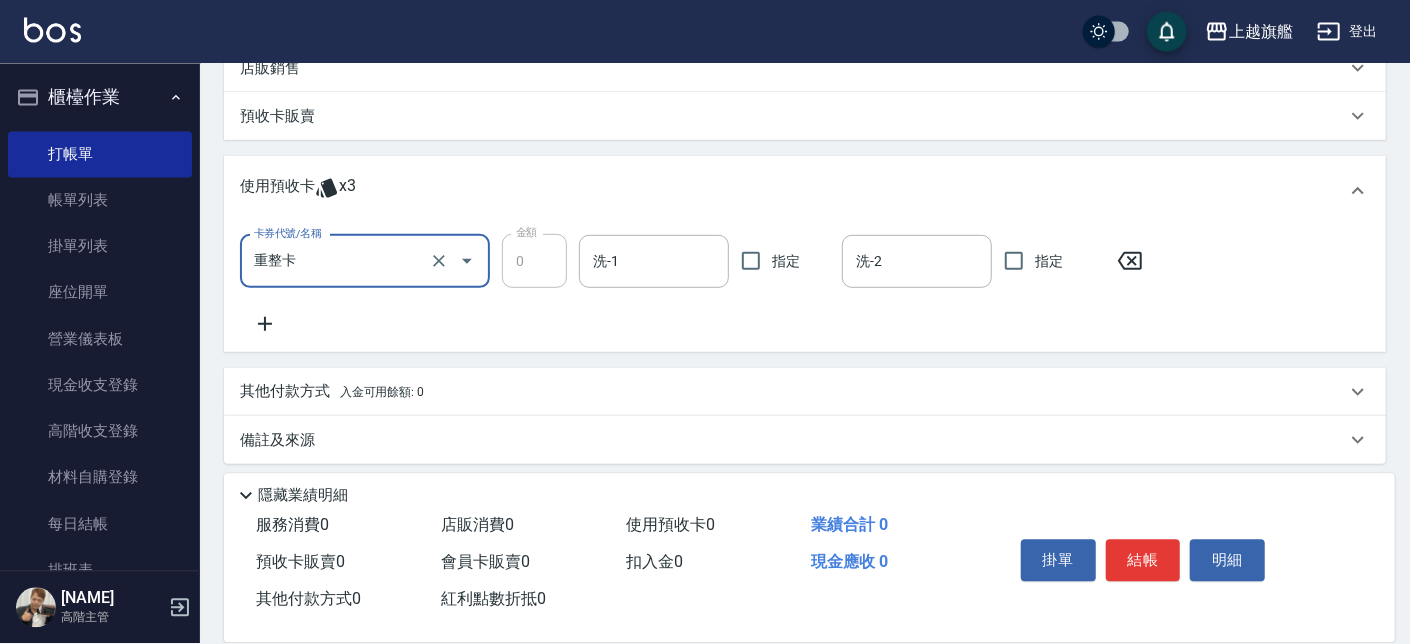 scroll, scrollTop: 511, scrollLeft: 0, axis: vertical 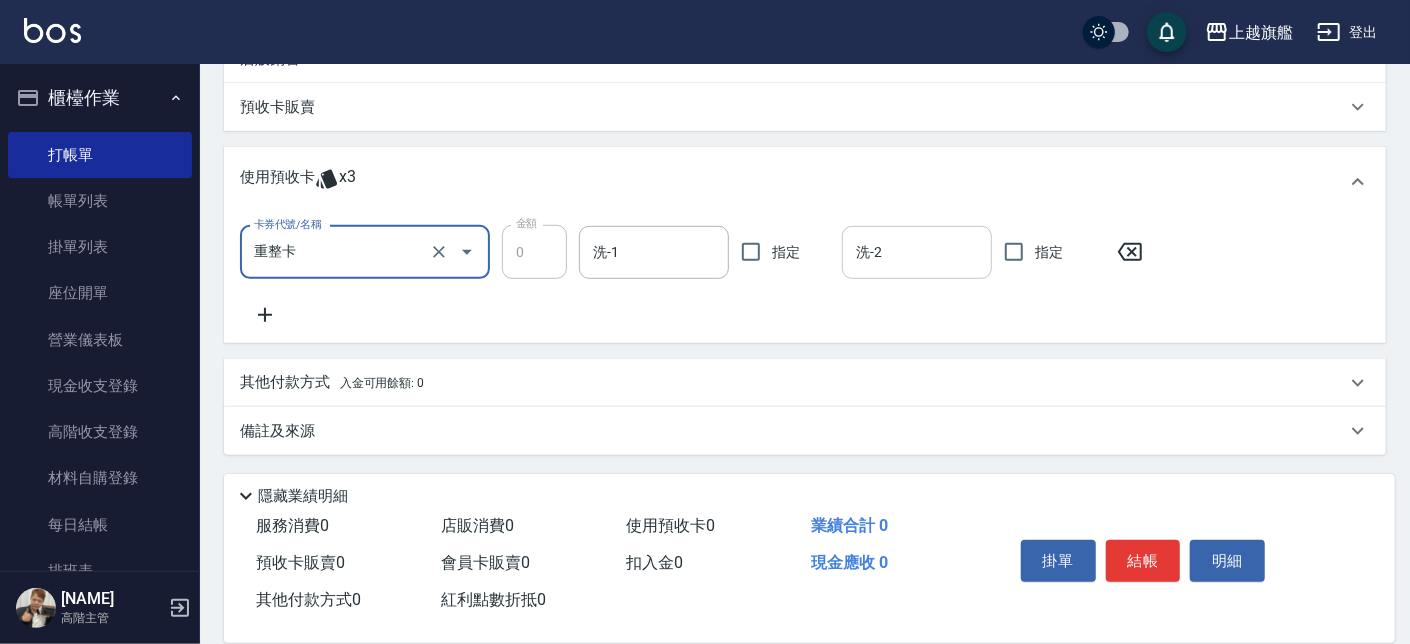 click on "洗-2" at bounding box center [917, 252] 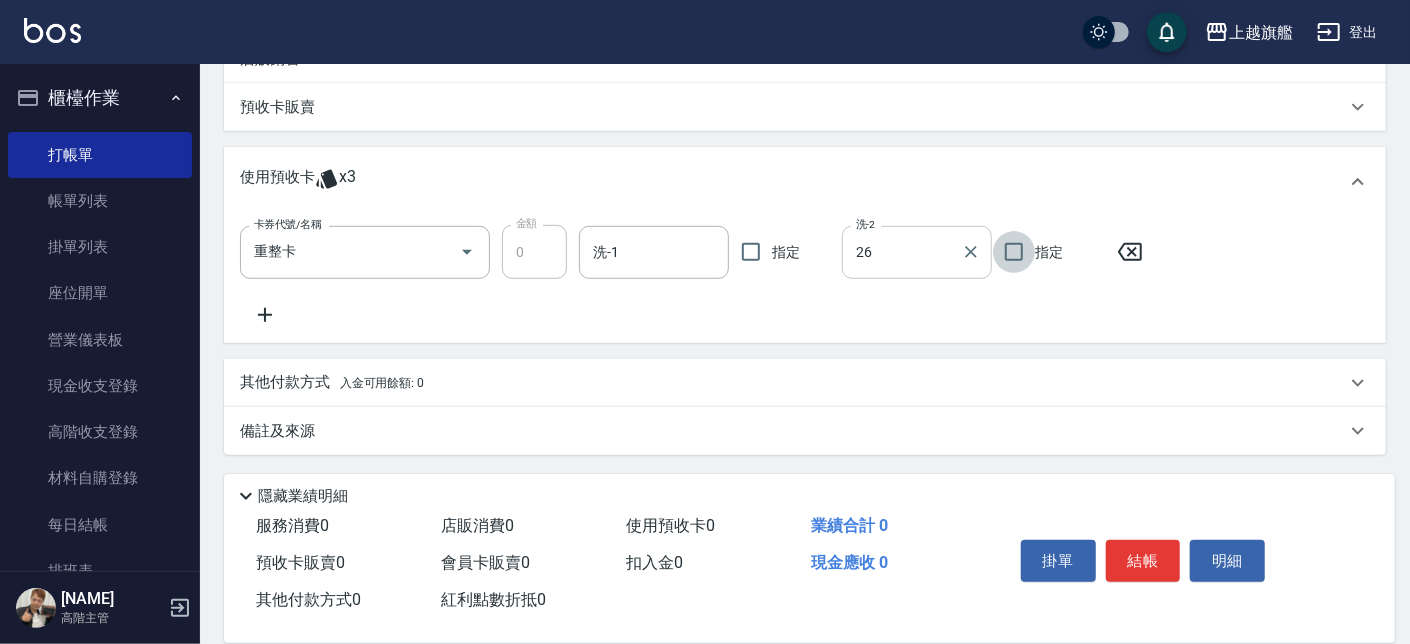 type on "陳祈聿-26" 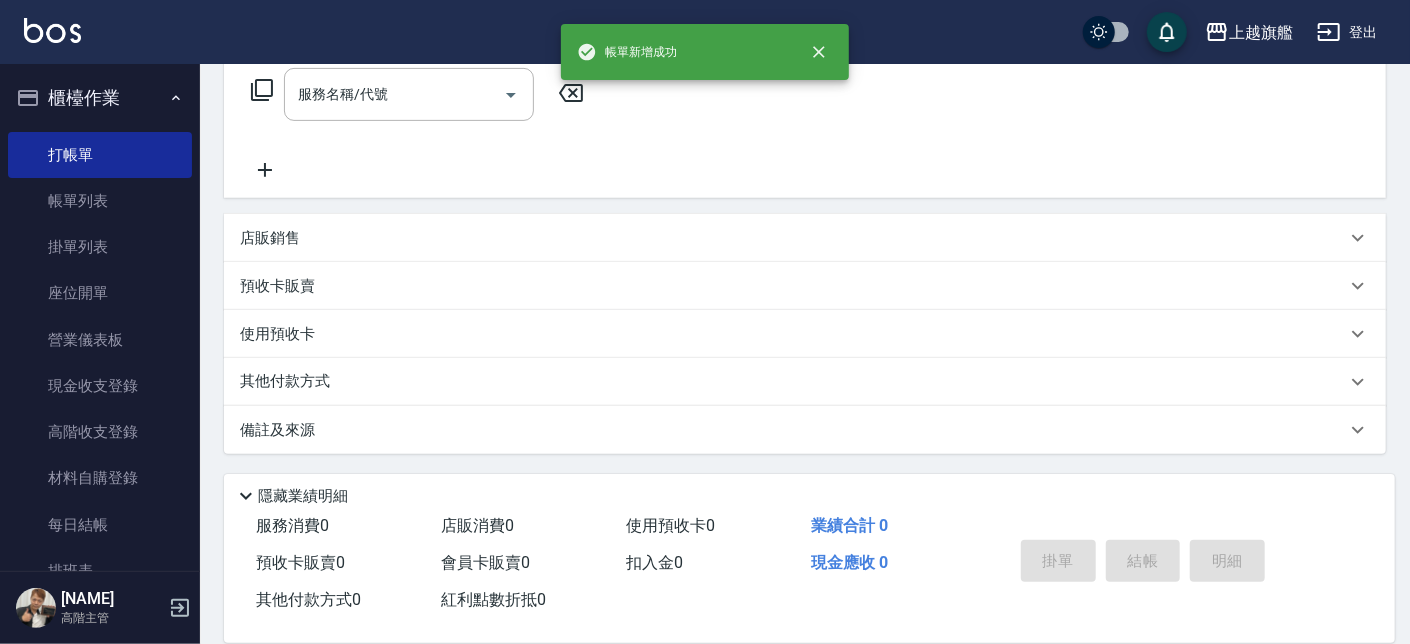type on "2025/08/04 20:42" 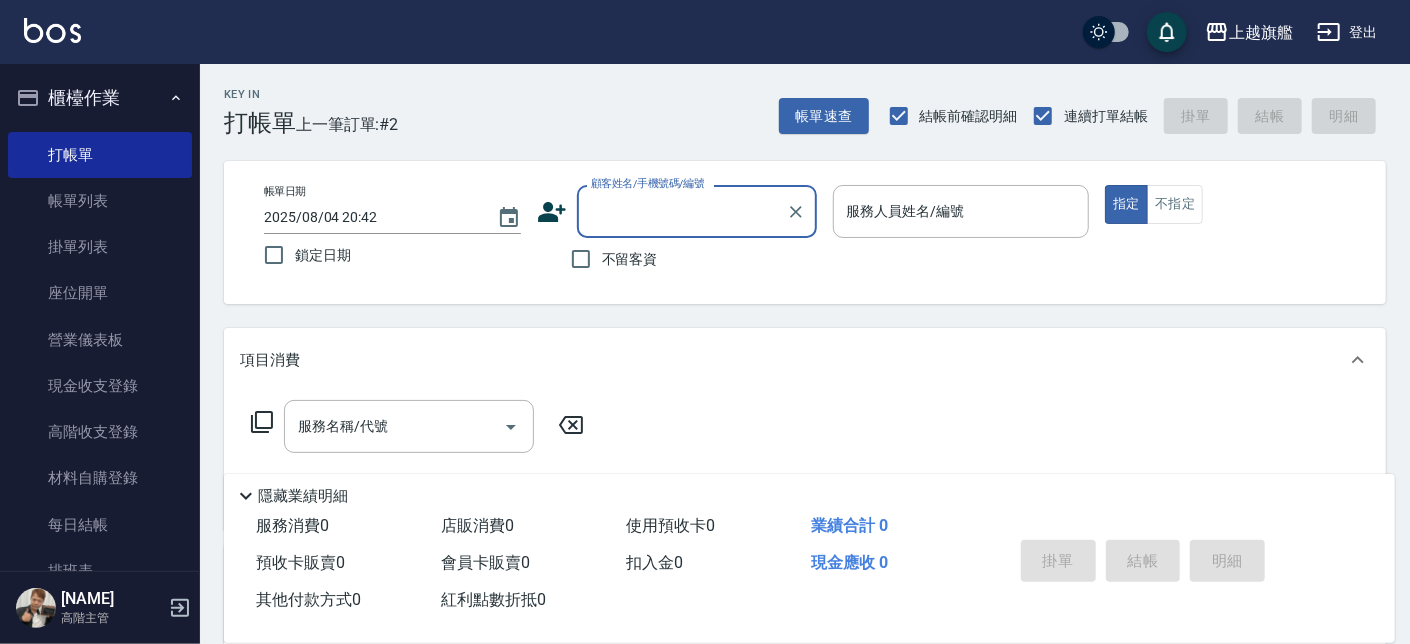 click on "不留客資" at bounding box center (630, 259) 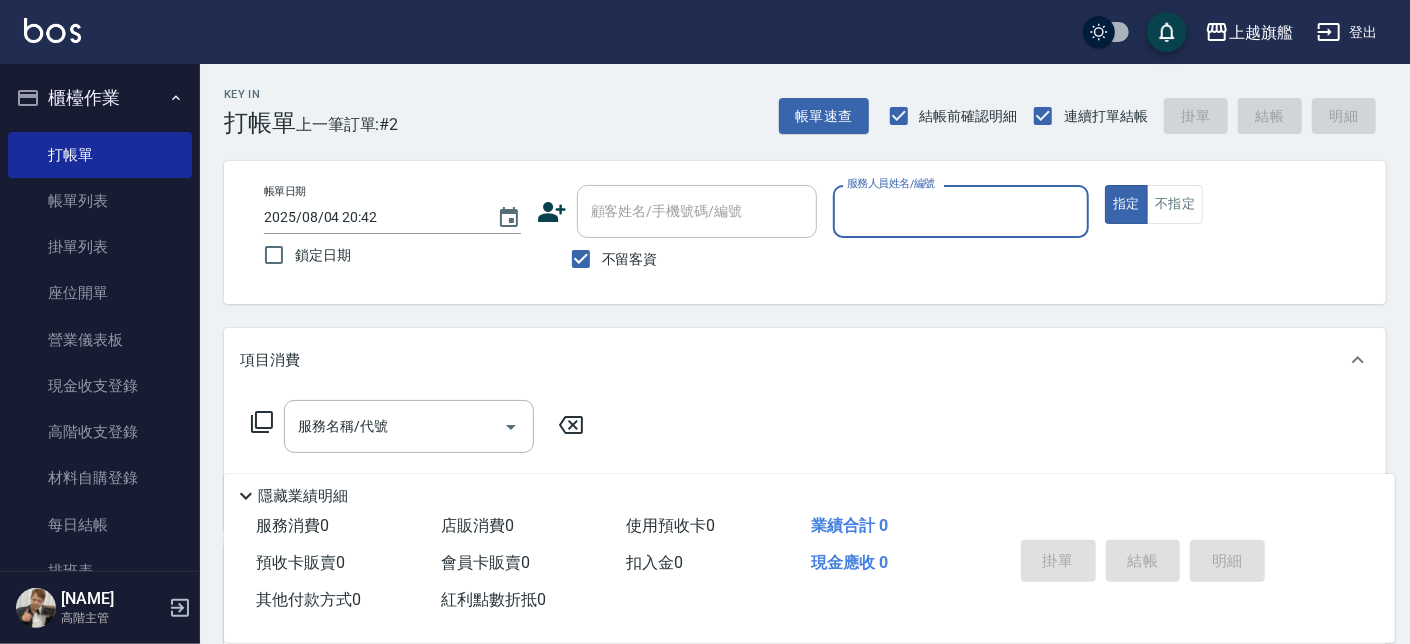 click on "服務人員姓名/編號" at bounding box center (961, 211) 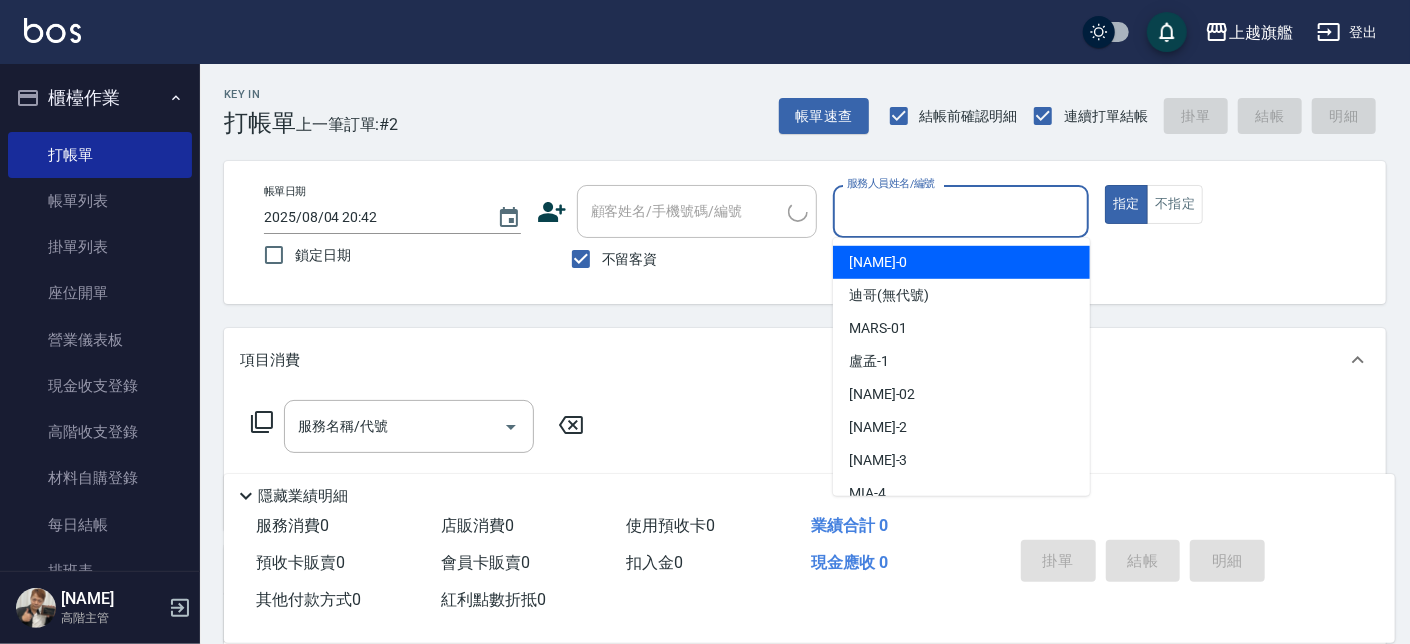click on "項目消費" at bounding box center [805, 360] 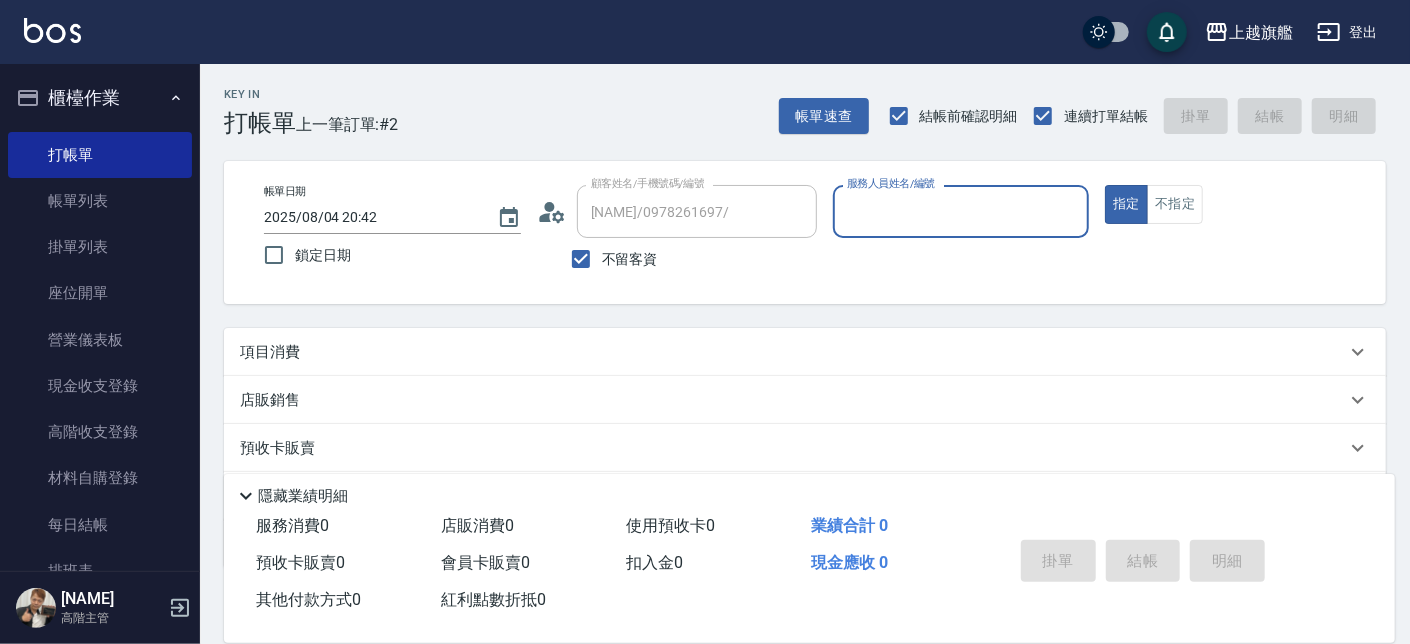 type on "周秀娟-8" 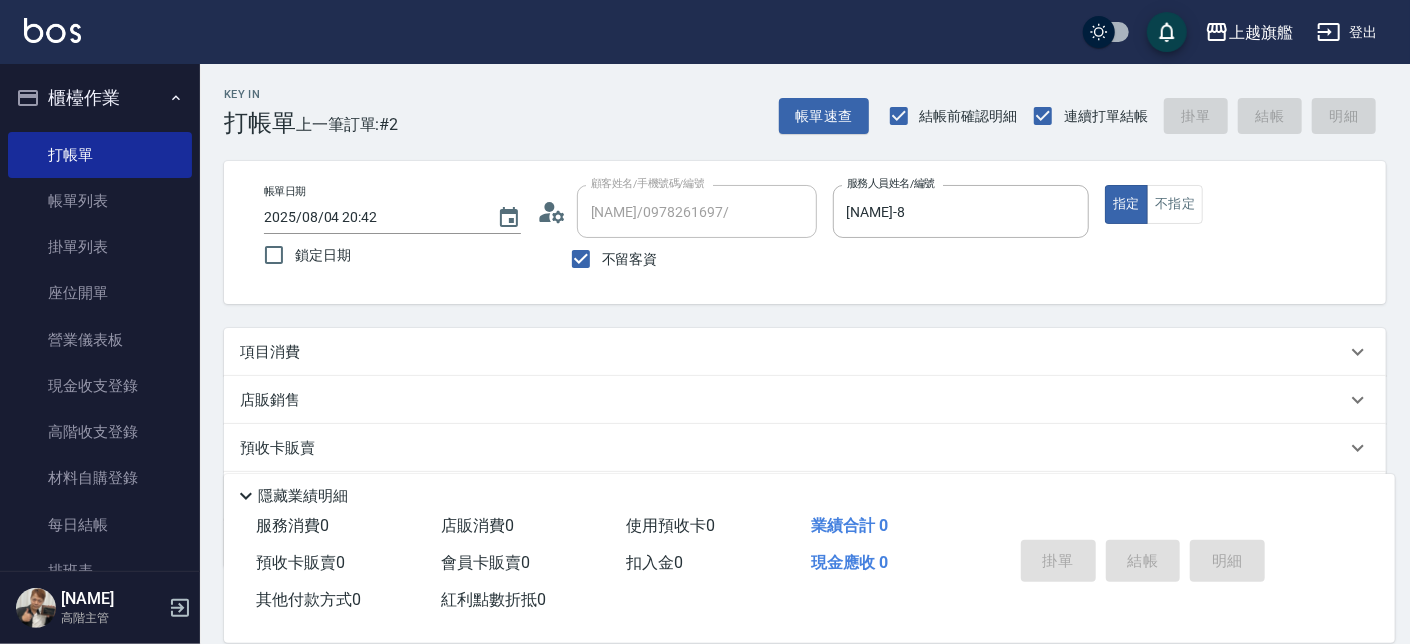 click on "不留客資" at bounding box center (630, 259) 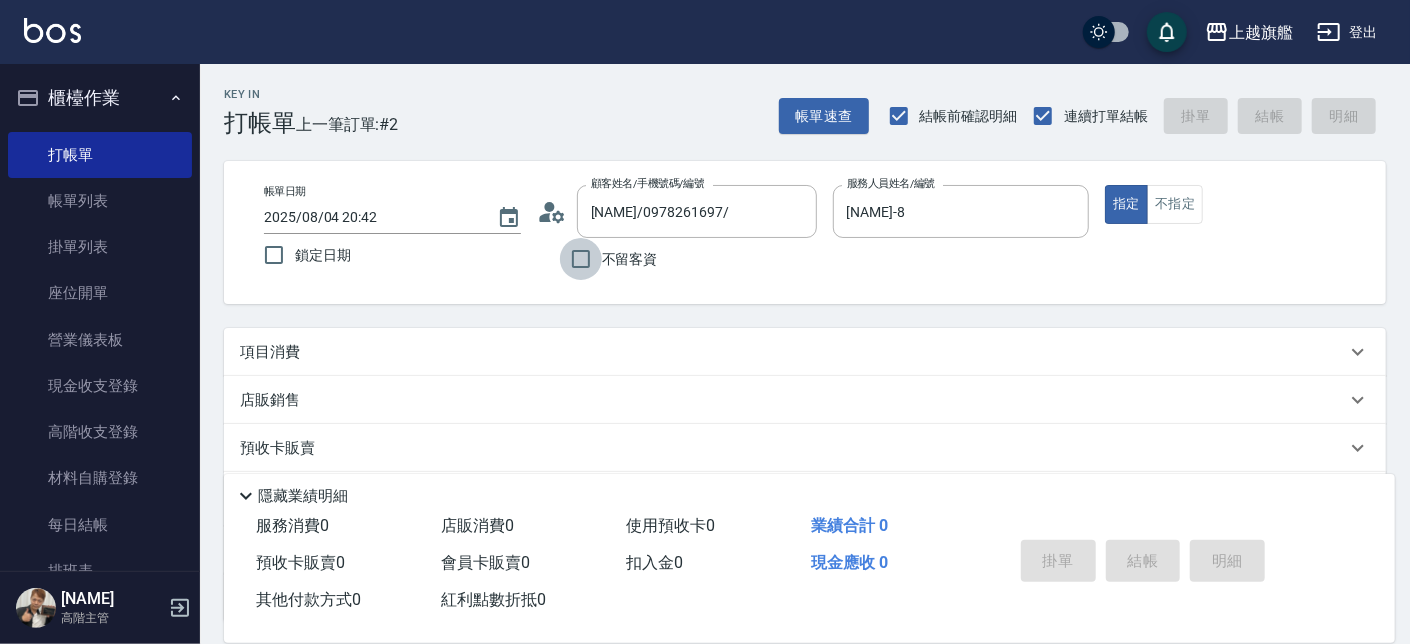 click on "不留客資" at bounding box center [581, 259] 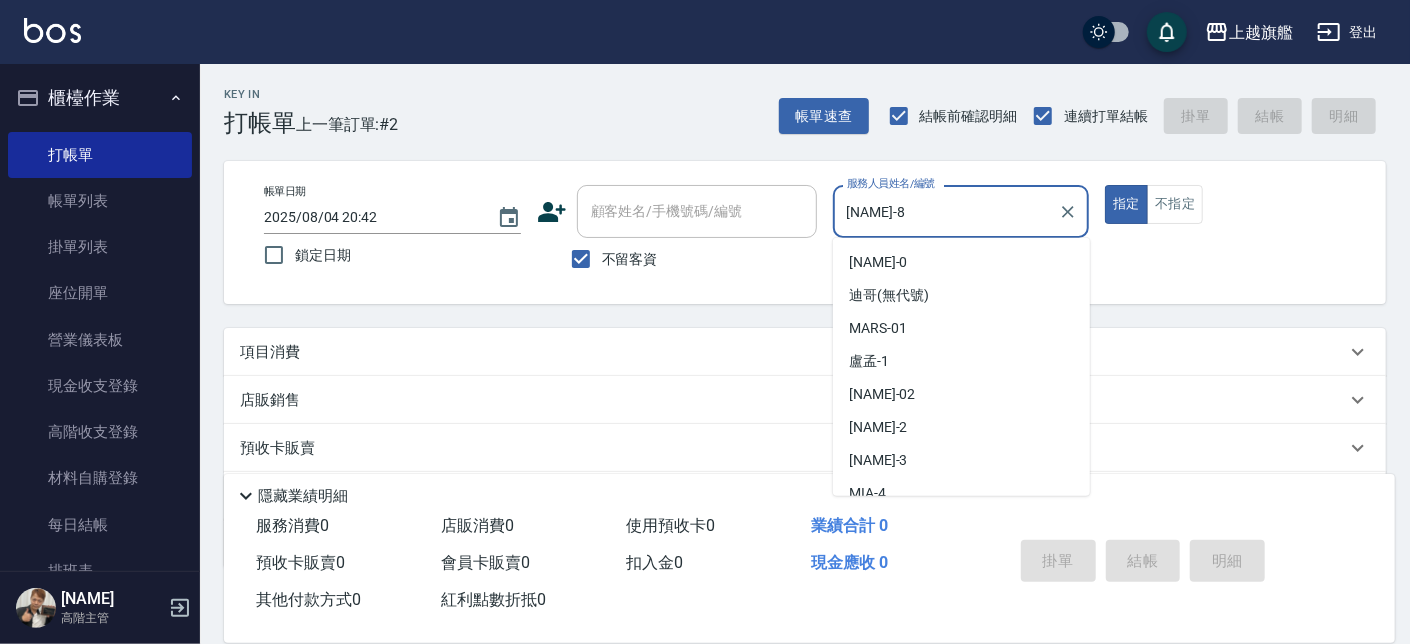 click on "周秀娟-8" at bounding box center [946, 211] 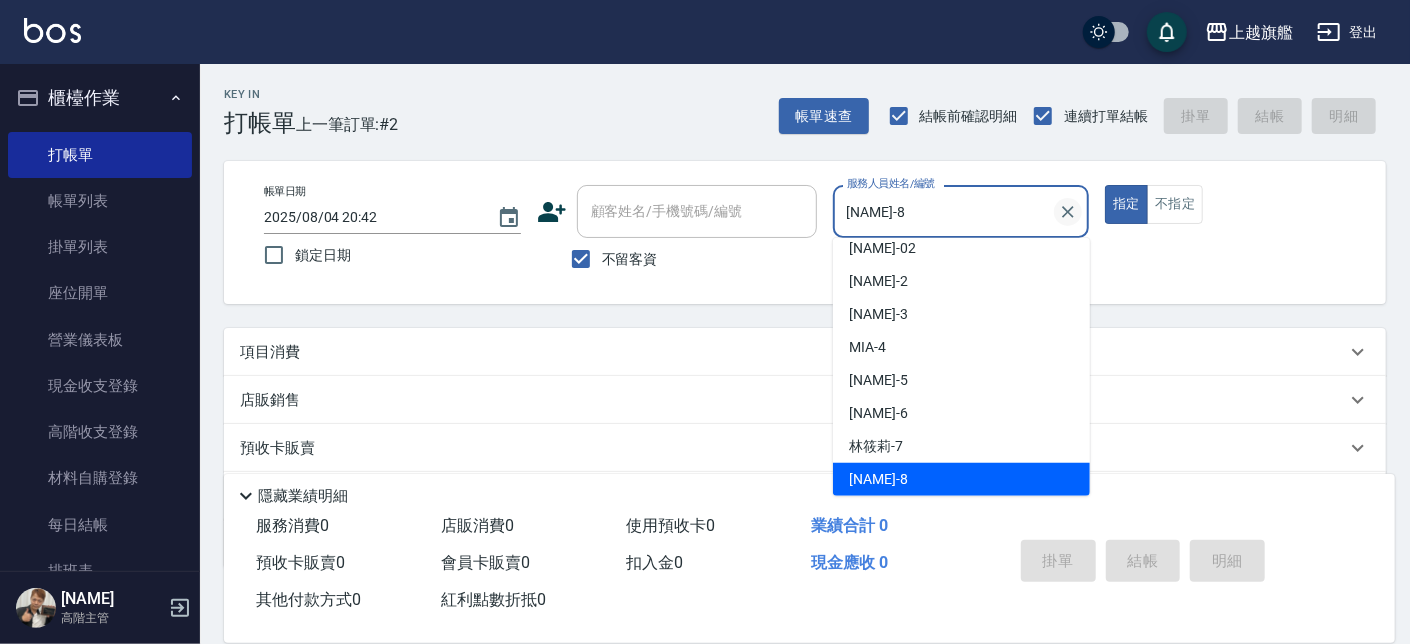 drag, startPoint x: 1066, startPoint y: 210, endPoint x: 926, endPoint y: 207, distance: 140.03214 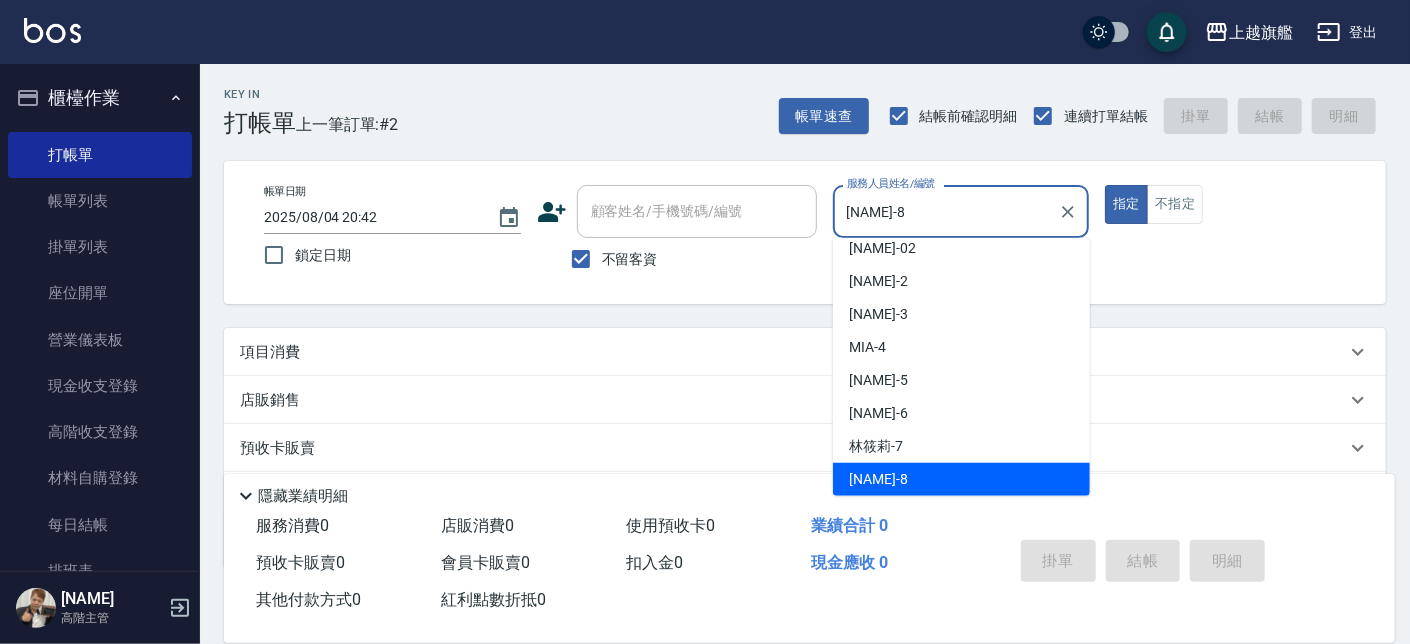 click 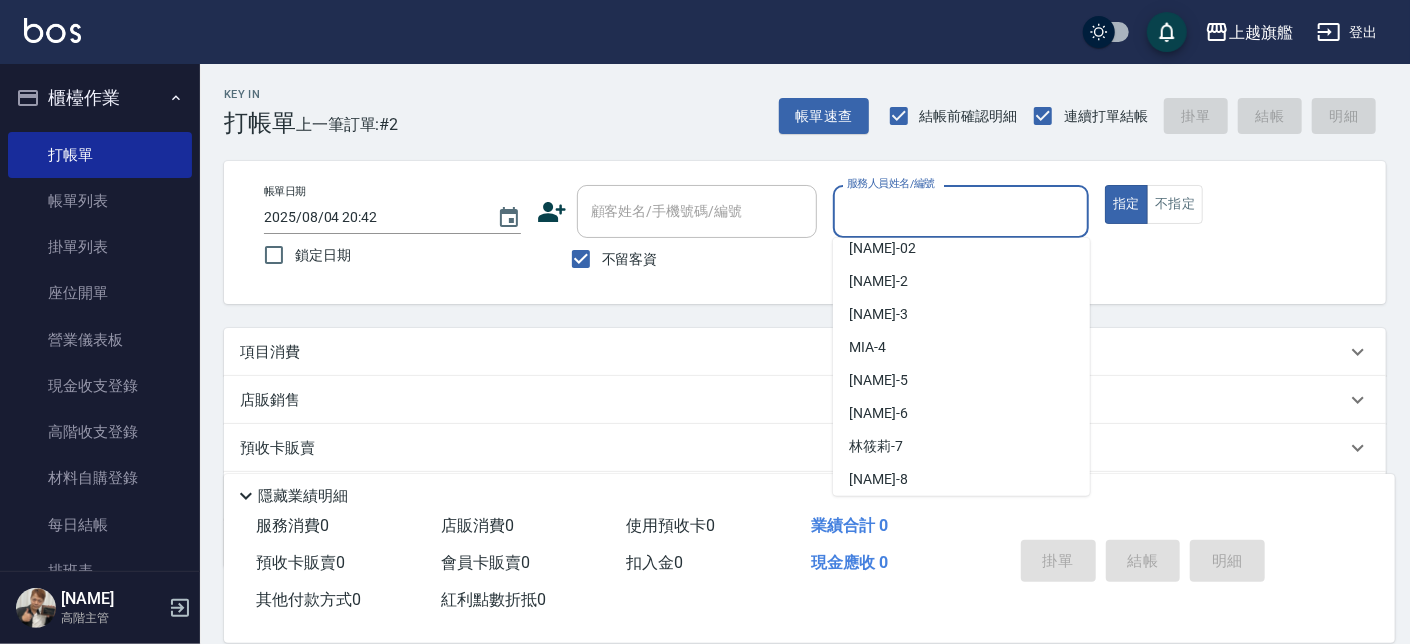 scroll, scrollTop: 7, scrollLeft: 0, axis: vertical 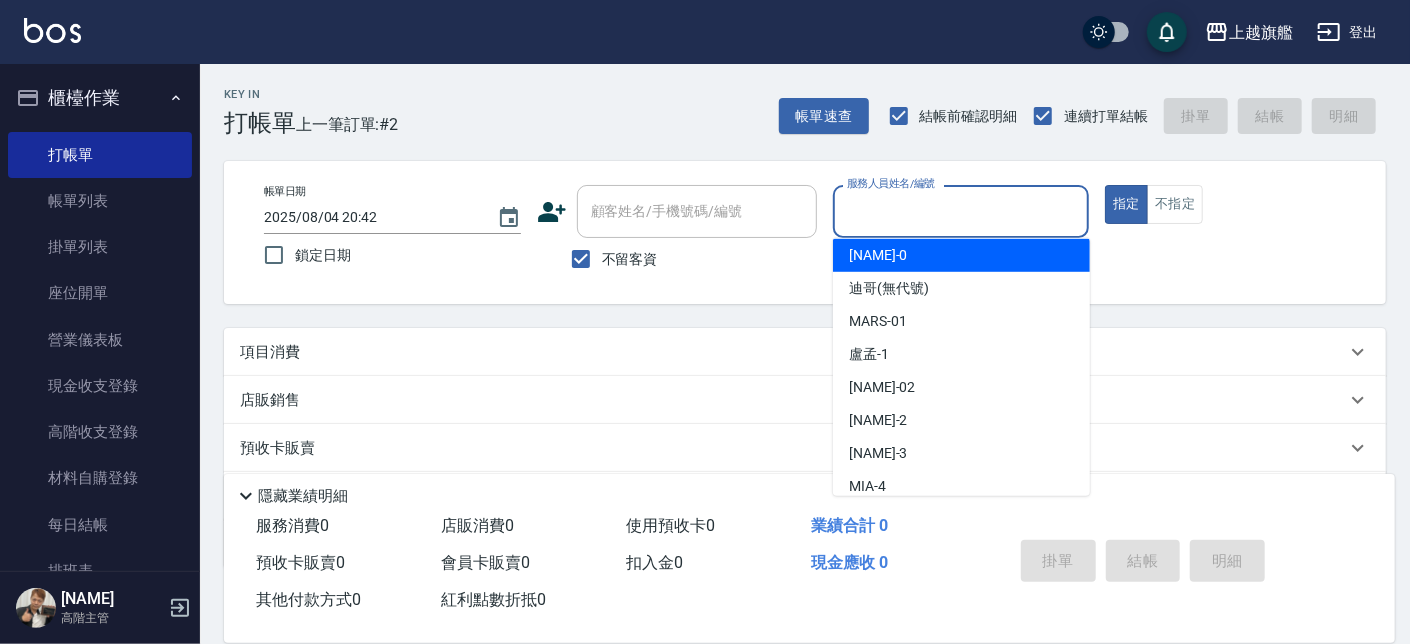 click on "服務人員姓名/編號" at bounding box center (961, 211) 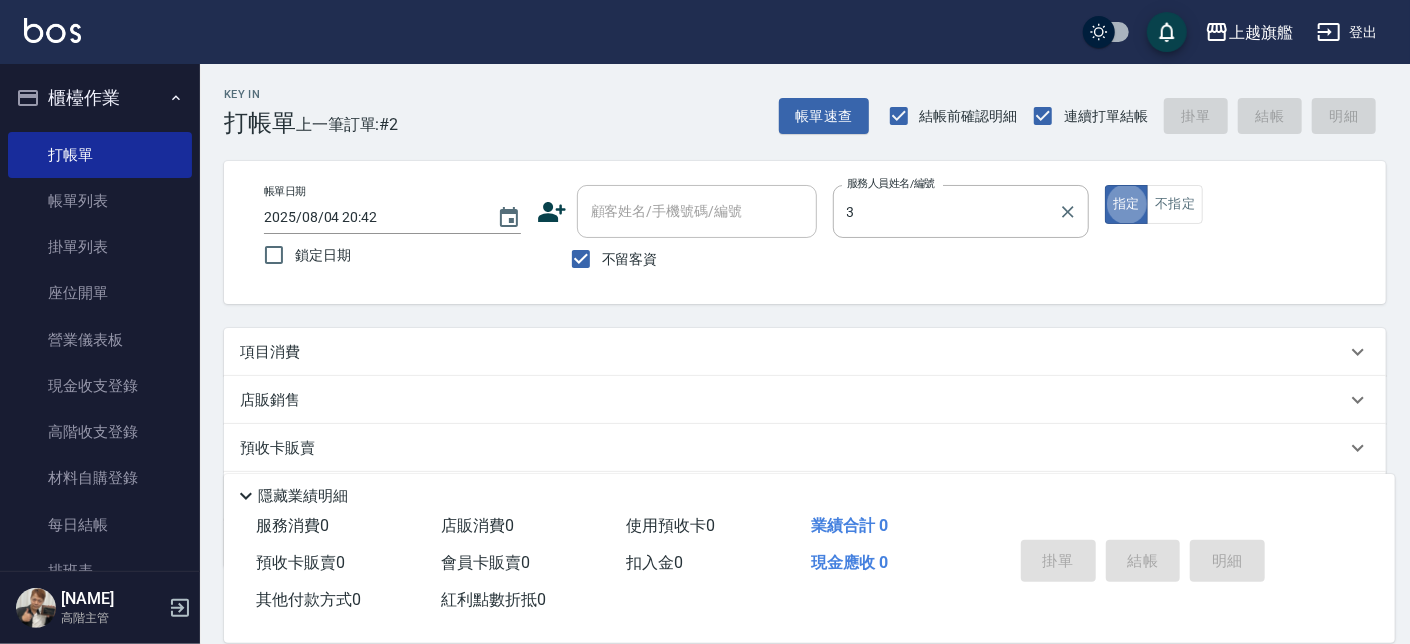 type on "謝雅婷-3" 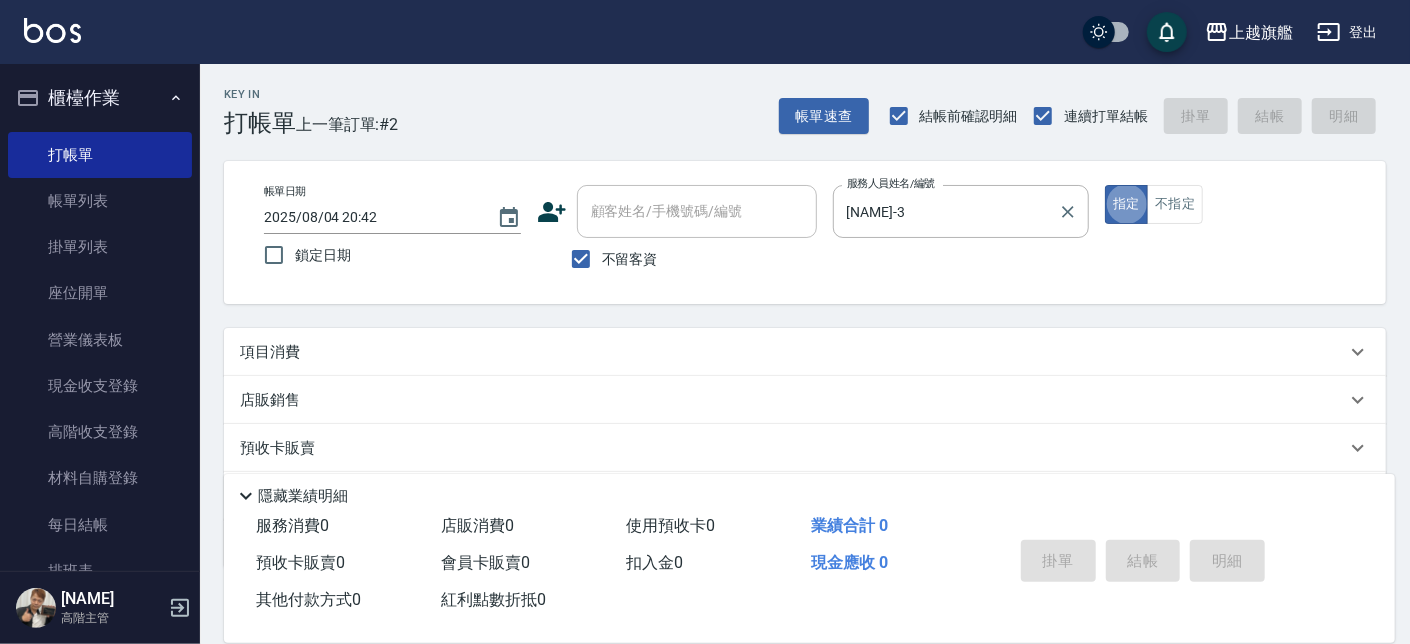 click on "指定" at bounding box center (1126, 204) 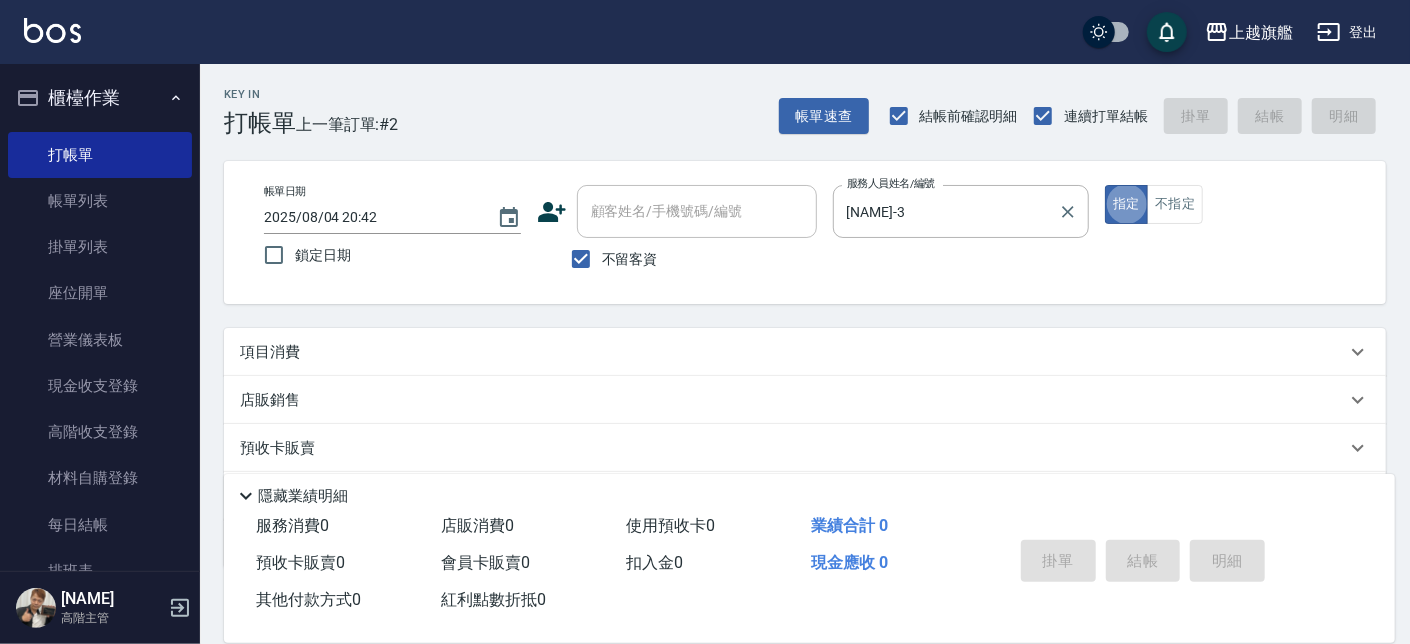 click on "指定" at bounding box center [1126, 204] 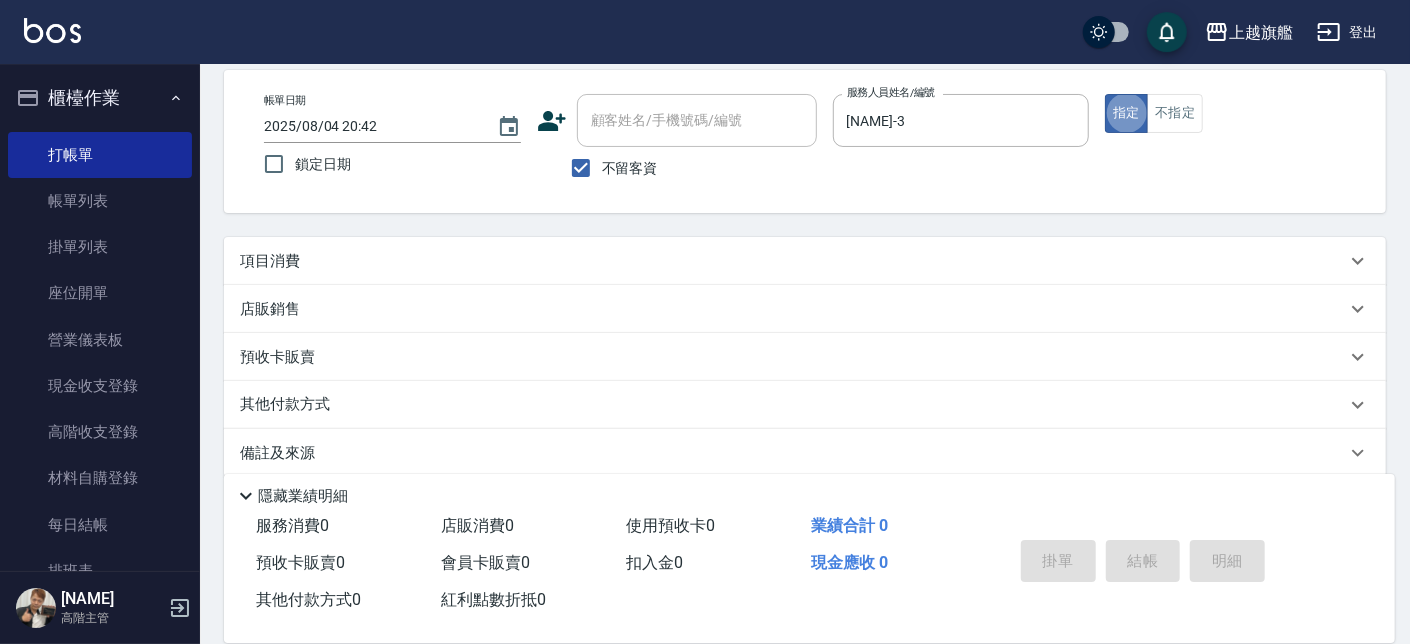 scroll, scrollTop: 113, scrollLeft: 0, axis: vertical 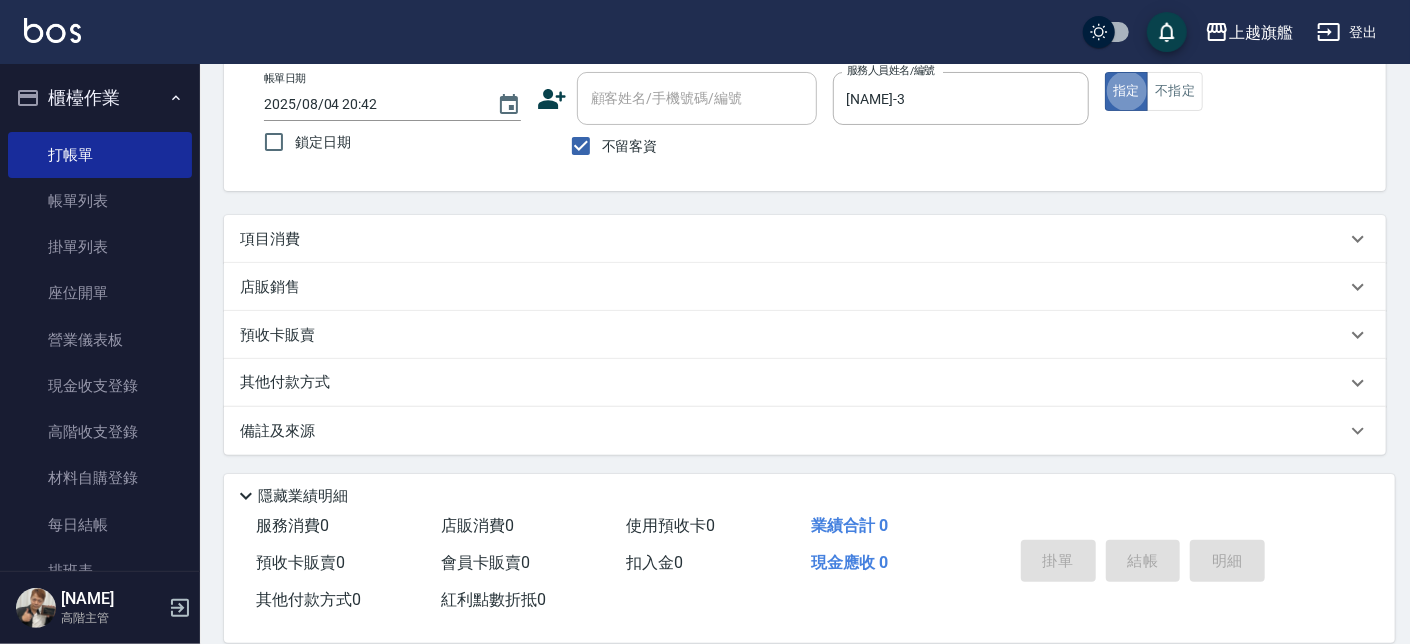 click on "項目消費" at bounding box center (793, 239) 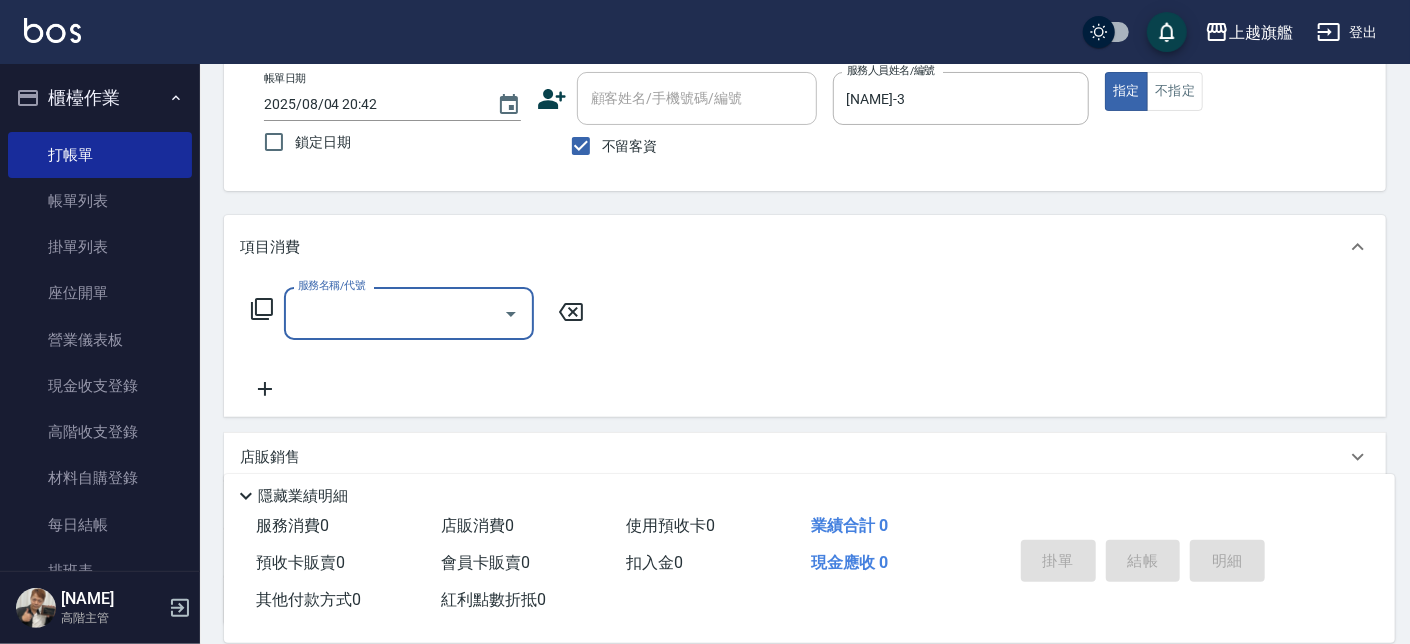scroll, scrollTop: 0, scrollLeft: 0, axis: both 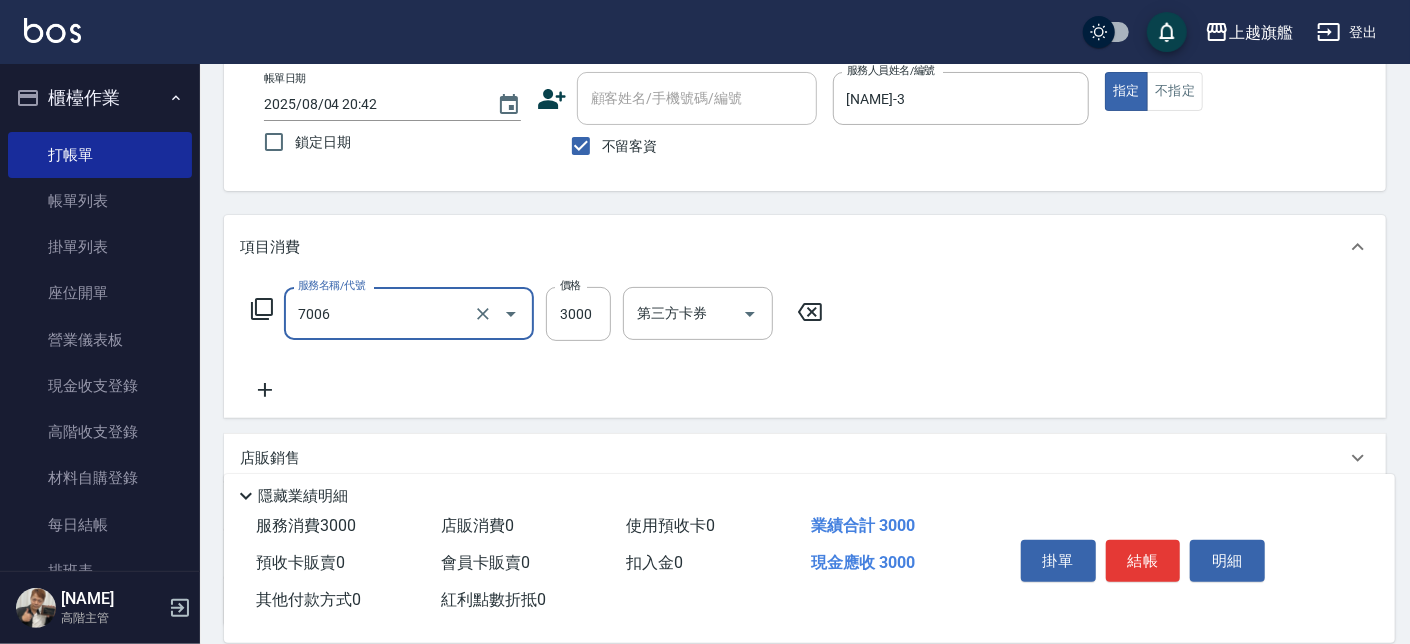 type on "重整(7006)" 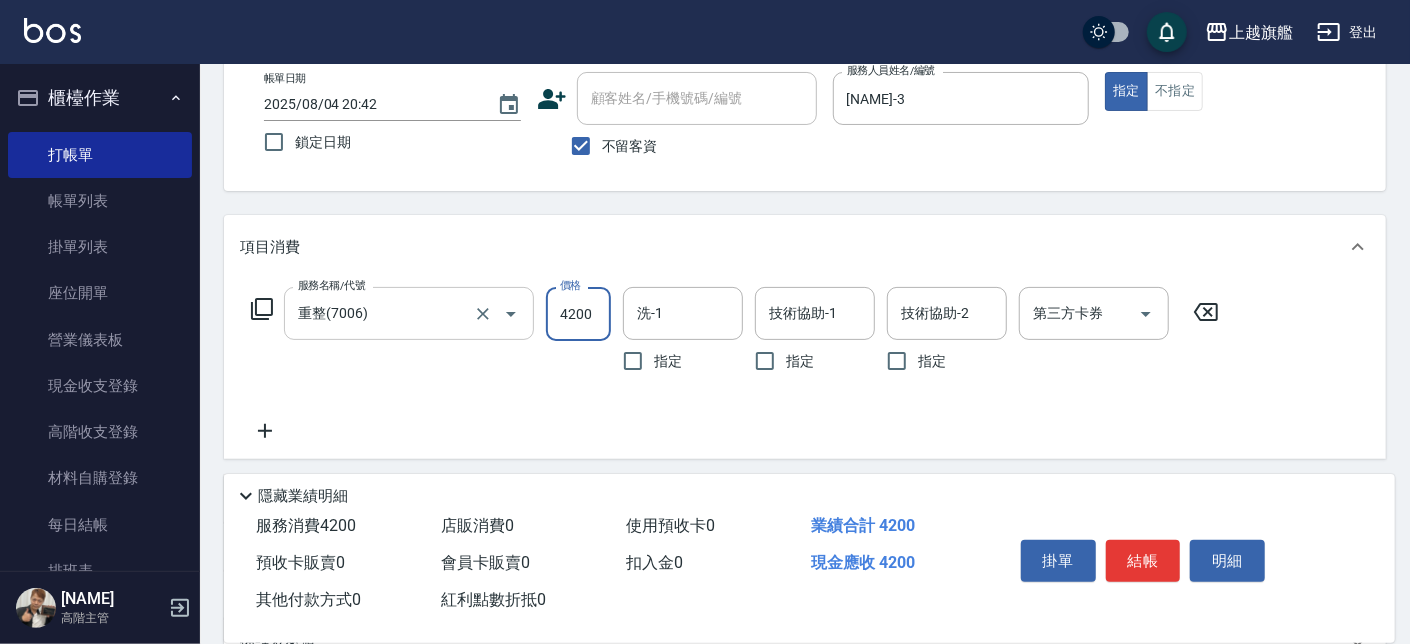type on "4200" 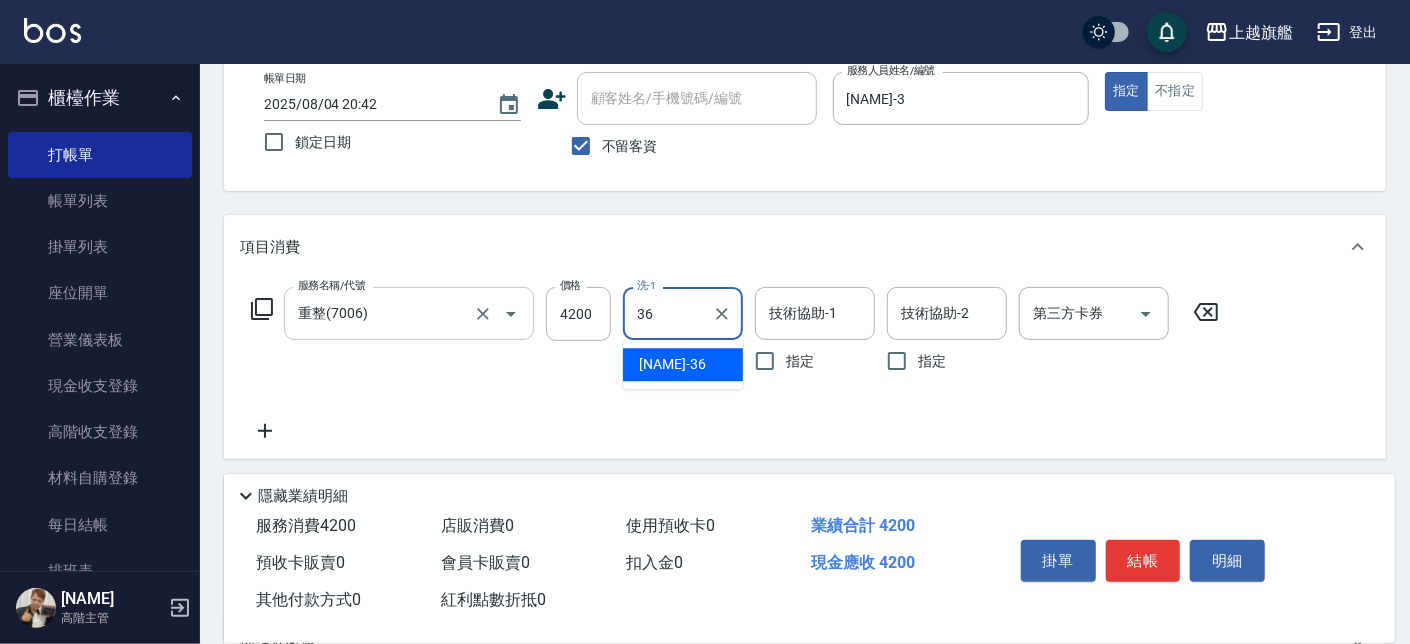 type on "蔡秉諶-36" 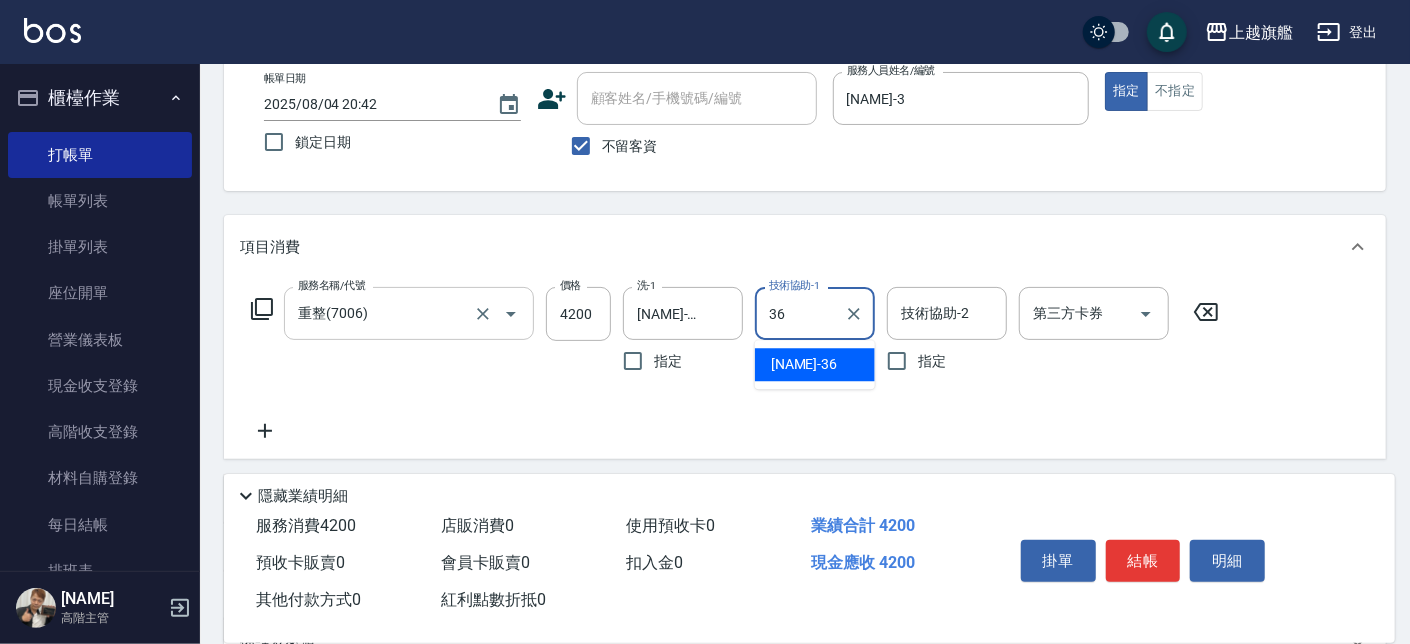 type on "蔡秉諶-36" 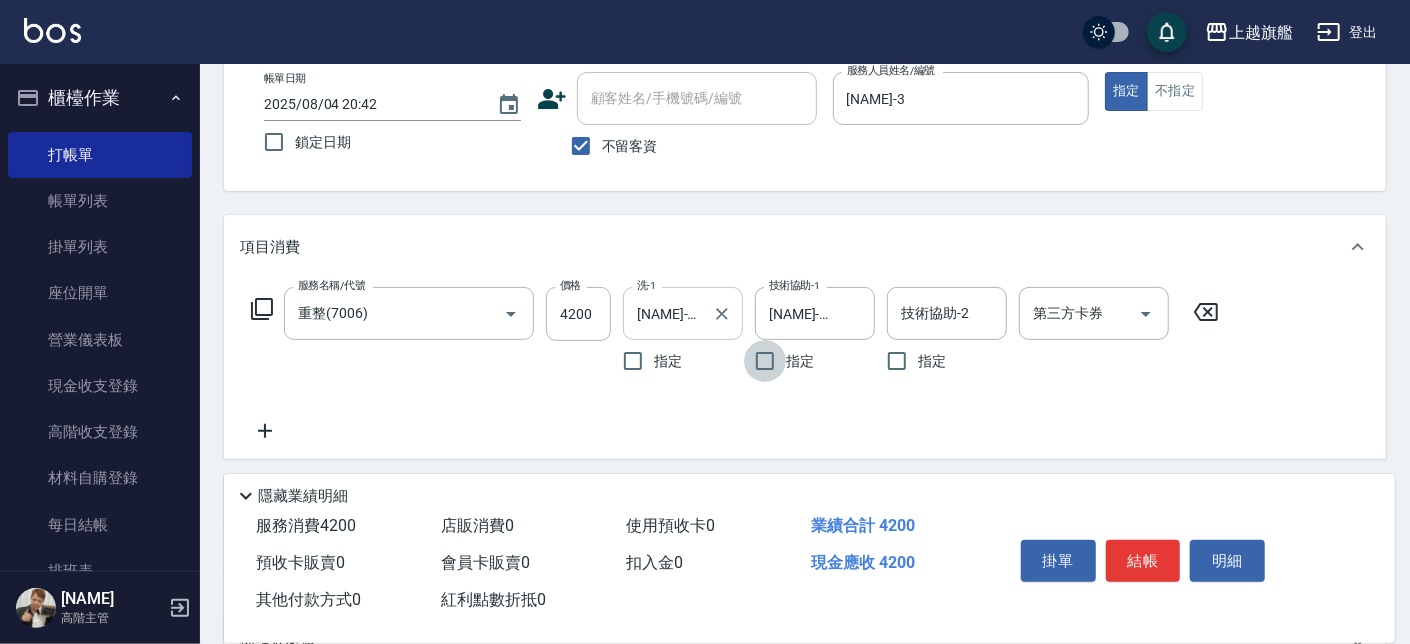 click at bounding box center (721, 313) 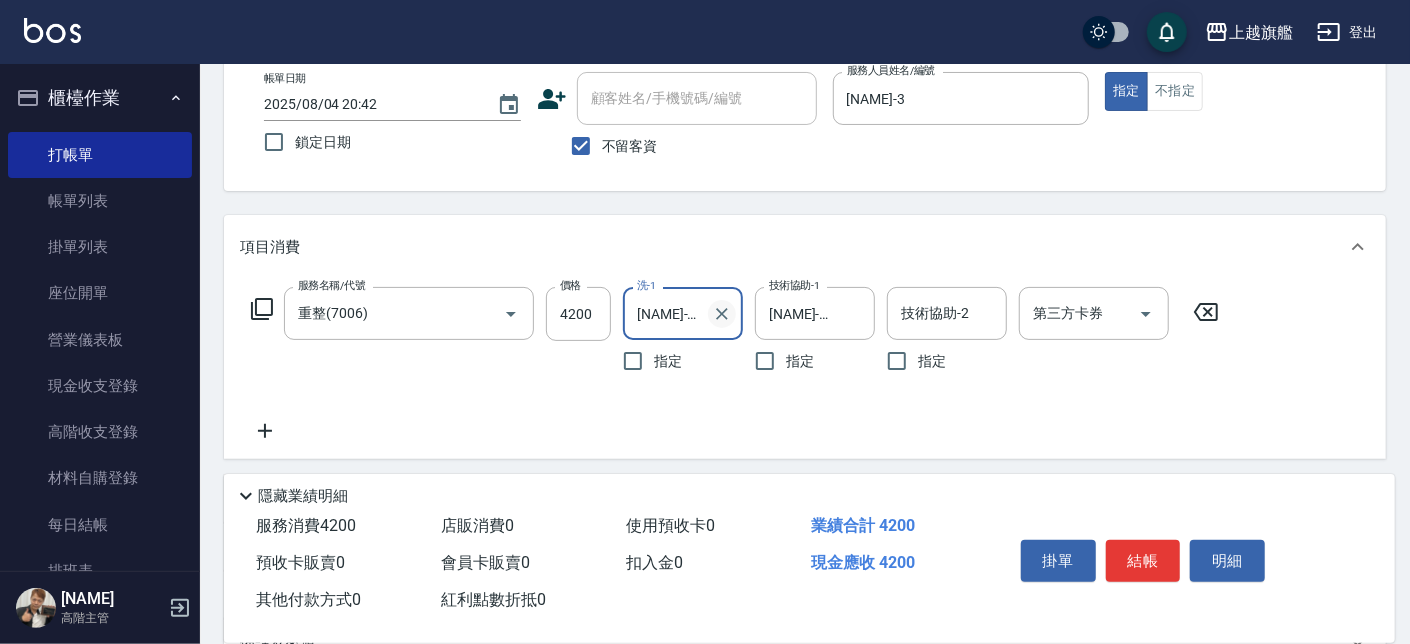 scroll, scrollTop: 0, scrollLeft: 1, axis: horizontal 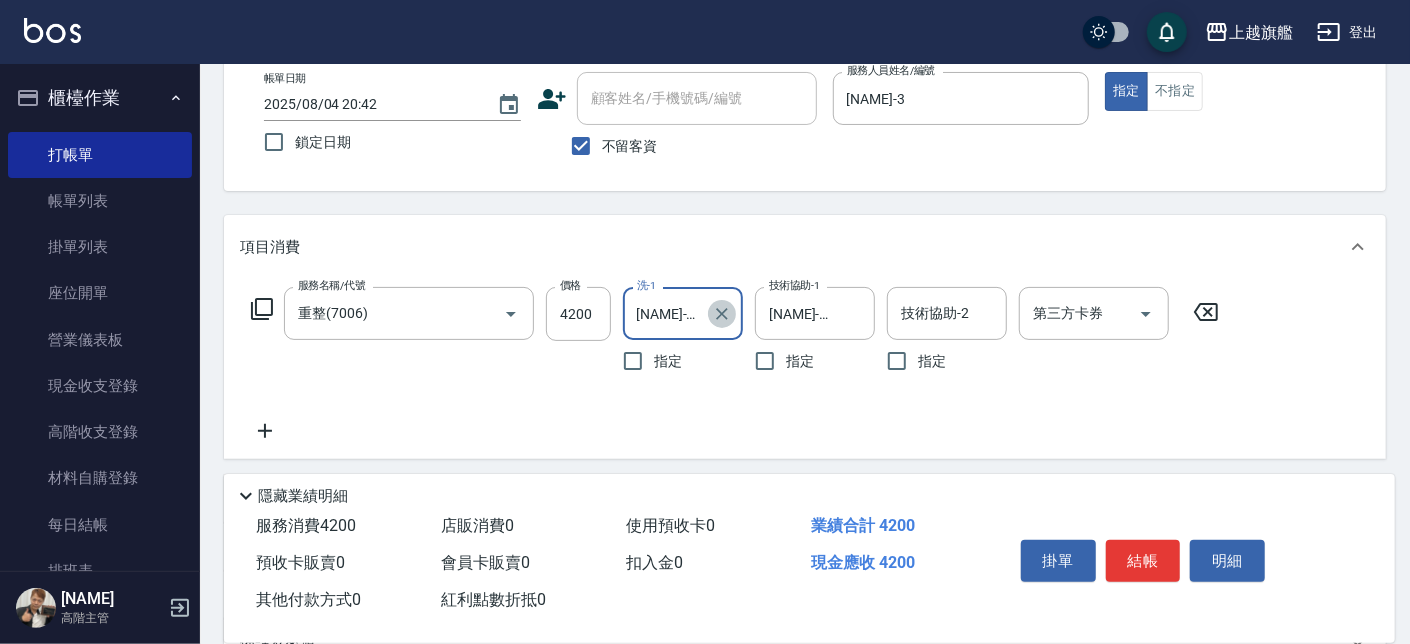 click 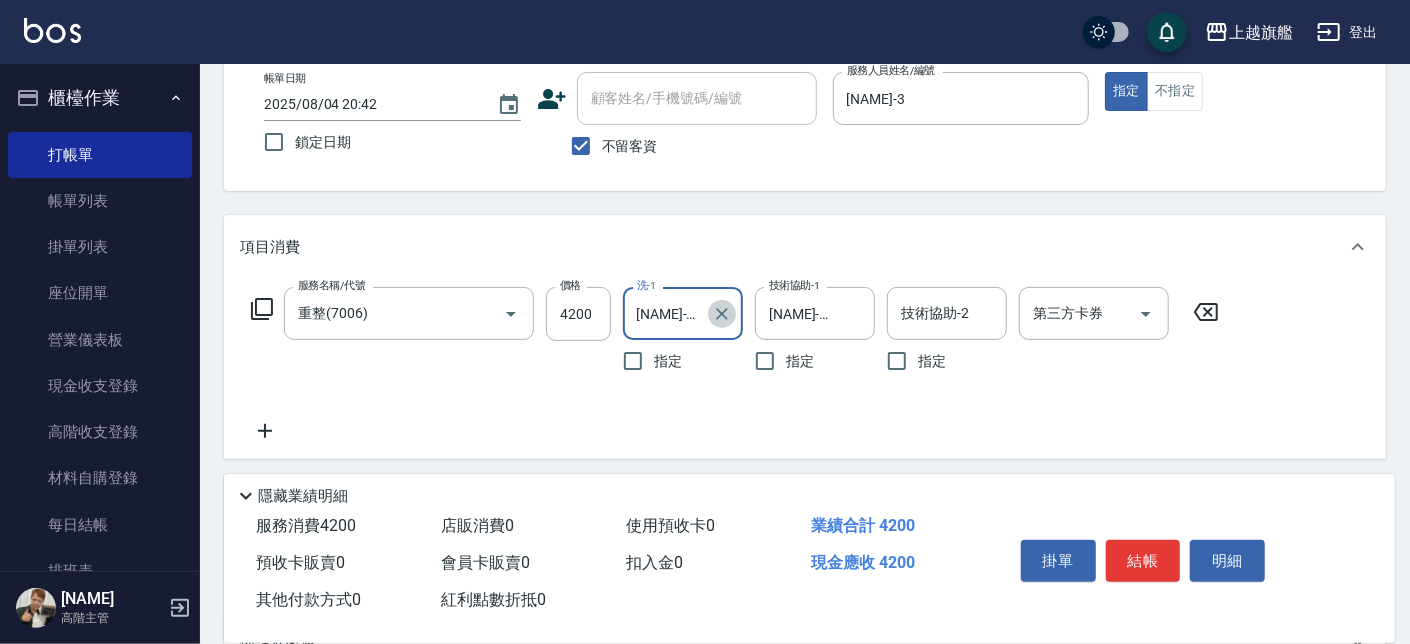 type 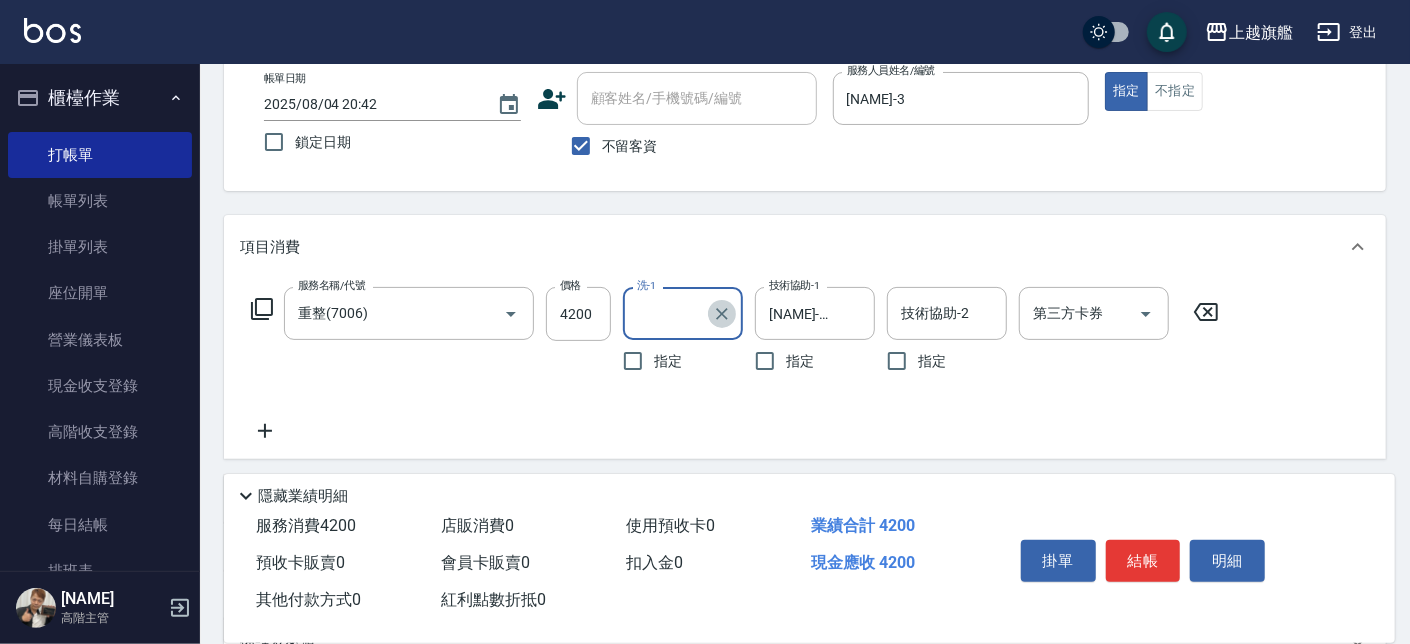 scroll, scrollTop: 0, scrollLeft: 0, axis: both 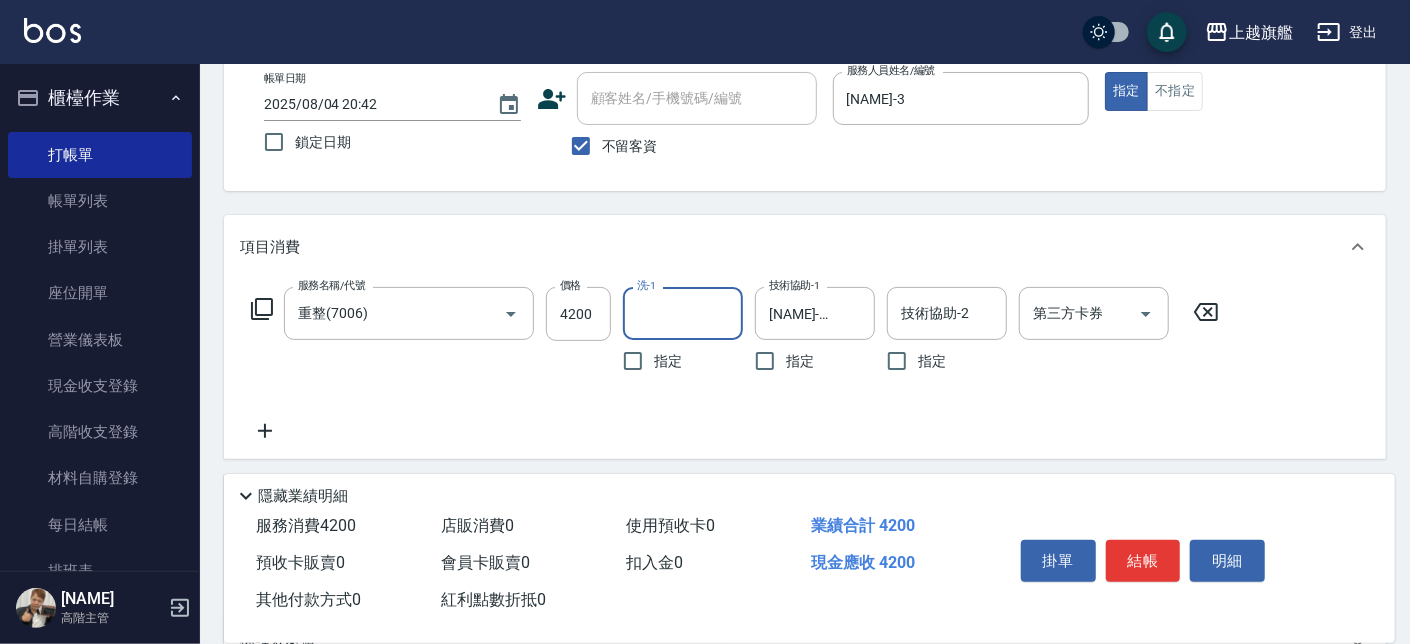 drag, startPoint x: 302, startPoint y: 438, endPoint x: 291, endPoint y: 438, distance: 11 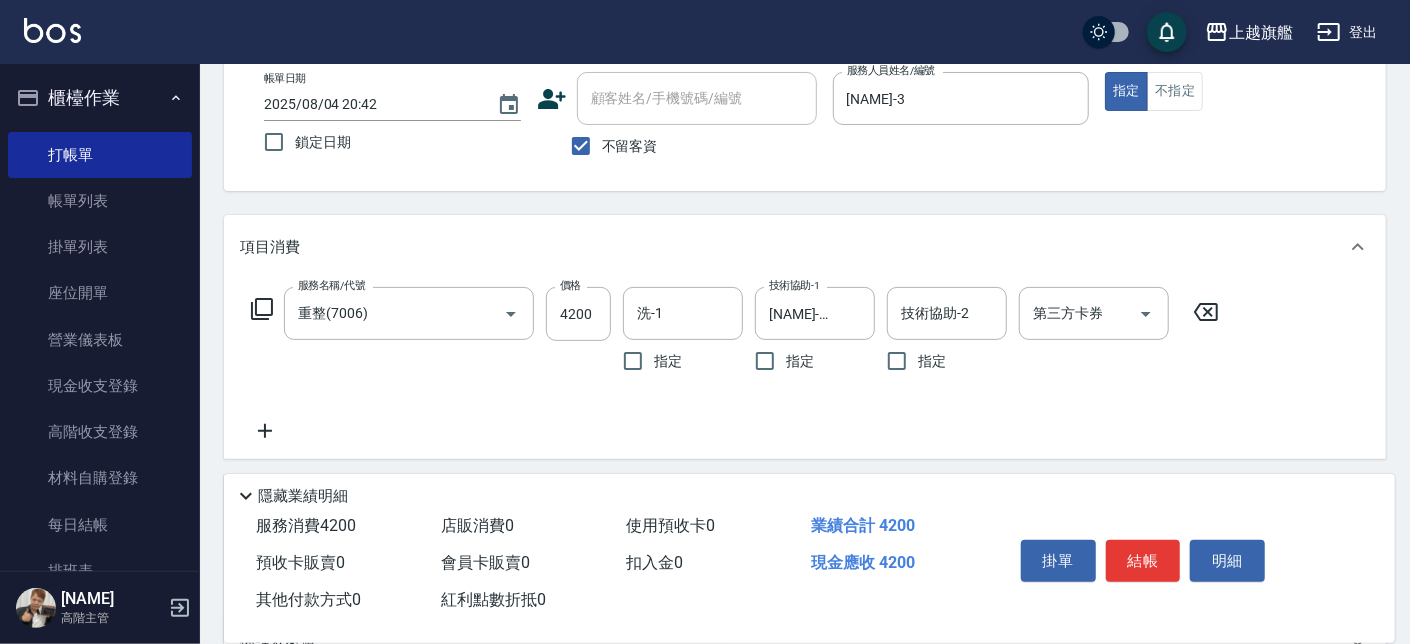 click 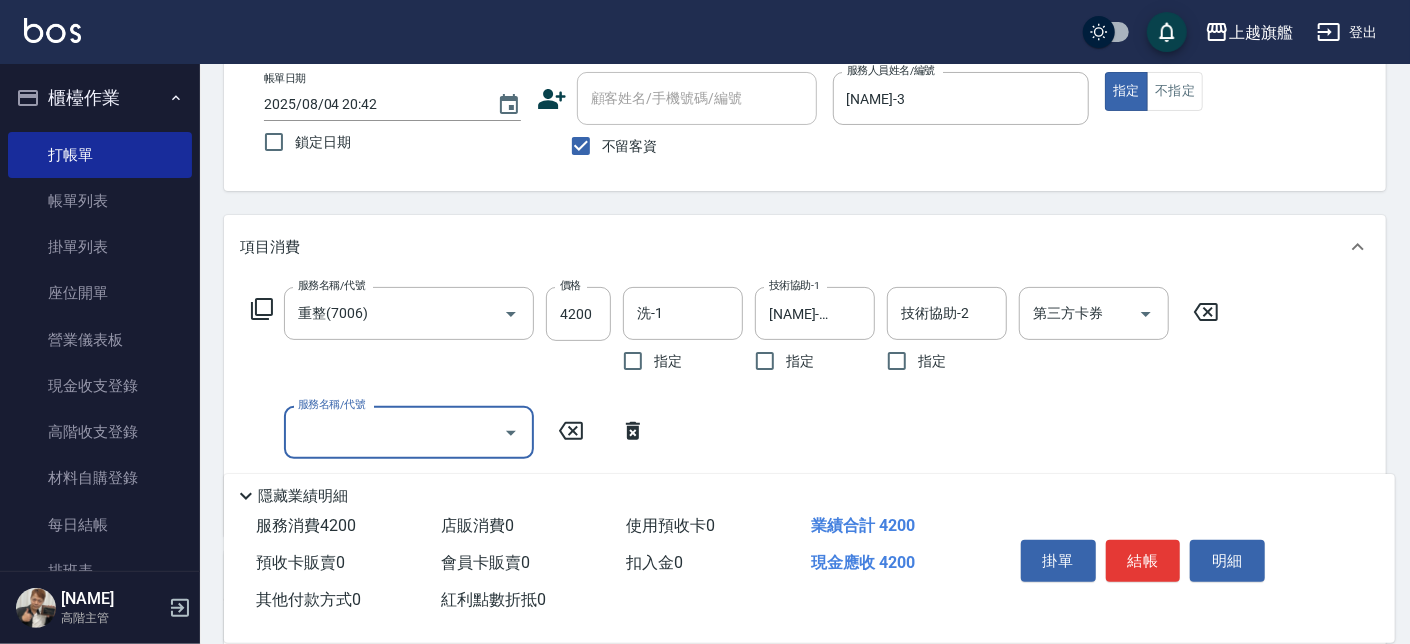 click on "服務名稱/代號" at bounding box center [394, 432] 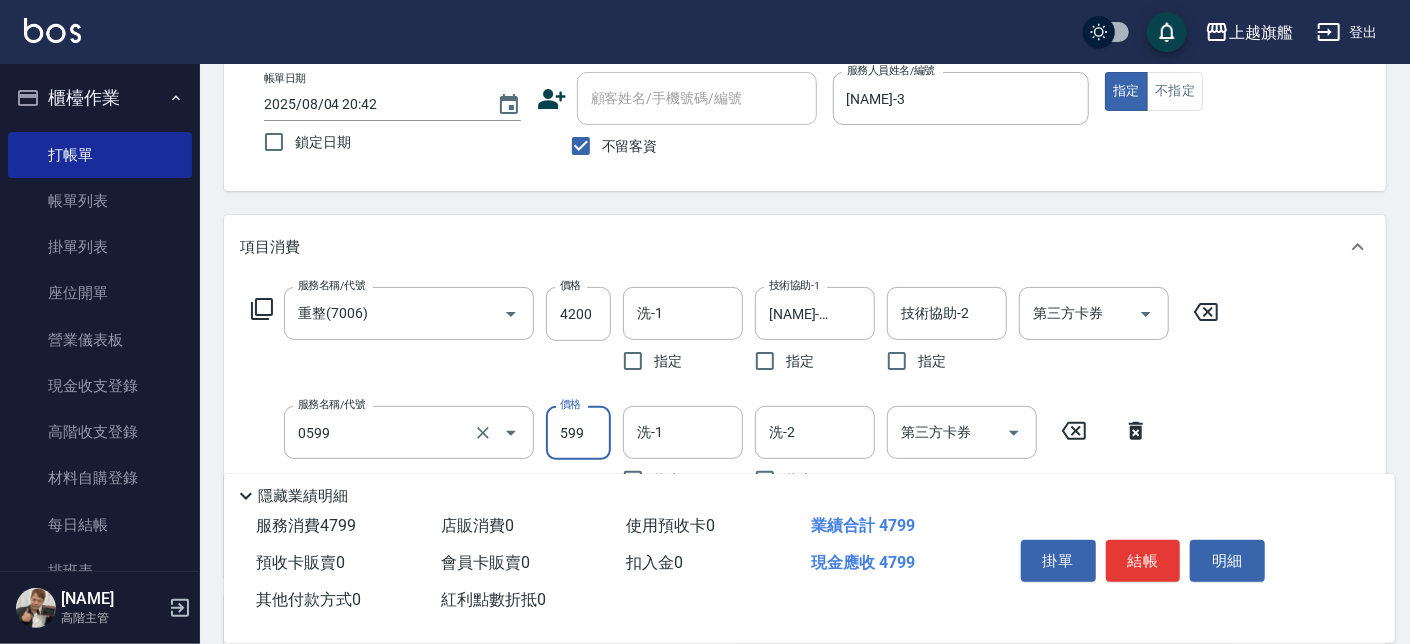 type on "去角質ITELY.(0599)" 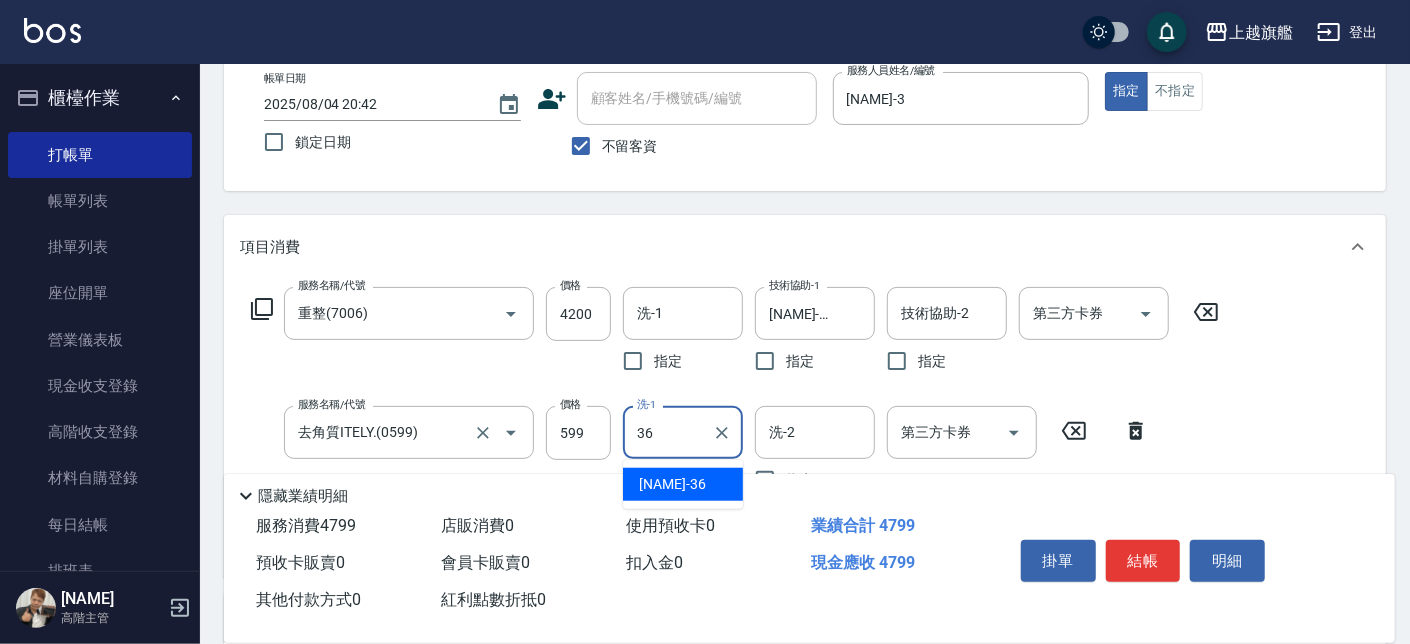 type on "蔡秉諶-36" 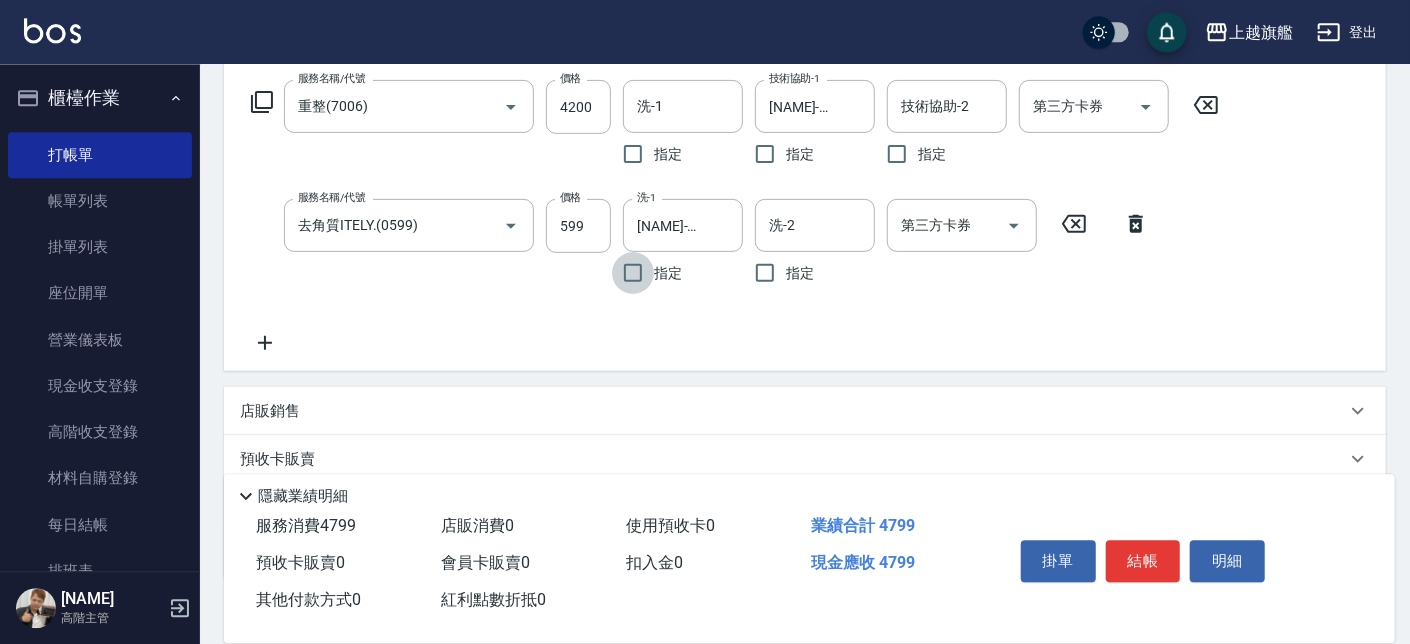 scroll, scrollTop: 445, scrollLeft: 0, axis: vertical 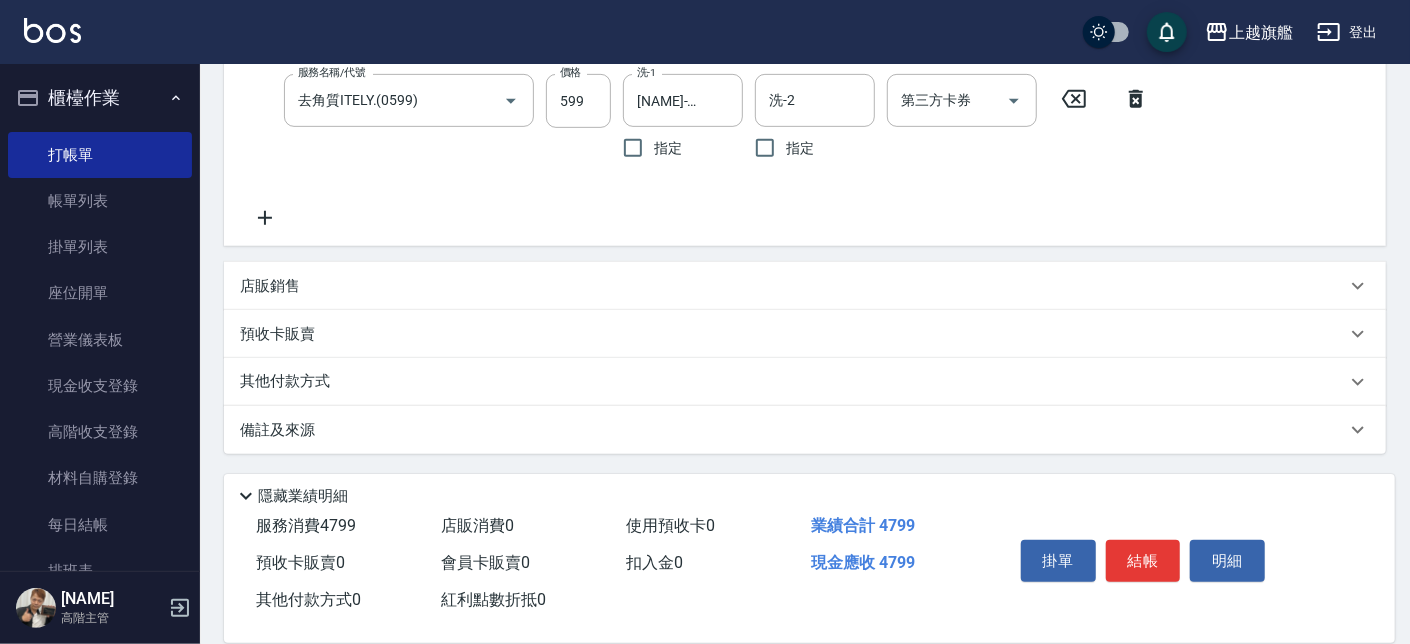 click 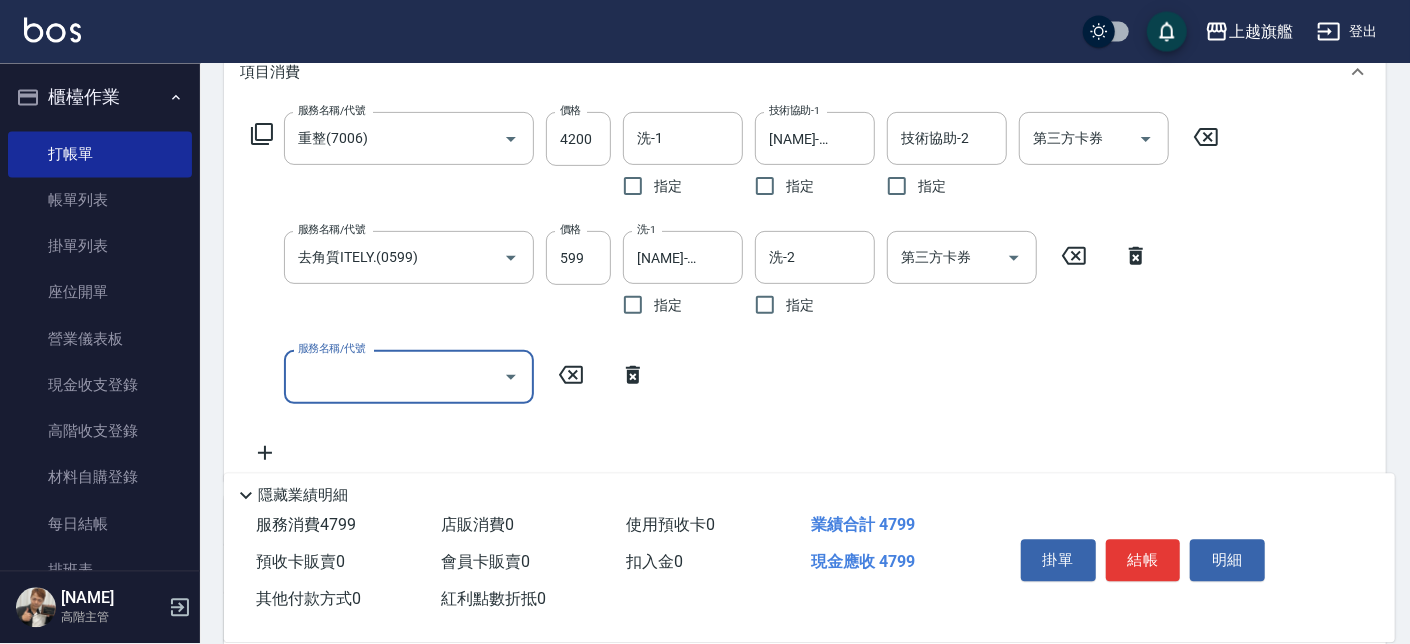 scroll, scrollTop: 522, scrollLeft: 0, axis: vertical 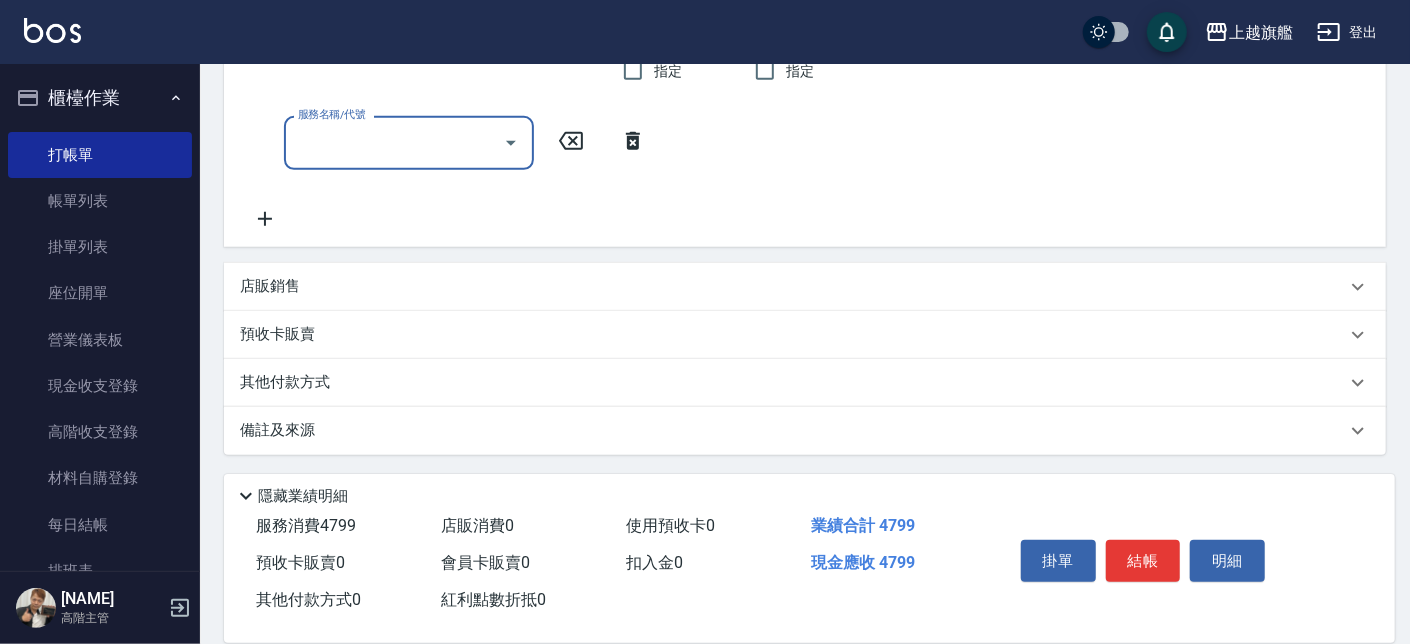 click 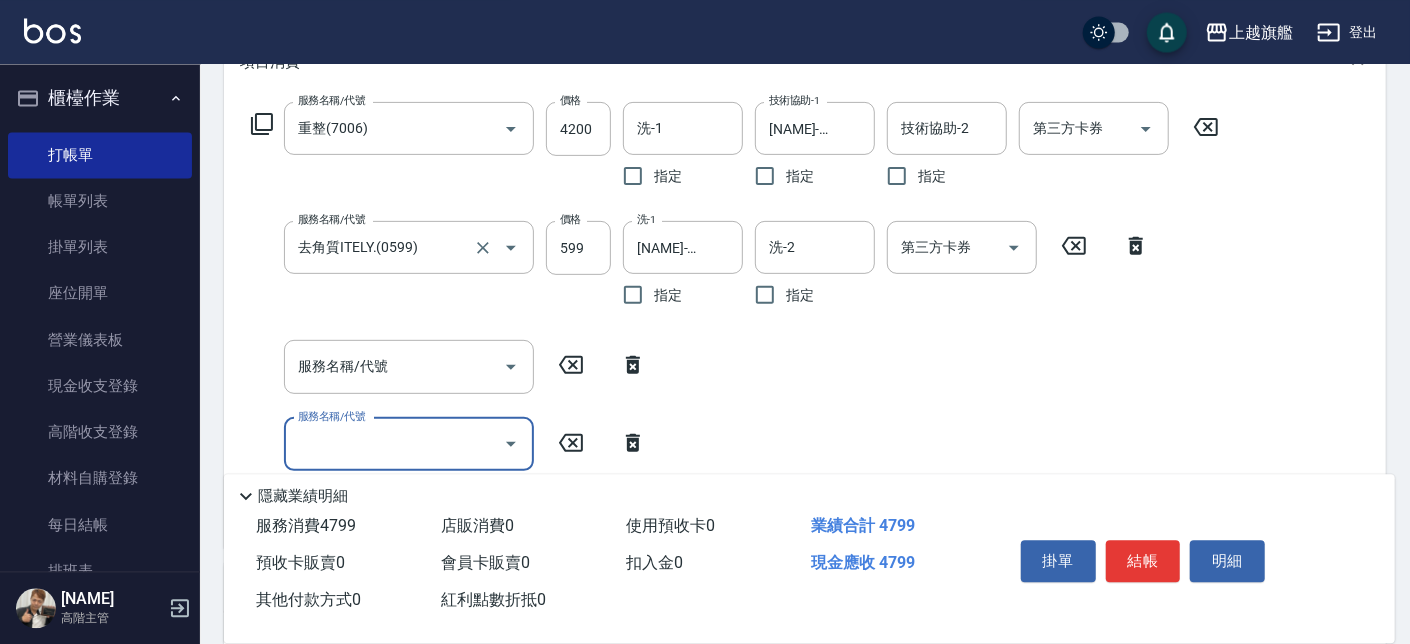 scroll, scrollTop: 294, scrollLeft: 0, axis: vertical 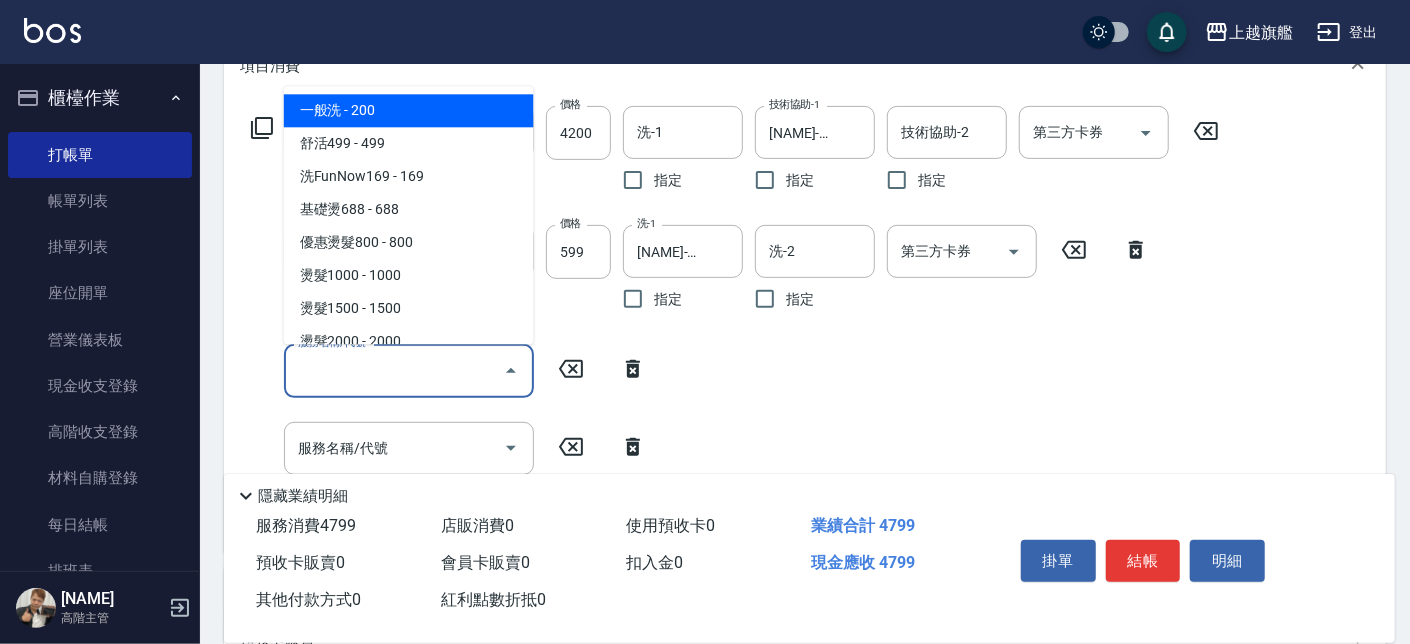 click on "服務名稱/代號" at bounding box center (394, 370) 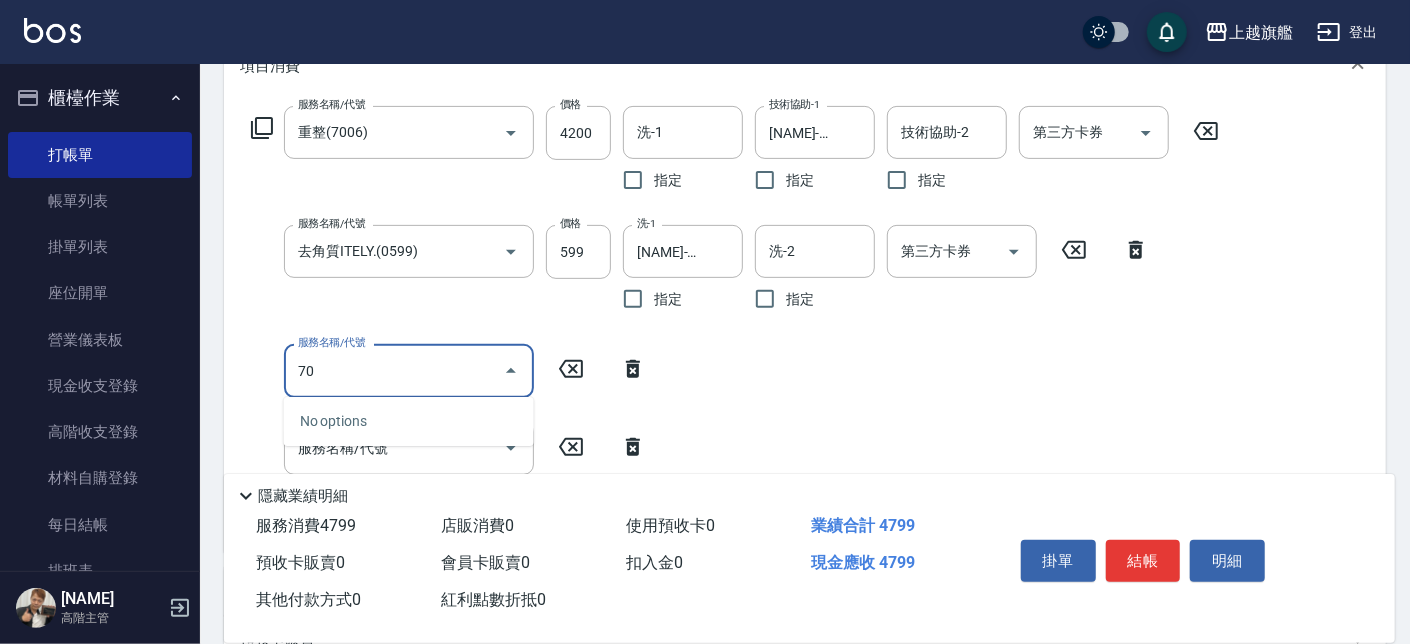 type on "7" 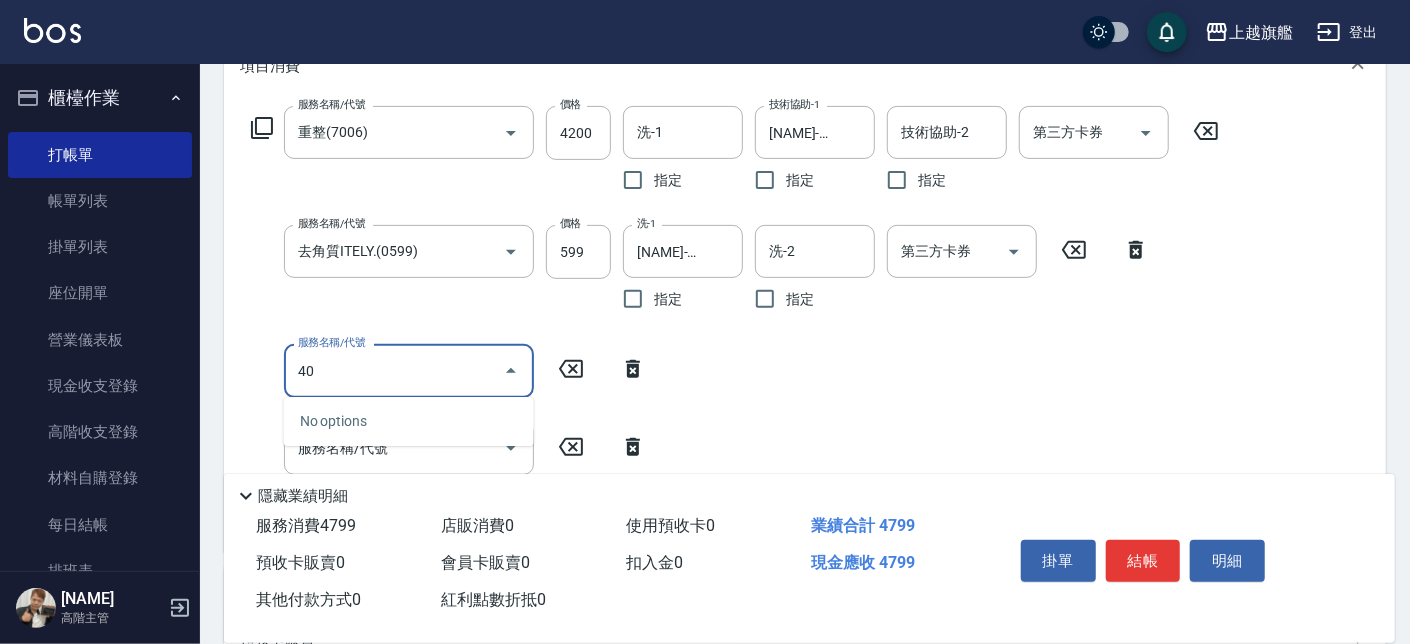 type on "406" 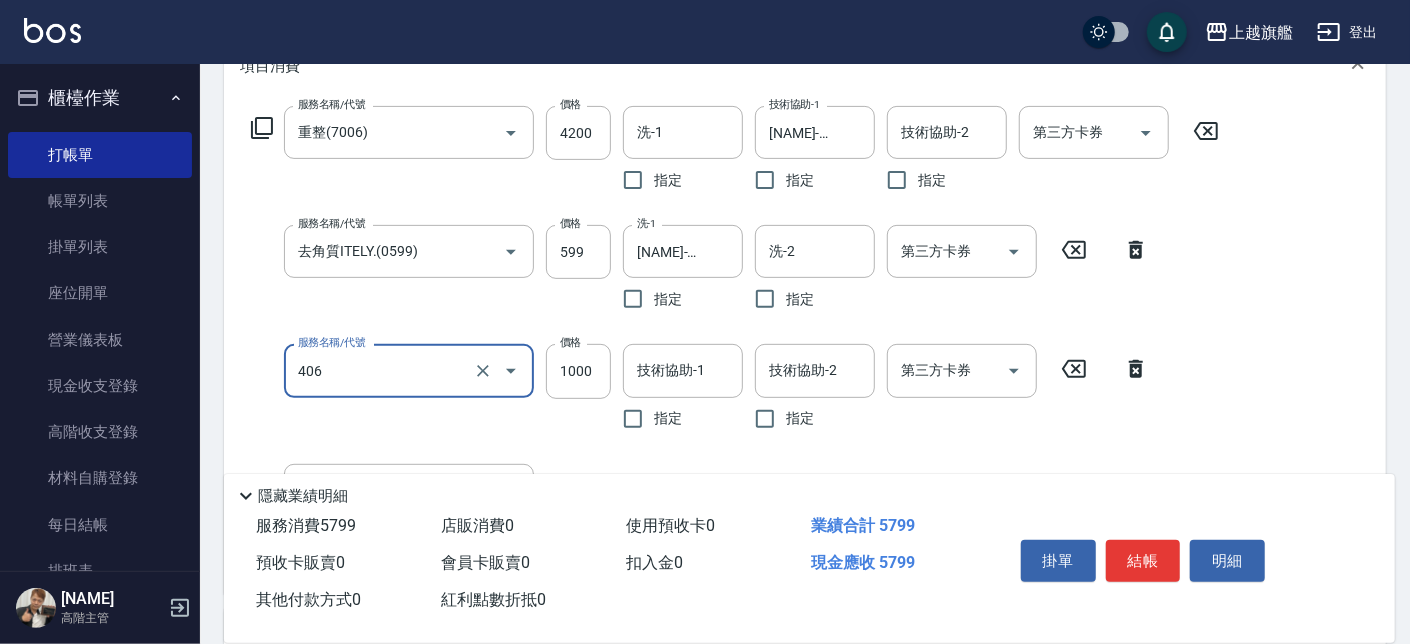 click on "406" at bounding box center [381, 370] 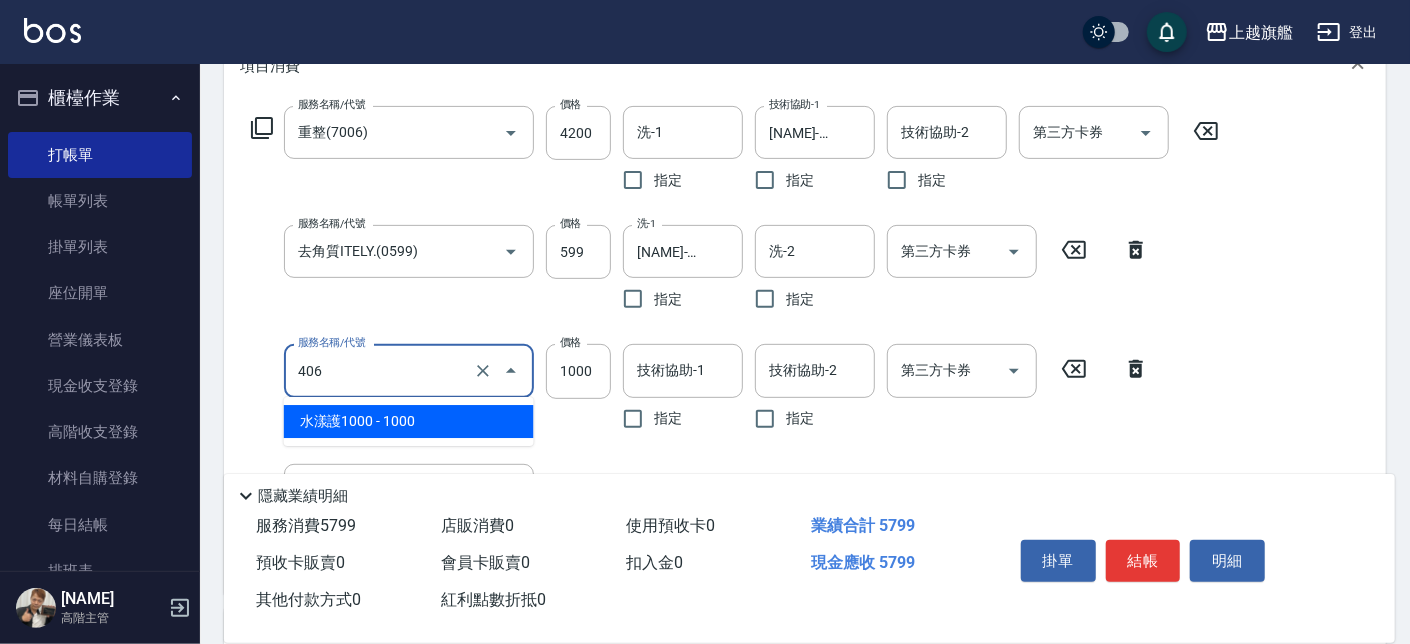 click on "406" at bounding box center [381, 370] 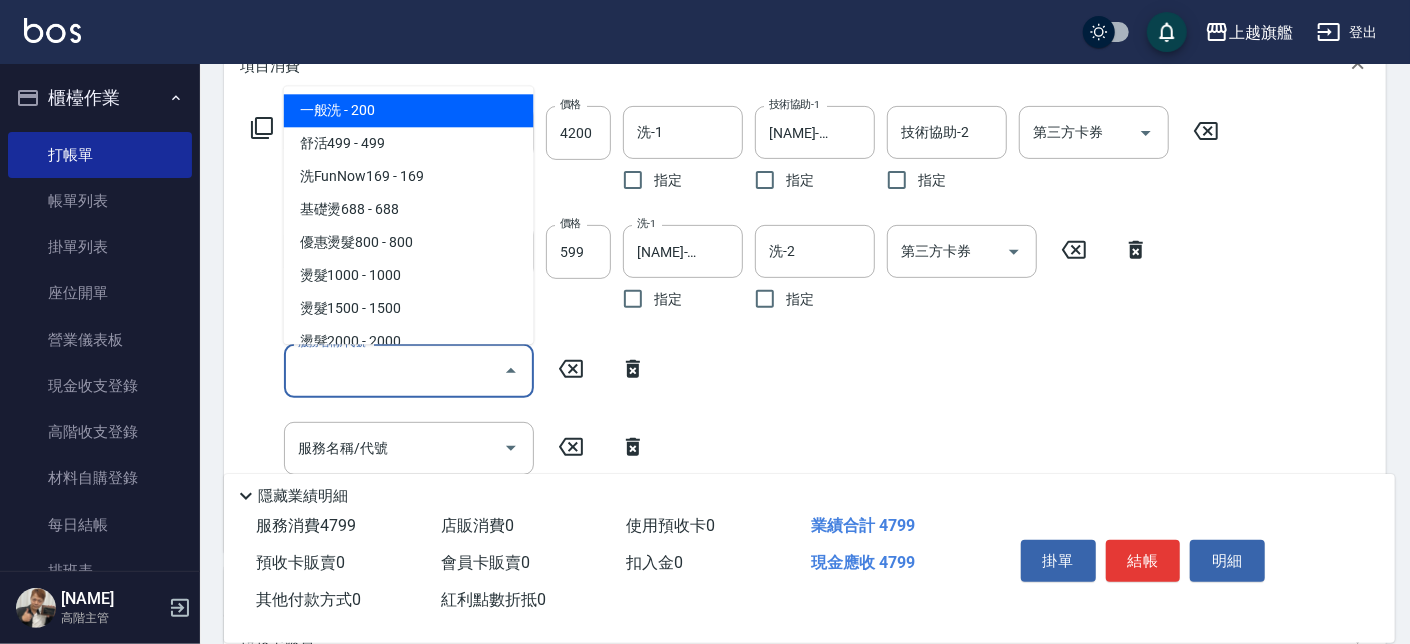 type on "5" 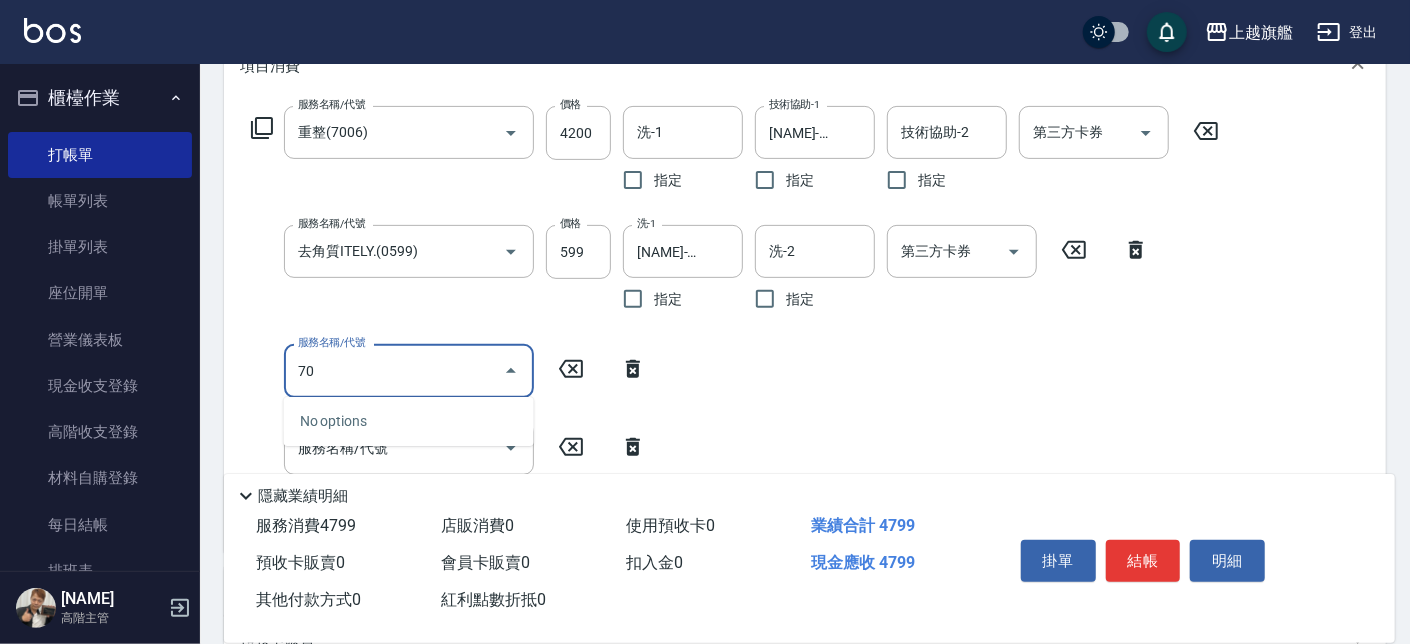 type on "7" 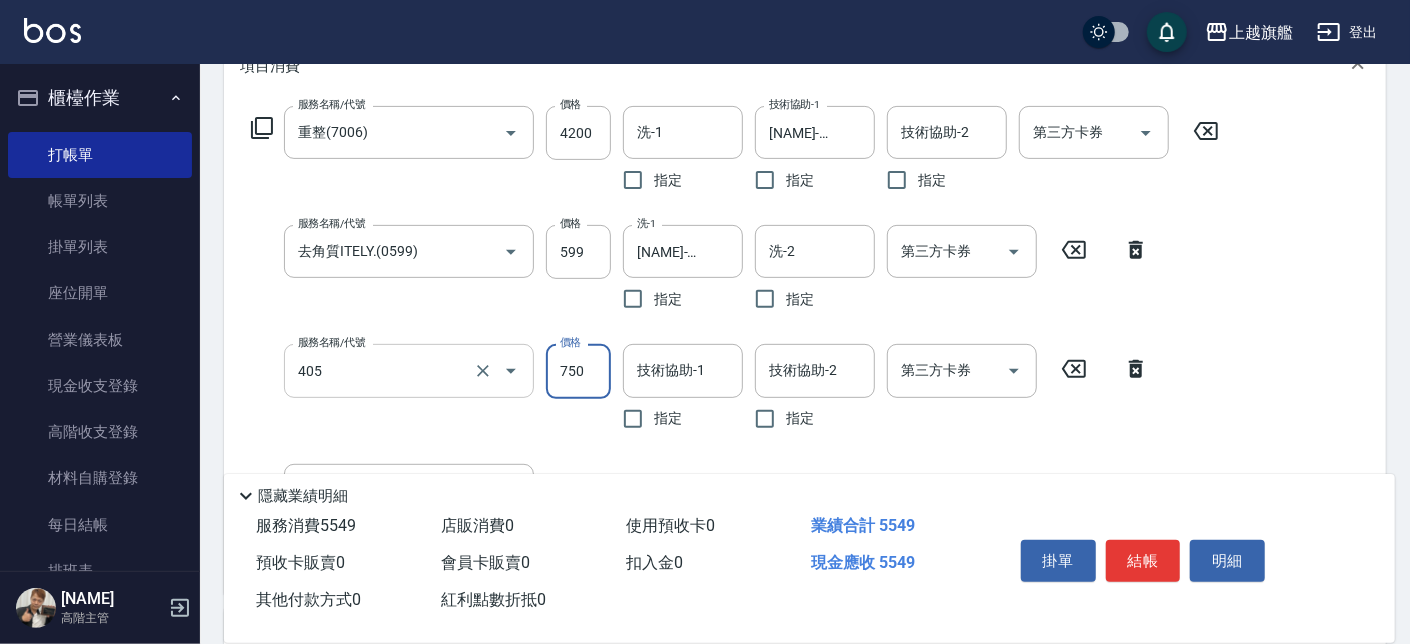 type on "洋甘菊750(405)" 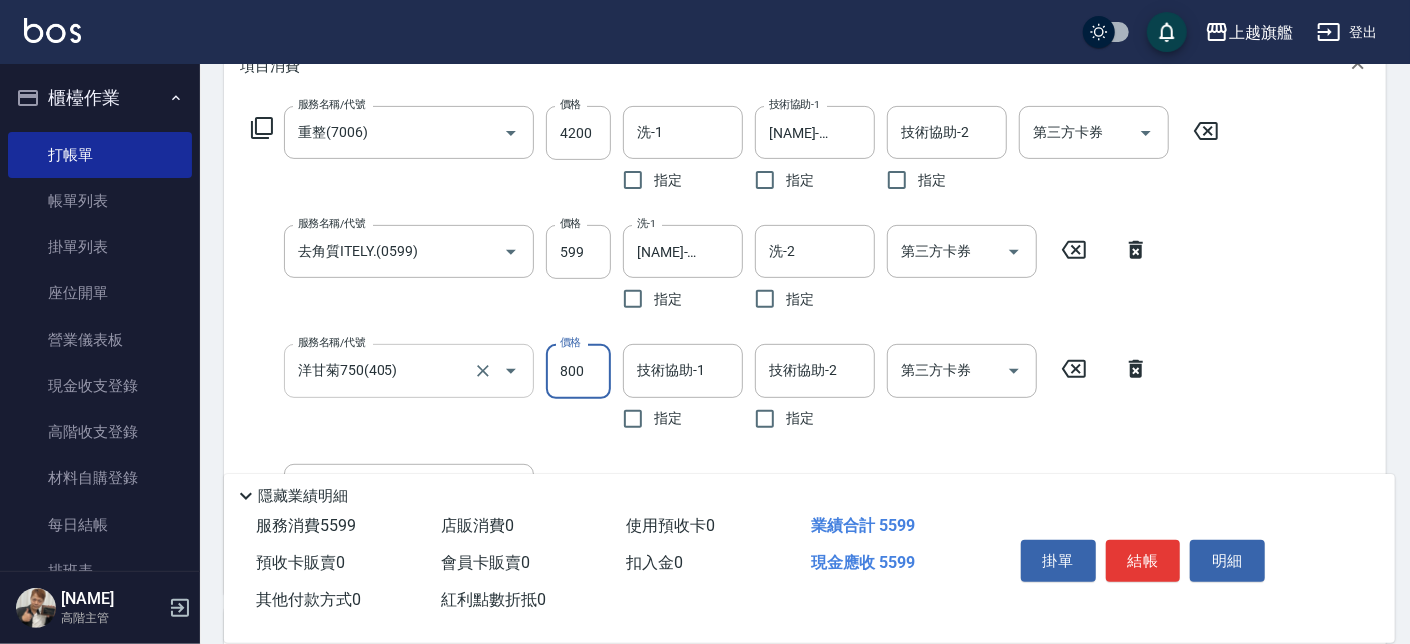 type on "800" 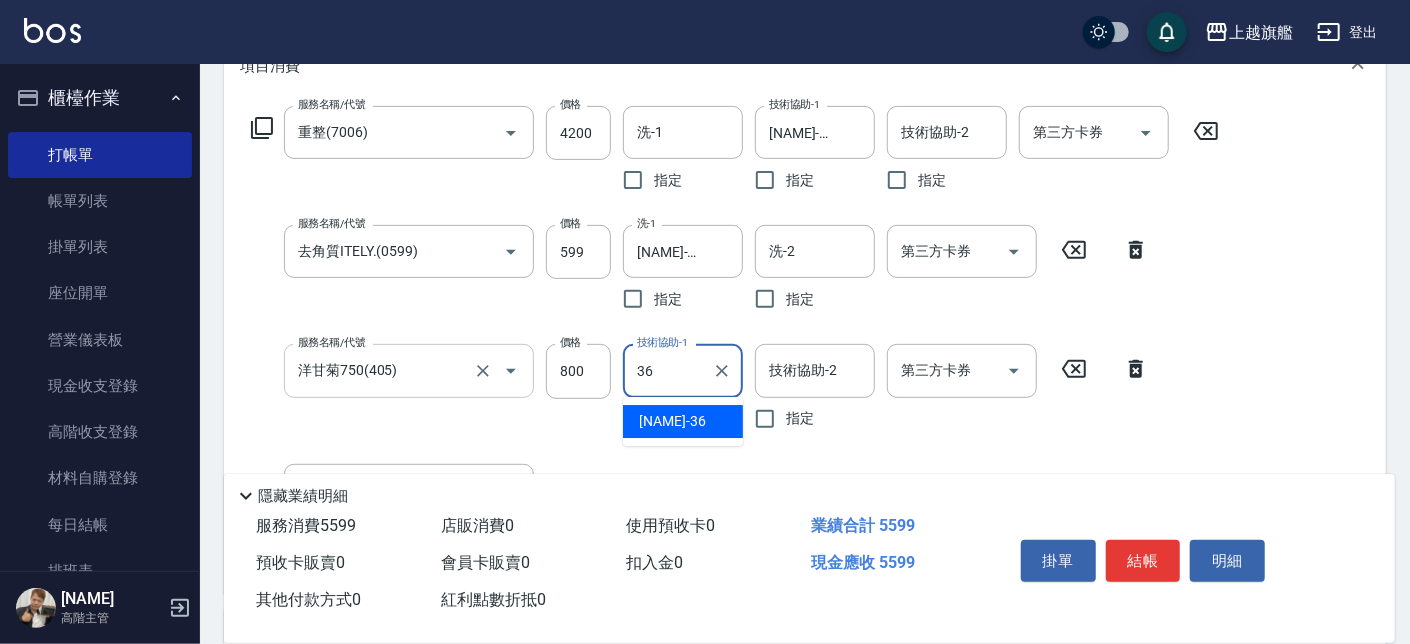 type on "蔡秉諶-36" 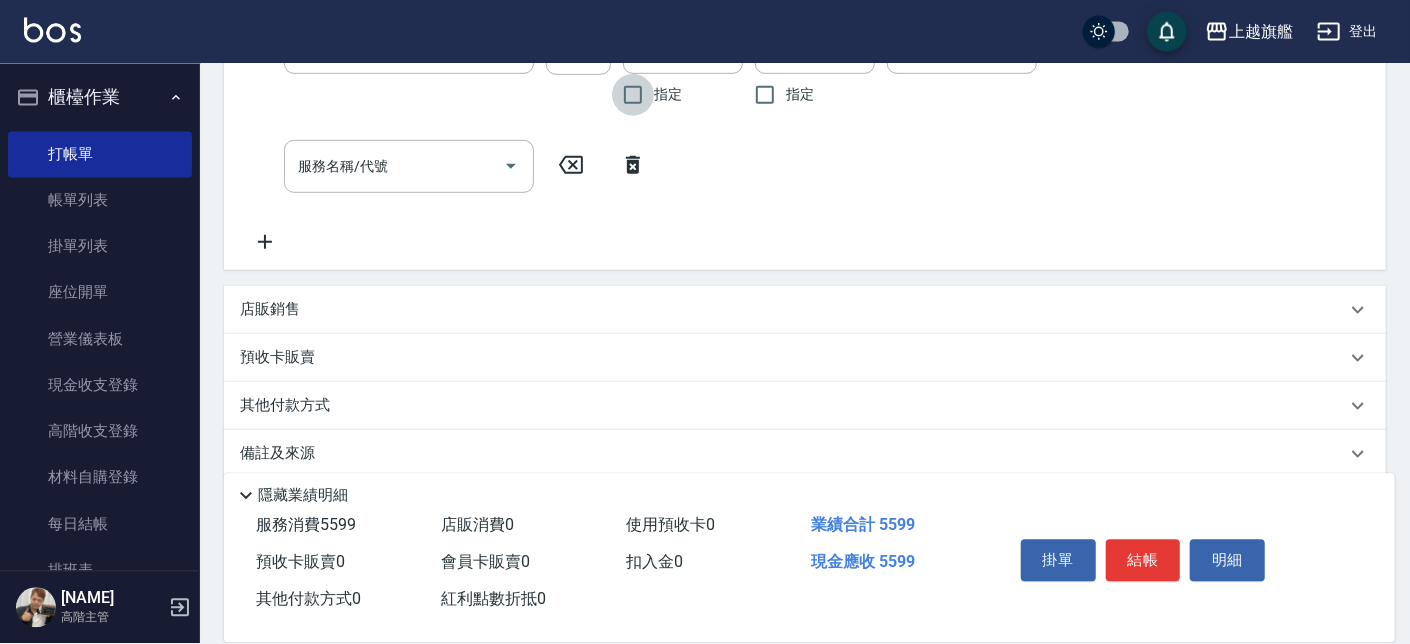 scroll, scrollTop: 640, scrollLeft: 0, axis: vertical 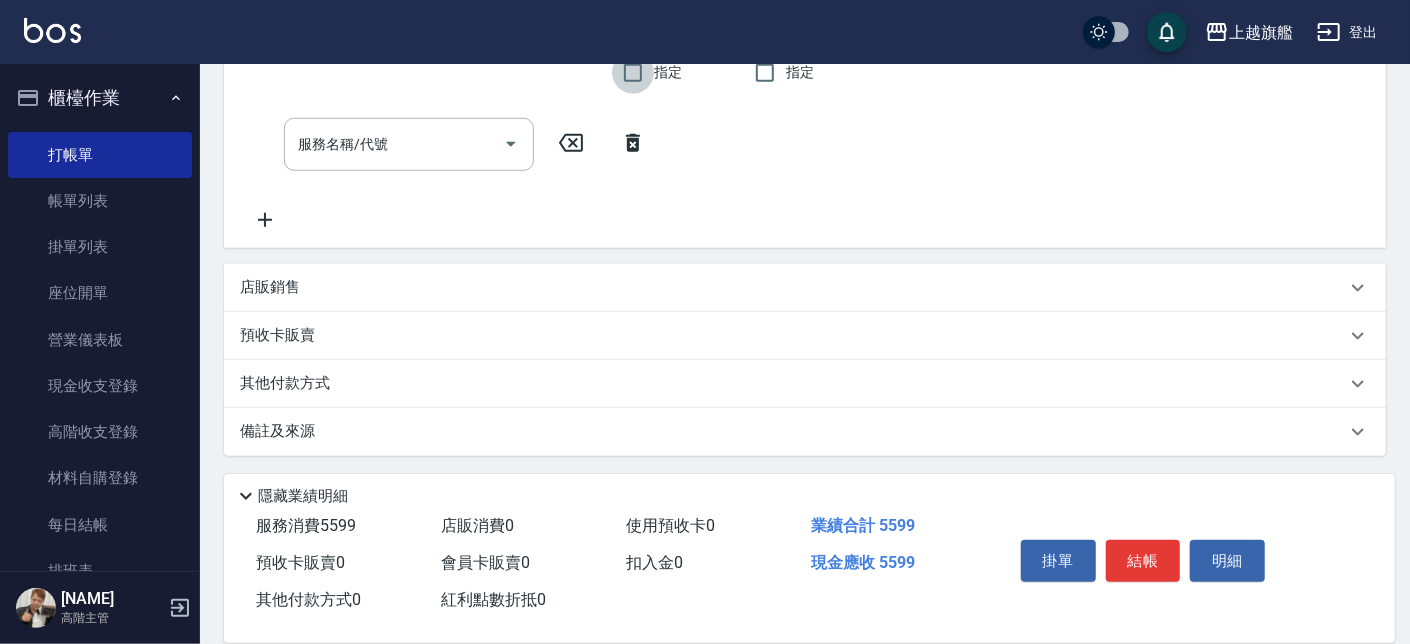 click on "預收卡販賣" at bounding box center (277, 335) 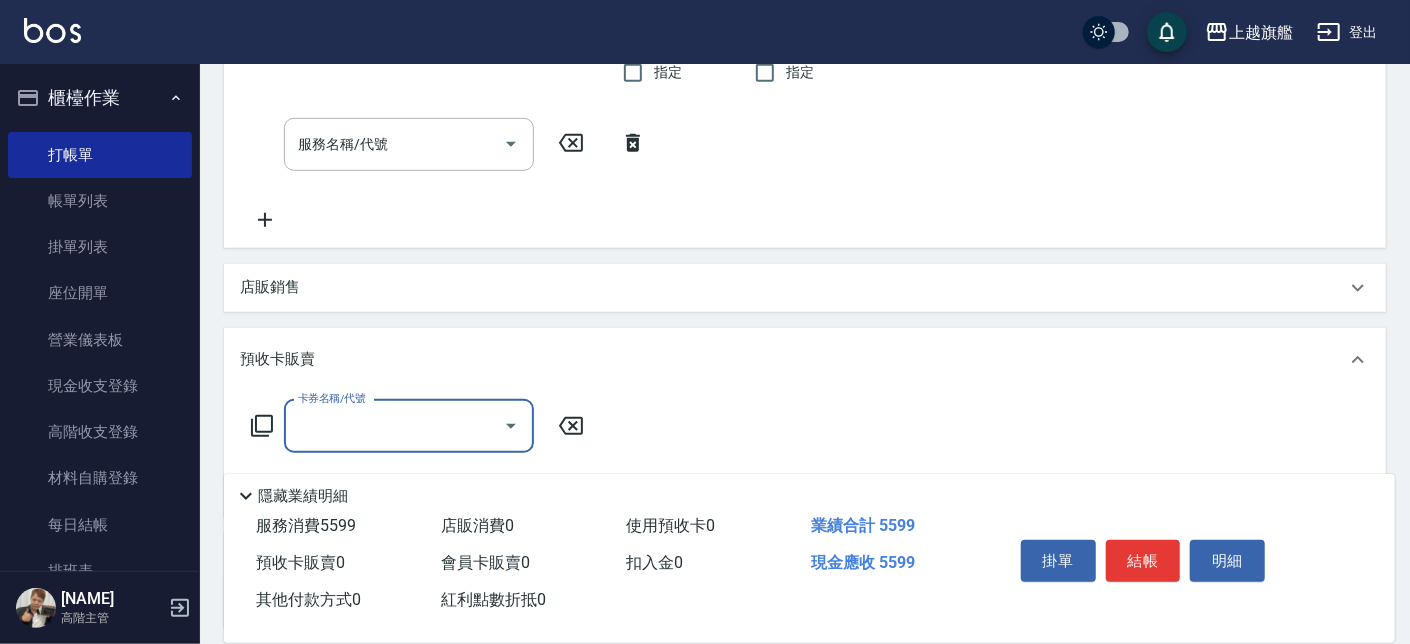 scroll, scrollTop: 0, scrollLeft: 0, axis: both 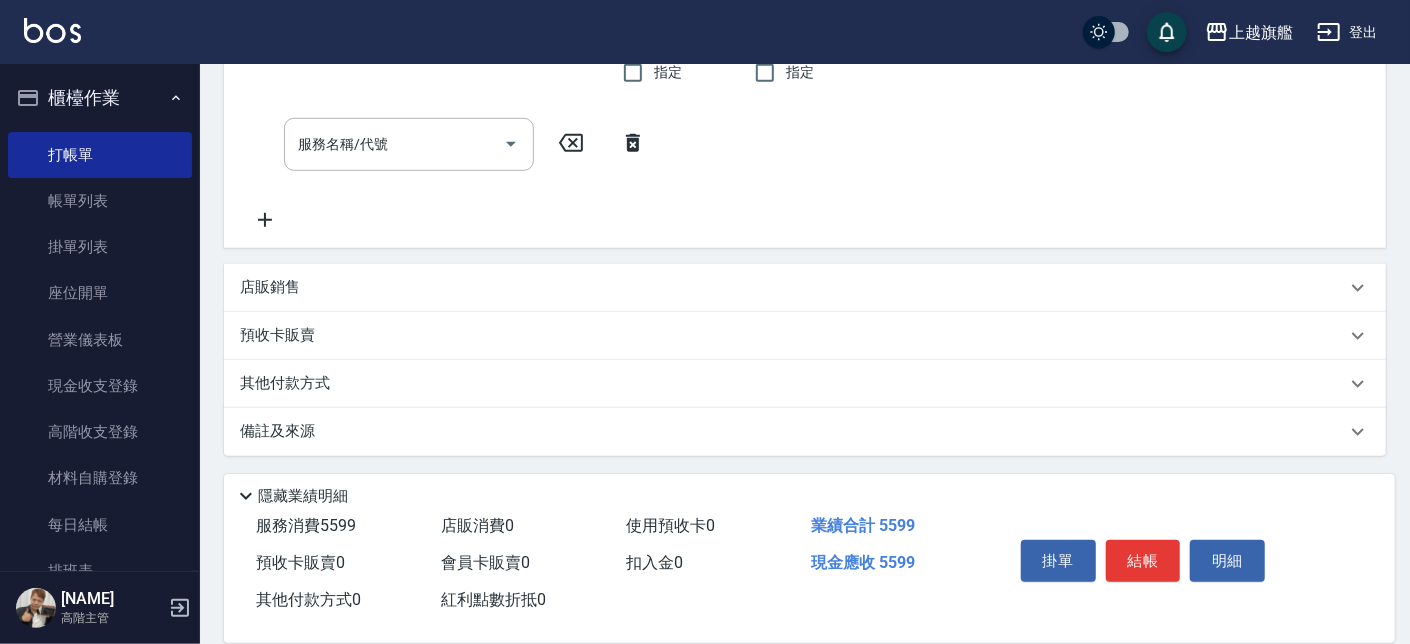 click on "店販銷售" at bounding box center (270, 287) 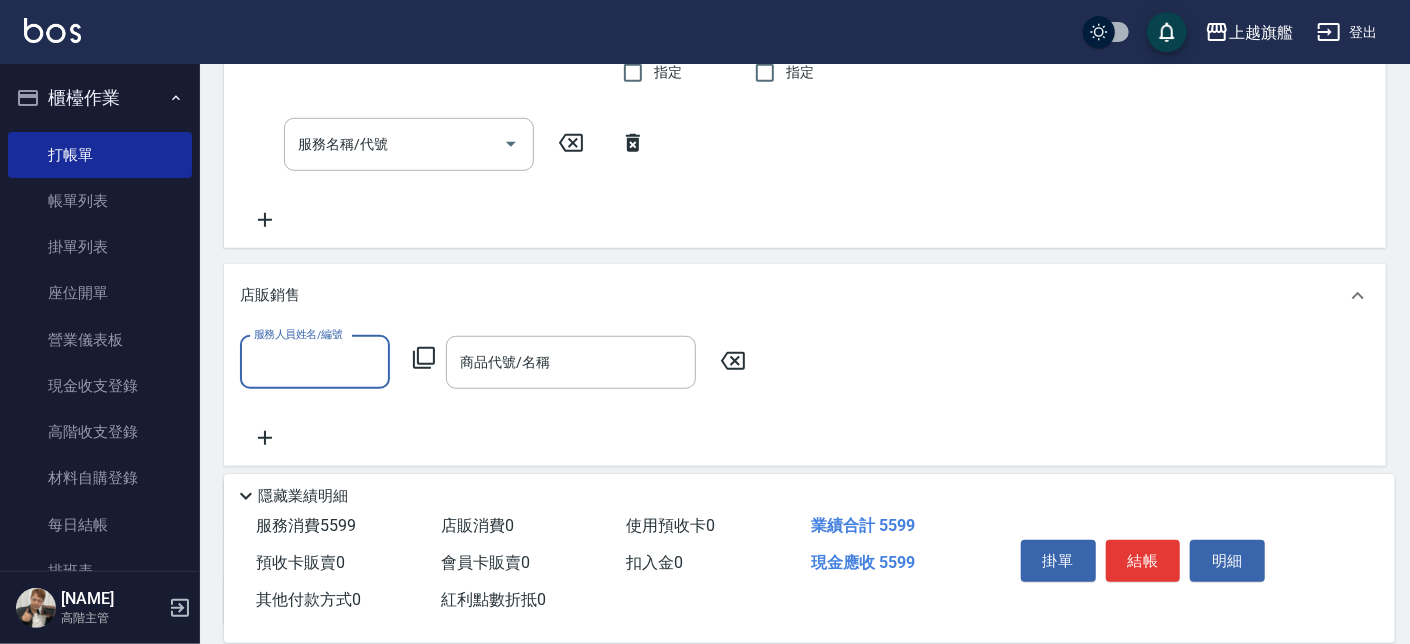 scroll, scrollTop: 0, scrollLeft: 0, axis: both 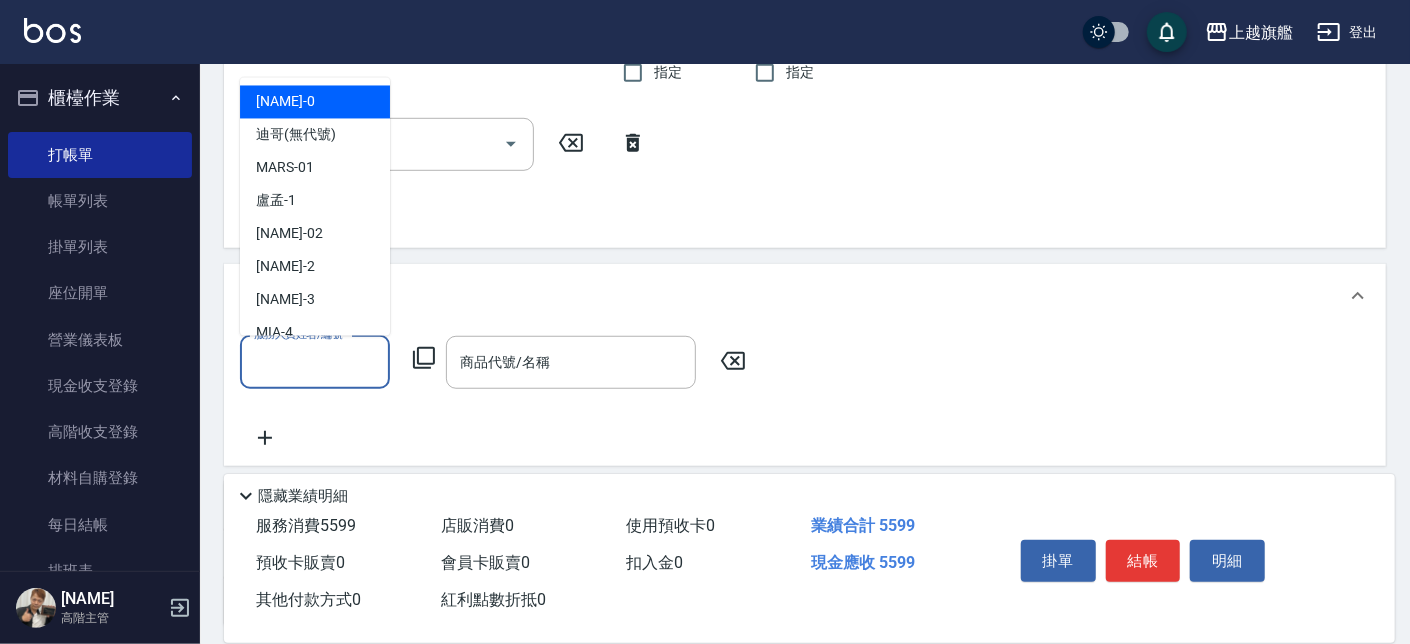 click on "服務人員姓名/編號" at bounding box center (315, 362) 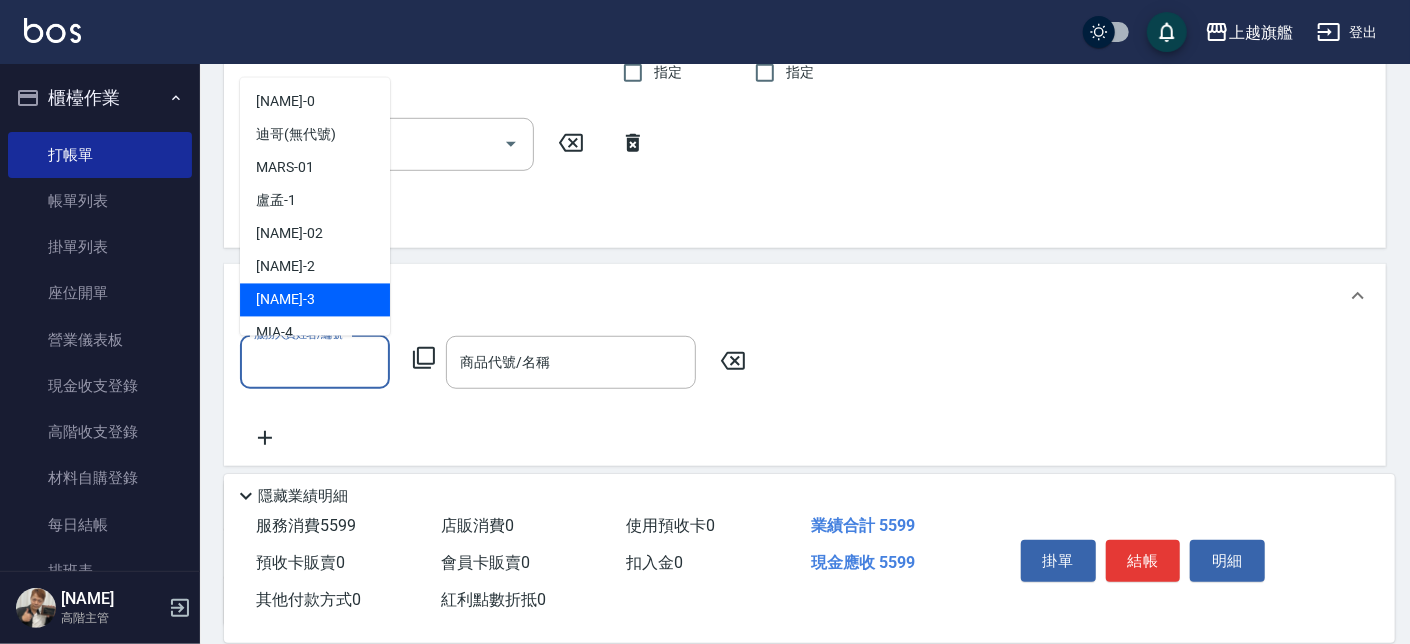 click on "謝雅婷 -3" at bounding box center [315, 300] 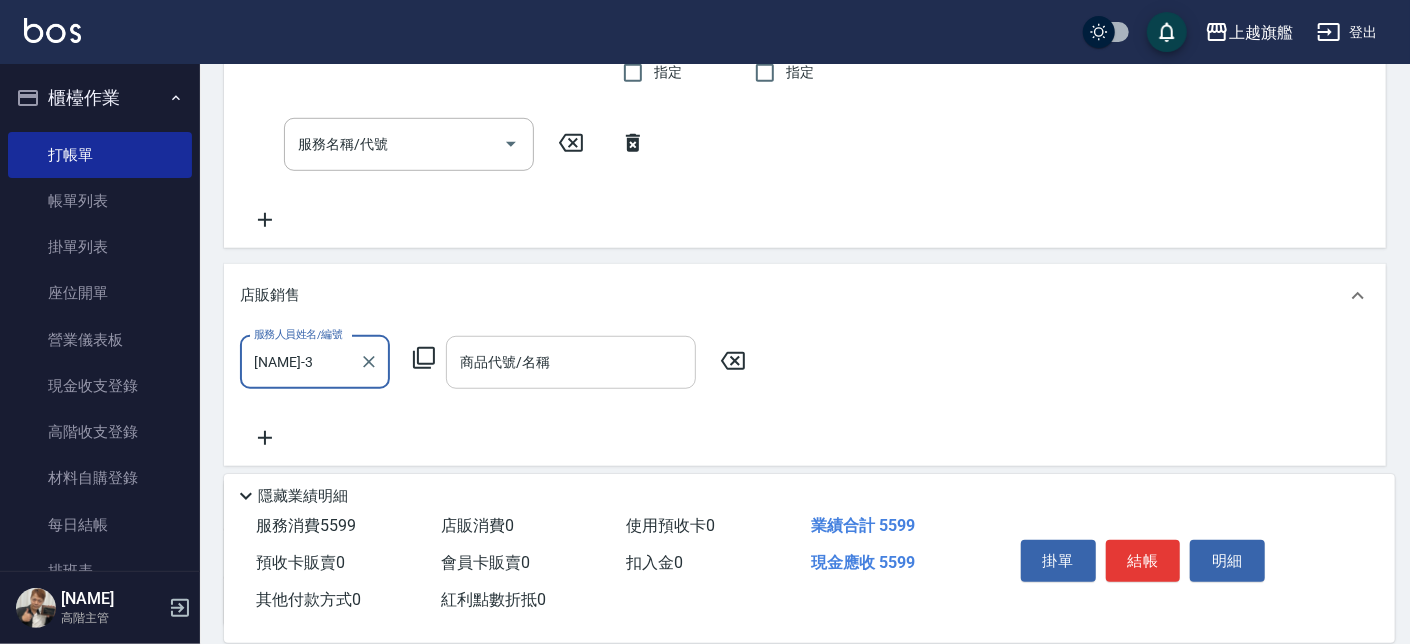 drag, startPoint x: 487, startPoint y: 360, endPoint x: 477, endPoint y: 364, distance: 10.770329 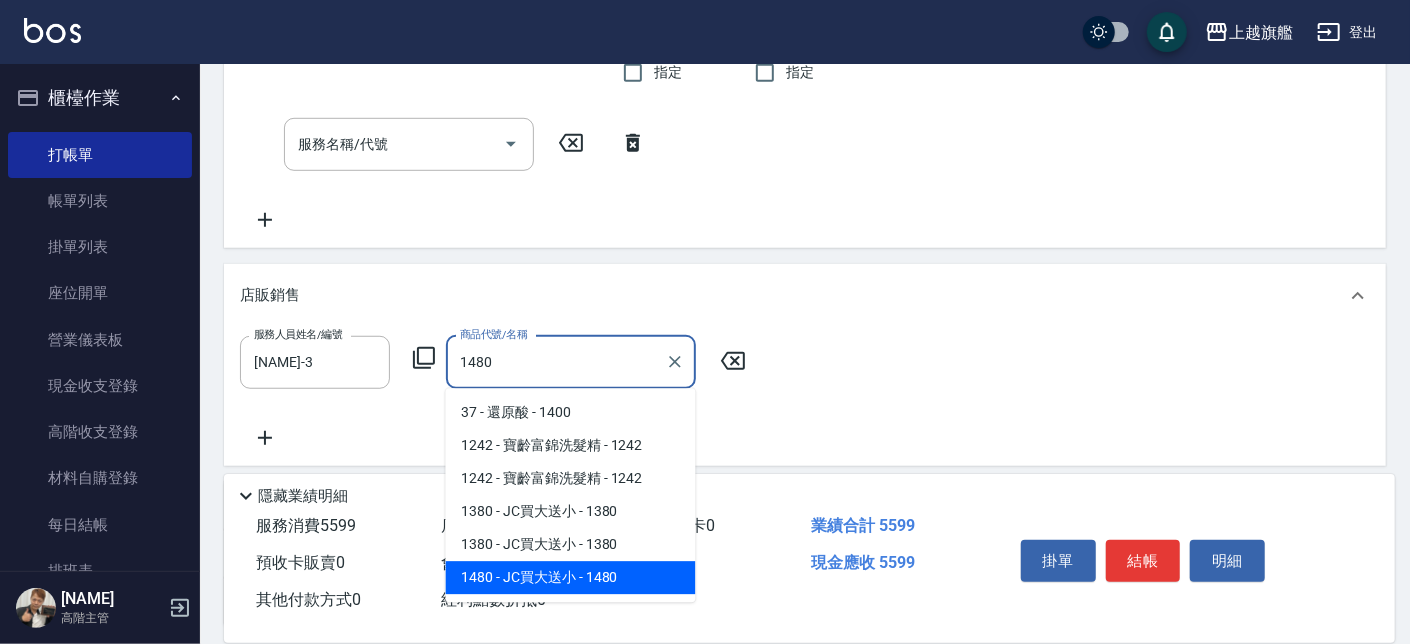 click on "1480 - JC買大送小 - 1480" at bounding box center [571, 577] 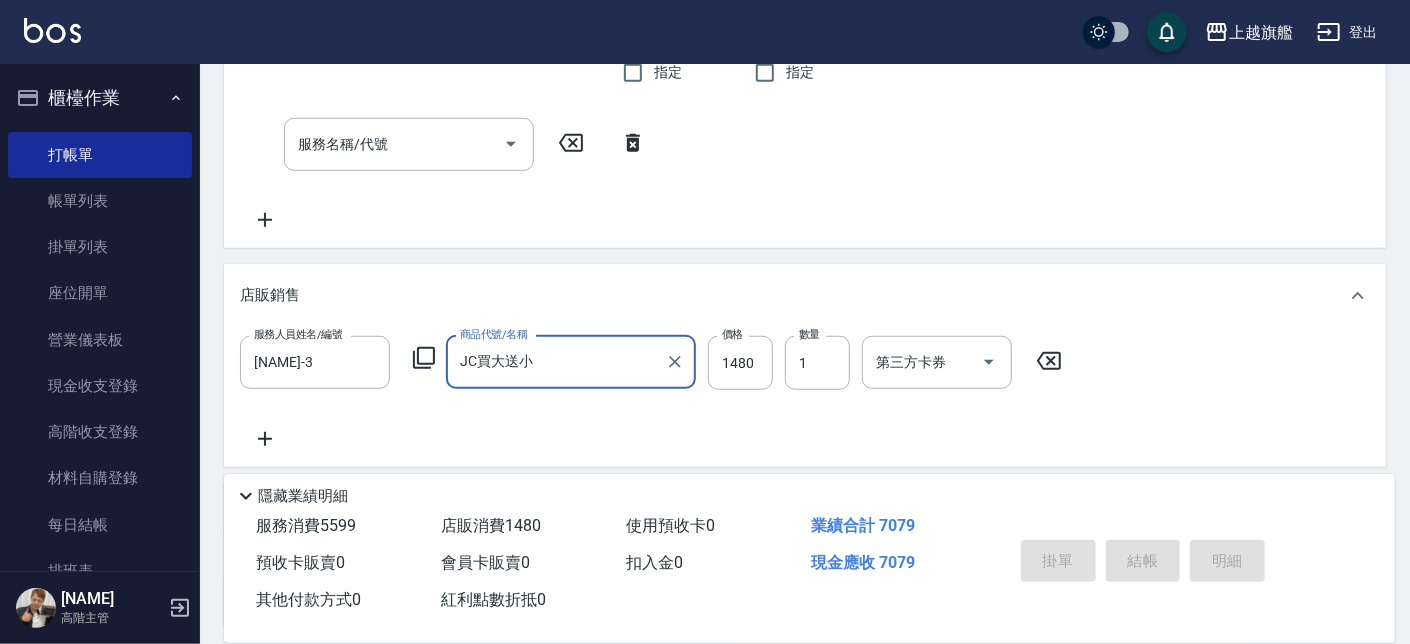 type on "JC買大送小" 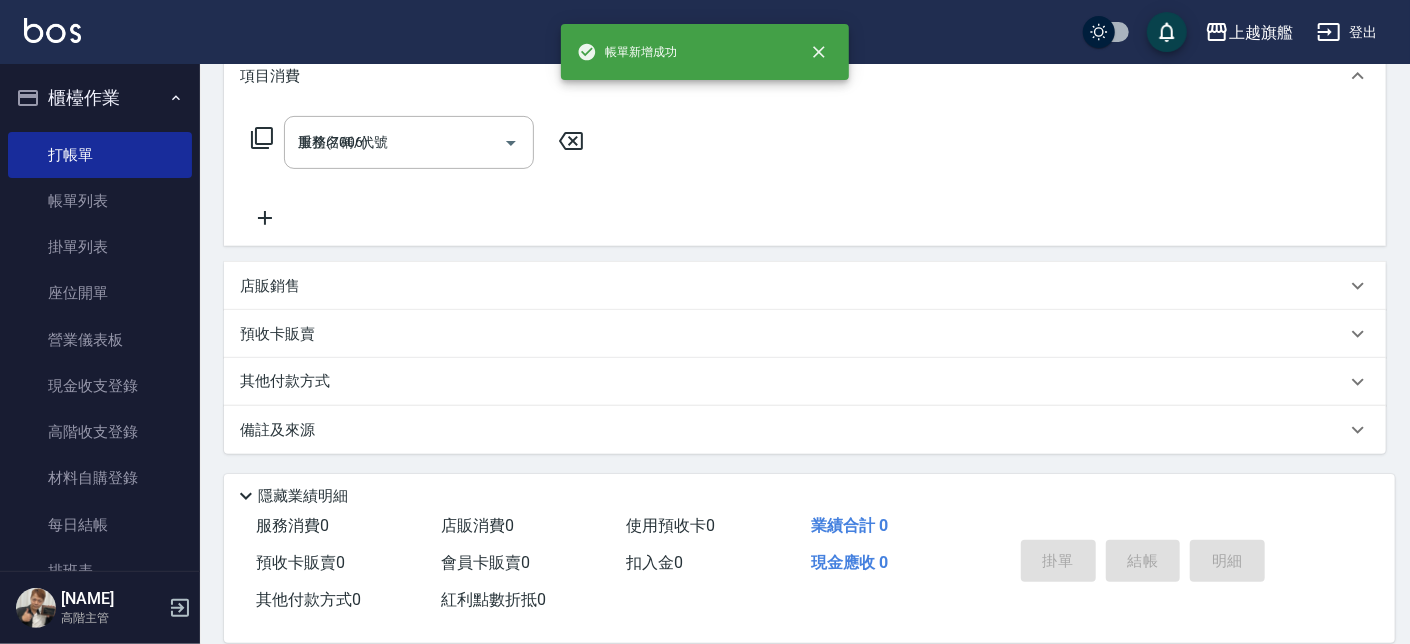 type on "2025/08/04 20:43" 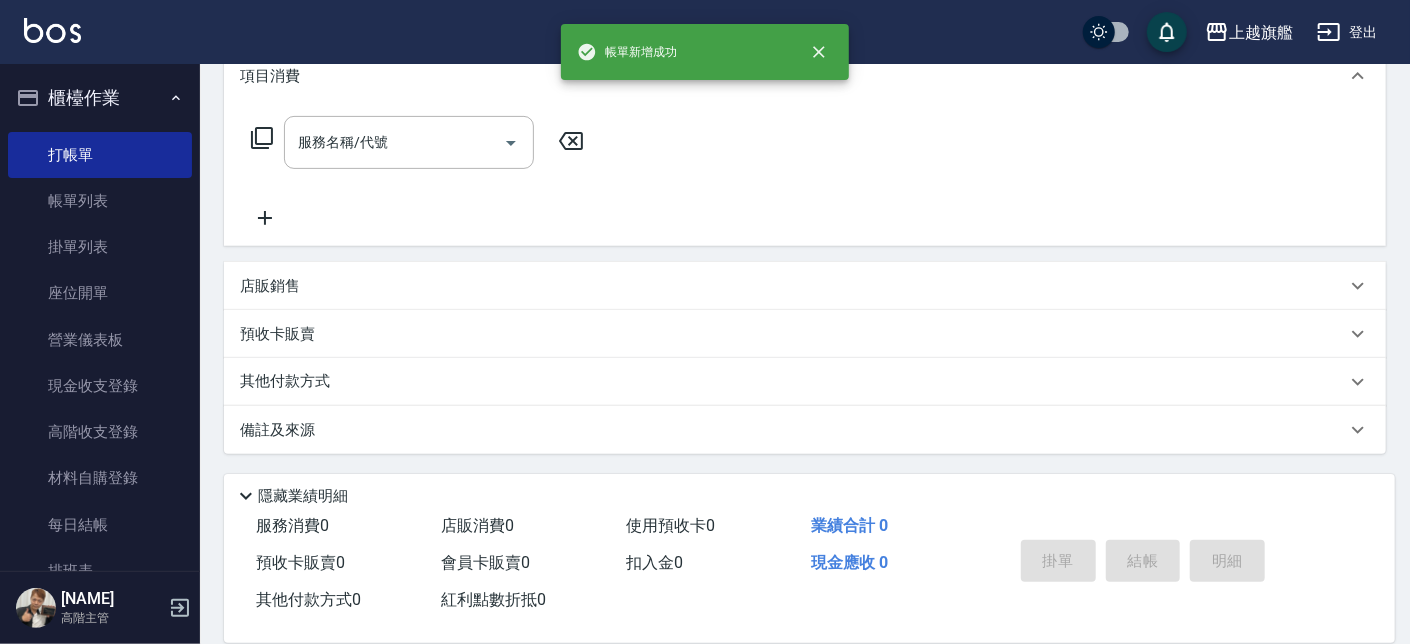 scroll, scrollTop: 0, scrollLeft: 0, axis: both 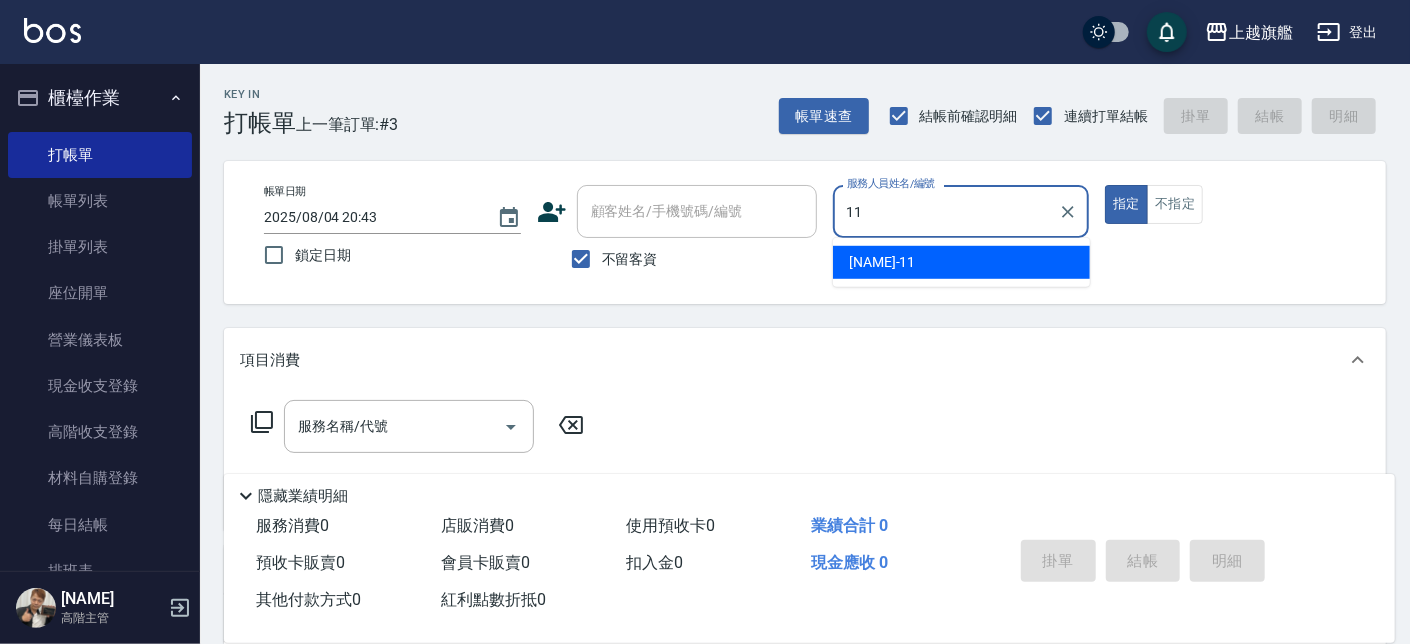 type on "蔡美秀-11" 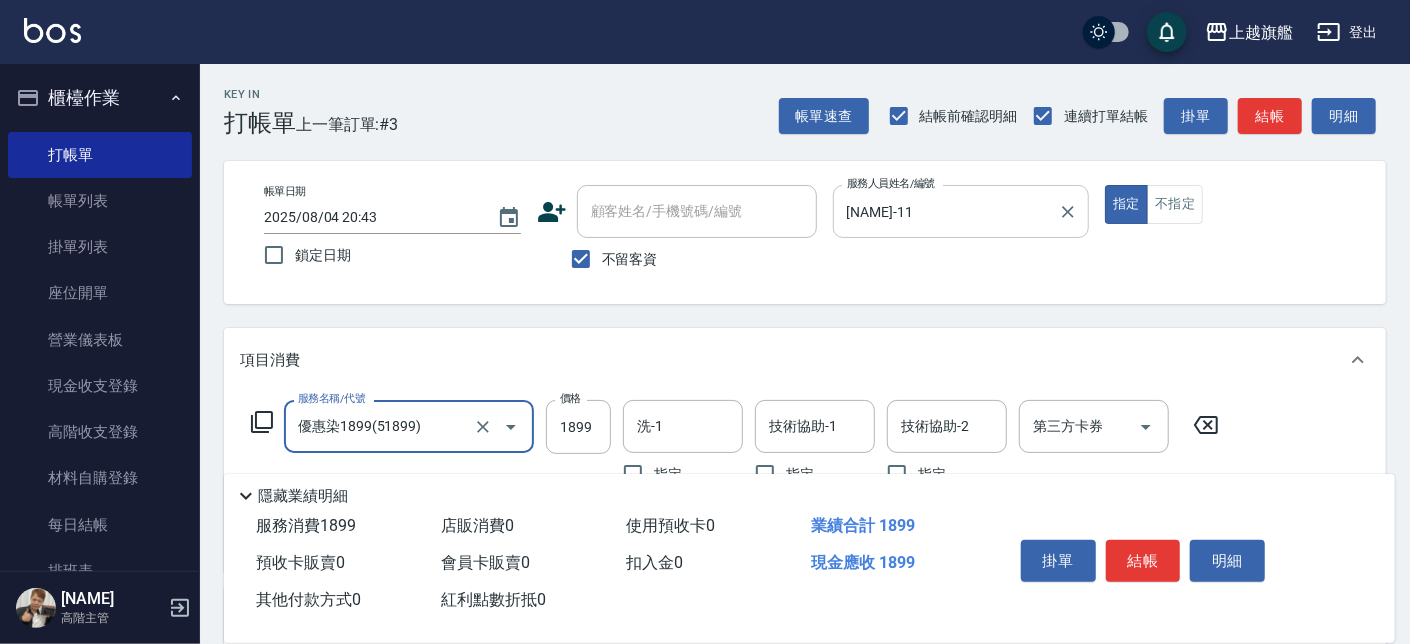 type on "優惠染1899(51899)" 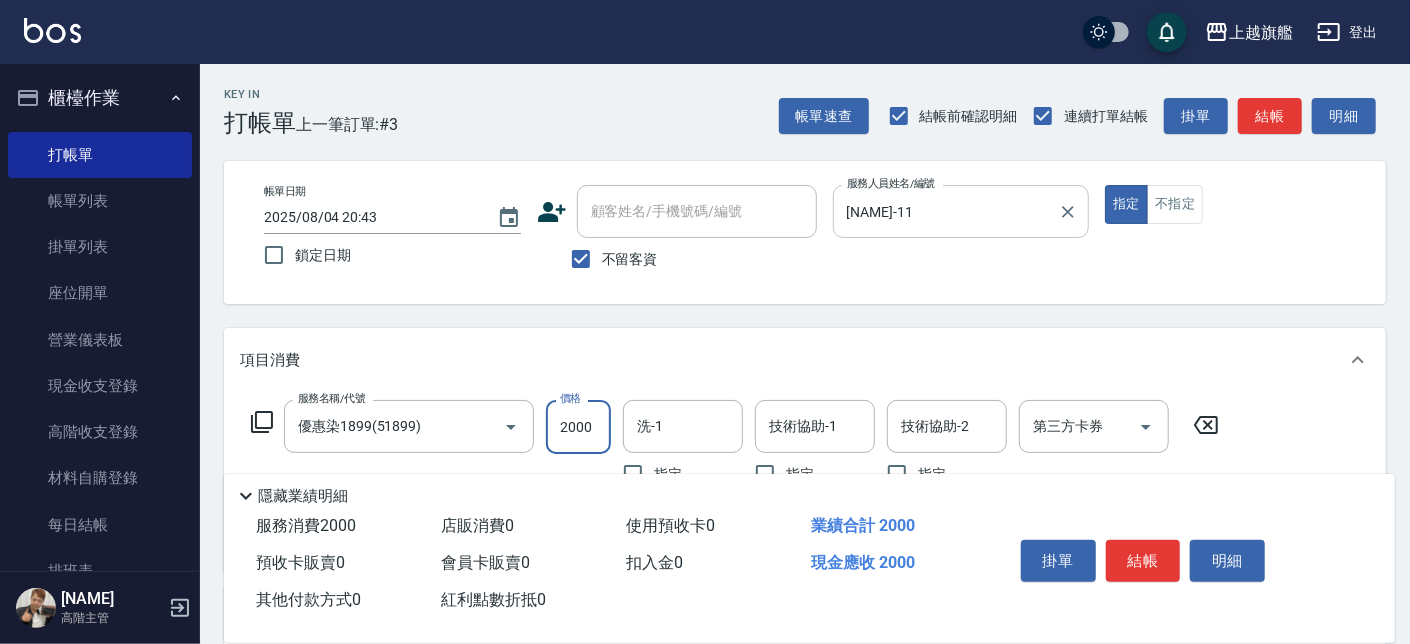 type on "2000" 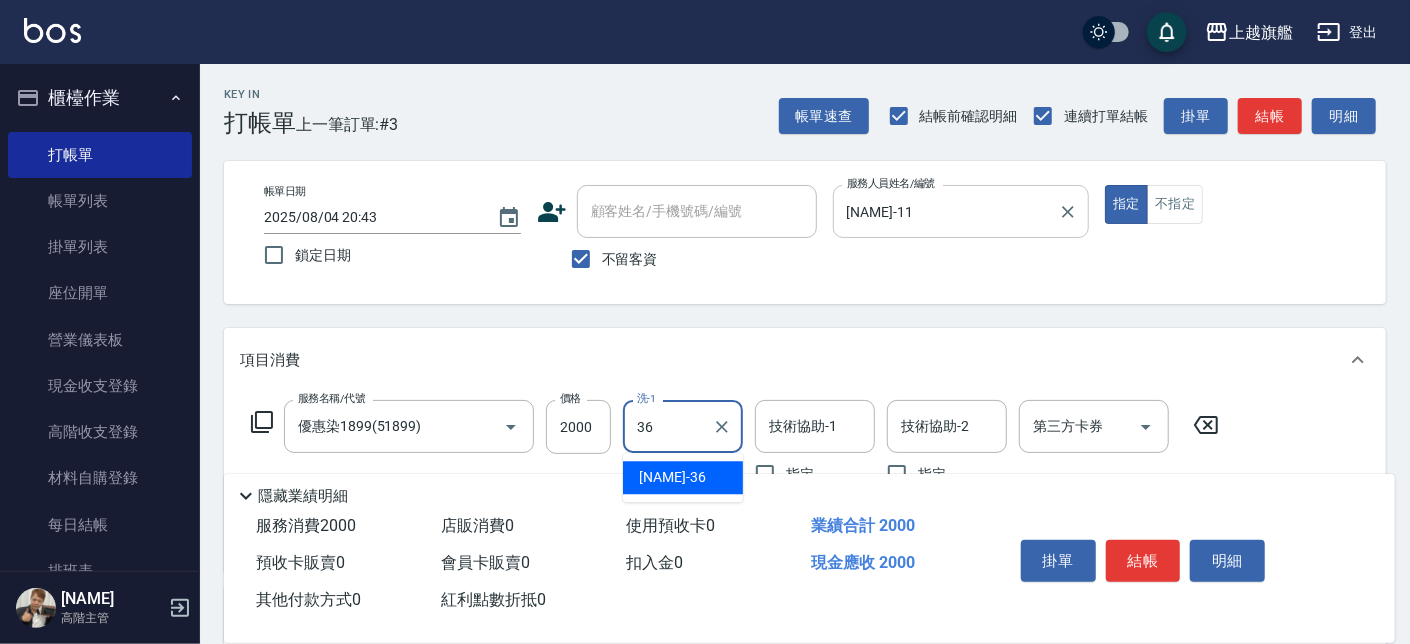 type on "蔡秉諶-36" 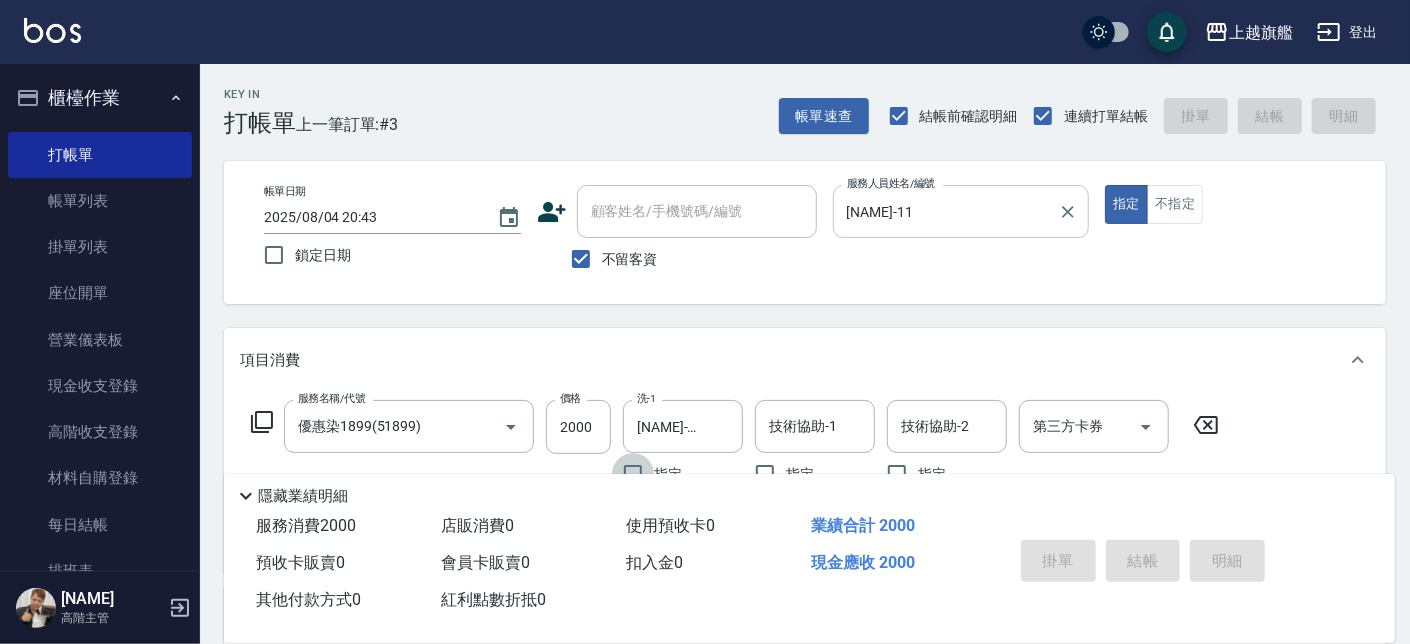 type 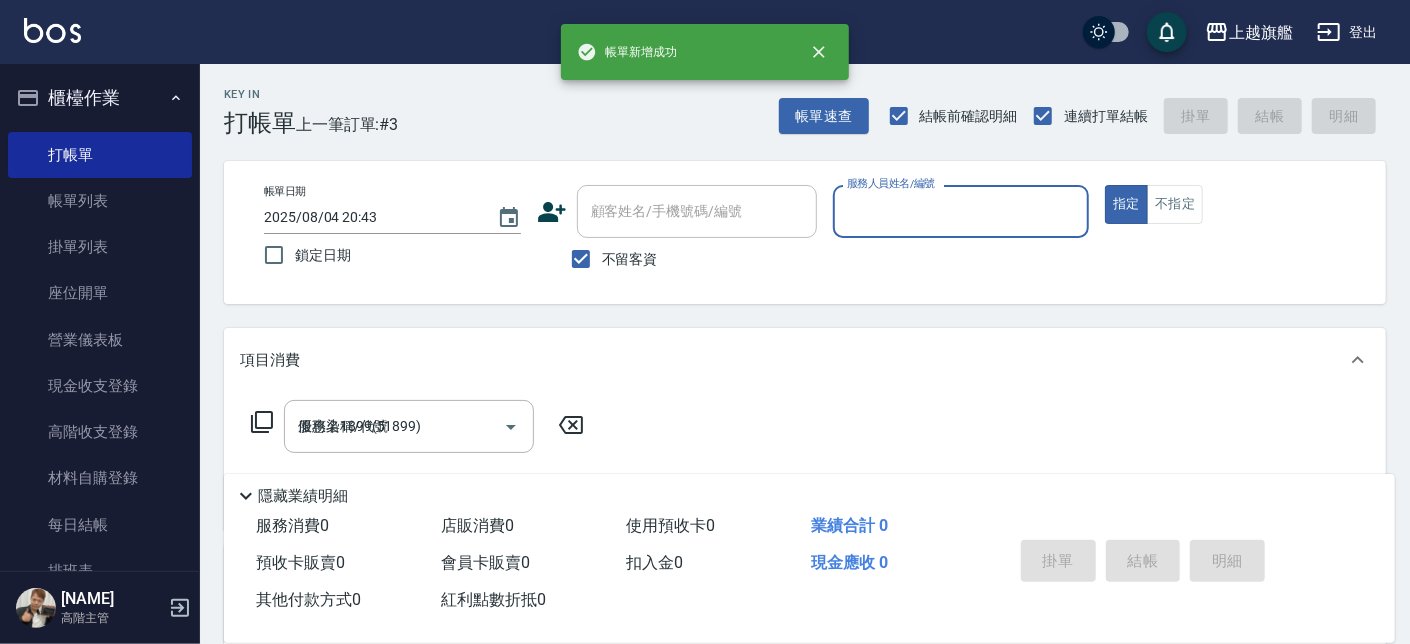 type 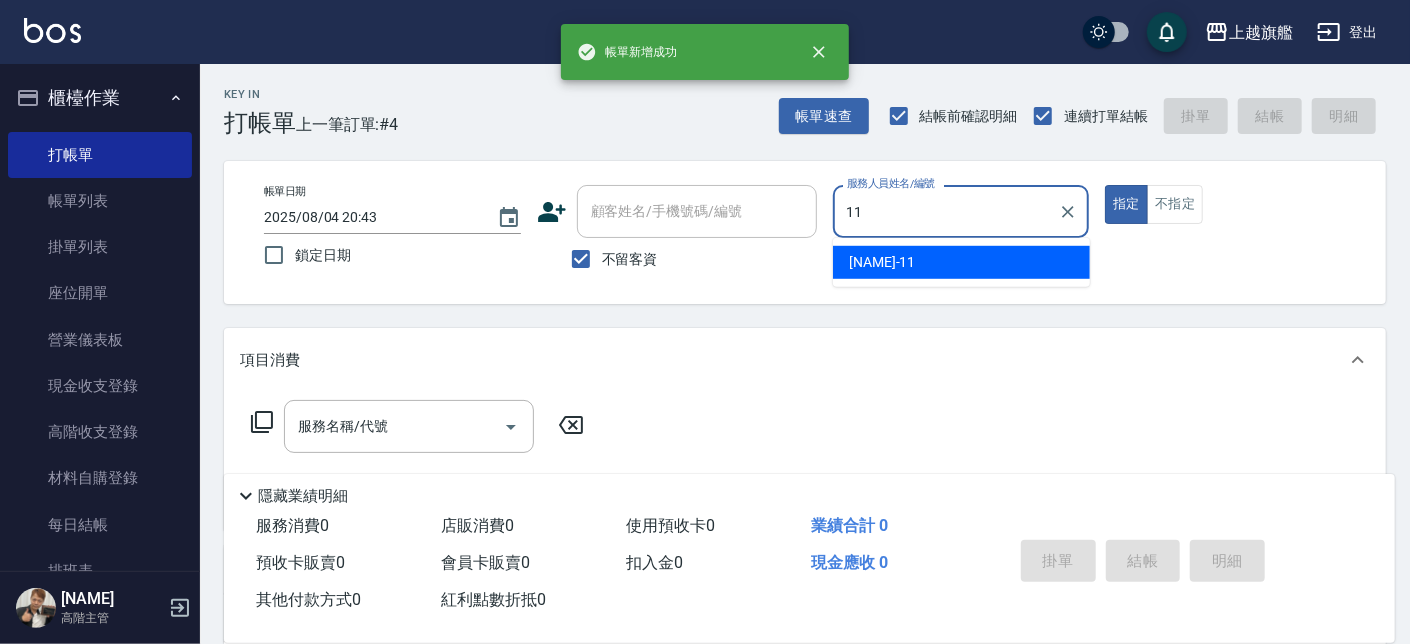 type on "蔡美秀-11" 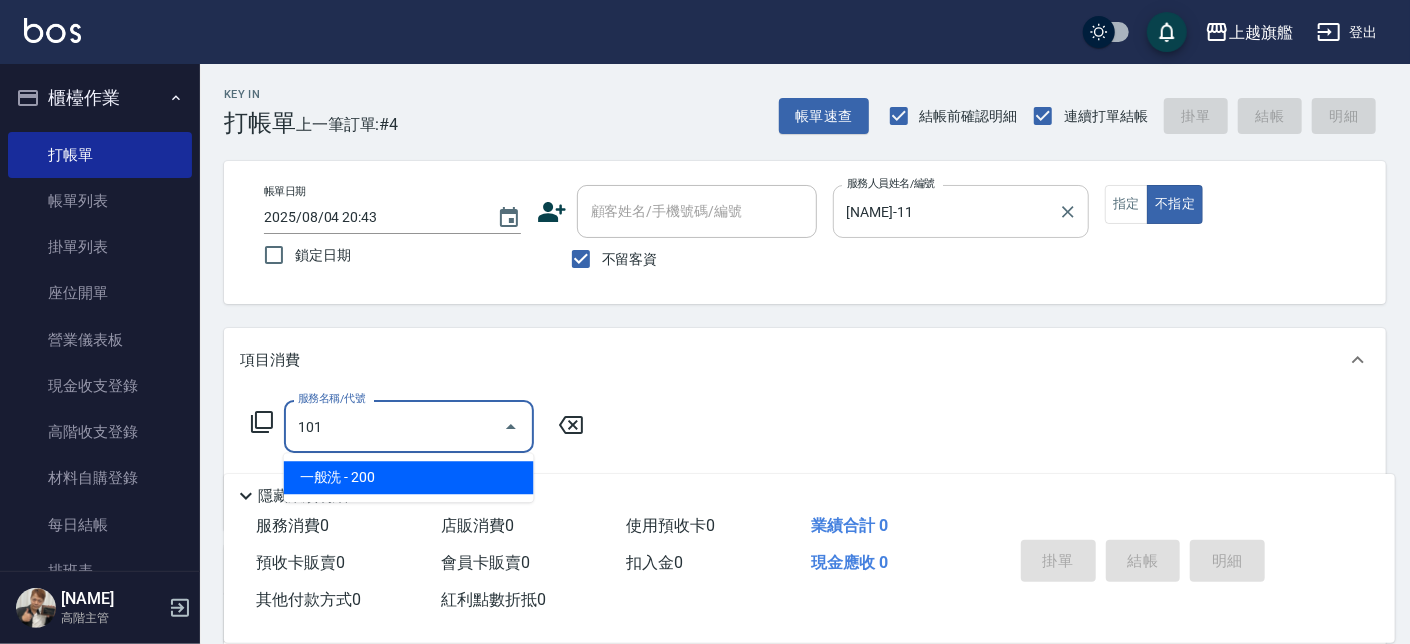 type on "一般洗(101)" 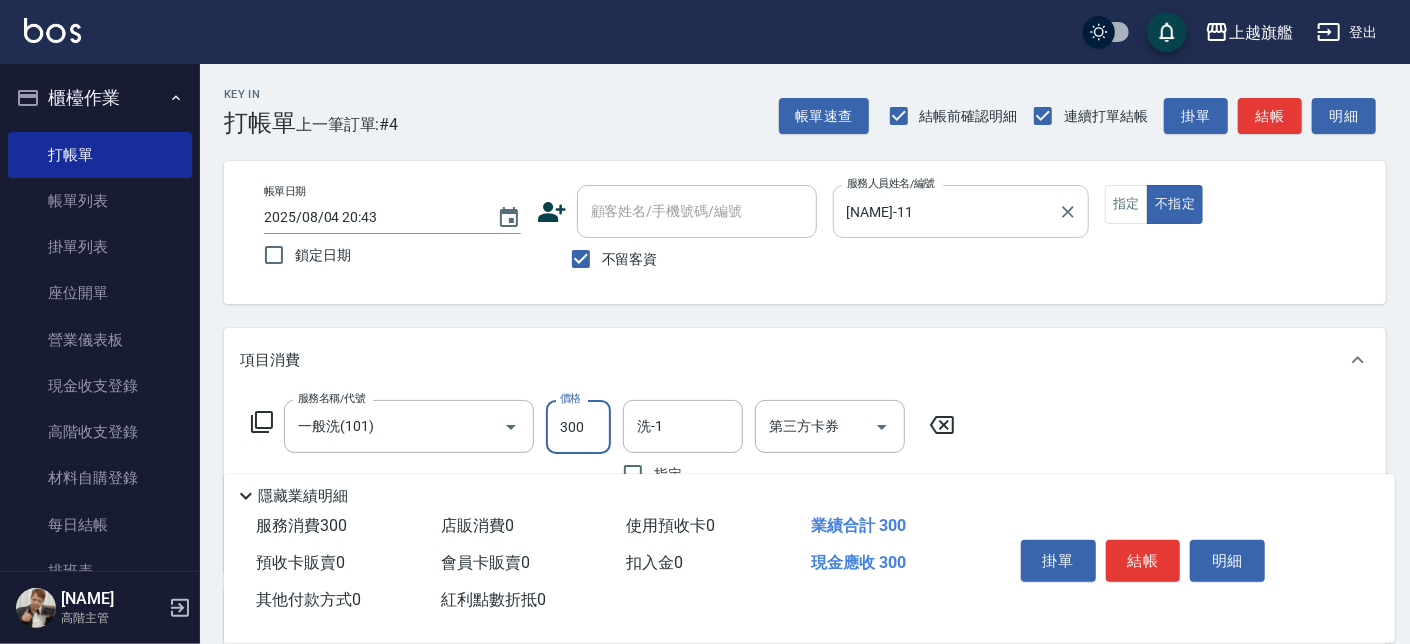 type on "300" 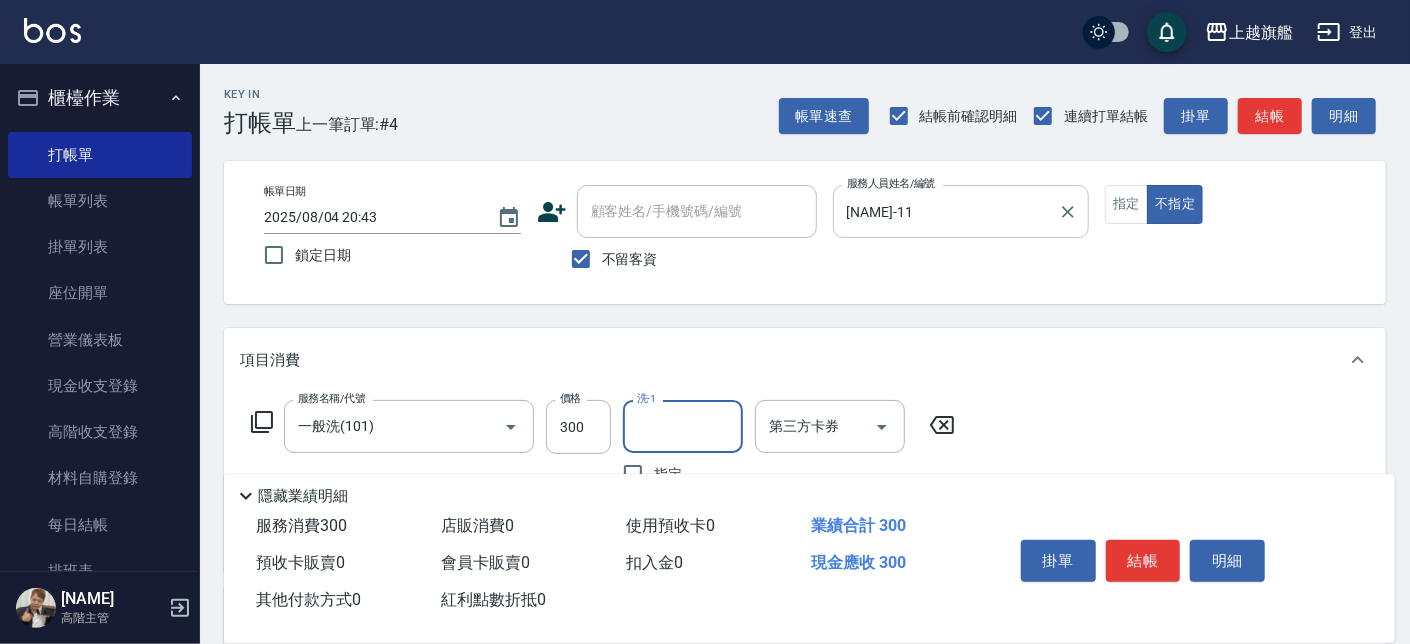 type on "3" 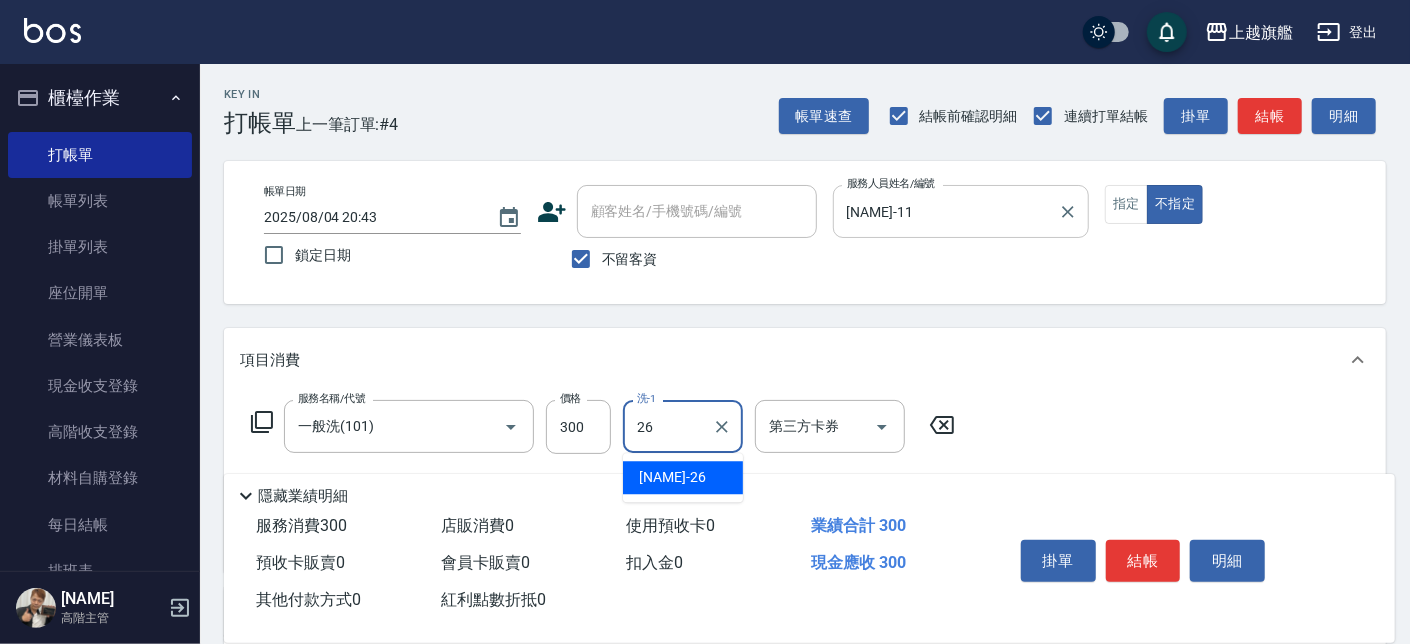 type on "陳祈聿-26" 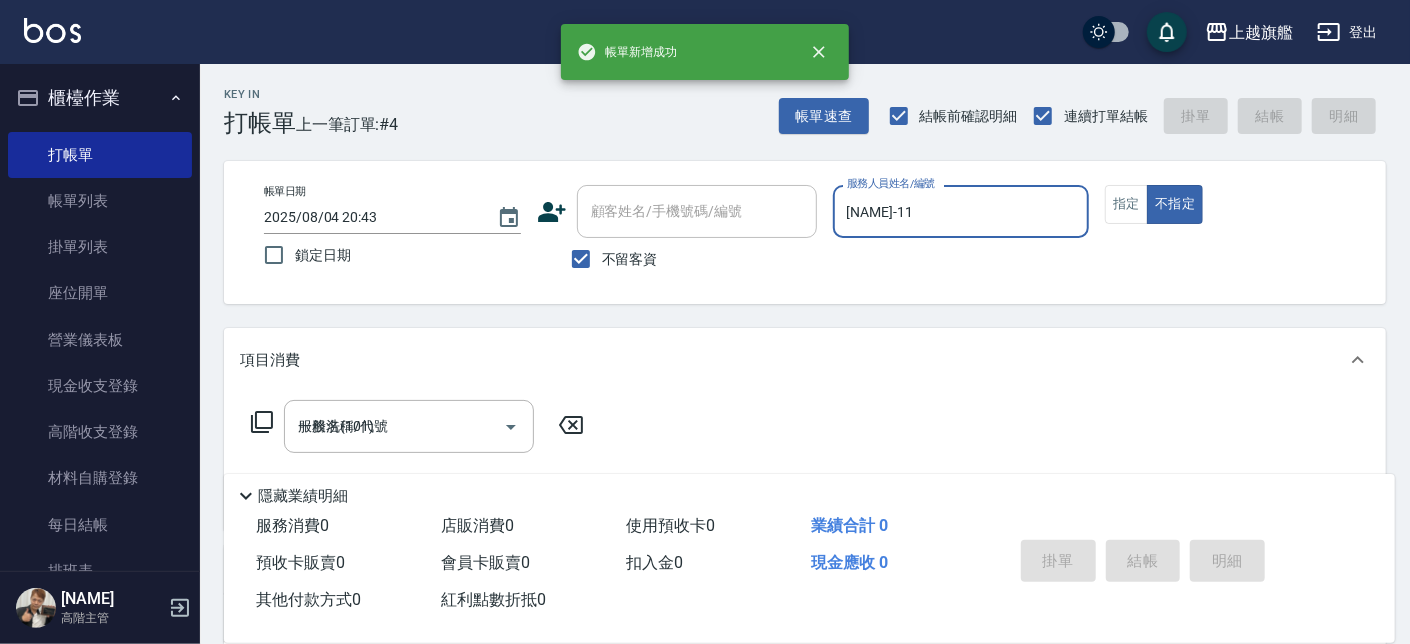 type 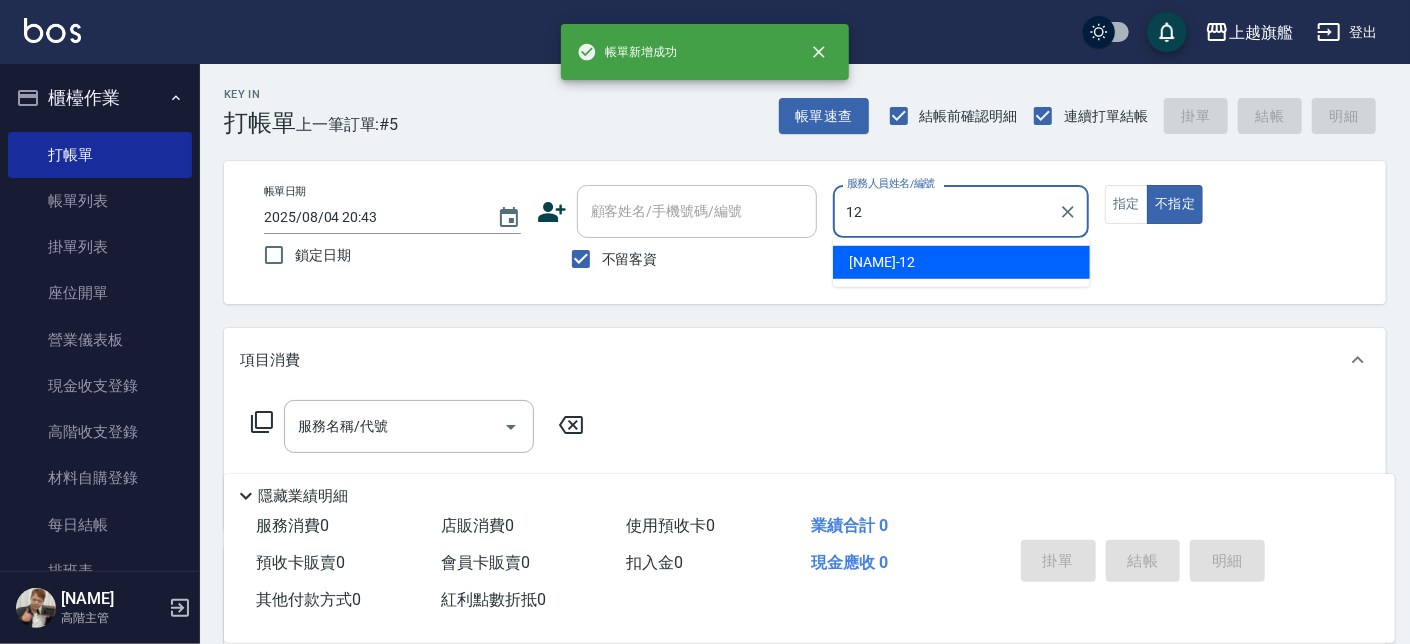 type on "陳佩君-12" 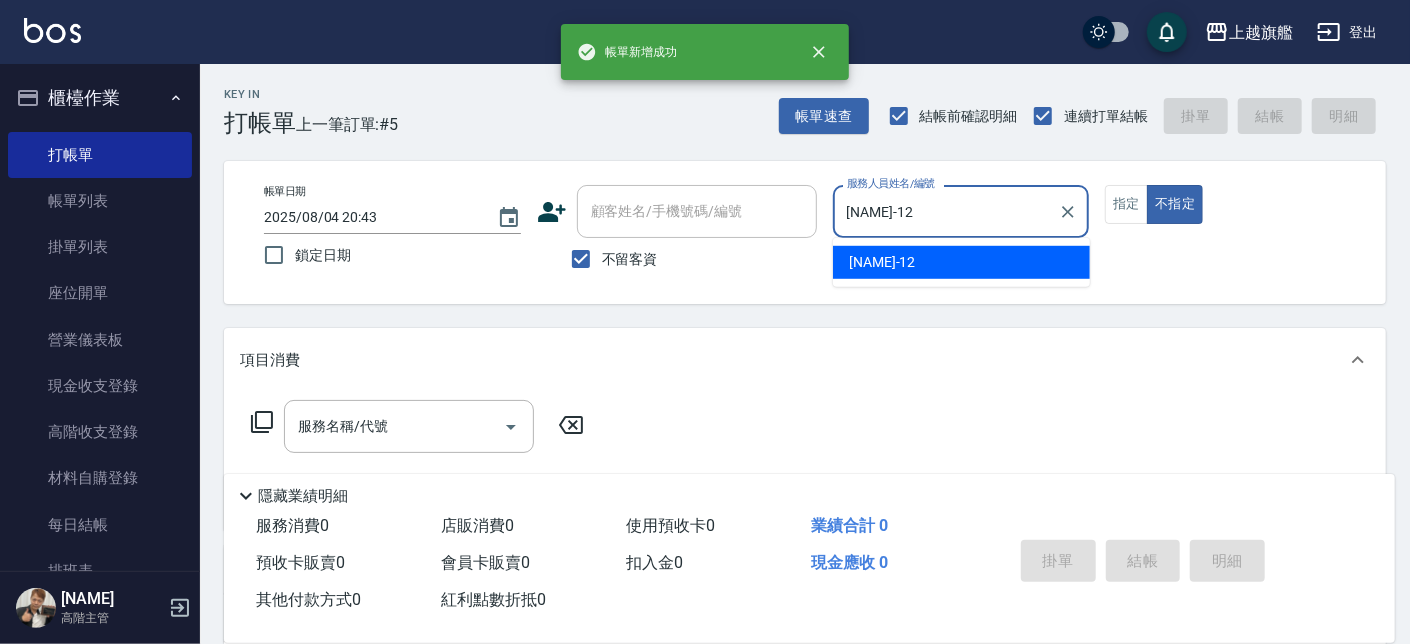 type on "false" 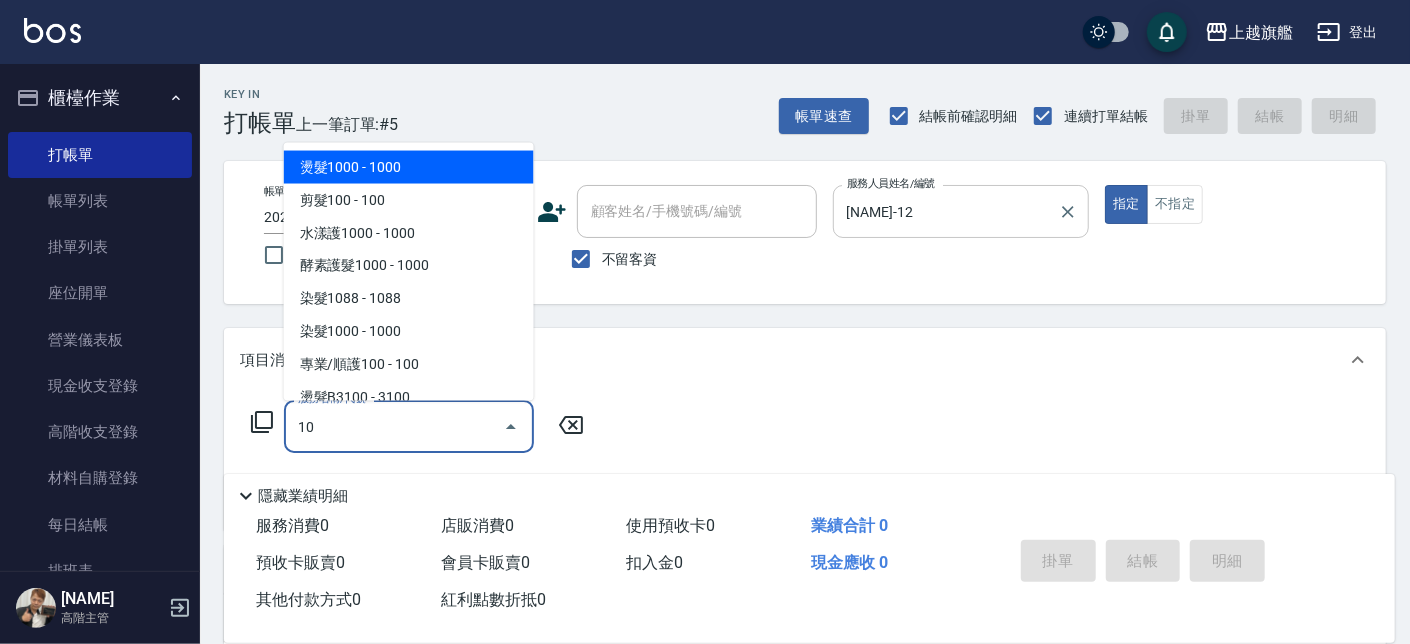 type on "1" 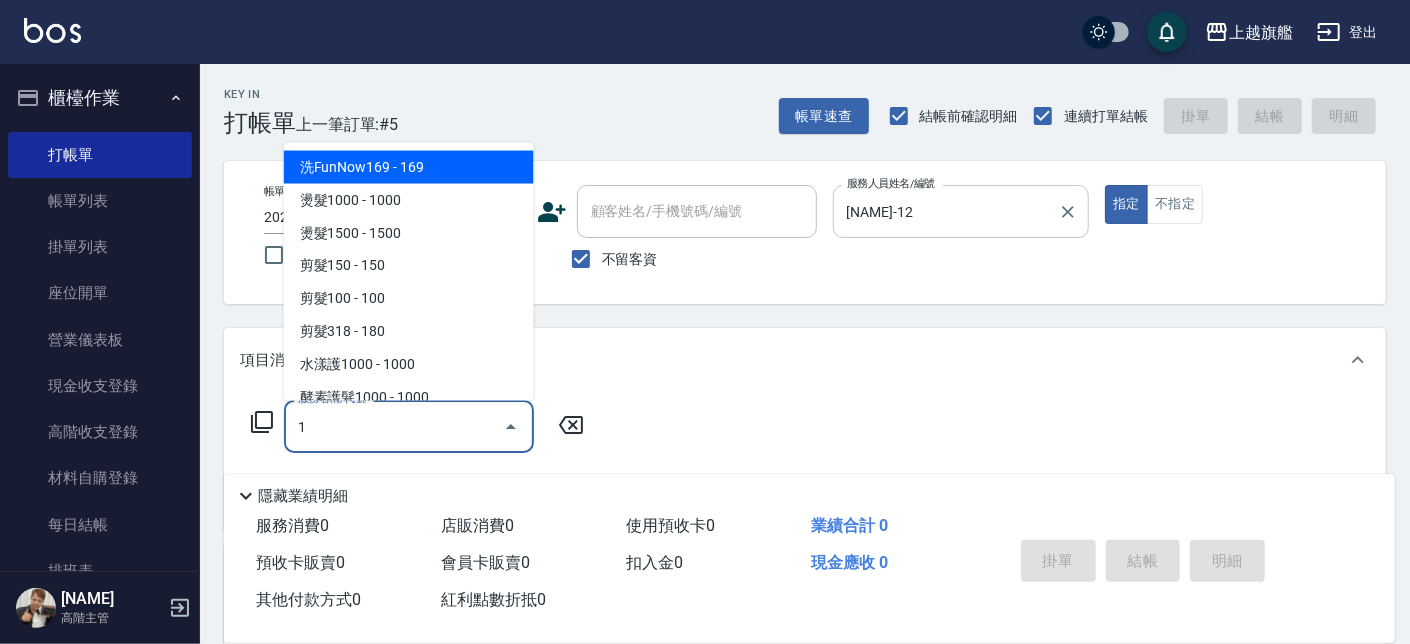 type 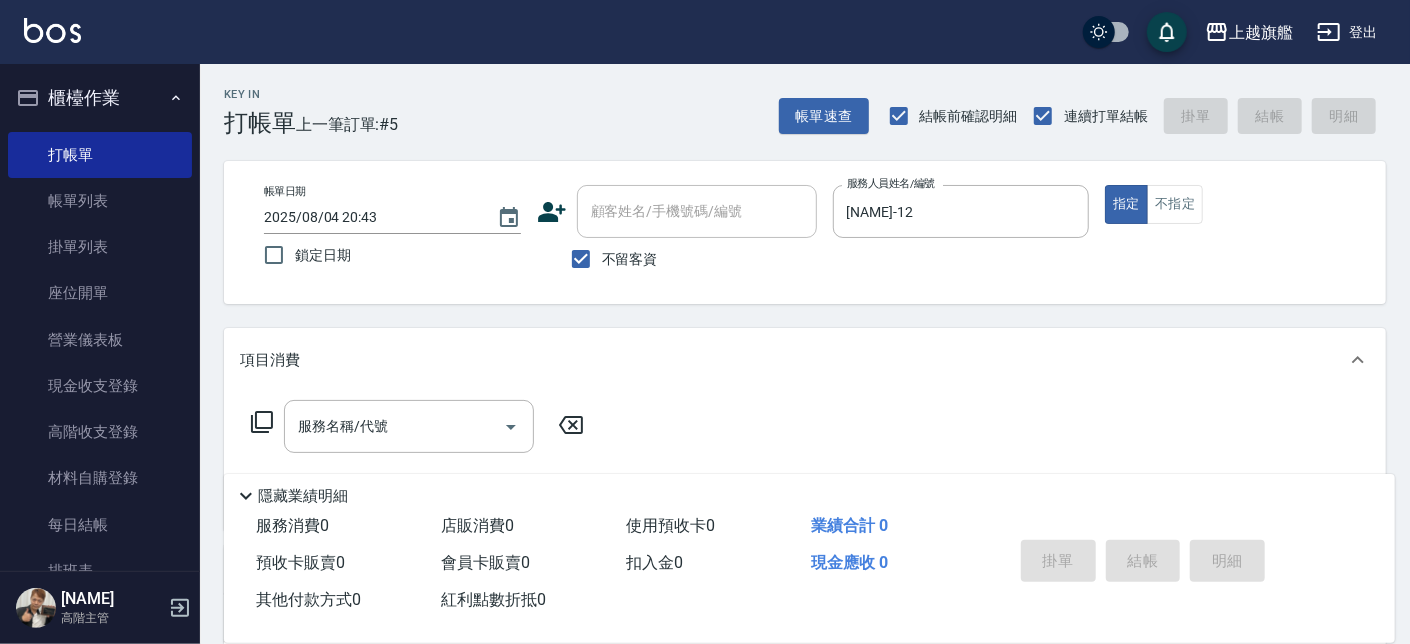 click on "不留客資" at bounding box center [677, 259] 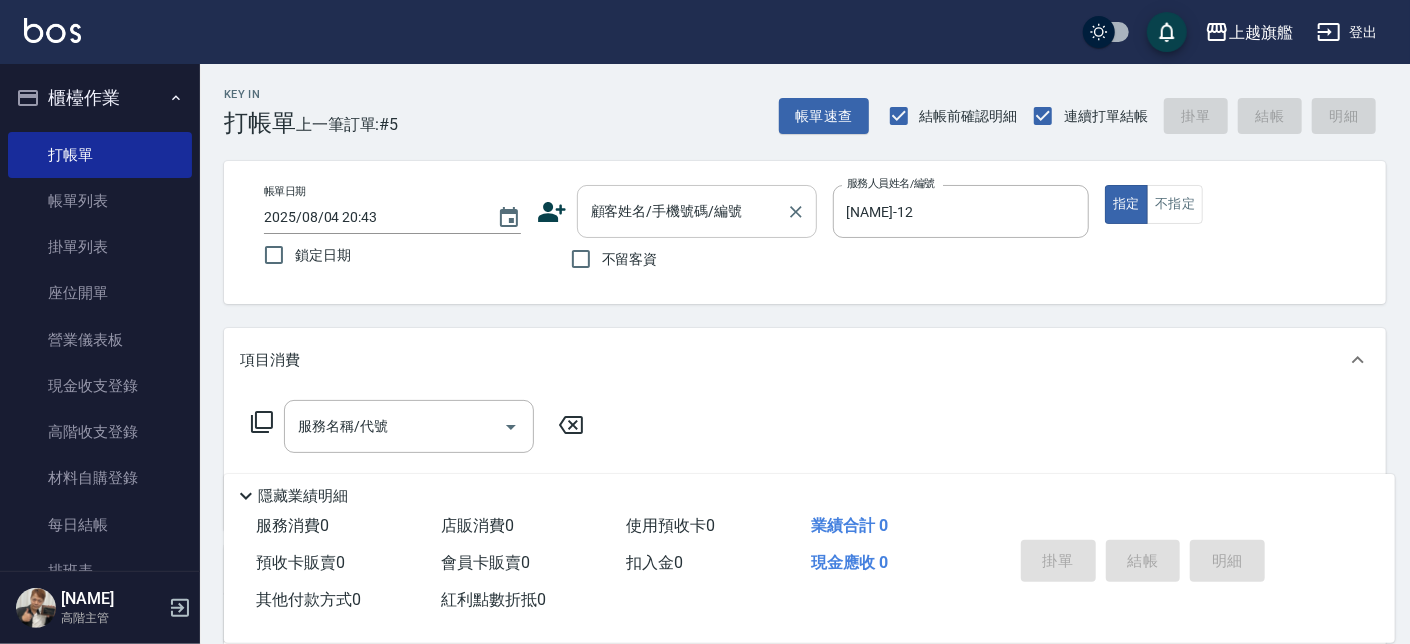 click on "顧客姓名/手機號碼/編號" at bounding box center (682, 211) 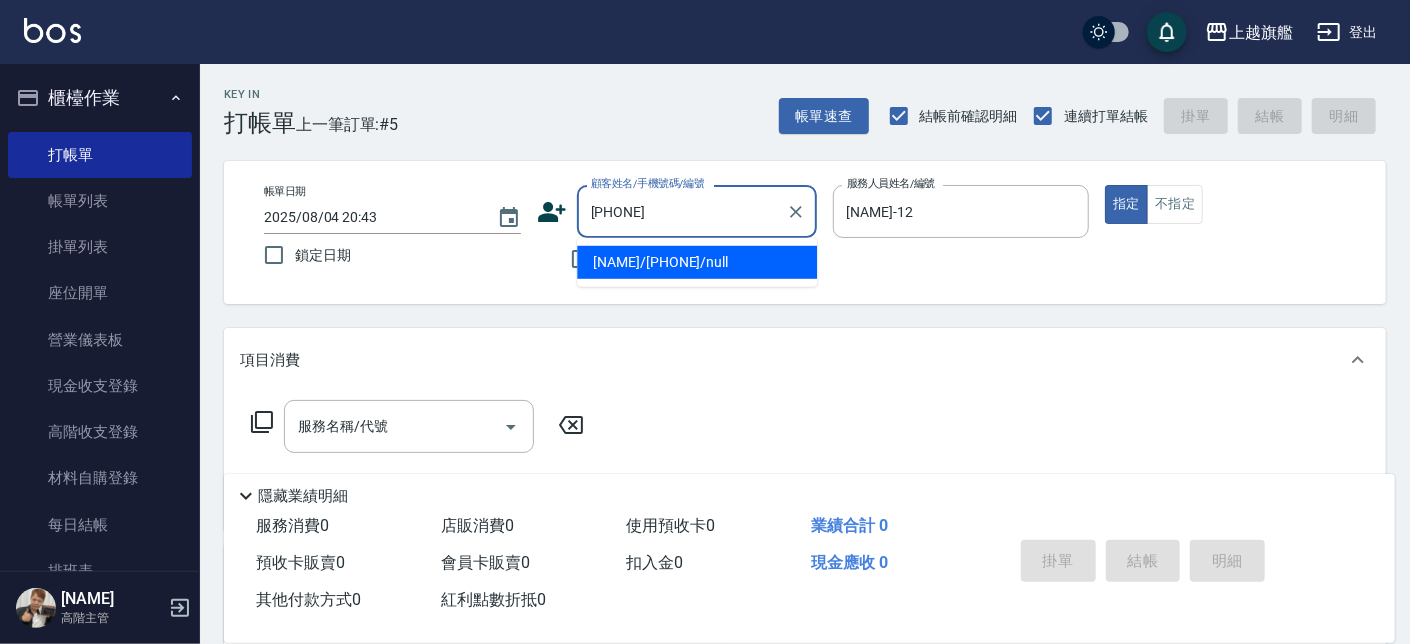 type on "蔡豪睿/0985553114/null" 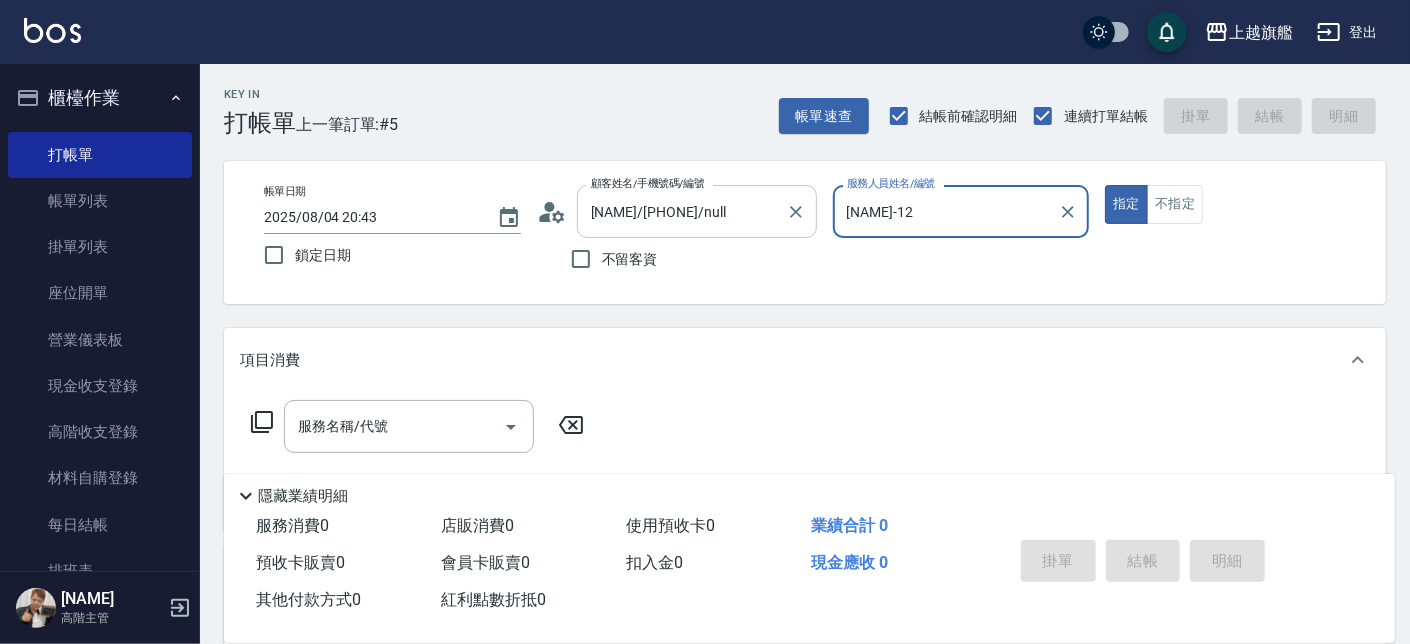 click on "指定" at bounding box center (1126, 204) 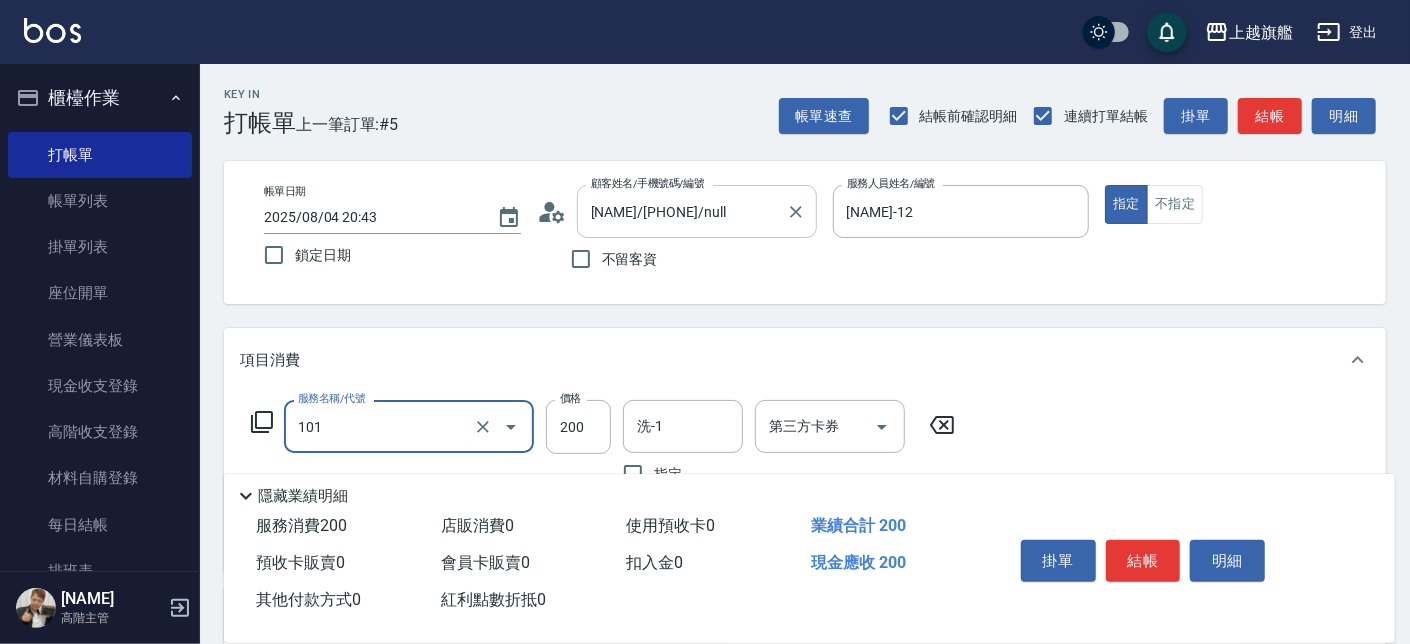 type on "一般洗(101)" 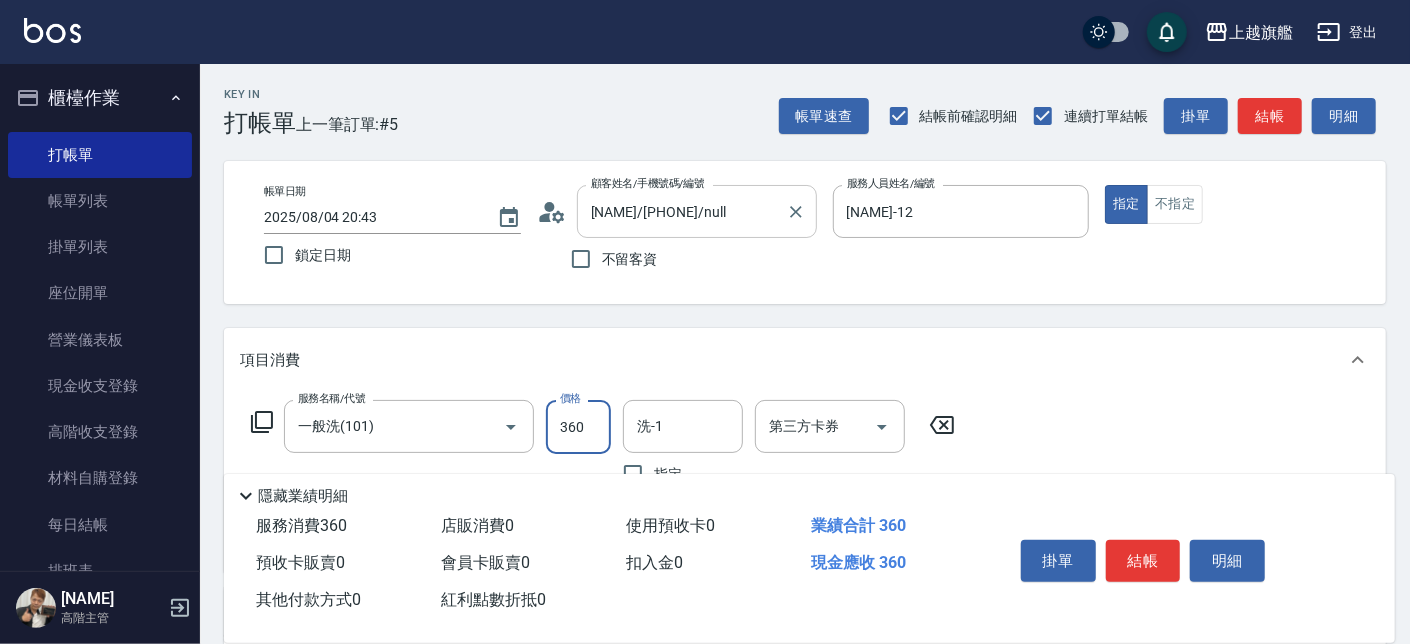 type on "360" 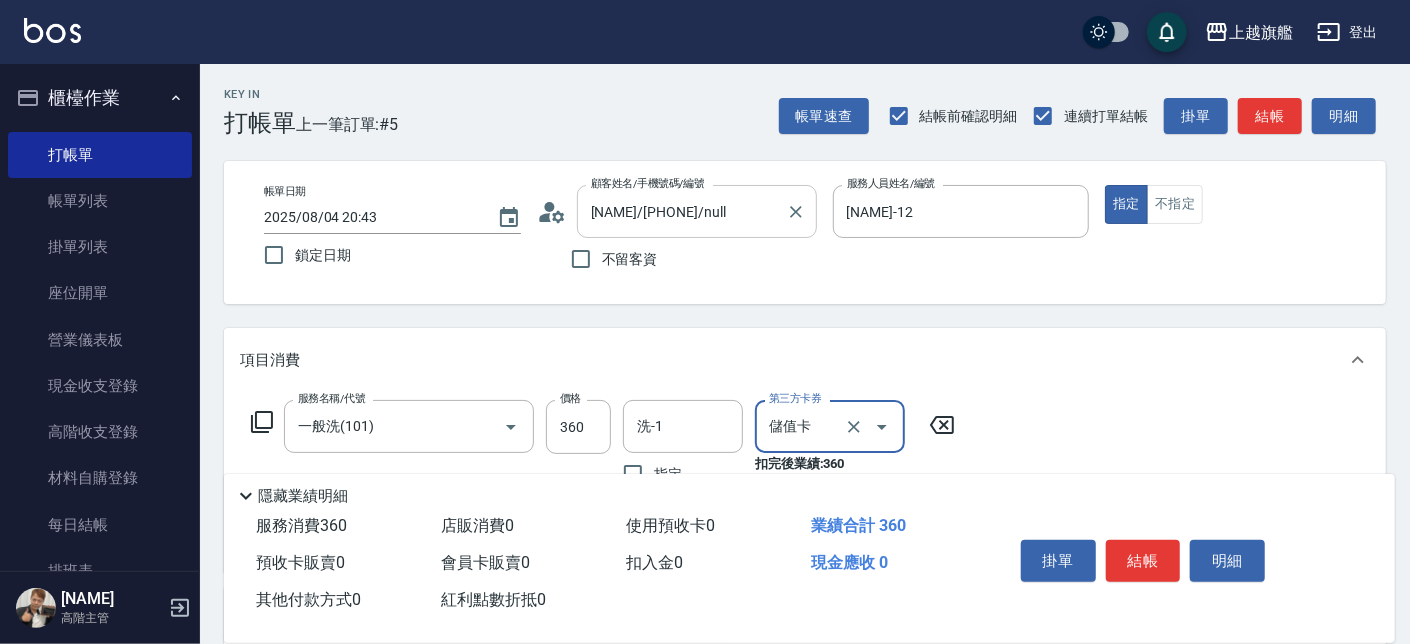 type on "儲值卡" 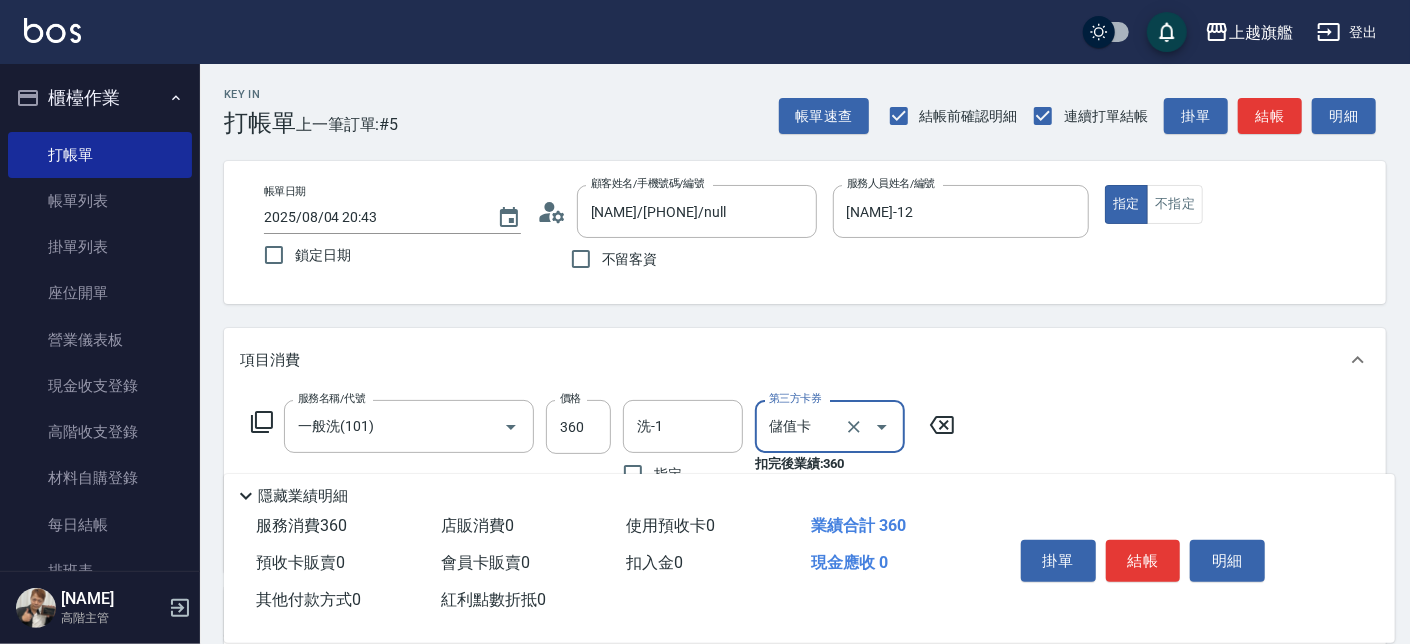 scroll, scrollTop: 374, scrollLeft: 0, axis: vertical 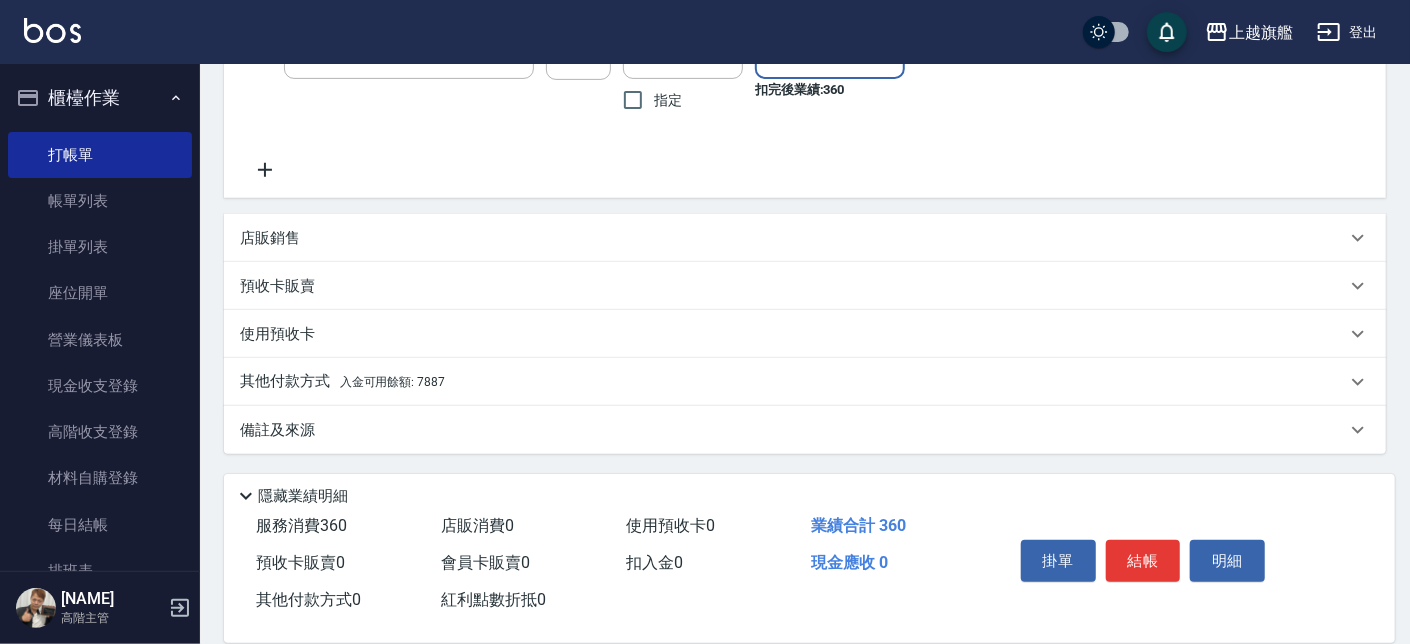 click on "其他付款方式 入金可用餘額: 7887" at bounding box center (805, 382) 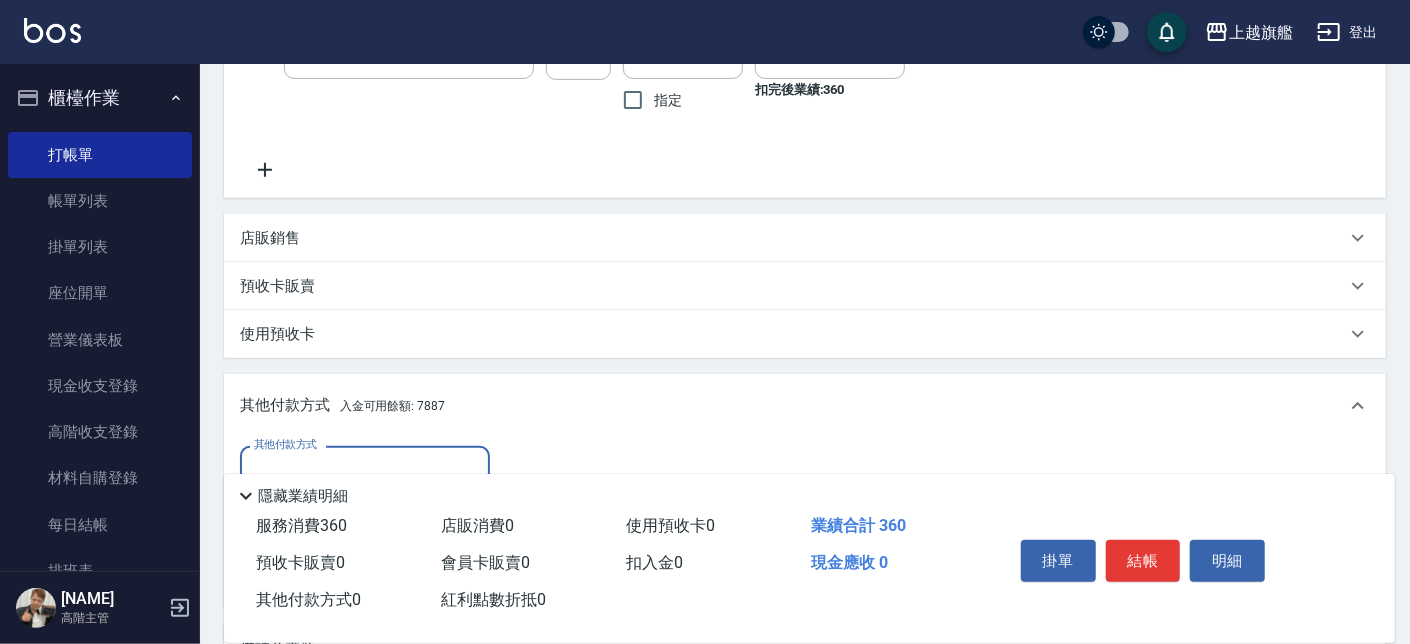 scroll, scrollTop: 0, scrollLeft: 0, axis: both 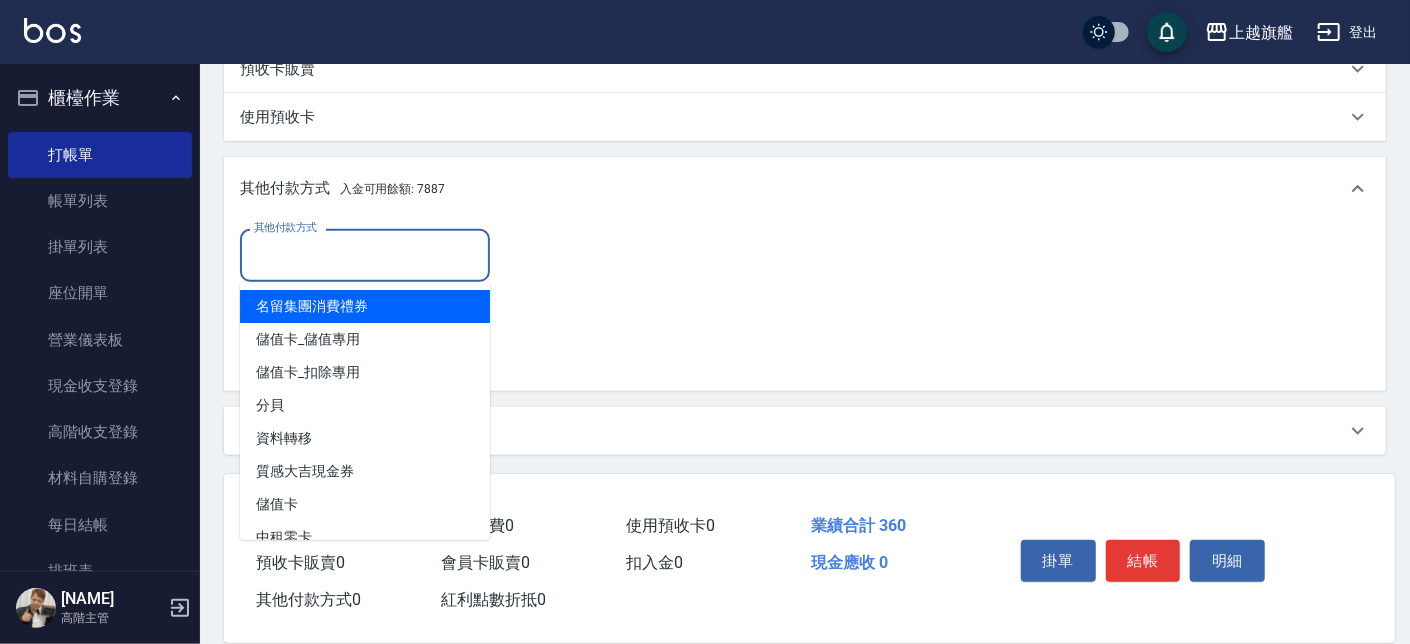 click on "其他付款方式" at bounding box center (365, 255) 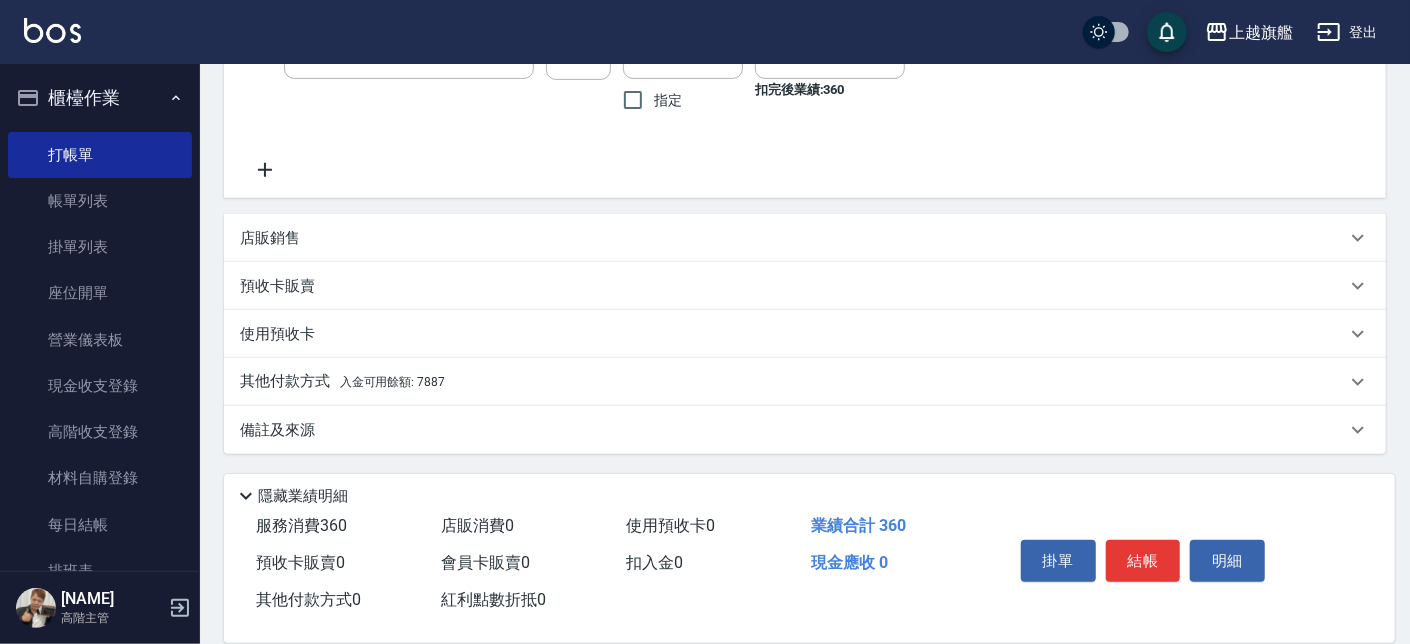 scroll, scrollTop: 374, scrollLeft: 0, axis: vertical 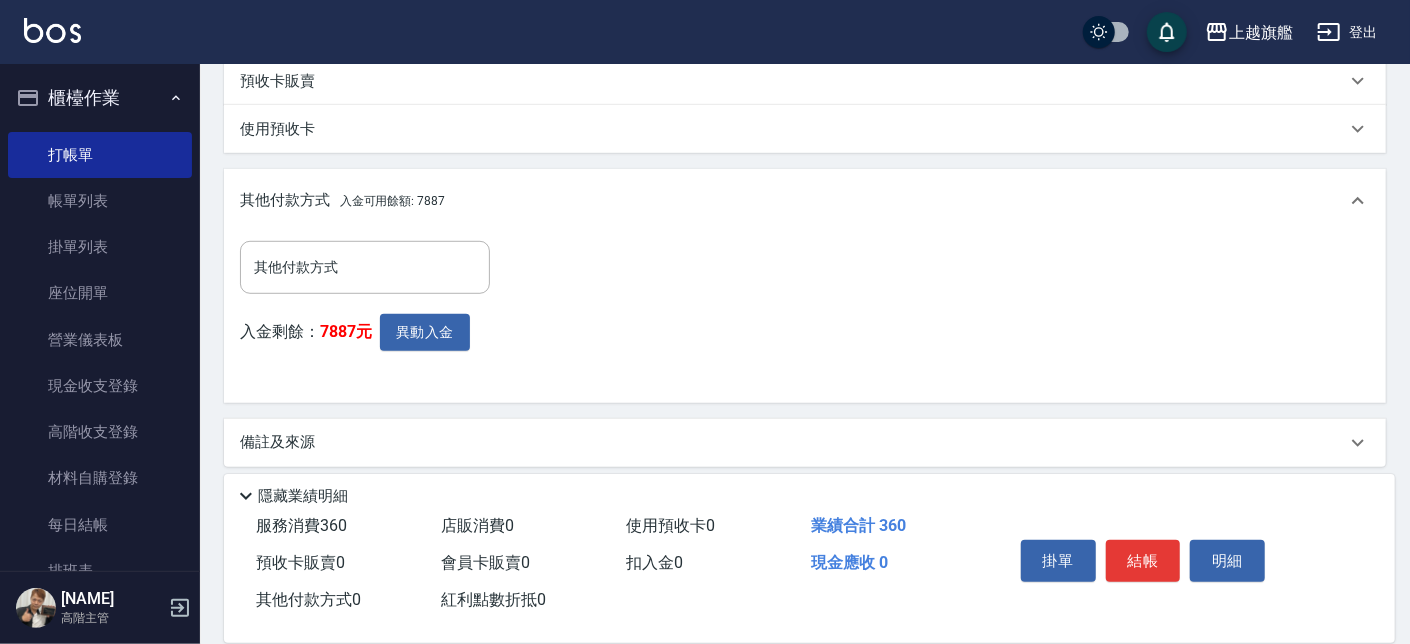 click on "入金剩餘： 7887元 異動入金" at bounding box center (371, 350) 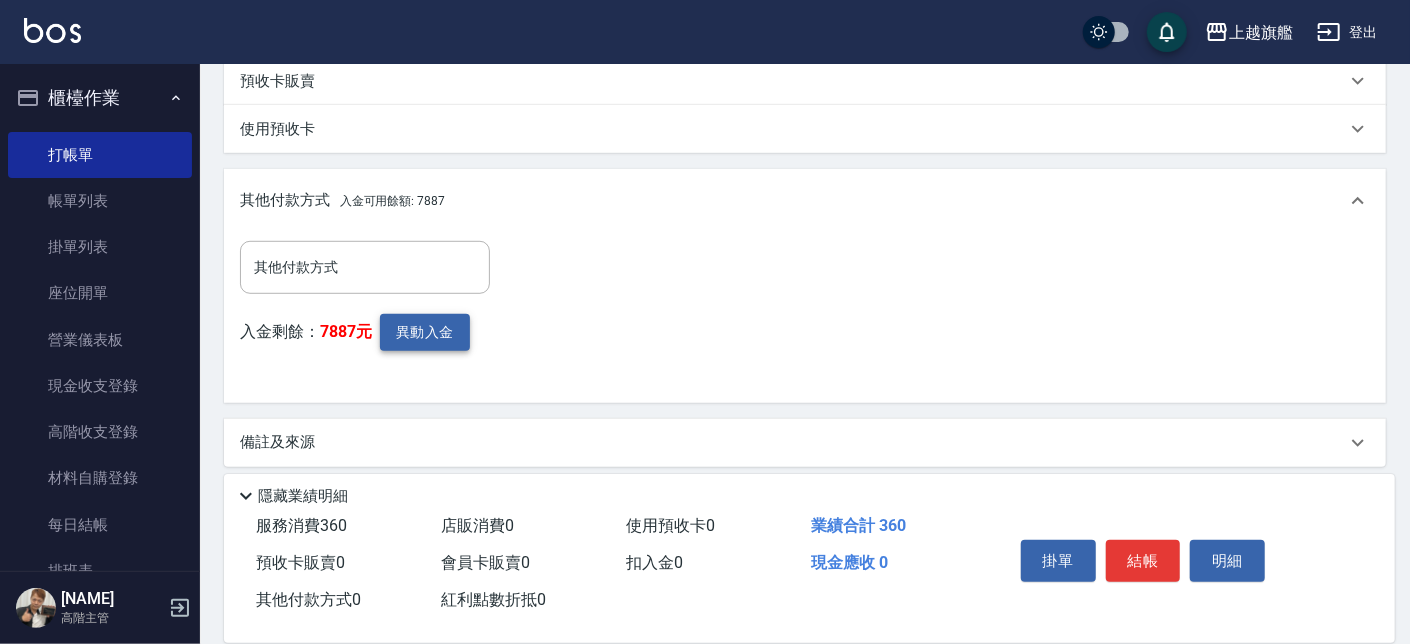 click on "異動入金" at bounding box center [425, 332] 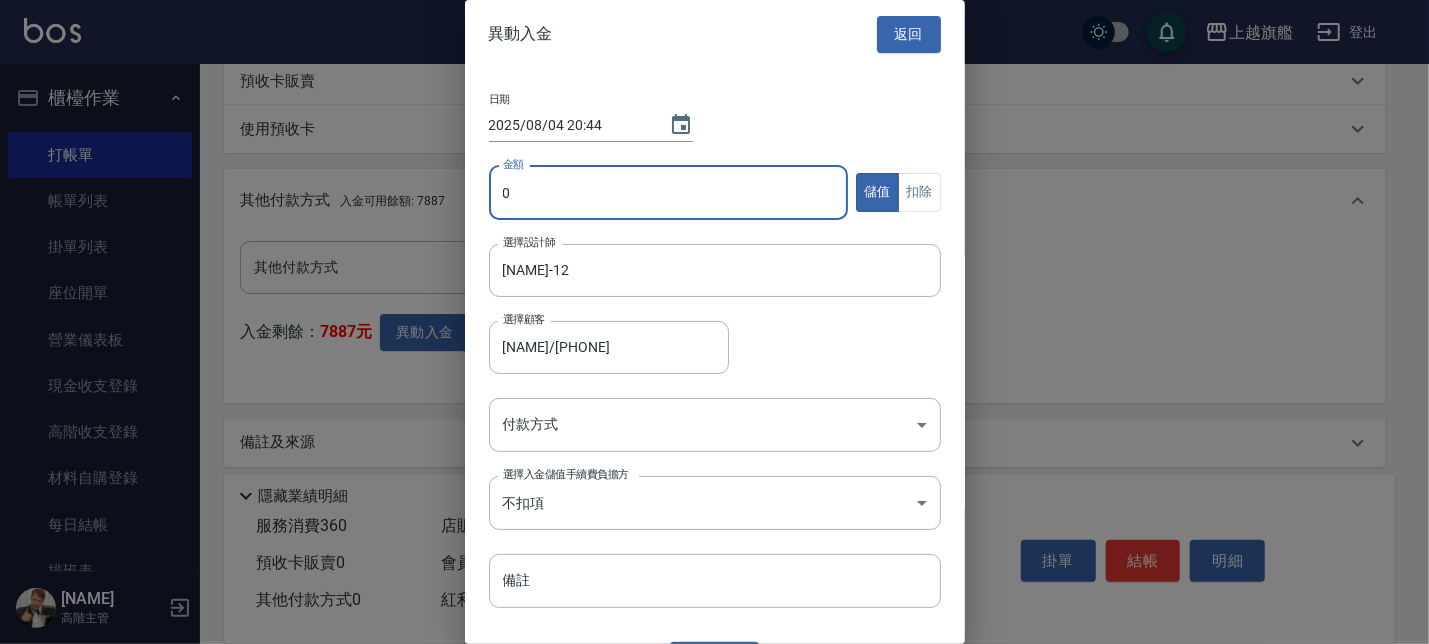 drag, startPoint x: 631, startPoint y: 181, endPoint x: 350, endPoint y: 205, distance: 282.02304 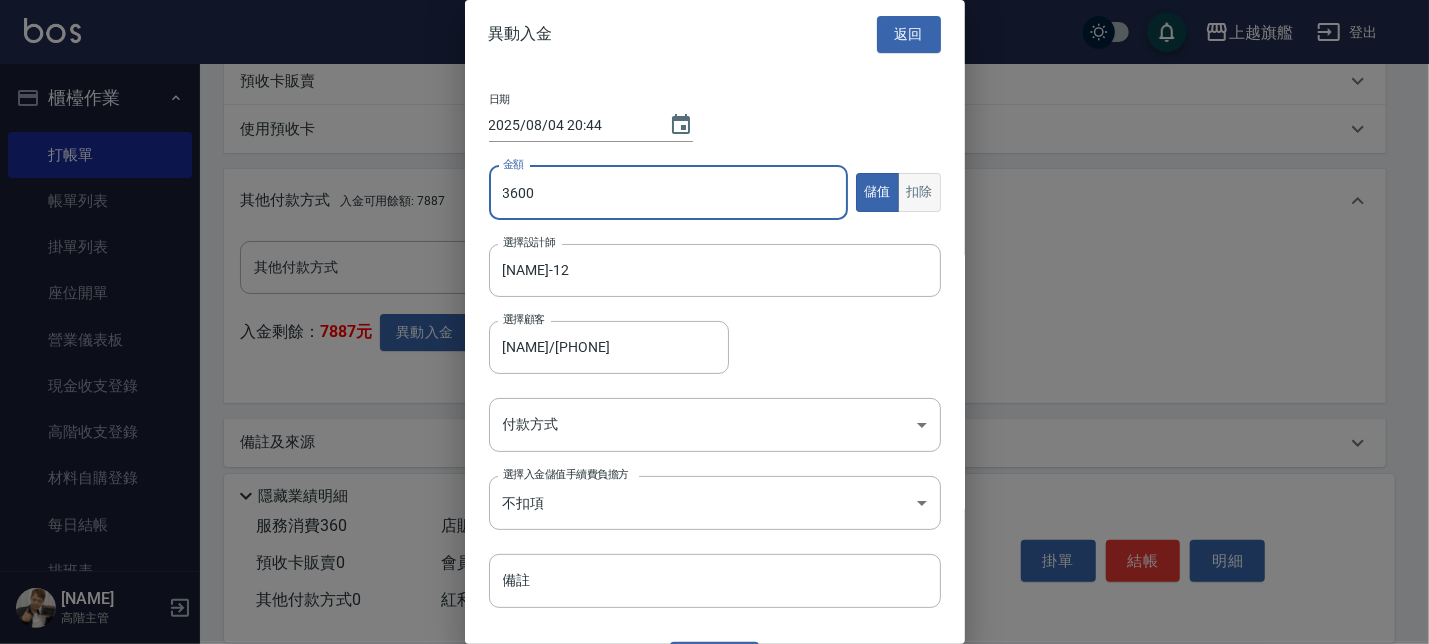 type on "3600" 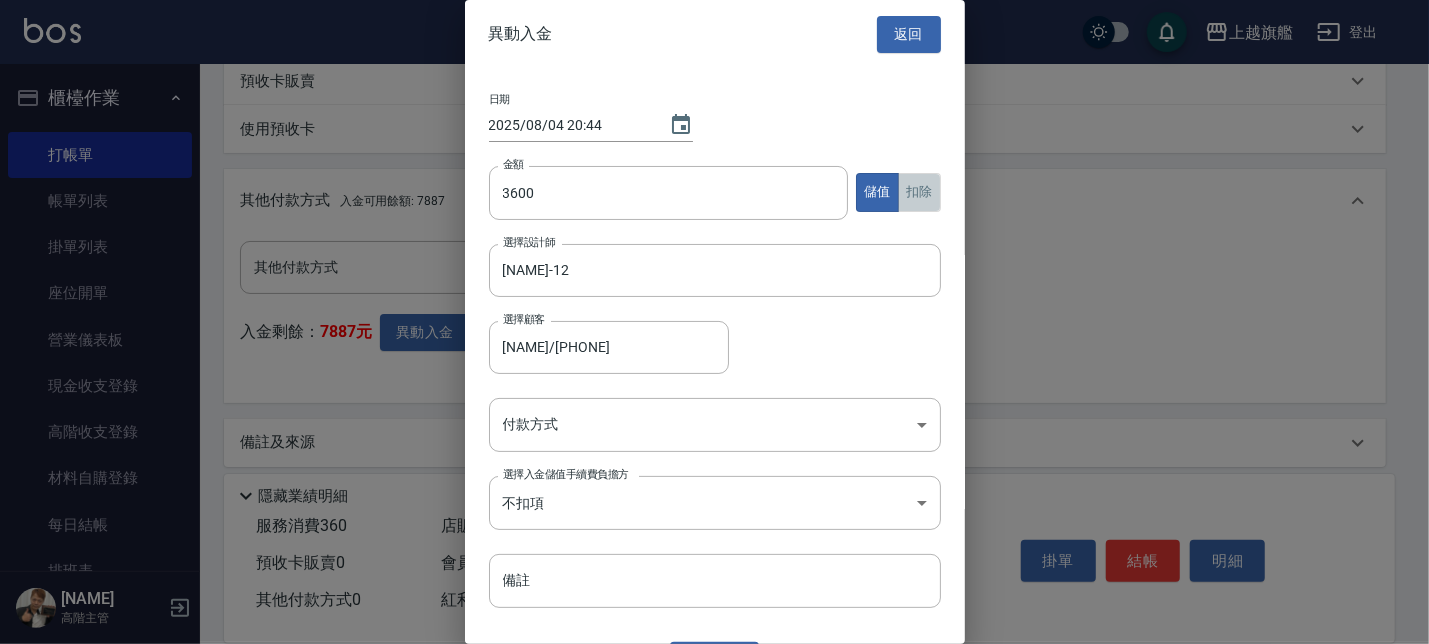 click on "扣除" at bounding box center [919, 192] 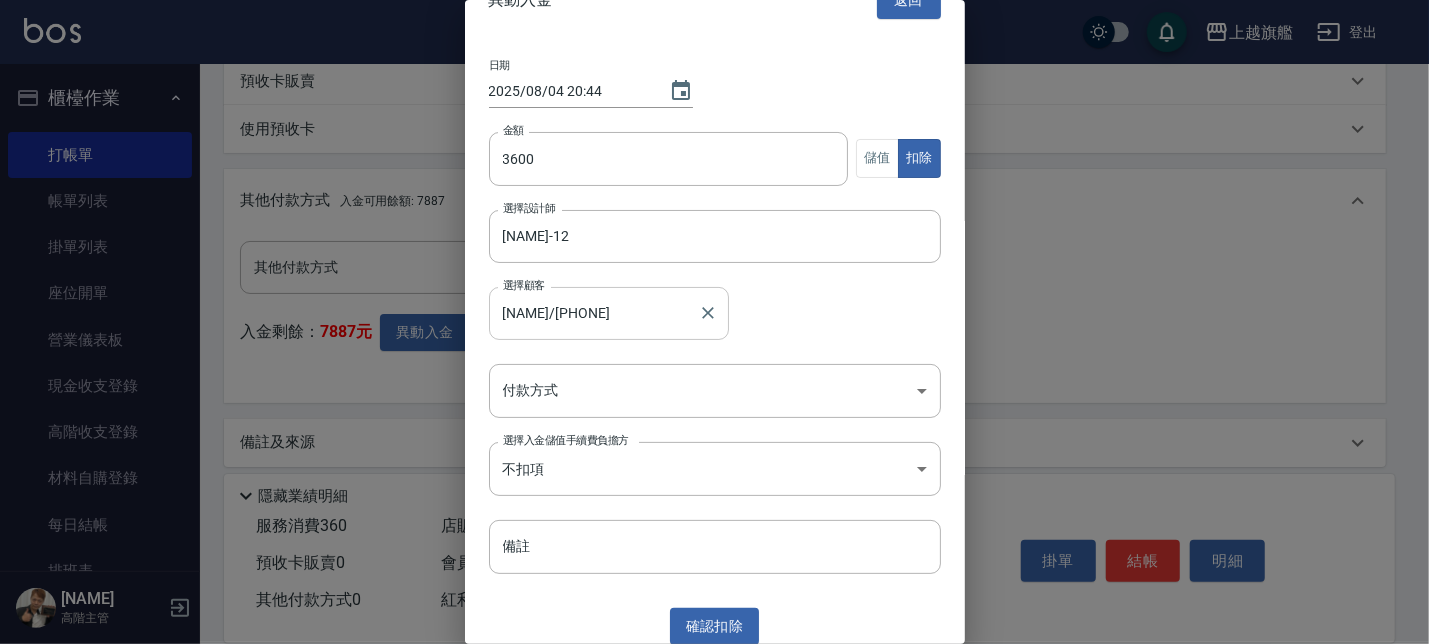scroll, scrollTop: 44, scrollLeft: 0, axis: vertical 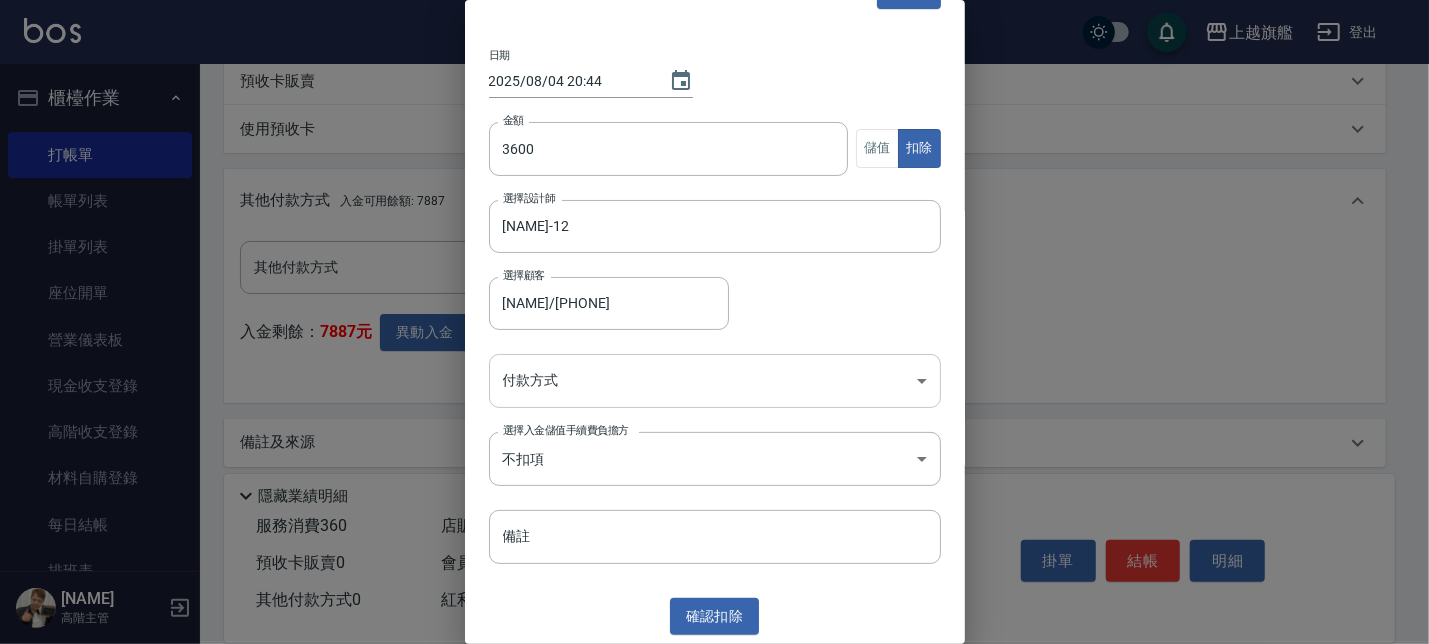 click on "上越旗艦 登出 櫃檯作業 打帳單 帳單列表 掛單列表 座位開單 營業儀表板 現金收支登錄 高階收支登錄 材料自購登錄 每日結帳 排班表 現場電腦打卡 掃碼打卡 預約管理 預約管理 單日預約紀錄 單週預約紀錄 報表及分析 報表目錄 消費分析儀表板 店家區間累計表 店家日報表 店家排行榜 互助日報表 互助月報表 互助排行榜 互助點數明細 互助業績報表 全店業績分析表 每日業績分析表 營業統計分析表 營業項目月分析表 設計師業績表 設計師日報表 設計師業績分析表 設計師業績月報表 設計師抽成報表 設計師排行榜 商品銷售排行榜 商品消耗明細 商品進銷貨報表 商品庫存表 商品庫存盤點表 會員卡銷售報表 服務扣項明細表 單一服務項目查詢 店販抽成明細 店販分類抽成明細 顧客入金餘額表 顧客卡券餘額表 每日非現金明細 每日收支明細 收支分類明細表 收支匯款表 0" at bounding box center (714, 39) 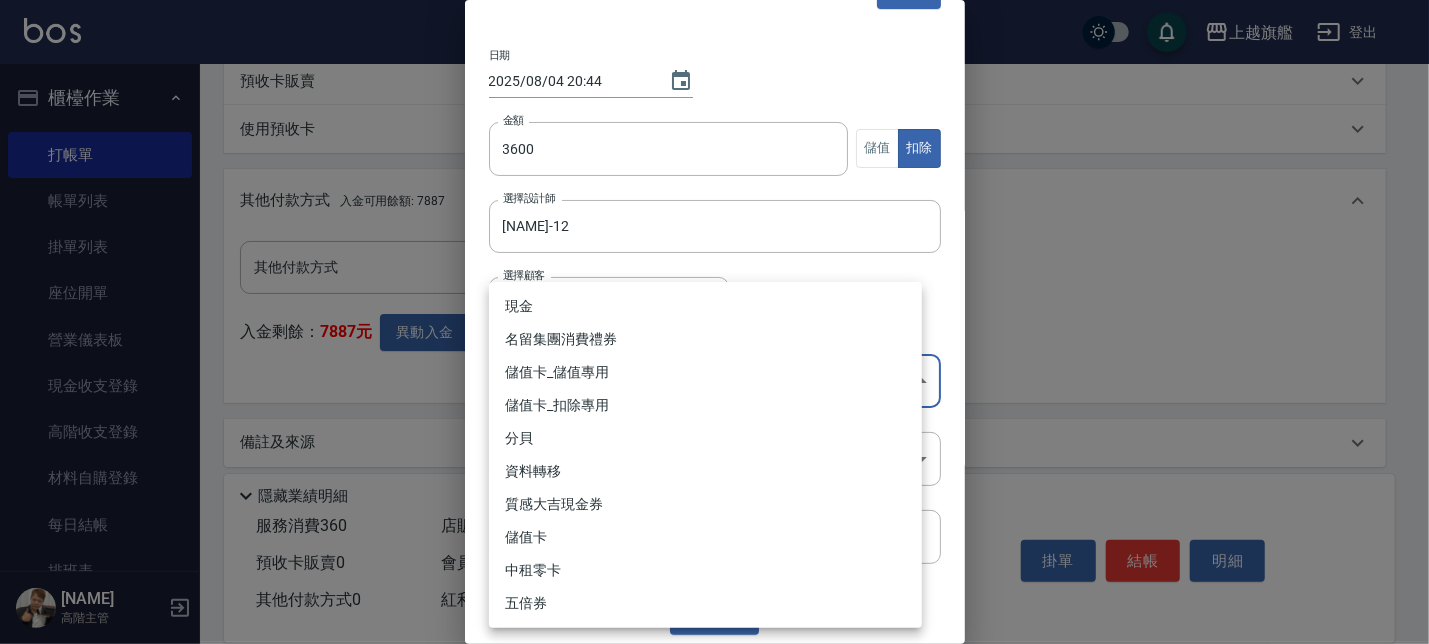 click on "儲值卡_扣除專用" at bounding box center [705, 405] 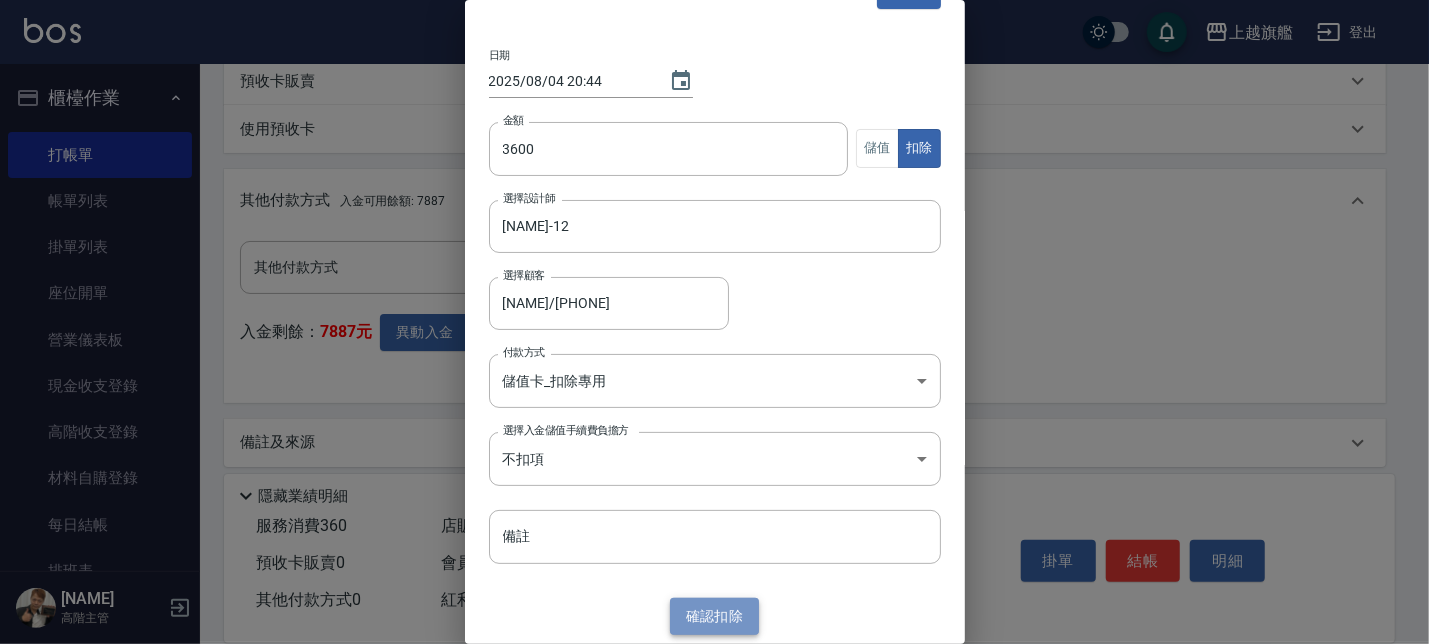 click on "確認 扣除" at bounding box center [715, 616] 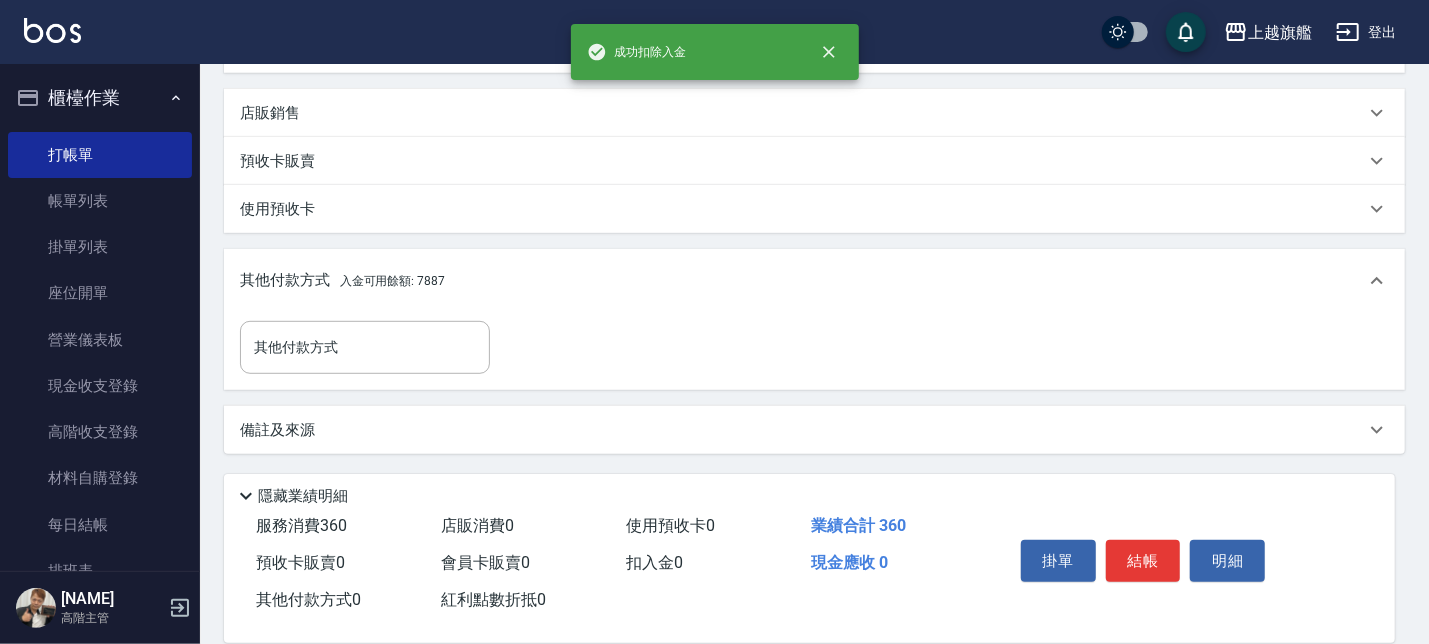 scroll, scrollTop: 499, scrollLeft: 0, axis: vertical 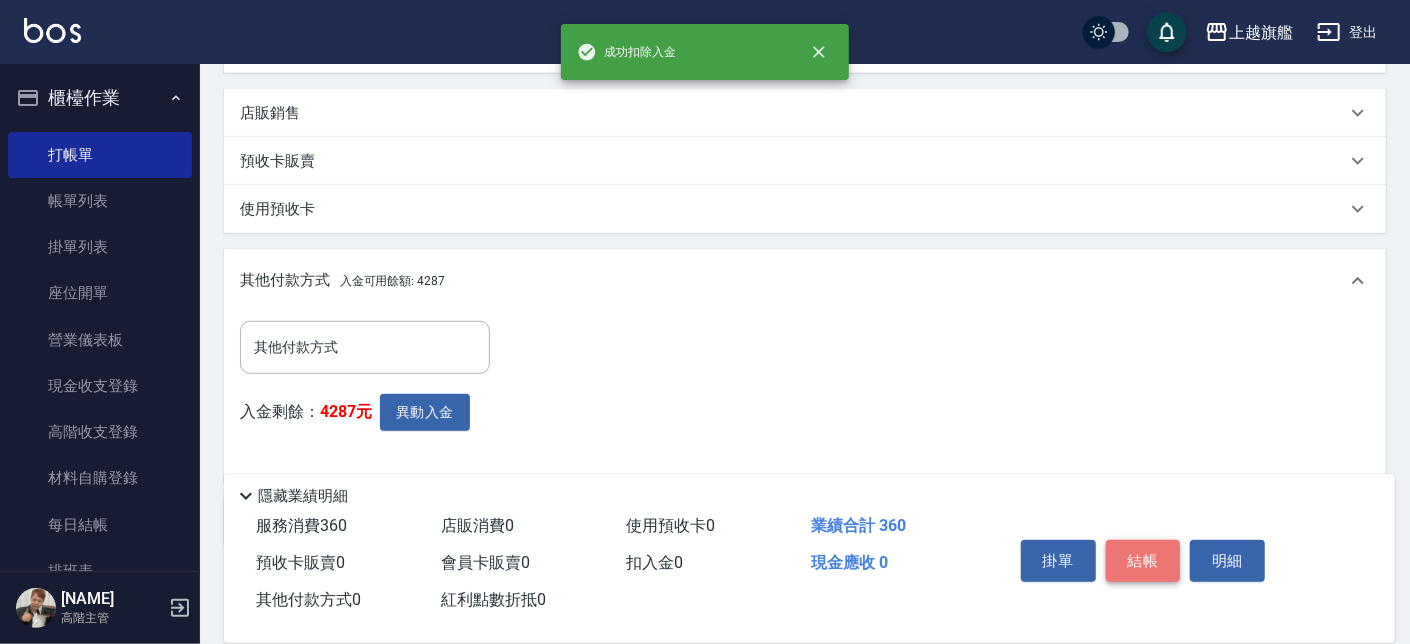 click on "結帳" at bounding box center [1143, 561] 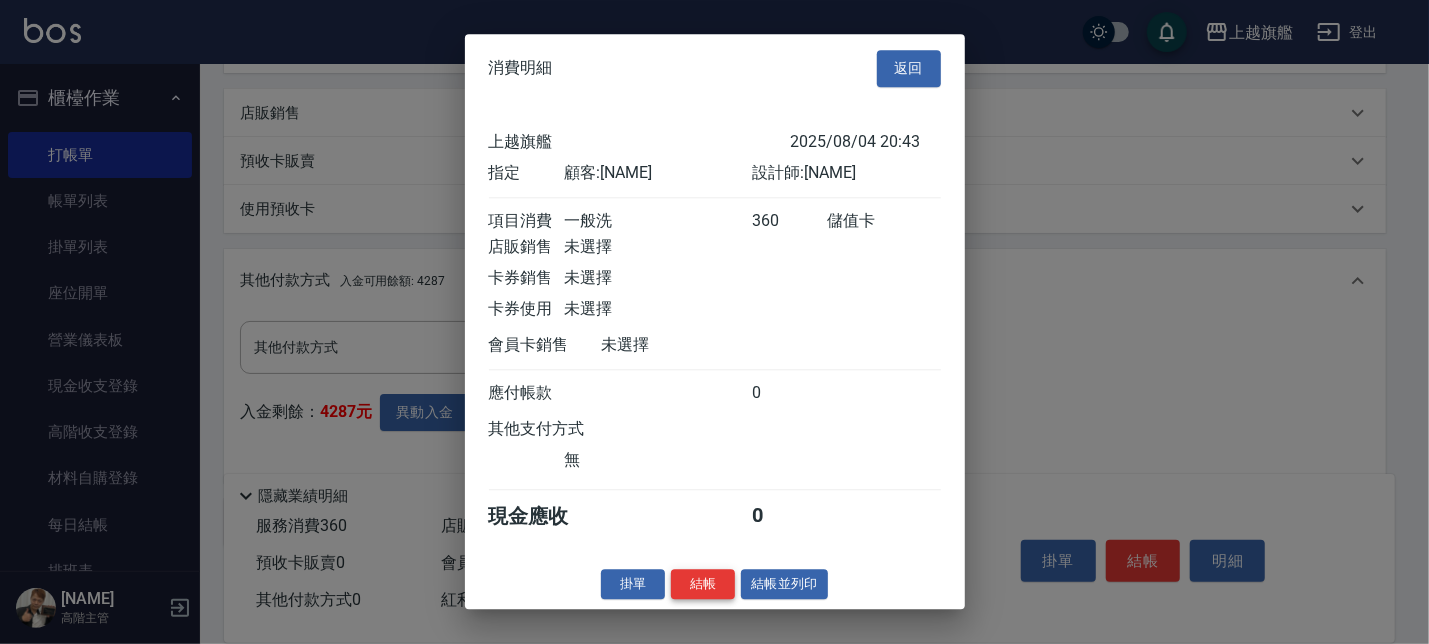 click on "消費明細 返回 上越旗艦 2025/08/04 20:43 指定 顧客: 蔡豪睿 設計師: 陳佩君 項目消費 一般洗 360 儲值卡 店販銷售 未選擇 卡券銷售 未選擇 卡券使用 未選擇 會員卡銷售 未選擇 應付帳款 0 其他支付方式 無 現金應收 0 掛單 結帳 結帳並列印 上越旗艦 結帳單 日期： 2025/08/04 20:43 帳單編號： 0 設計師: 陳佩君 顧客： 蔡豪睿 一般洗 360 x1 合計： 0 結帳： 扣入金： 0 入金餘額： 4287 卡券金額： 0 付現金額： 0 上越旗艦 結帳單 日期： 2025/08/04 20:43 帳單編號： 設計師: 陳佩君 顧客： 蔡豪睿 名稱 單價 數量 小計 一般洗 360 1 360 合計： 0 扣入金： 0 入金餘額： 4287 卡券金額： 0 付現金額： 0 謝謝惠顧,歡迎下次光臨!" at bounding box center (715, 321) 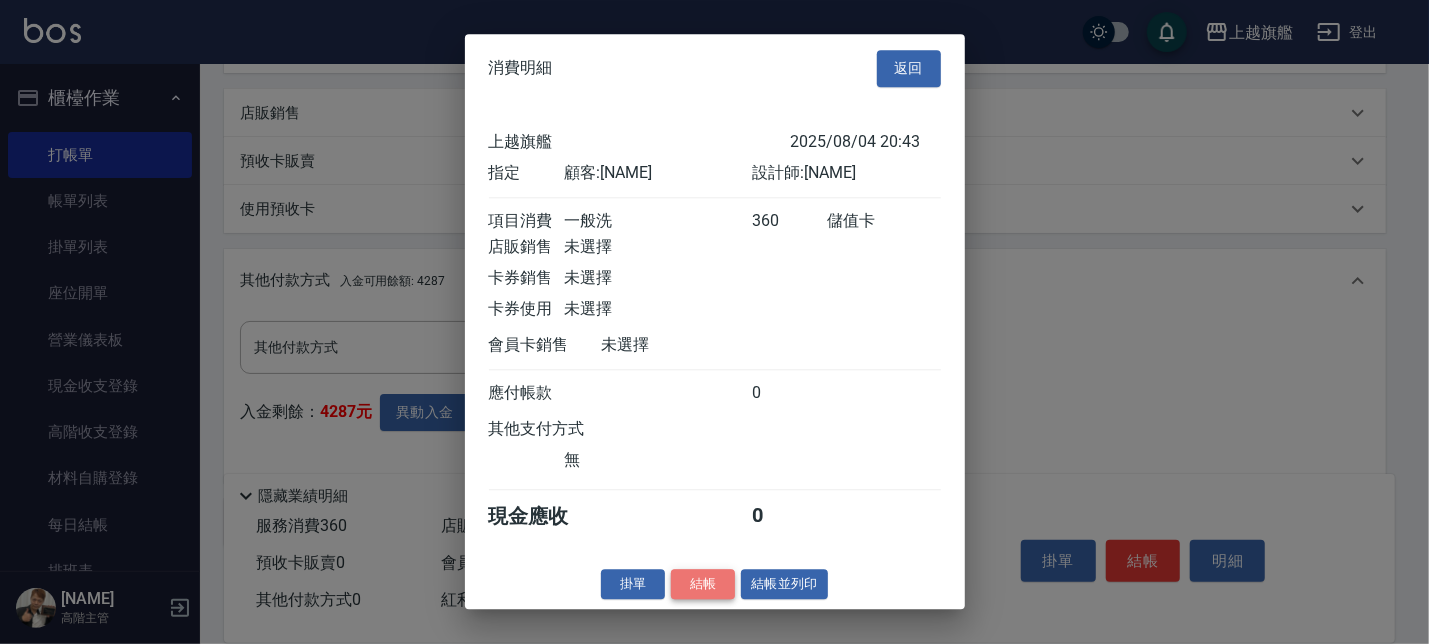 click on "結帳" at bounding box center (703, 584) 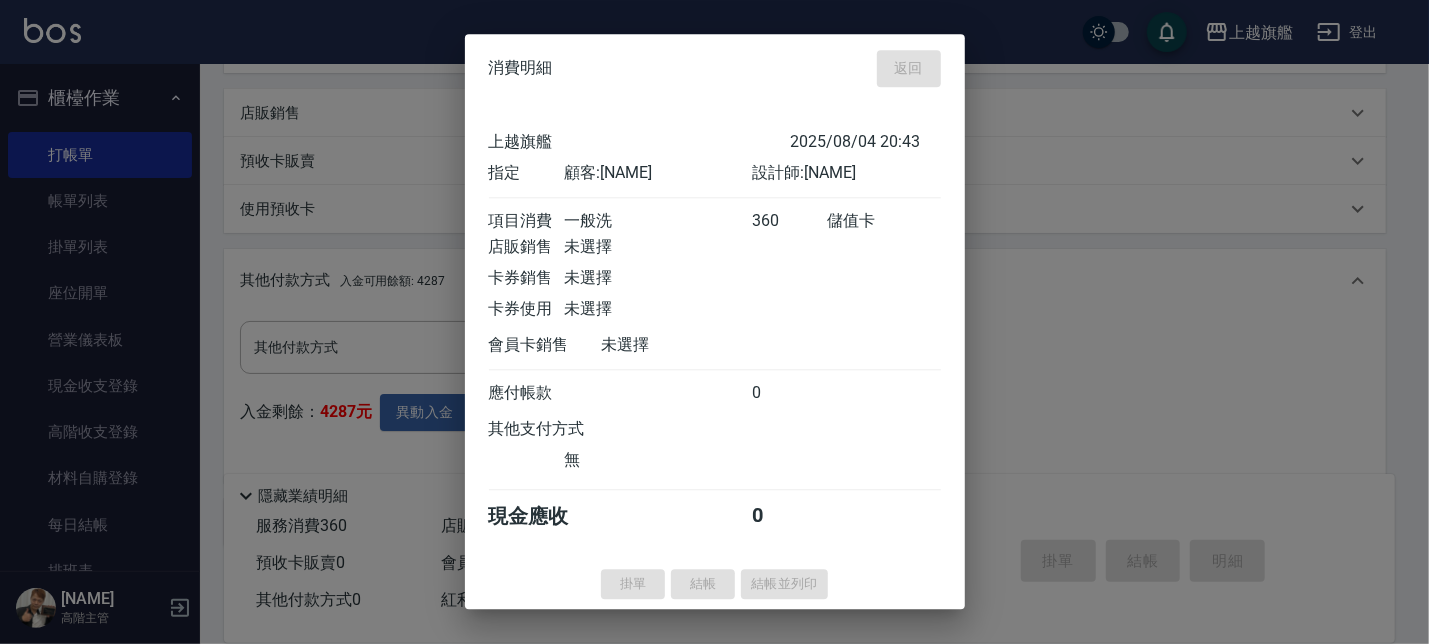 type on "2025/08/04 20:44" 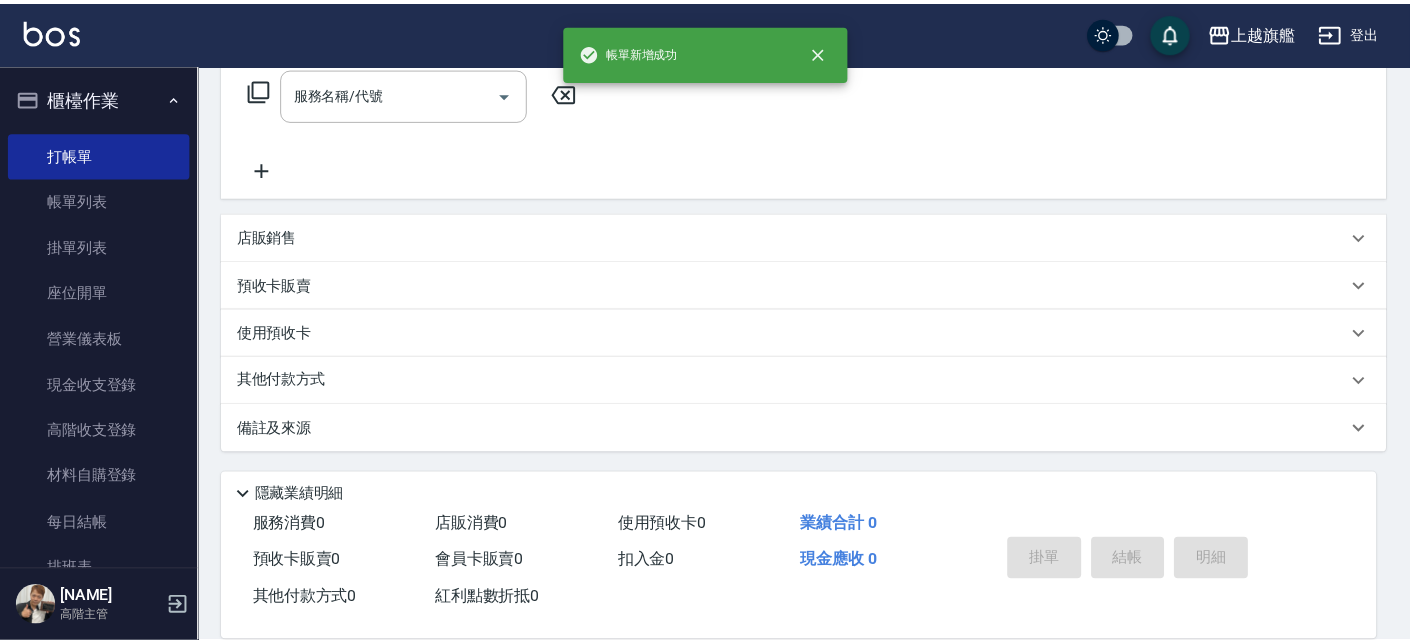 scroll, scrollTop: 0, scrollLeft: 0, axis: both 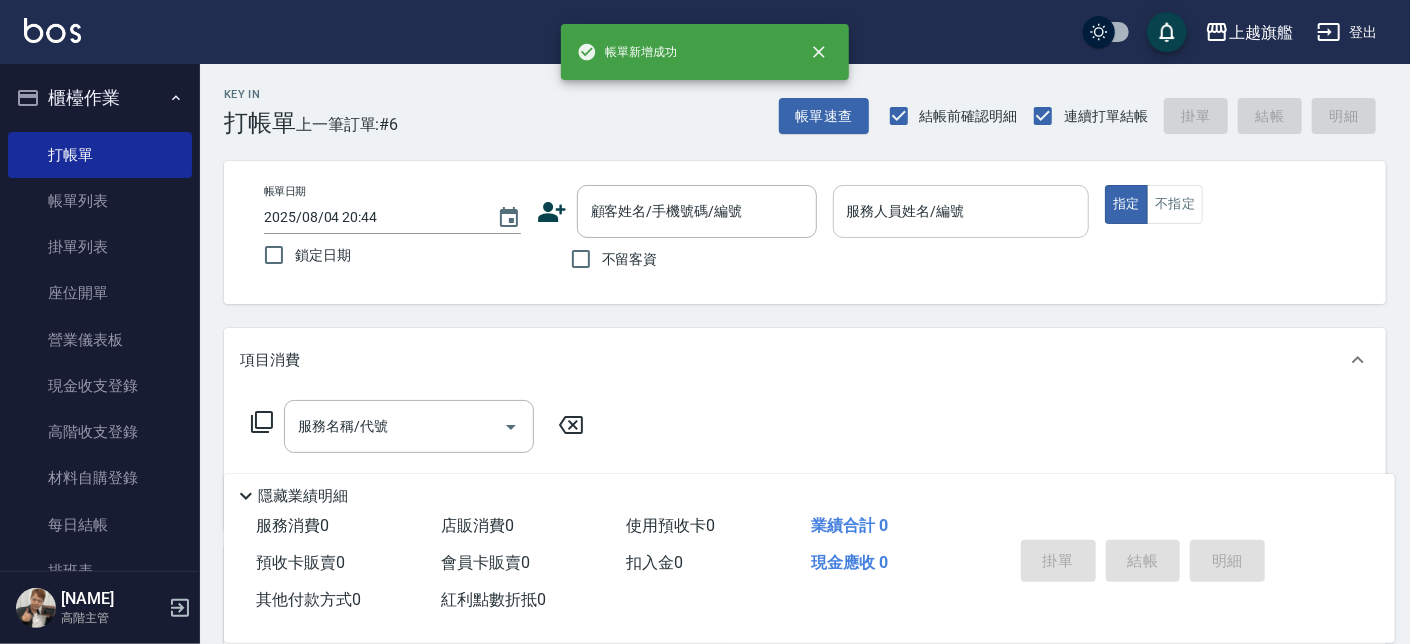 click on "服務人員姓名/編號" at bounding box center [961, 211] 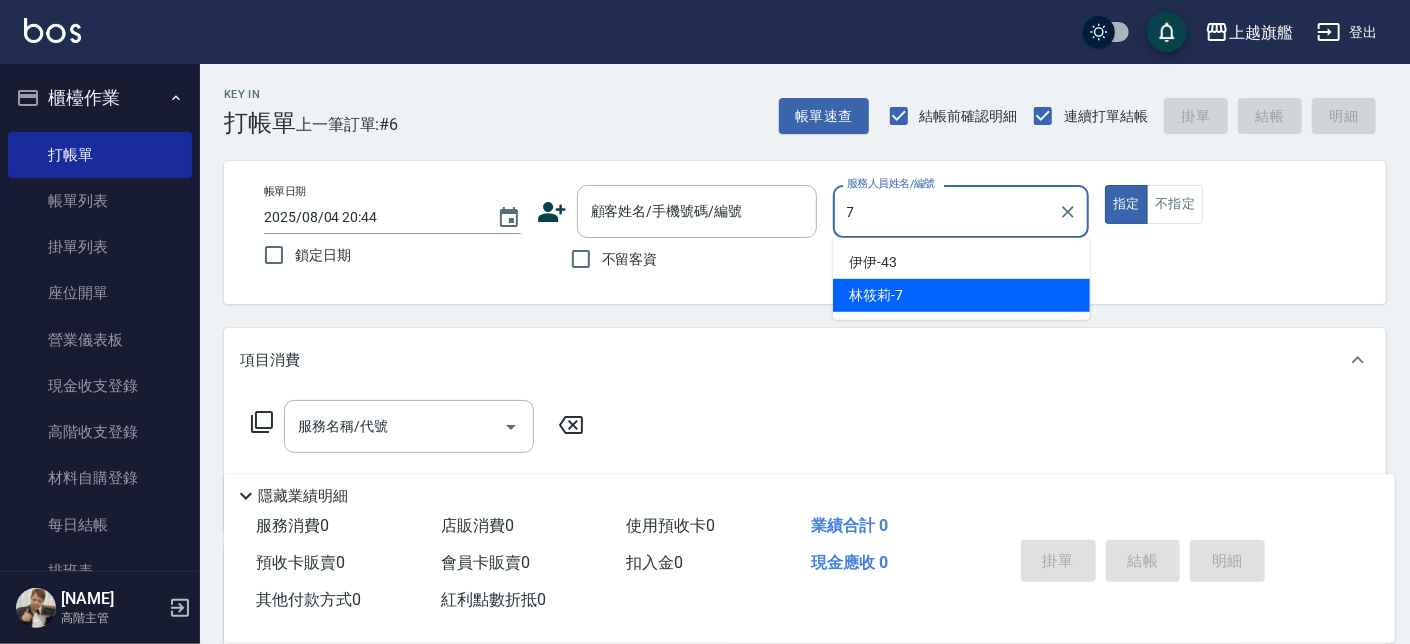type on "林筱莉-7" 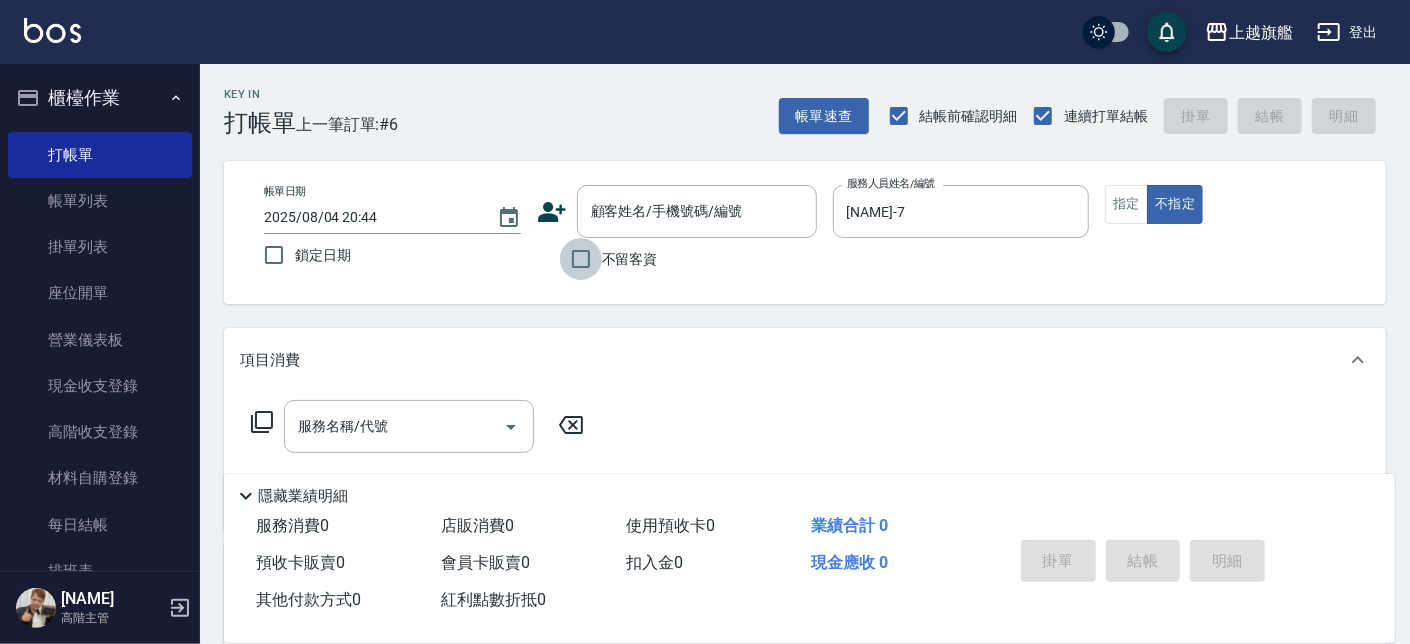 click on "不留客資" at bounding box center (581, 259) 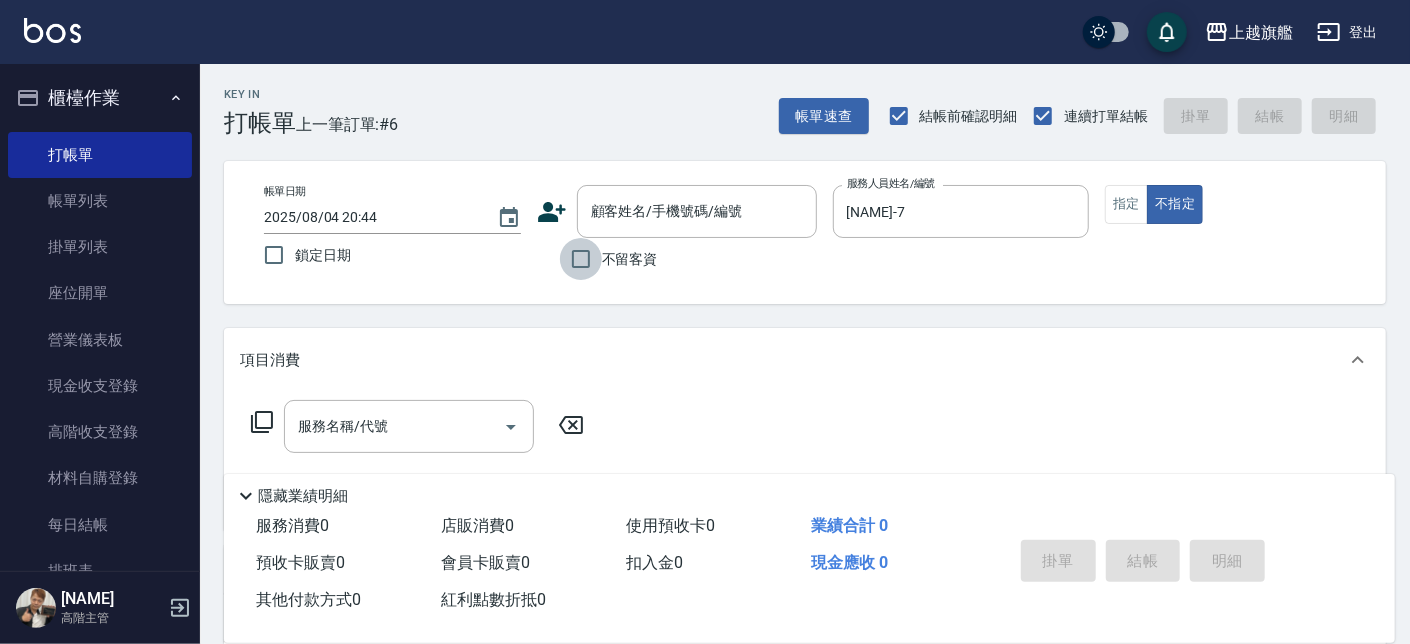 checkbox on "true" 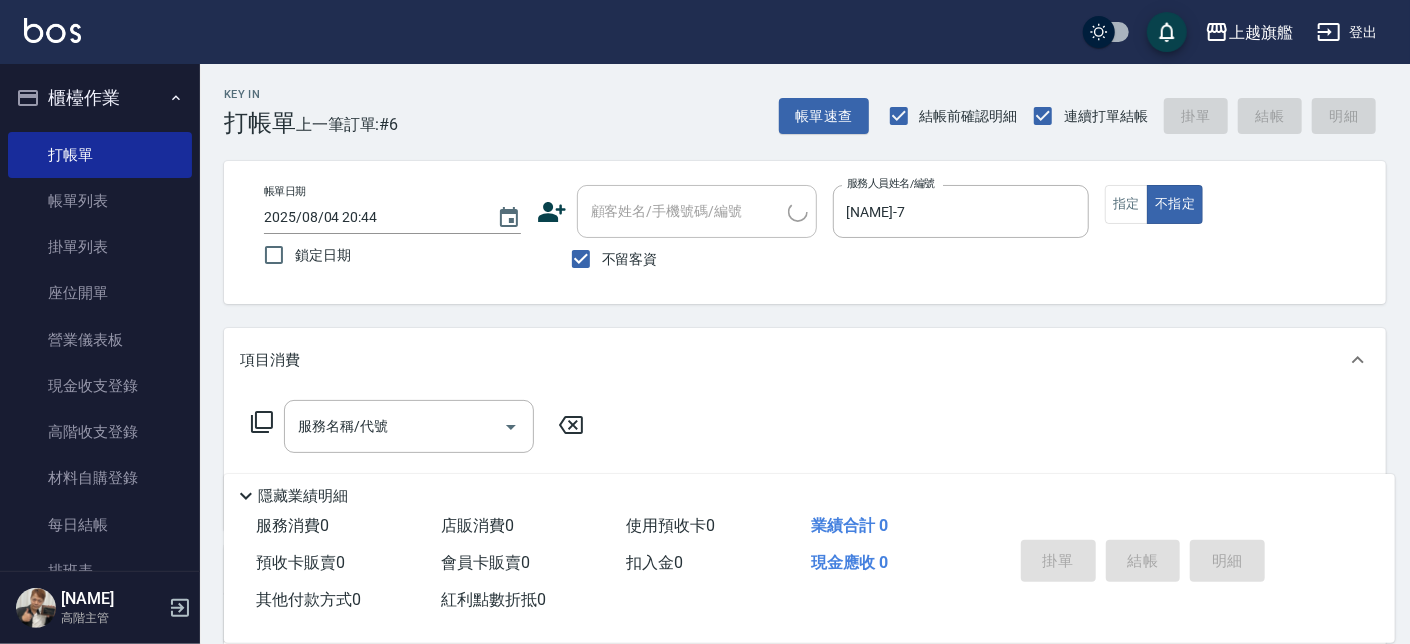 click on "不留客資" at bounding box center (677, 259) 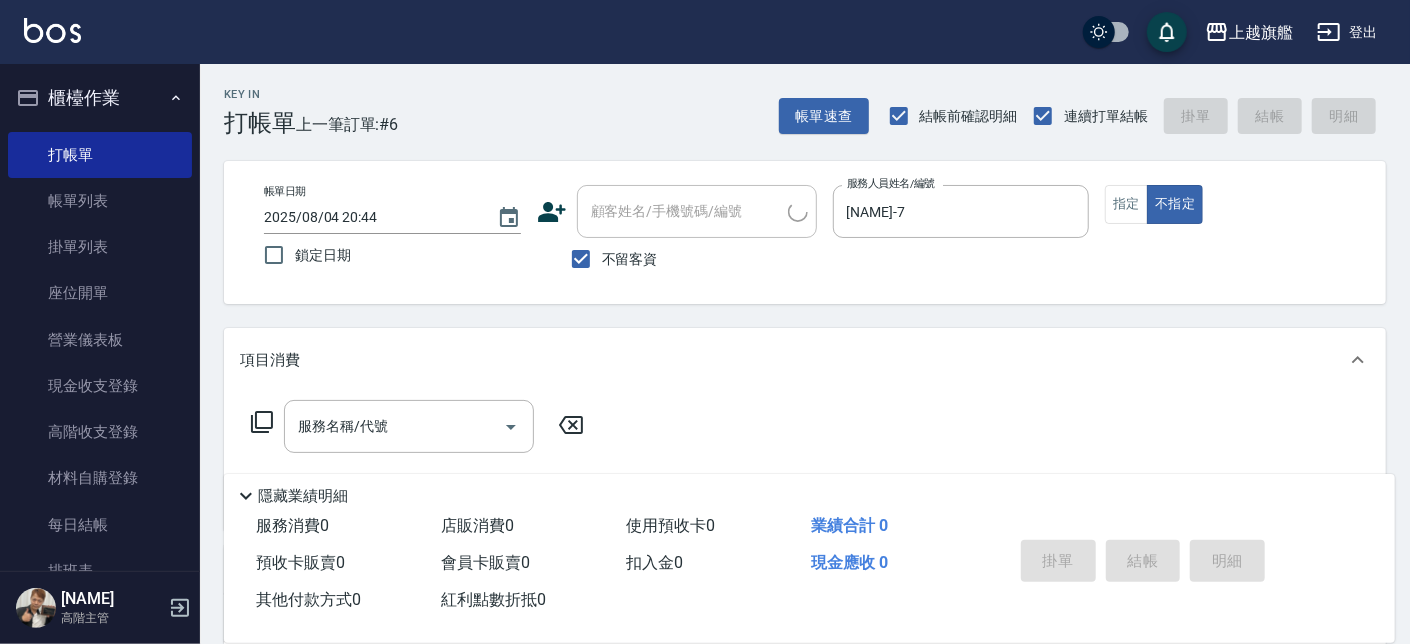 type on "楊荏斐/0978261697/" 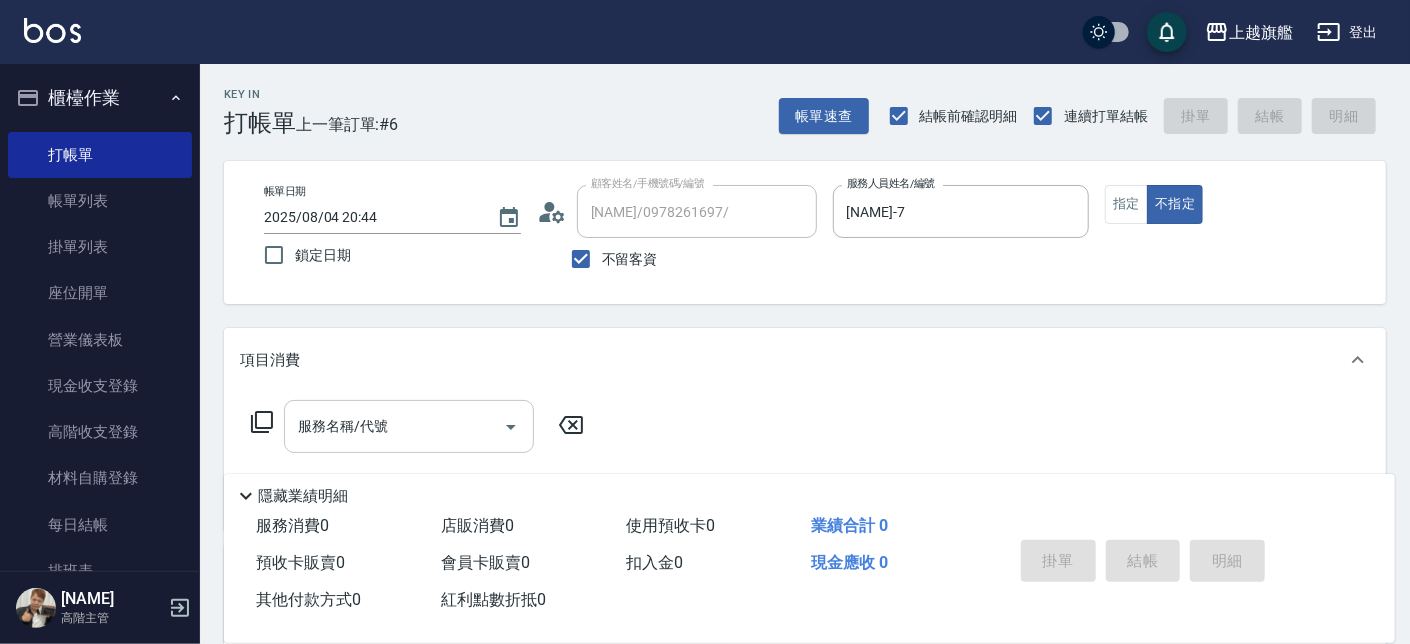 type on "周秀娟-8" 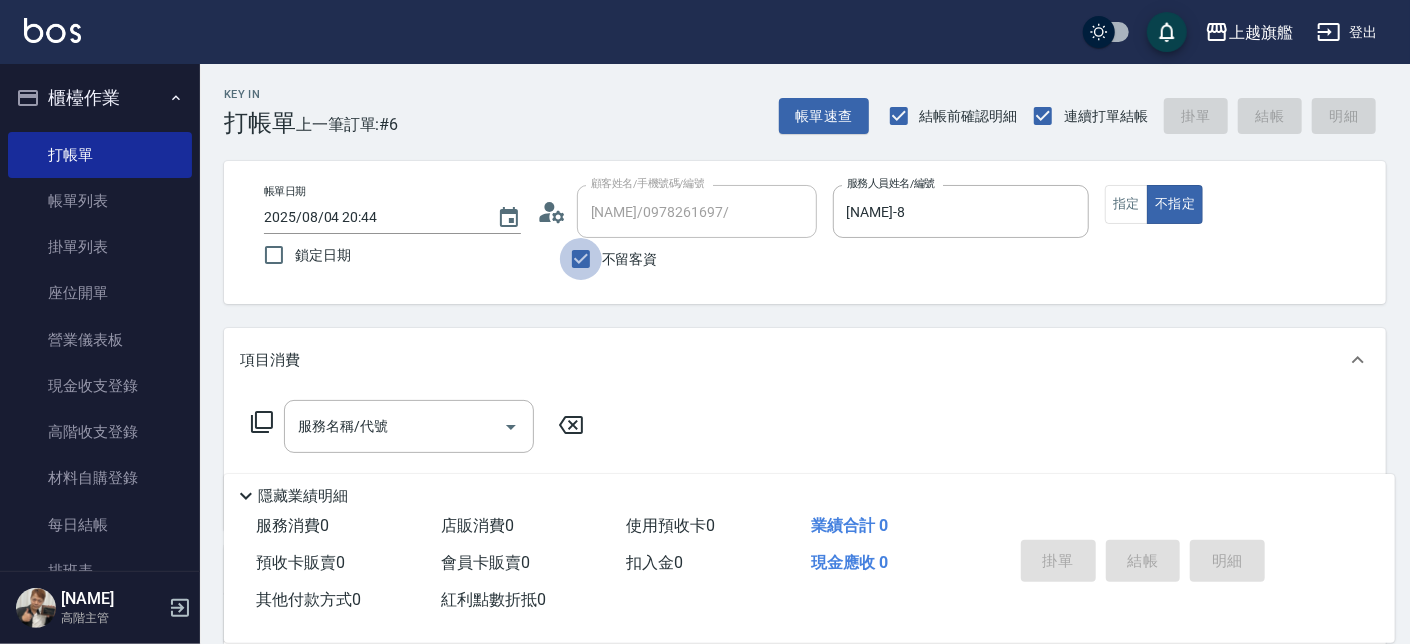 click on "不留客資" at bounding box center [581, 259] 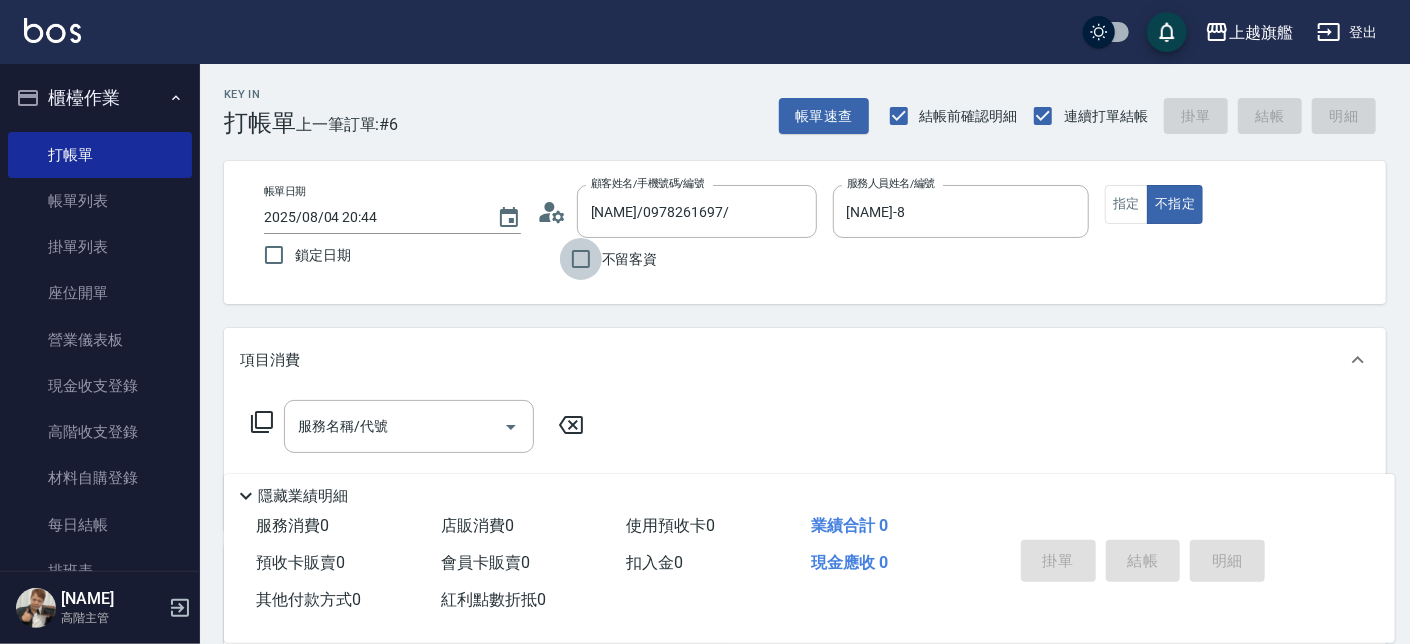 click on "不留客資" at bounding box center [581, 259] 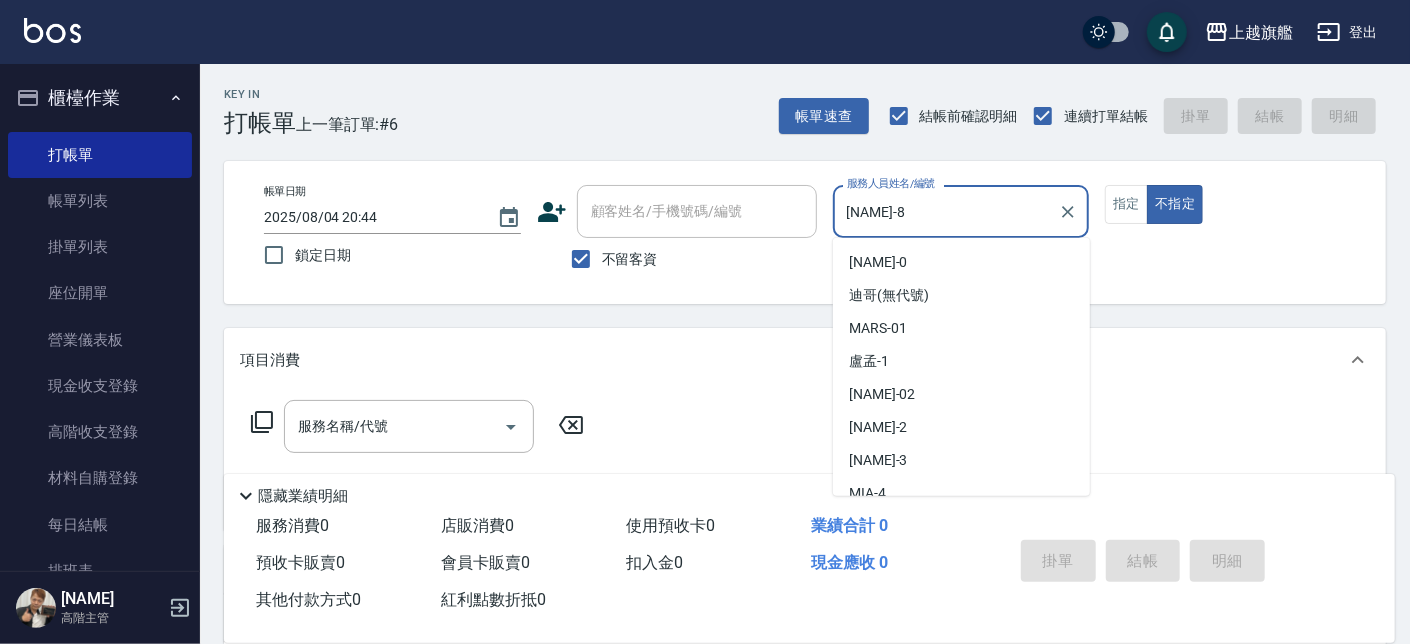 scroll, scrollTop: 146, scrollLeft: 0, axis: vertical 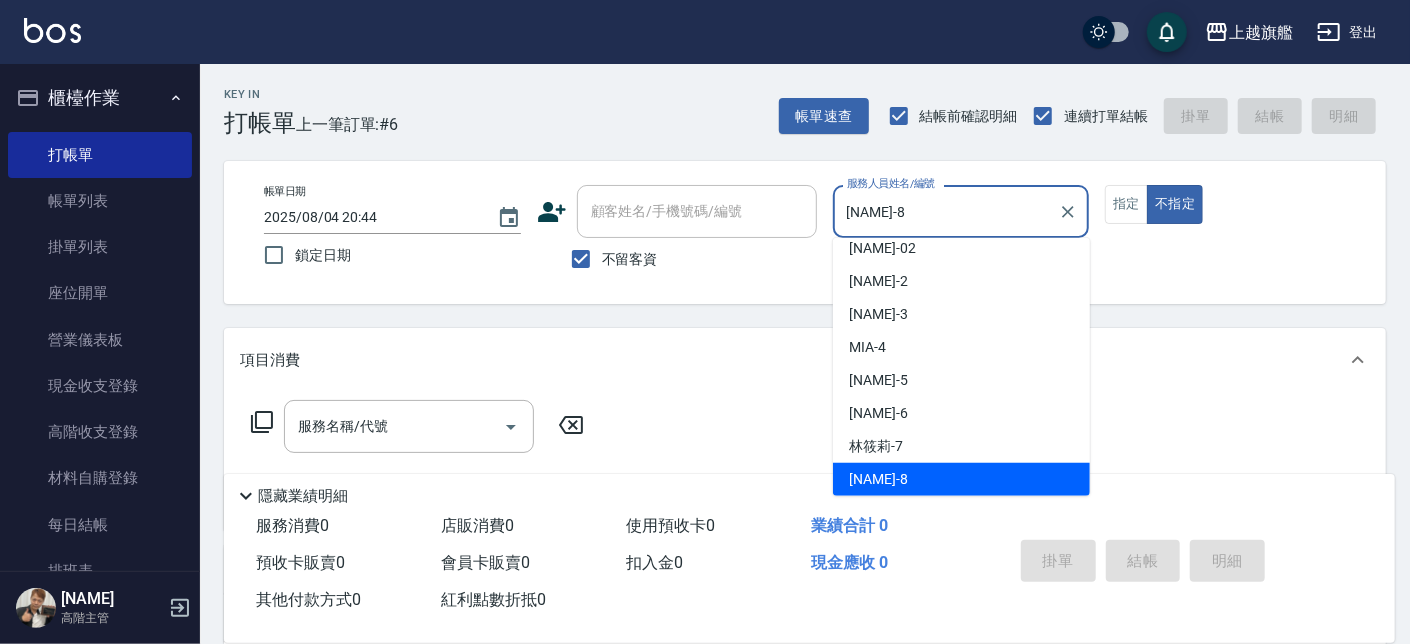 drag, startPoint x: 930, startPoint y: 204, endPoint x: 469, endPoint y: 204, distance: 461 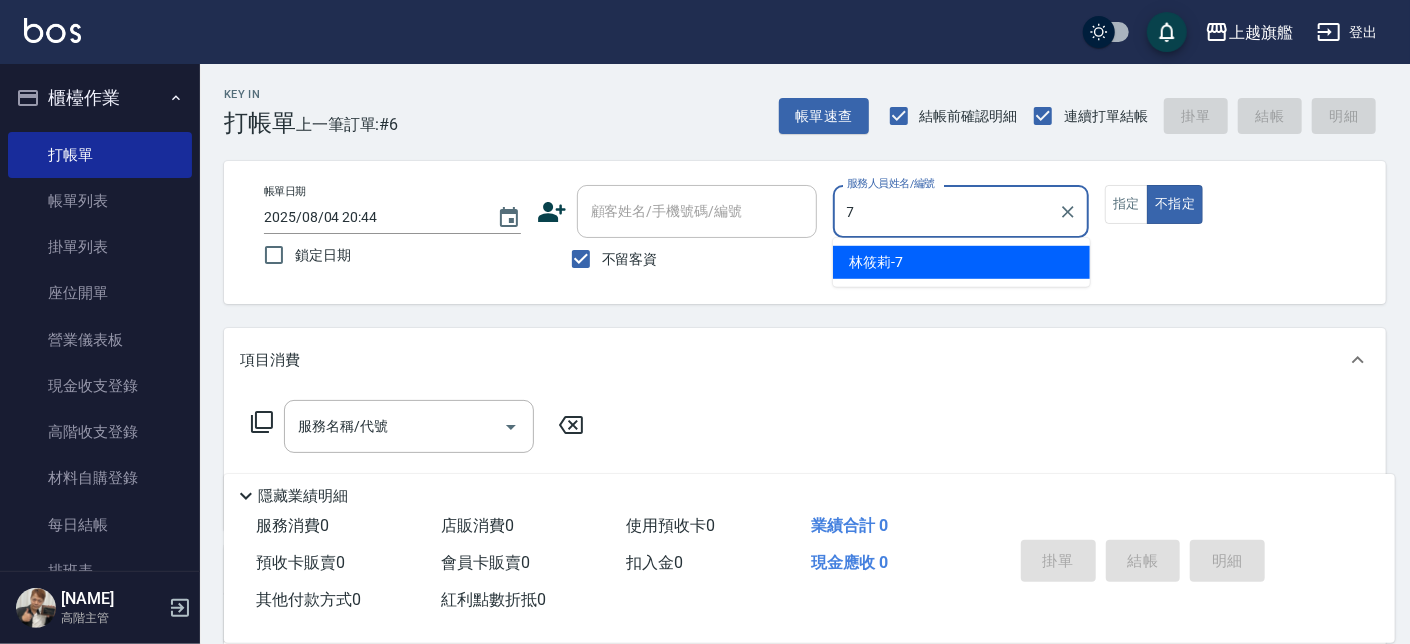 scroll, scrollTop: 0, scrollLeft: 0, axis: both 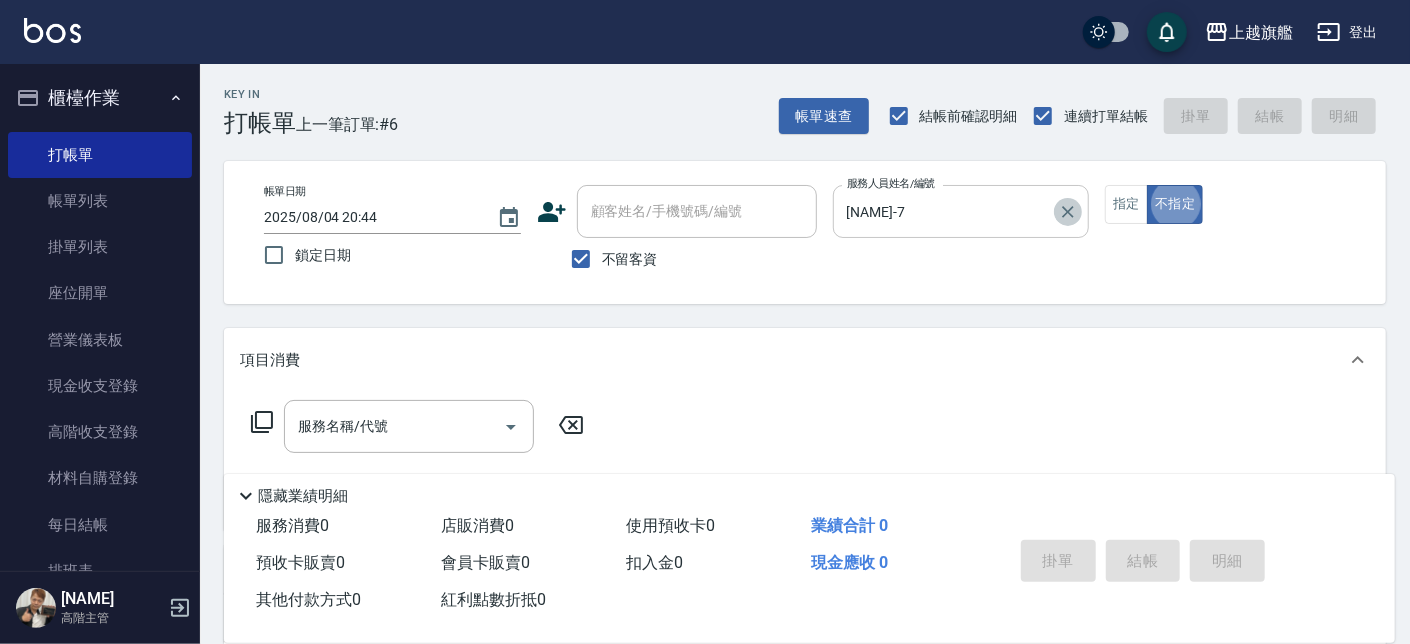 drag, startPoint x: 1081, startPoint y: 209, endPoint x: 1071, endPoint y: 208, distance: 10.049875 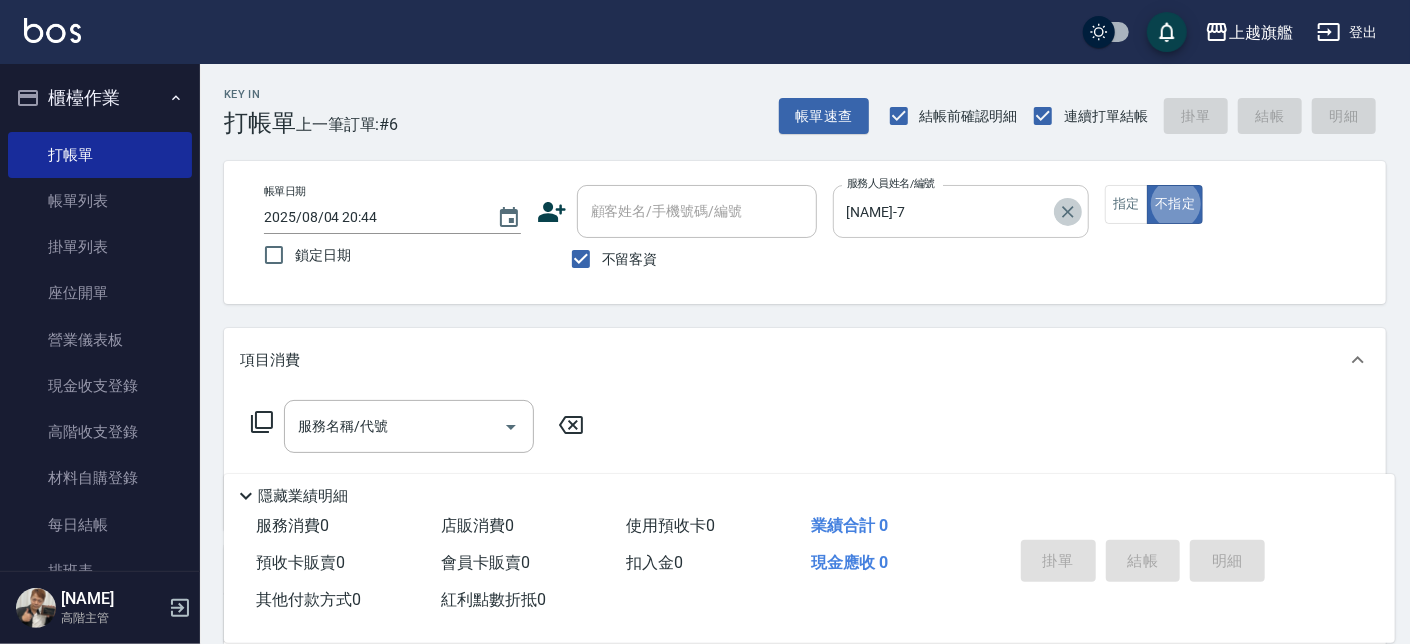 click on "林筱莉-7 服務人員姓名/編號" at bounding box center (961, 211) 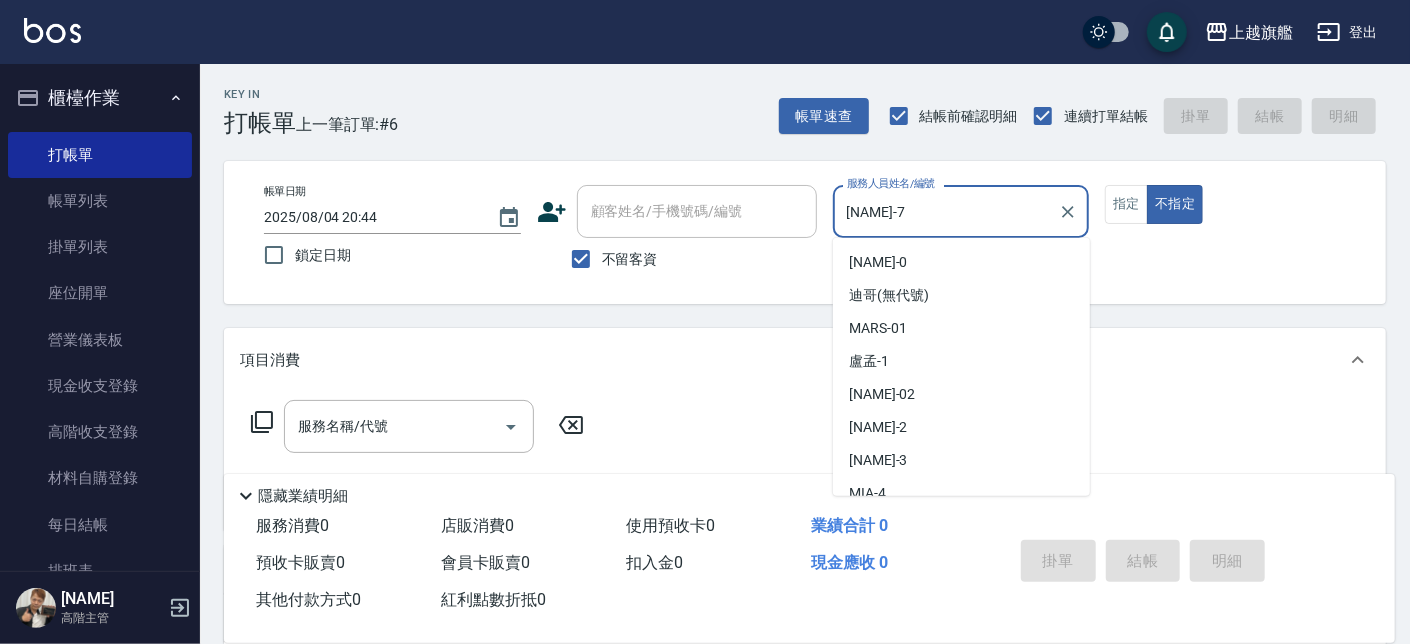 scroll, scrollTop: 112, scrollLeft: 0, axis: vertical 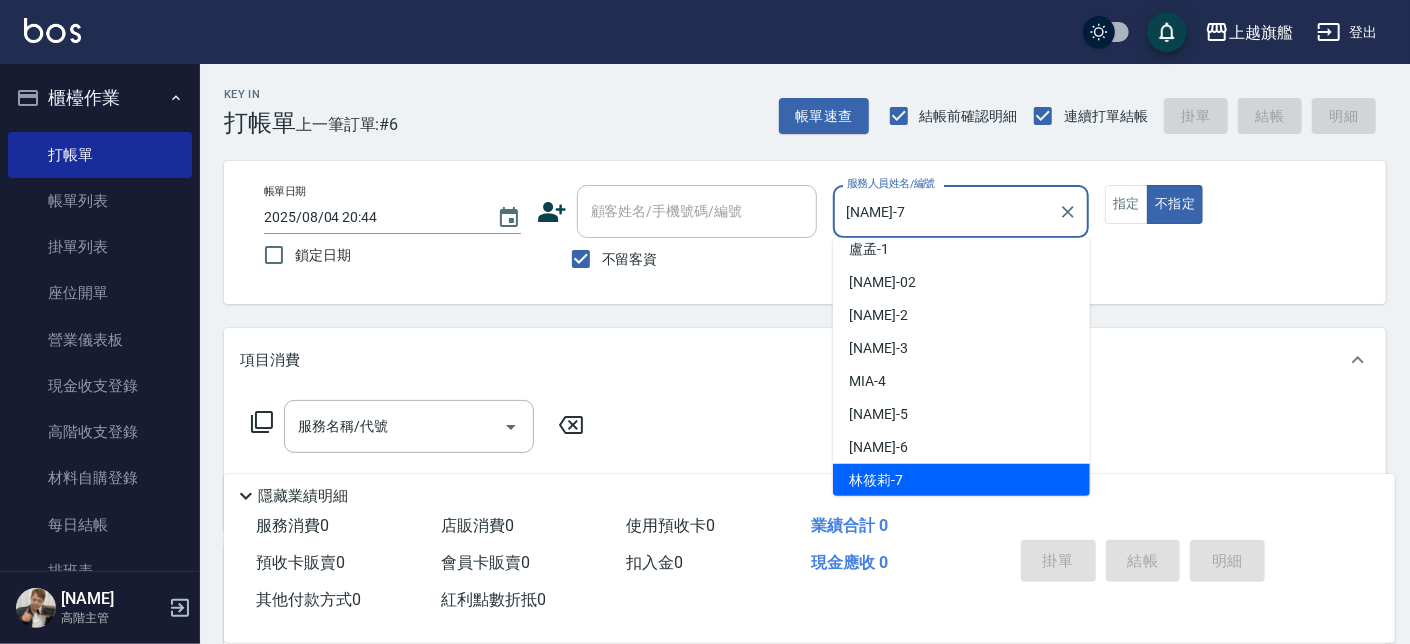 click on "林筱莉-7" at bounding box center (946, 211) 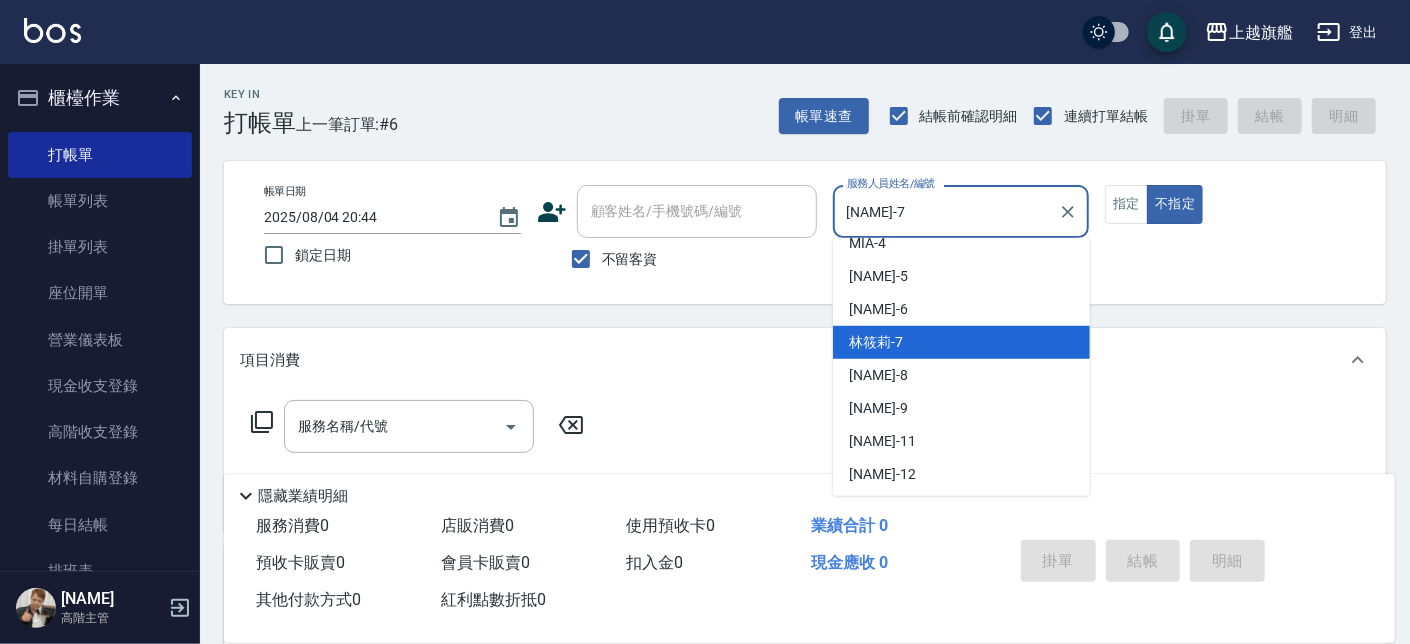 scroll, scrollTop: 313, scrollLeft: 0, axis: vertical 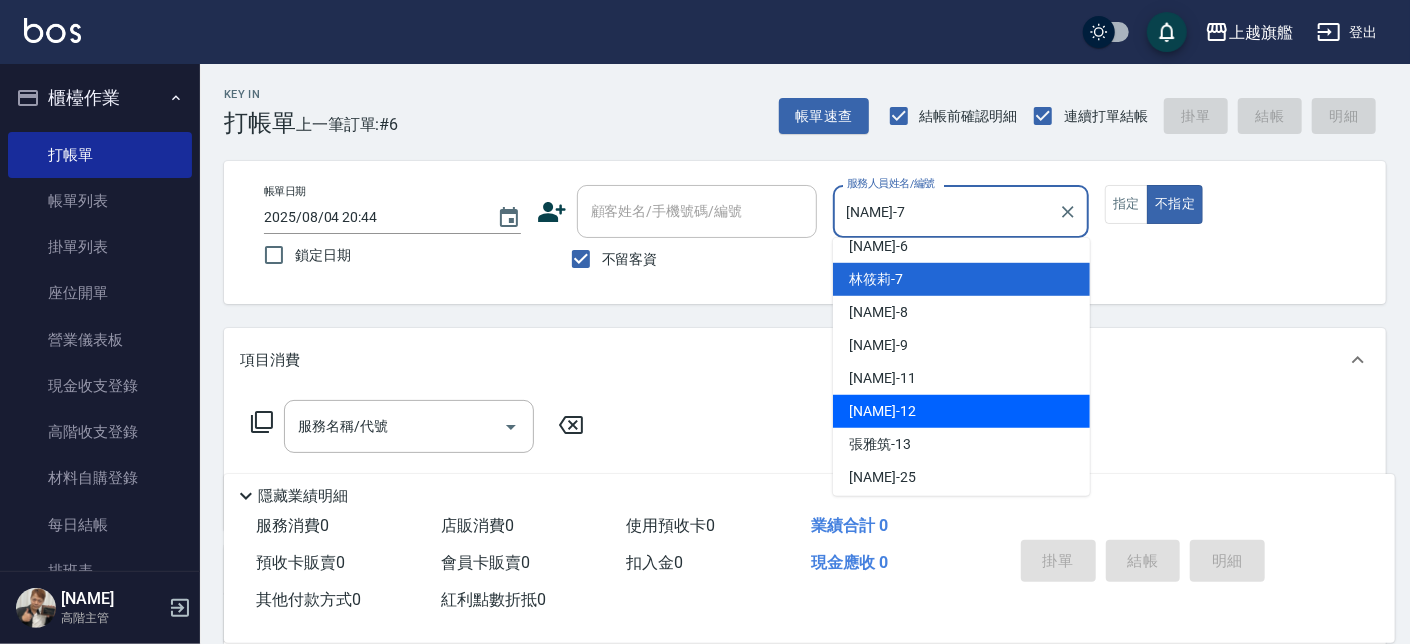 click on "陳佩君 -12" at bounding box center (961, 411) 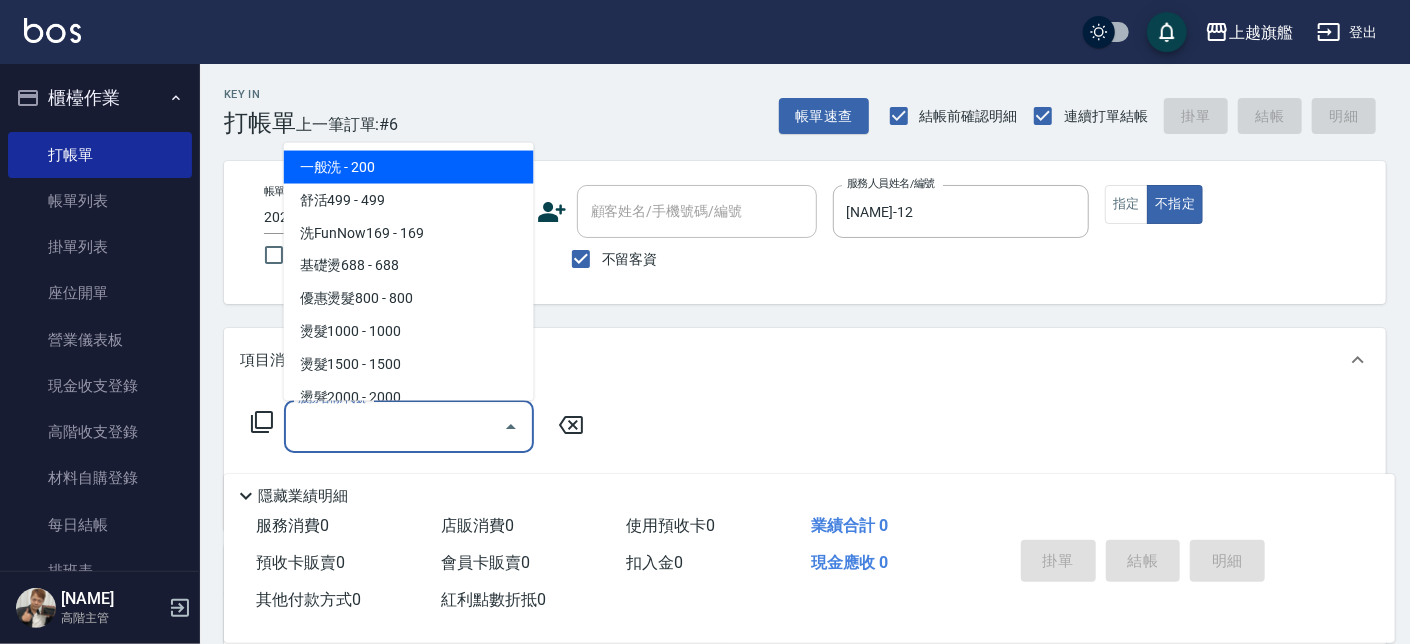 click on "服務名稱/代號" at bounding box center [394, 426] 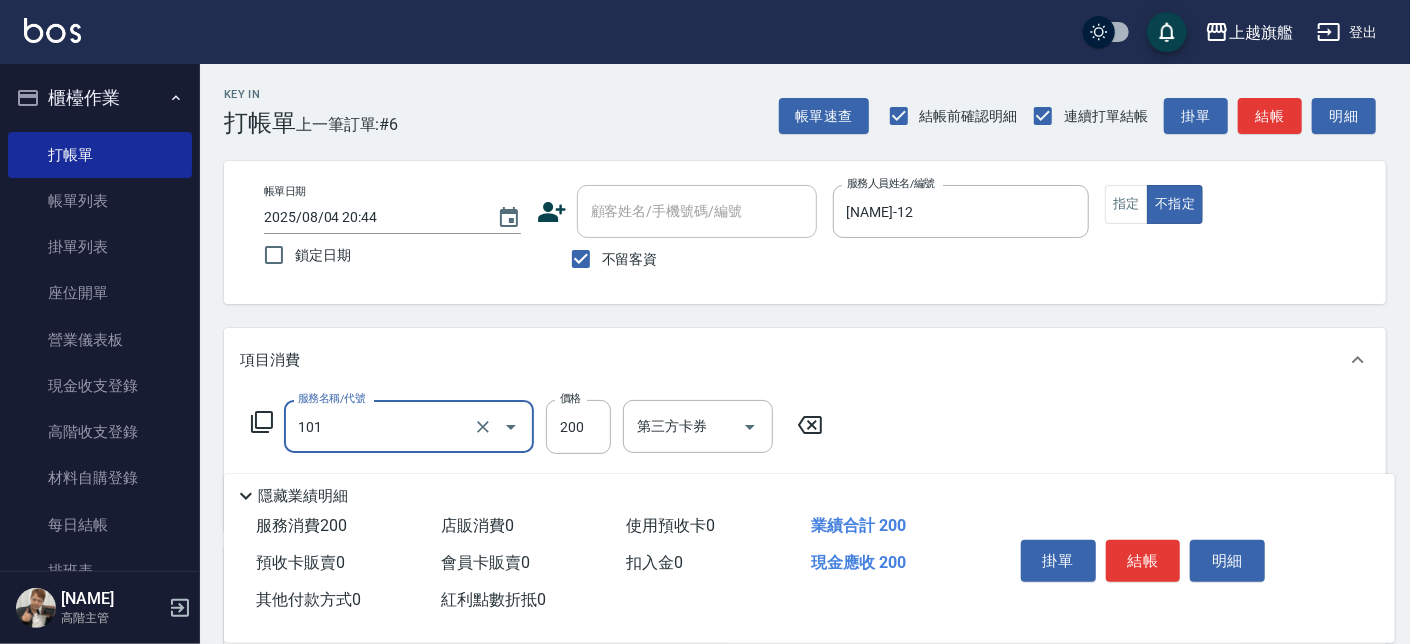 type on "一般洗(101)" 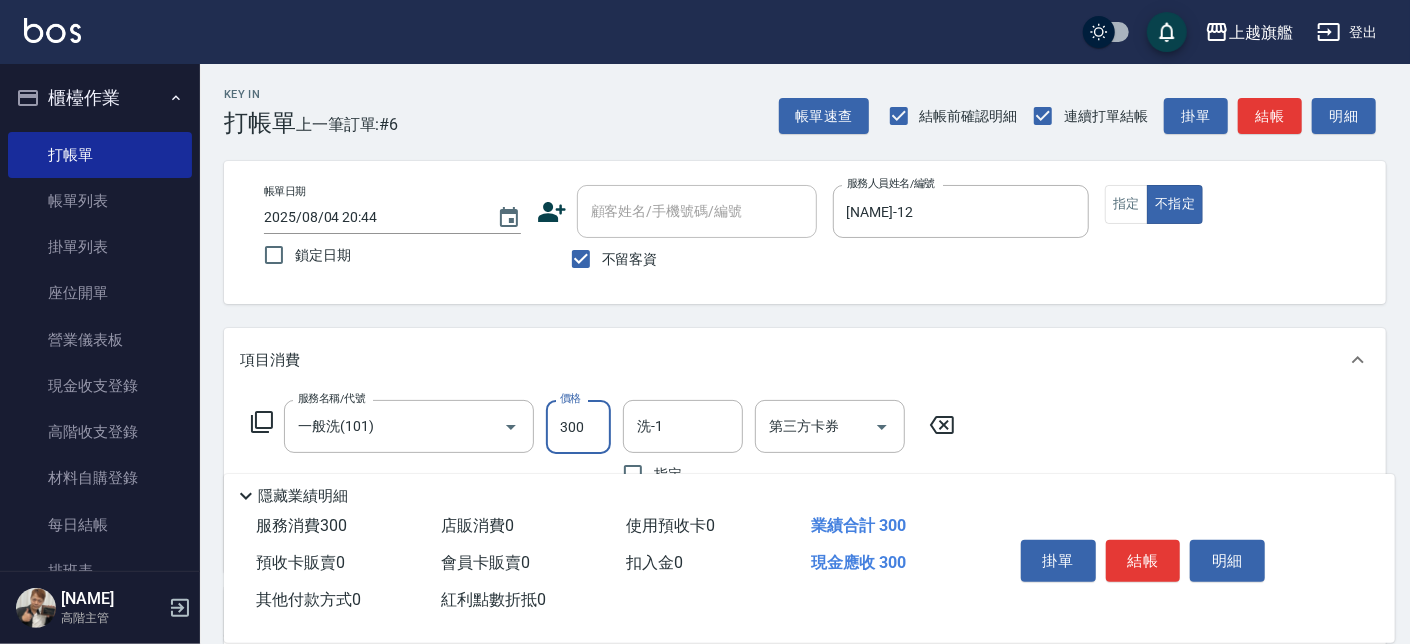 type on "300" 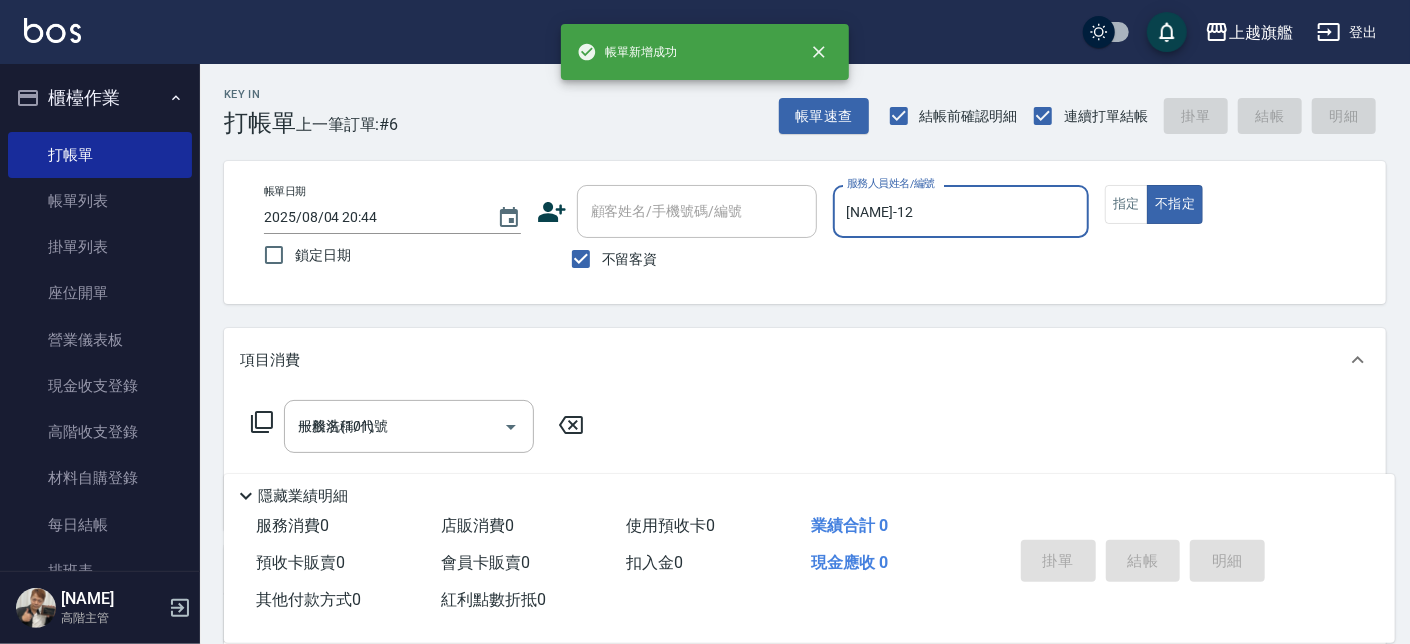 type 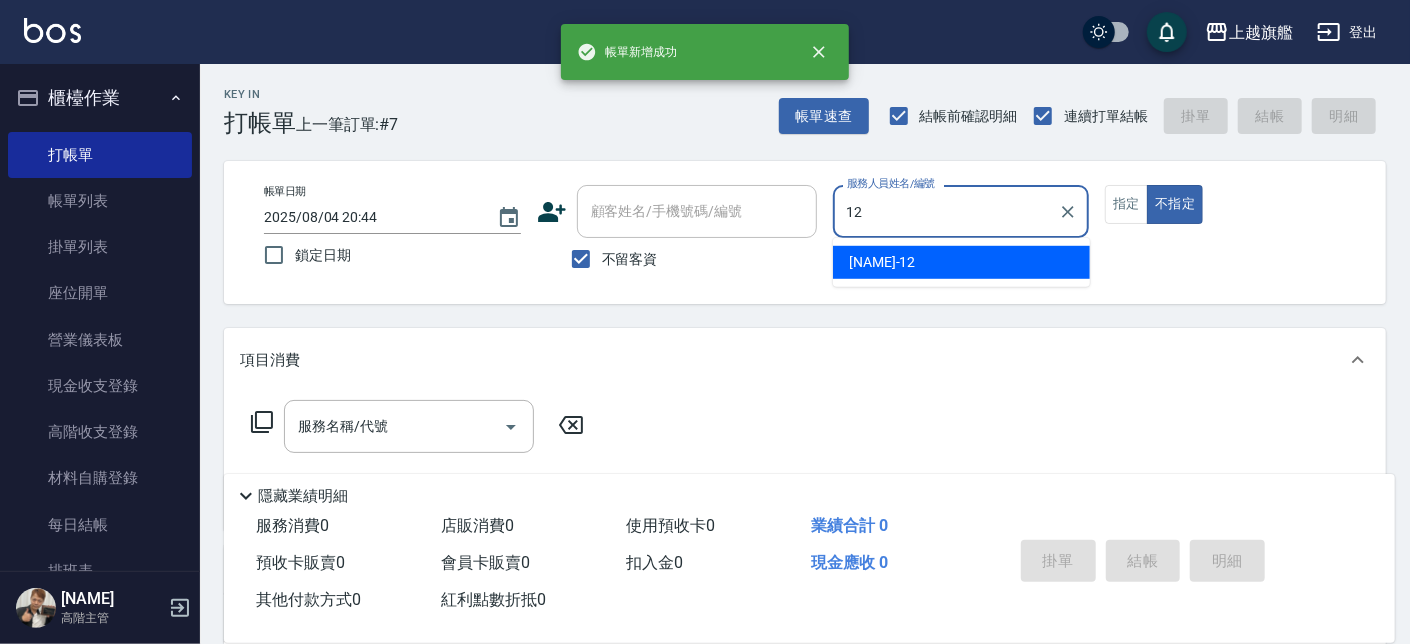 type on "陳佩君-12" 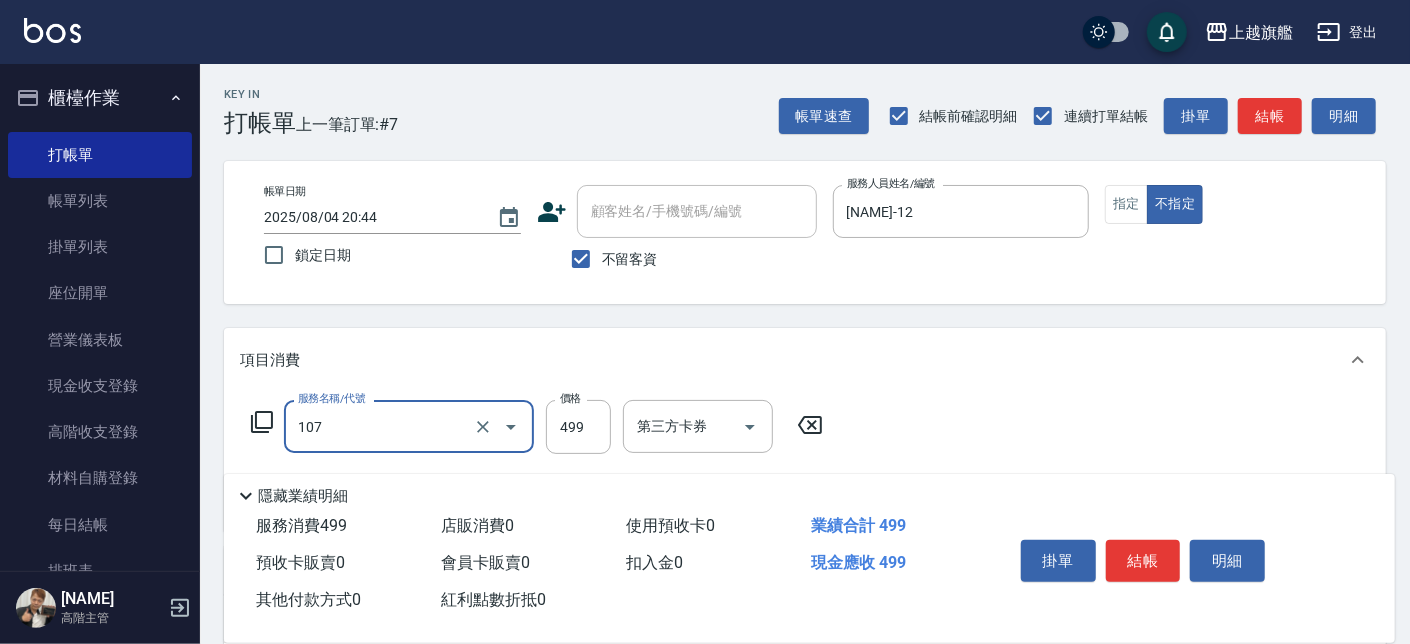 type on "舒活499(107)" 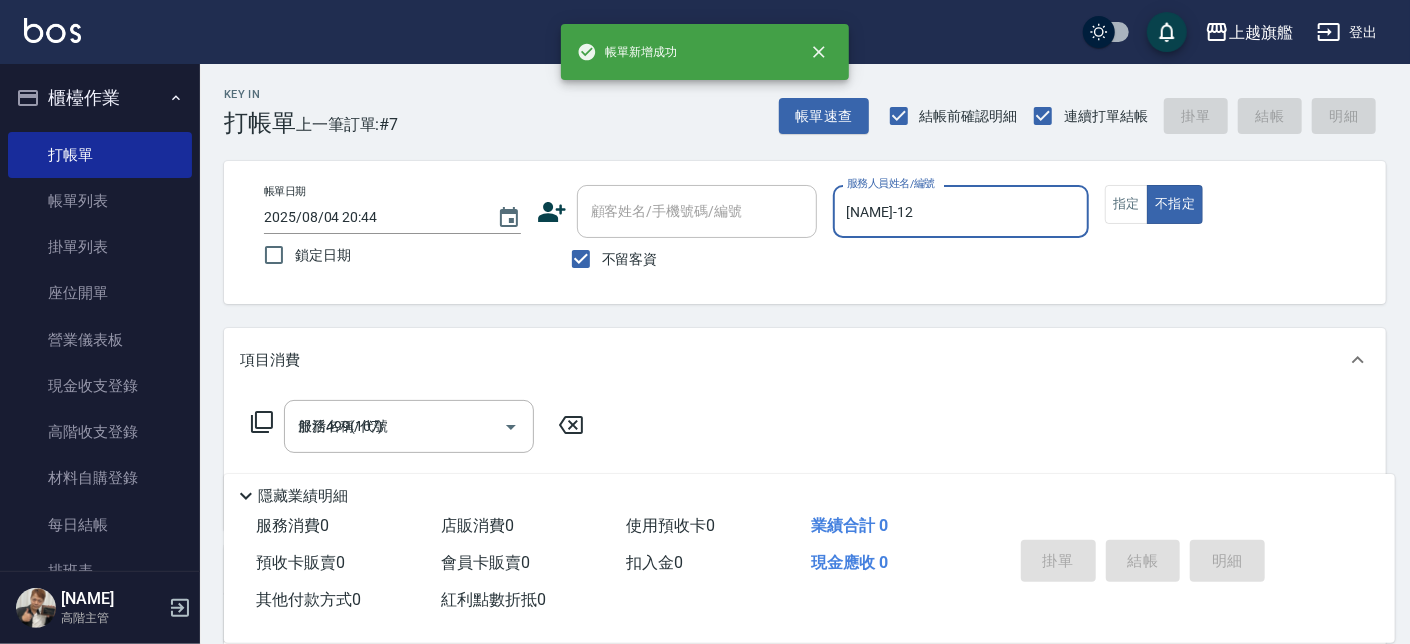 type 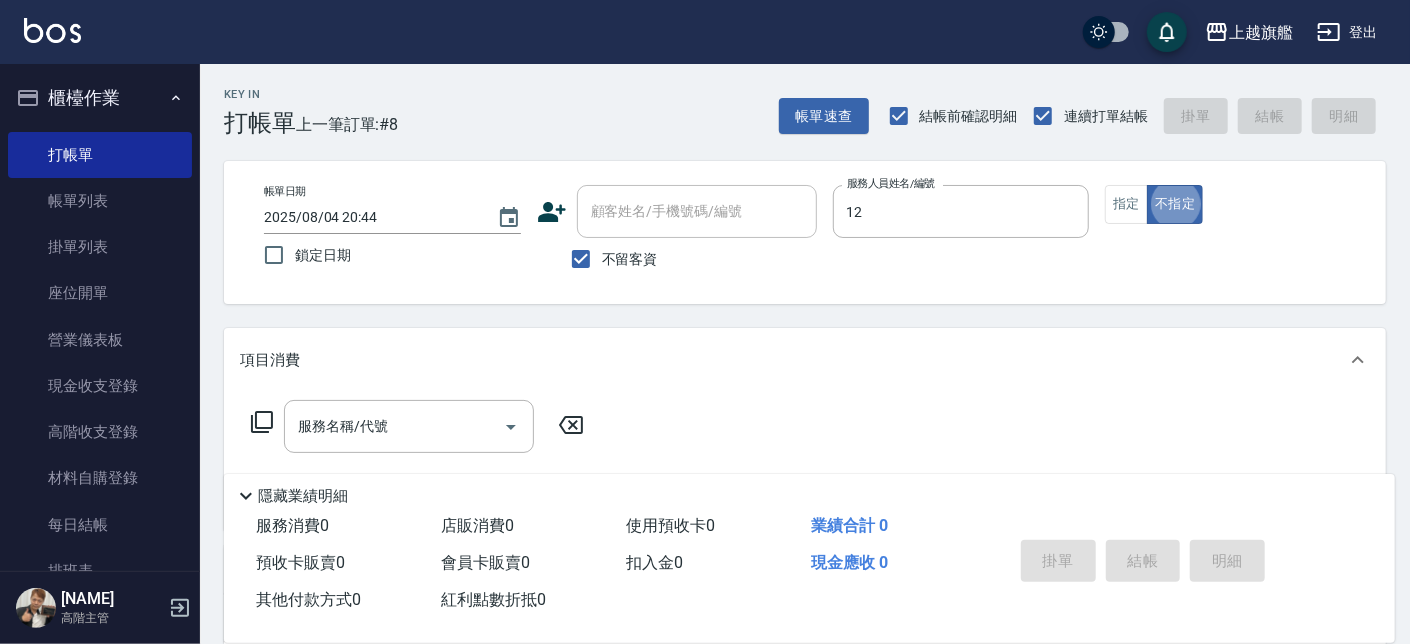 type on "陳佩君-12" 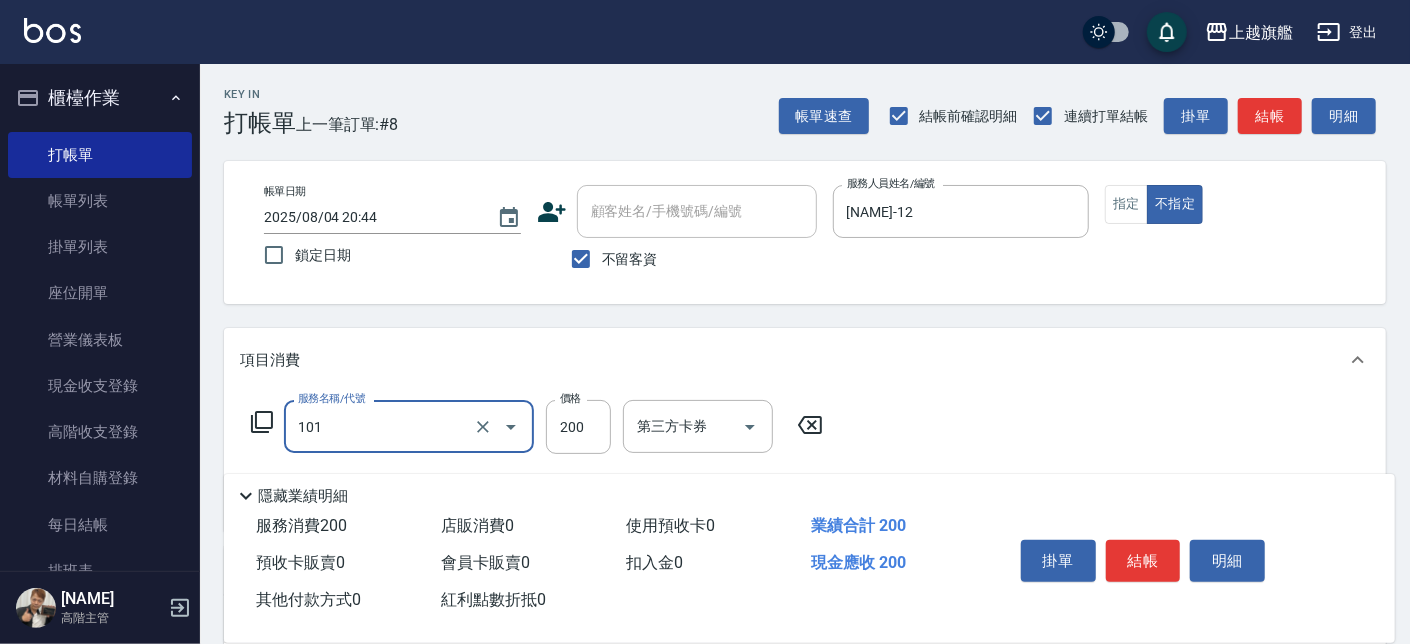 type on "一般洗(101)" 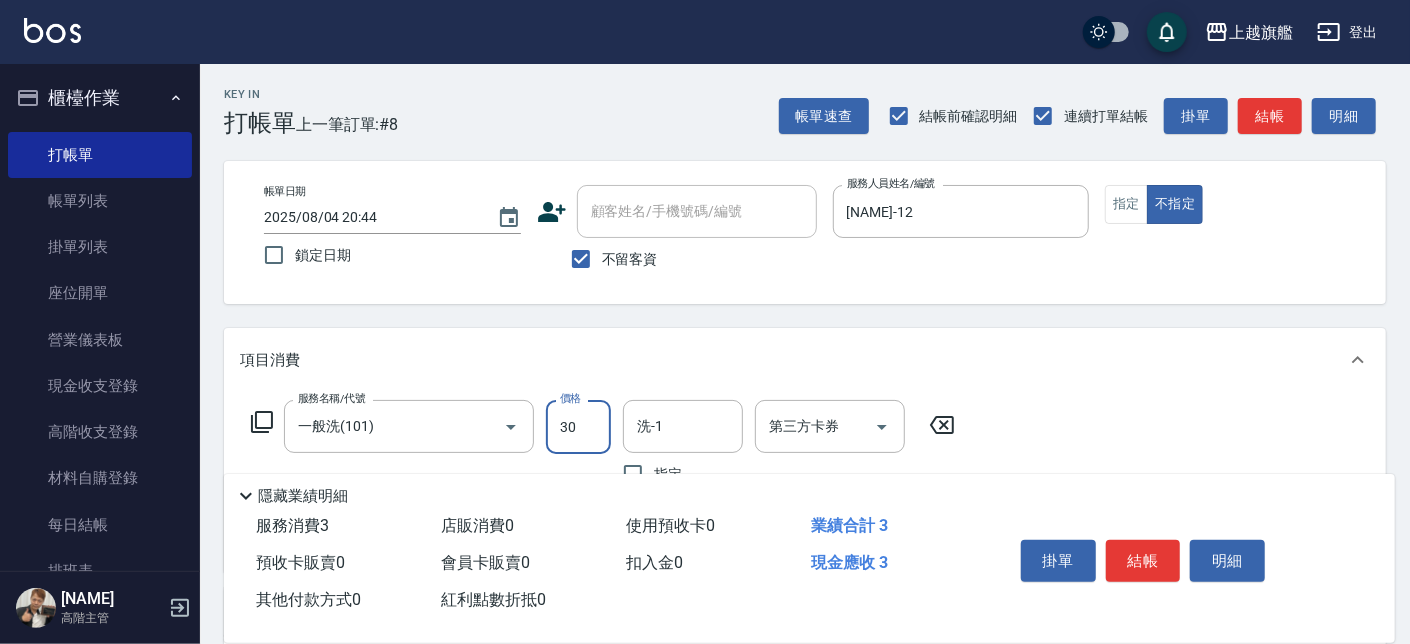 type on "300" 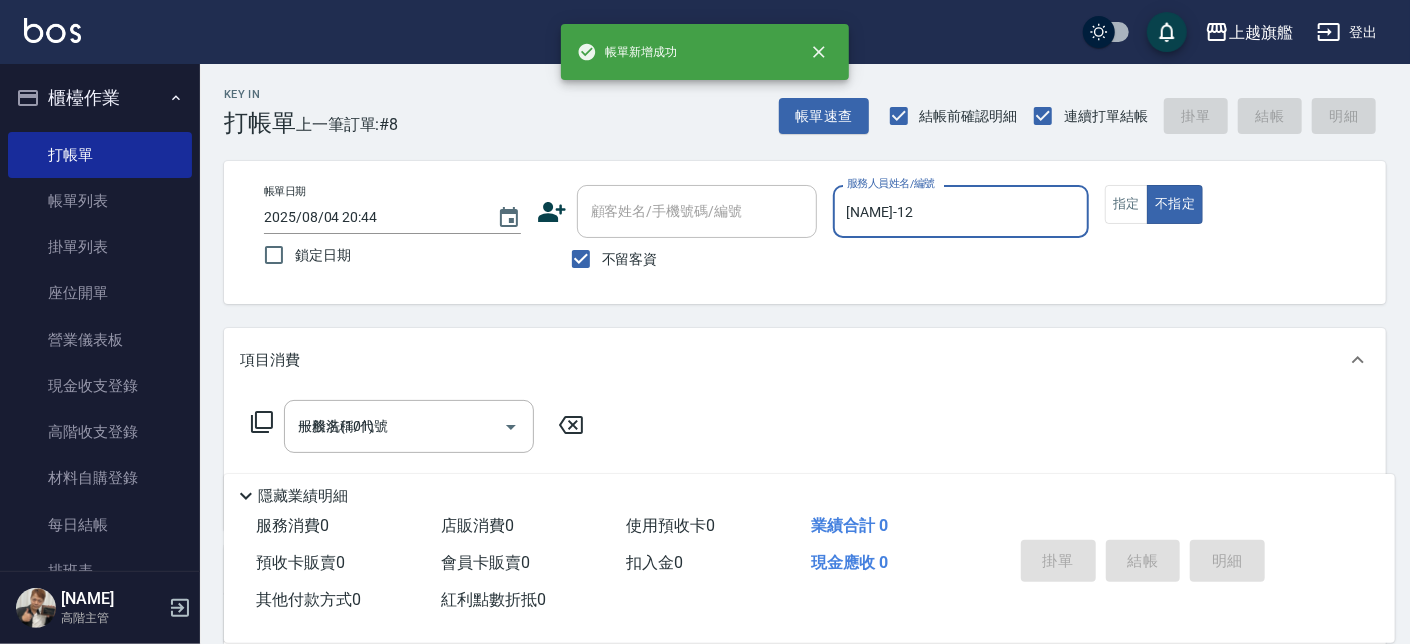 type on "2025/08/04 20:45" 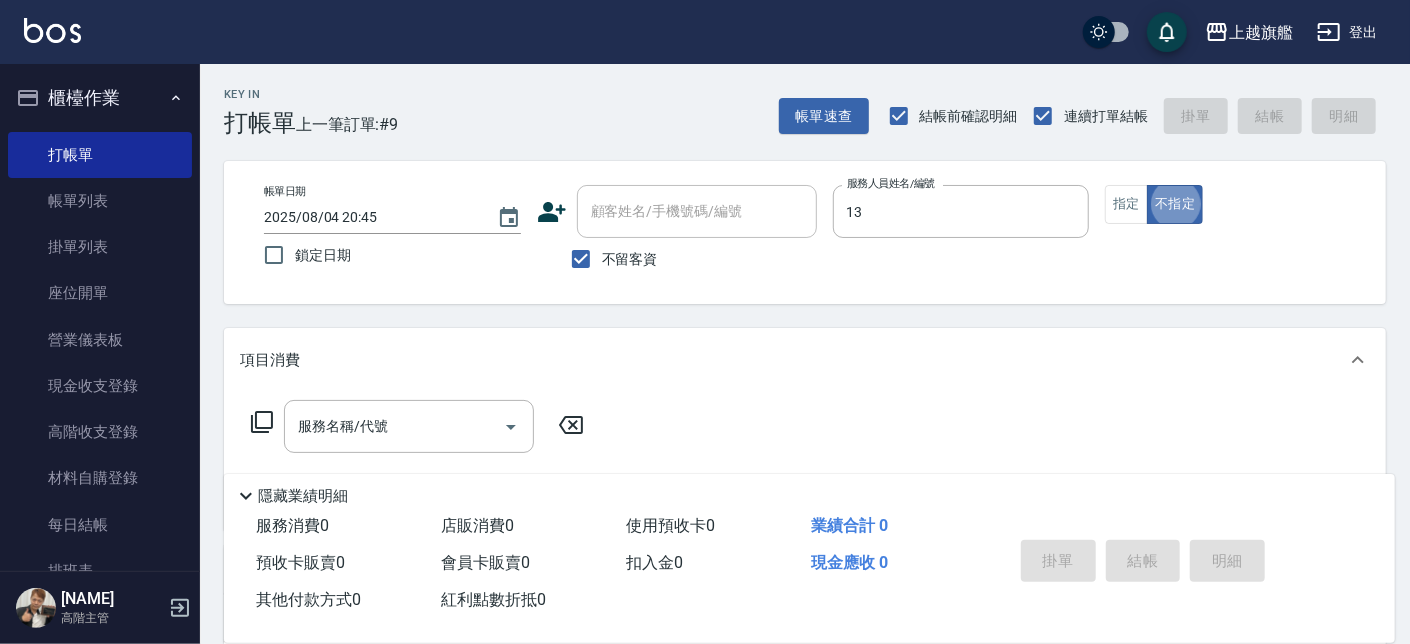 type on "張雅筑-13" 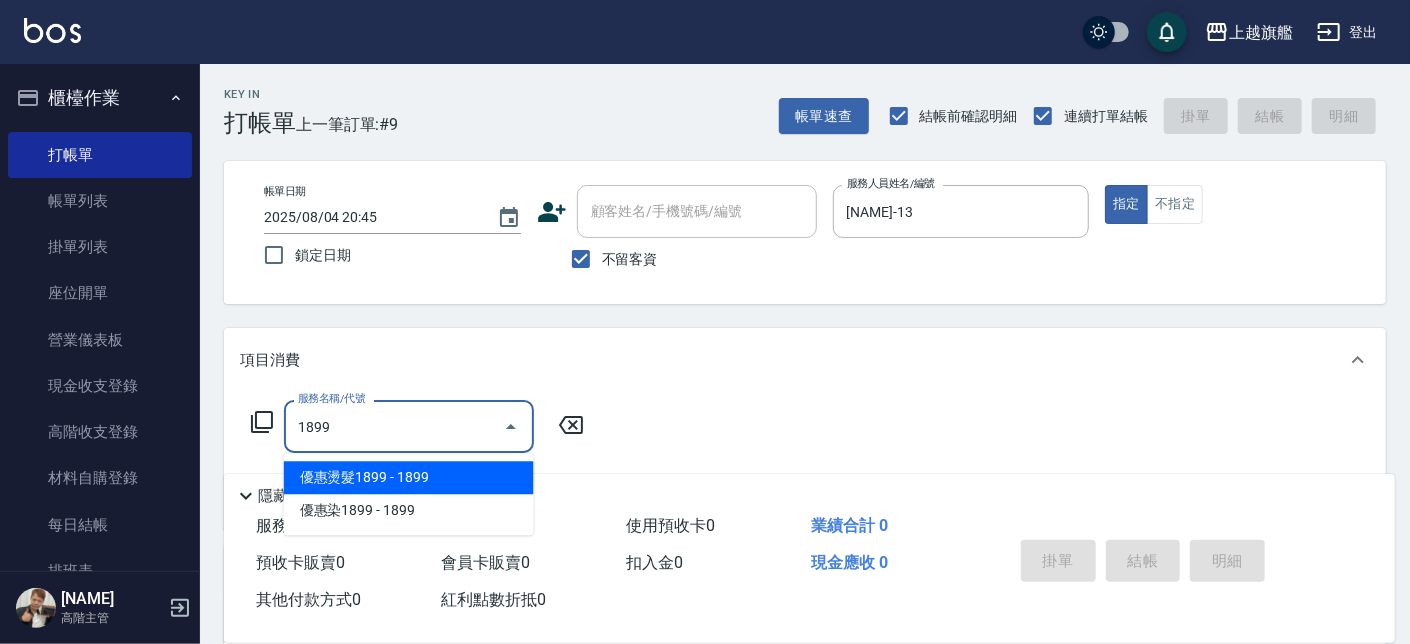 type on "優惠燙髮1899(21899)" 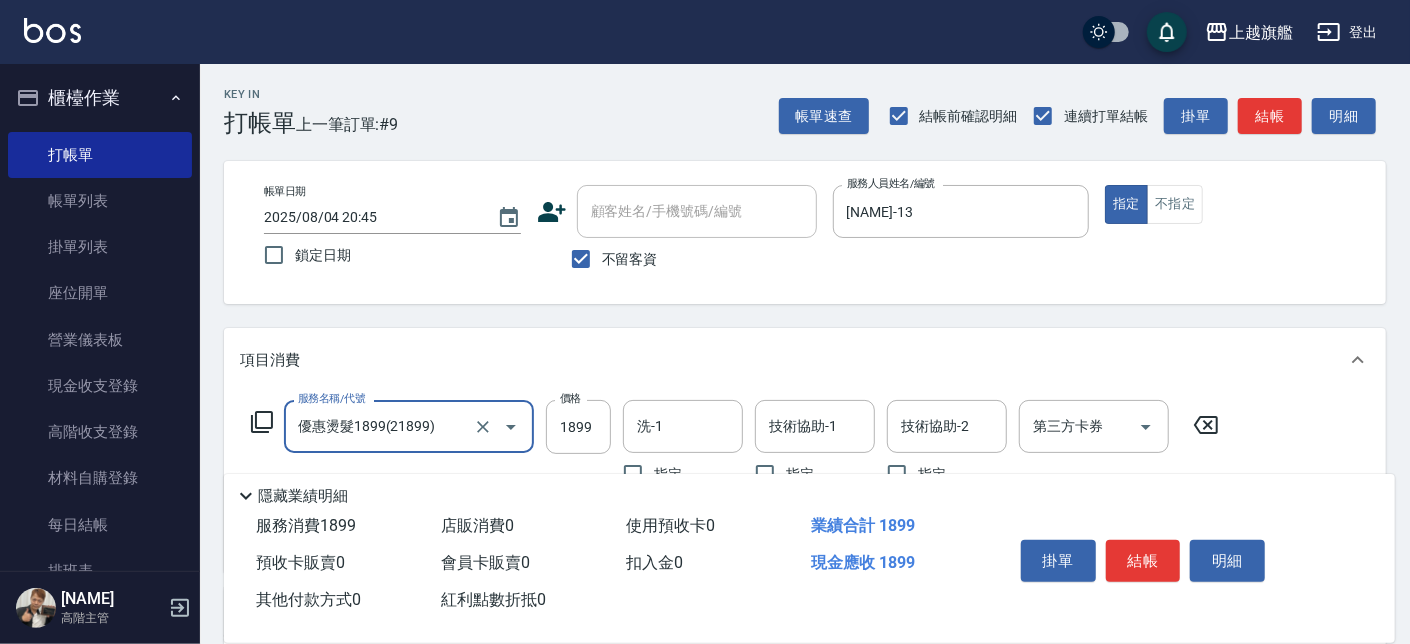 click on "優惠燙髮1899(21899)" at bounding box center (381, 426) 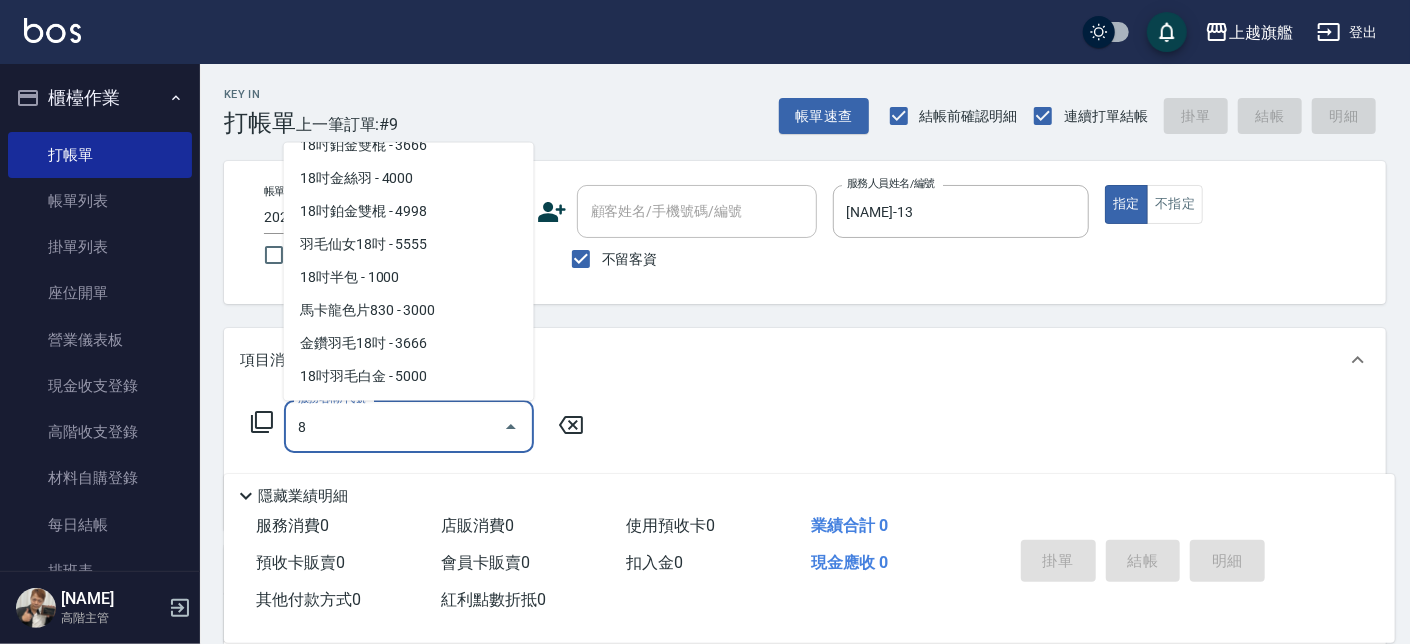 scroll, scrollTop: 0, scrollLeft: 0, axis: both 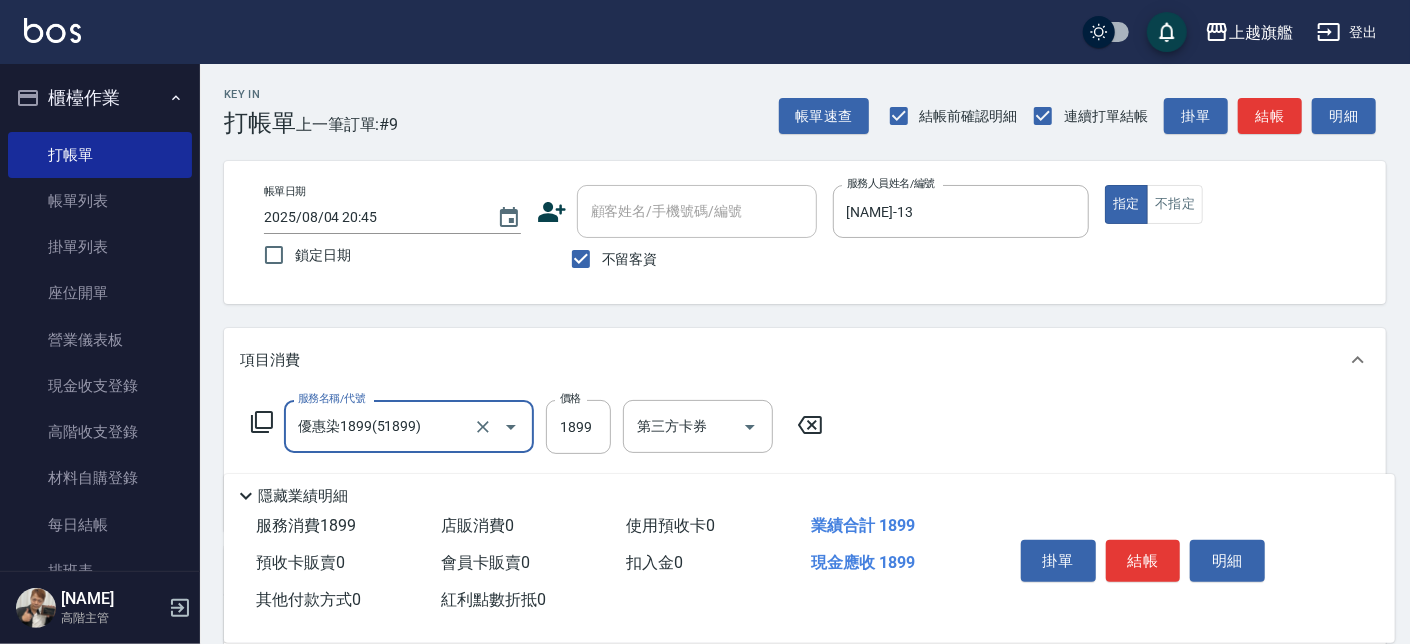 type on "優惠染1899(51899)" 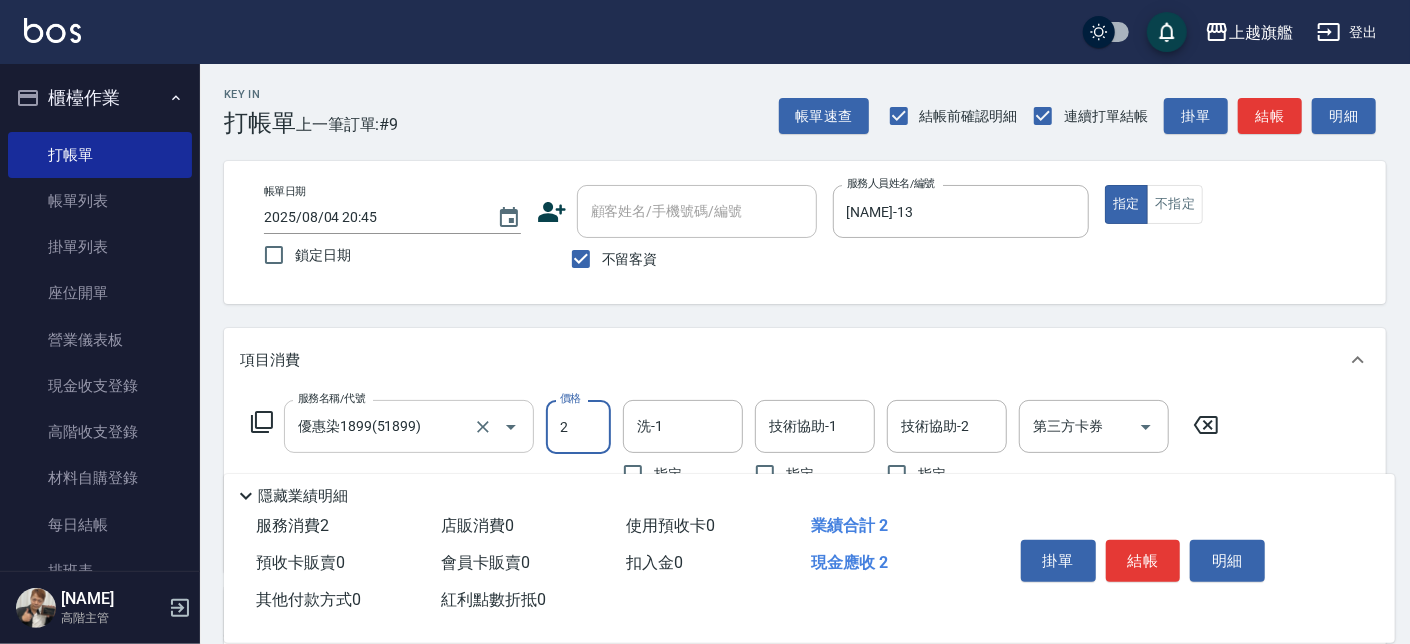 type on "26" 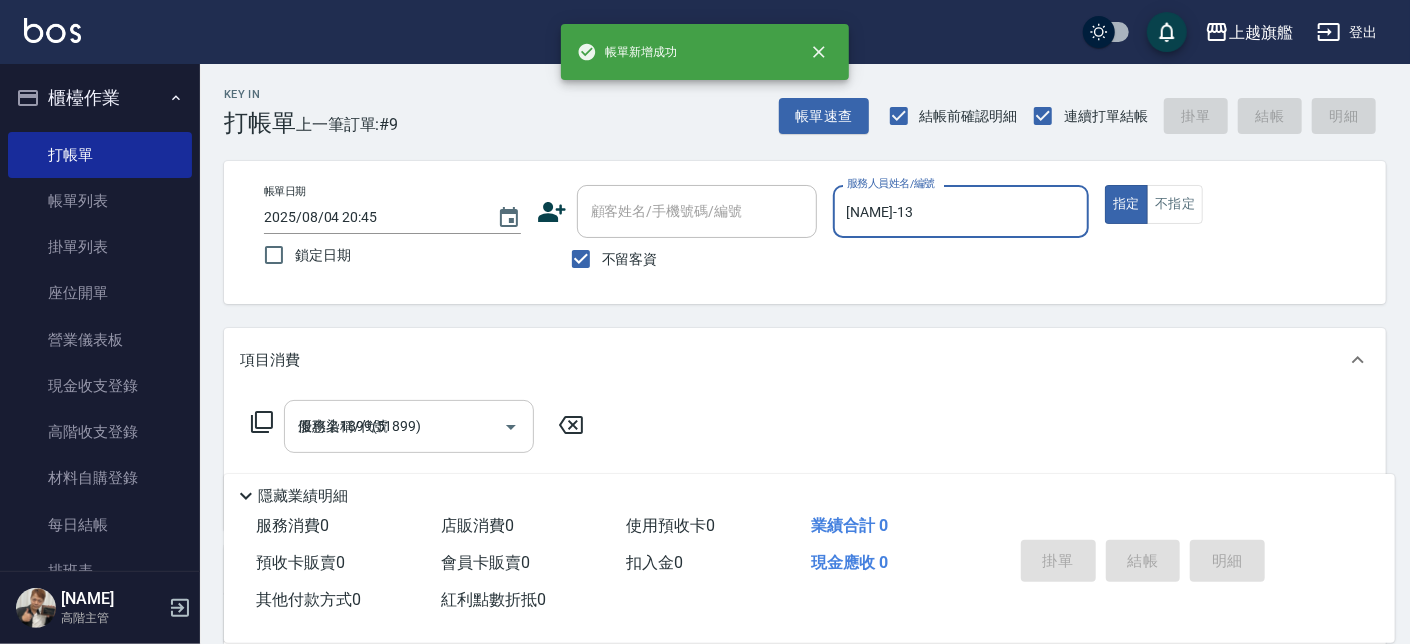type 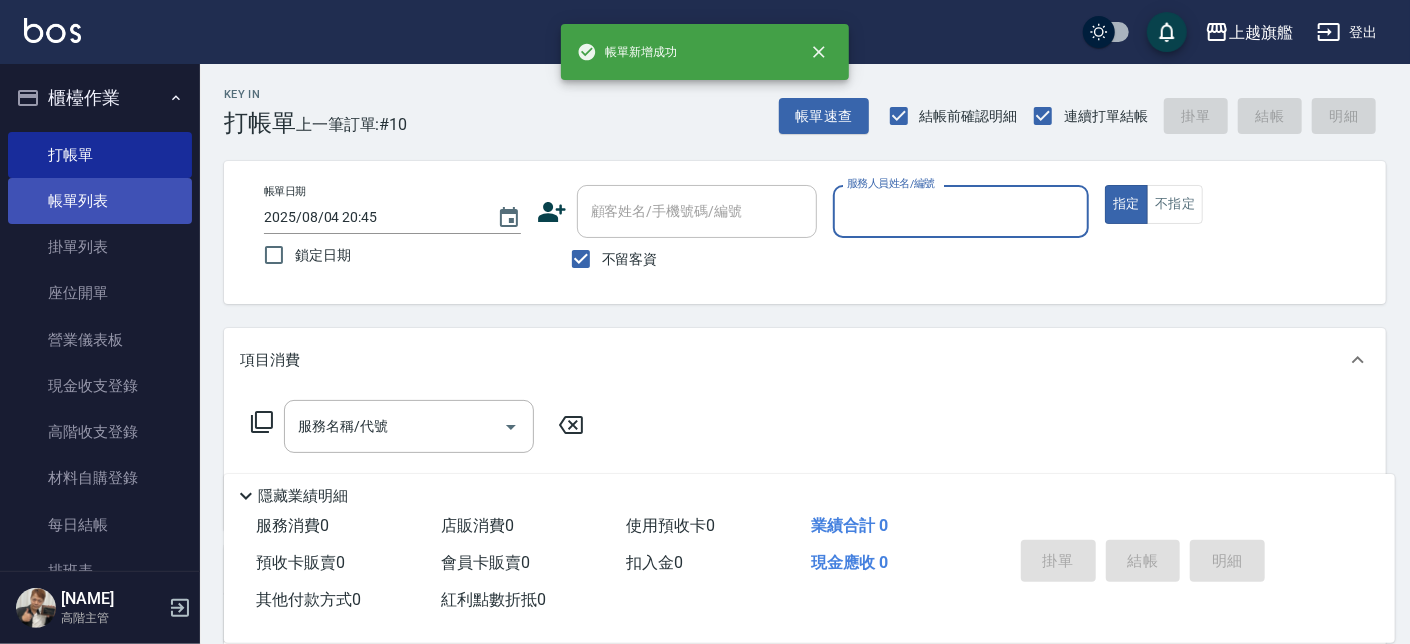 click on "帳單列表" at bounding box center [100, 201] 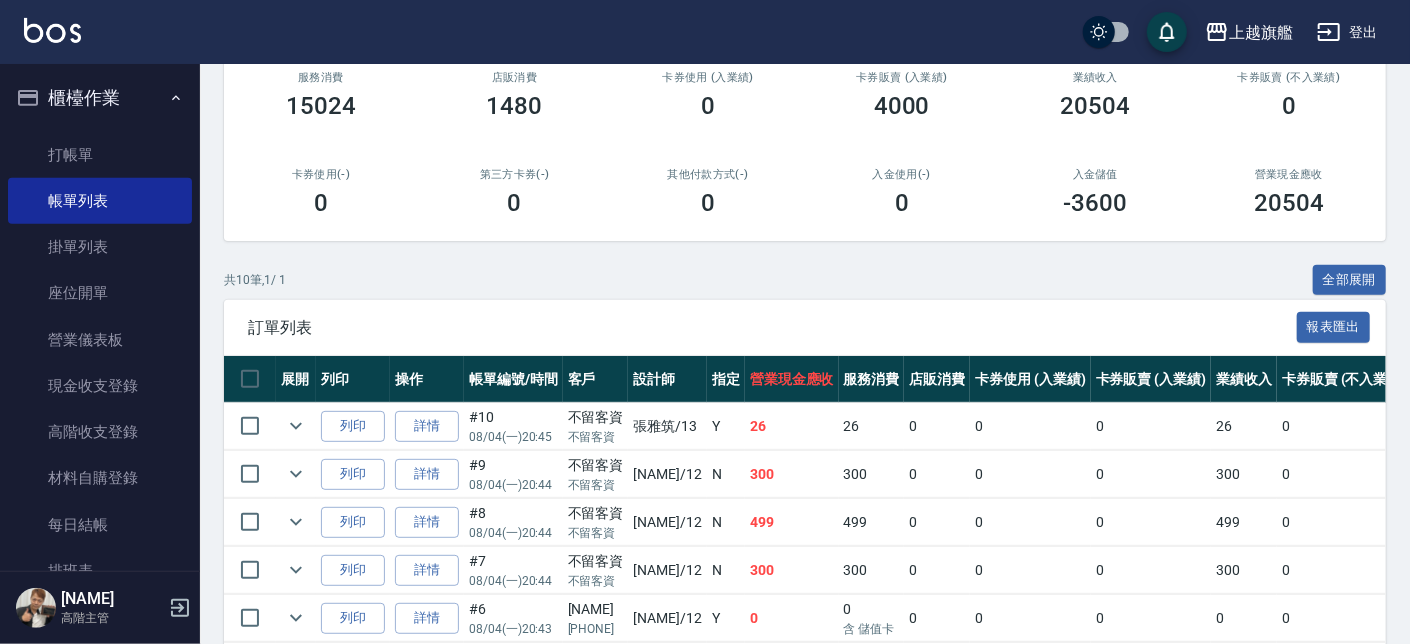 scroll, scrollTop: 145, scrollLeft: 0, axis: vertical 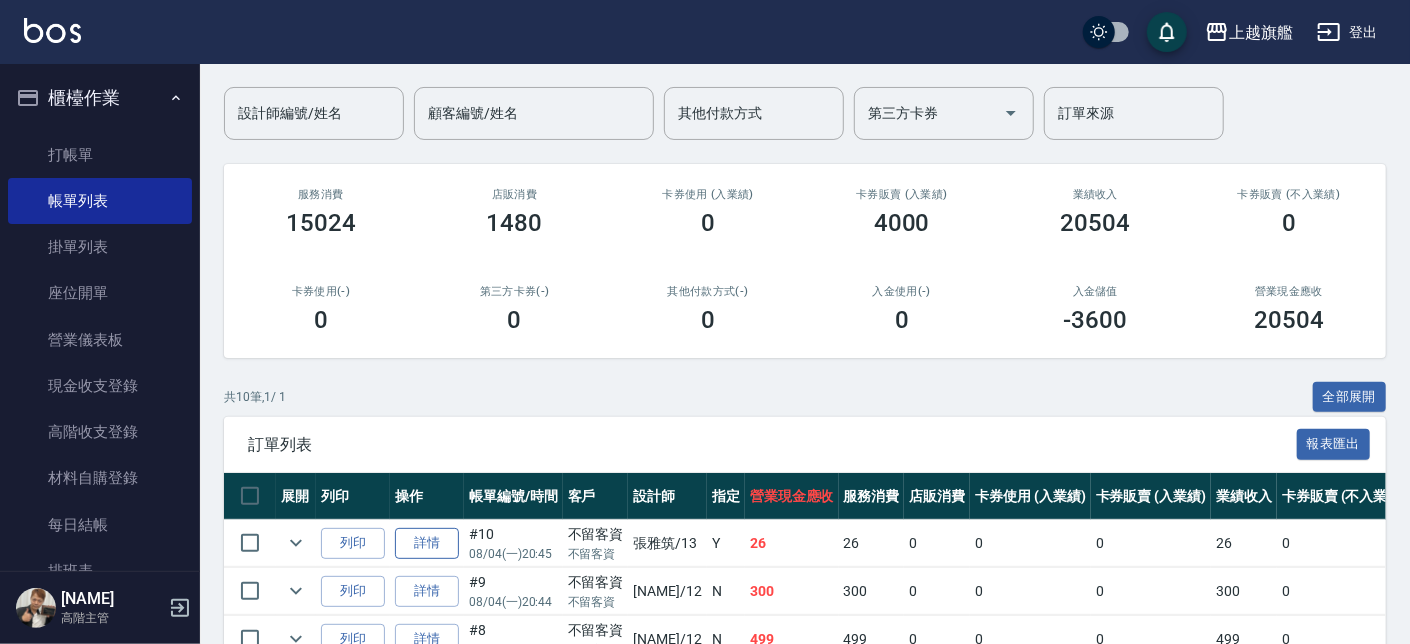 drag, startPoint x: 430, startPoint y: 524, endPoint x: 440, endPoint y: 540, distance: 18.867962 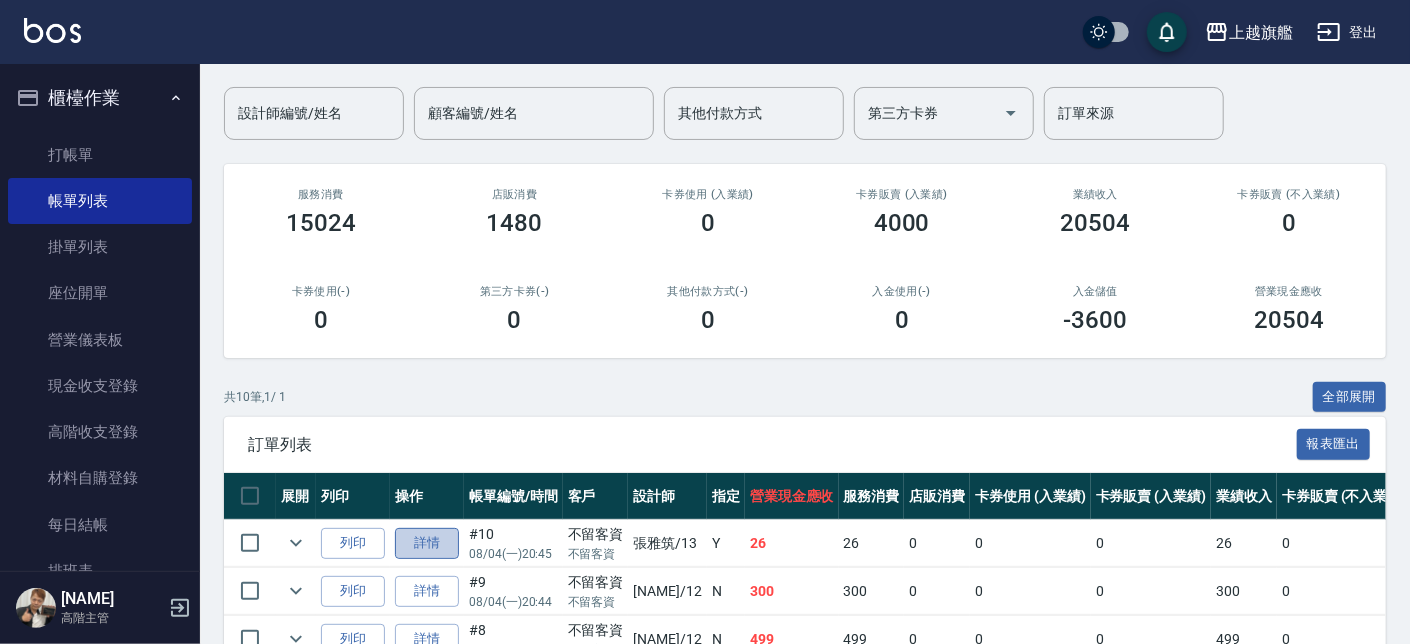 click on "詳情" at bounding box center [427, 543] 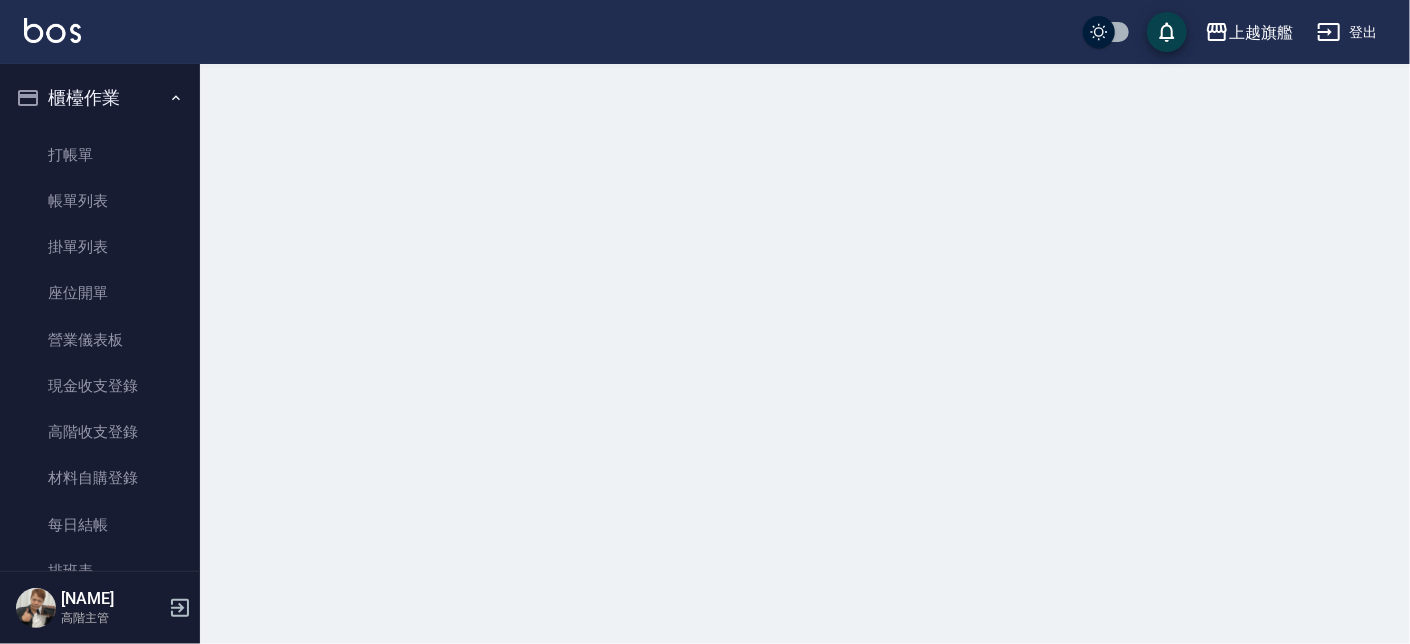 scroll, scrollTop: 0, scrollLeft: 0, axis: both 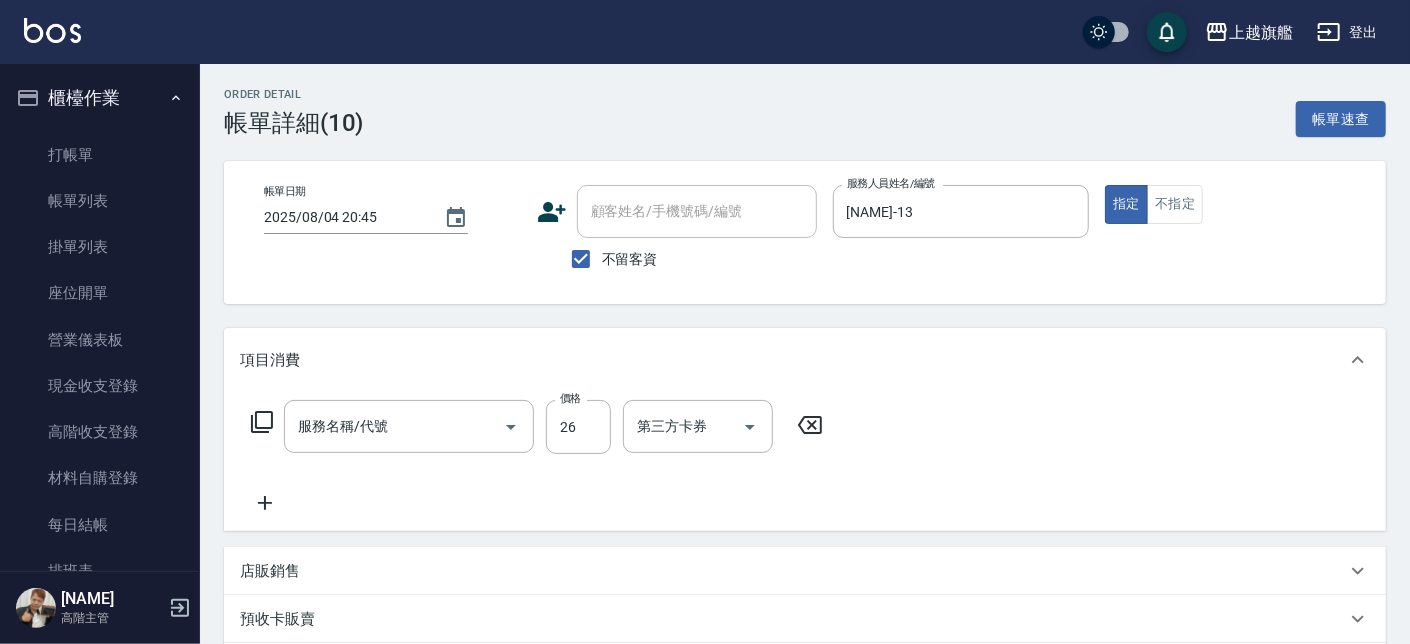 checkbox on "true" 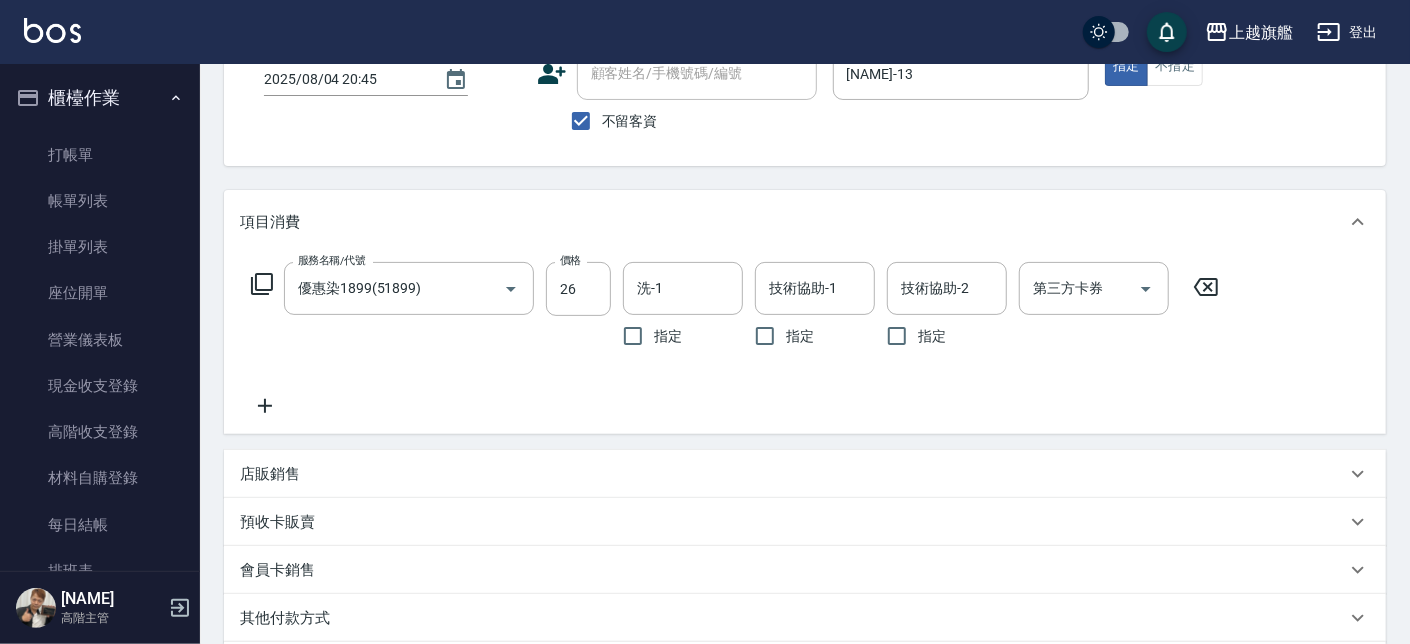 type on "優惠染1899(51899)" 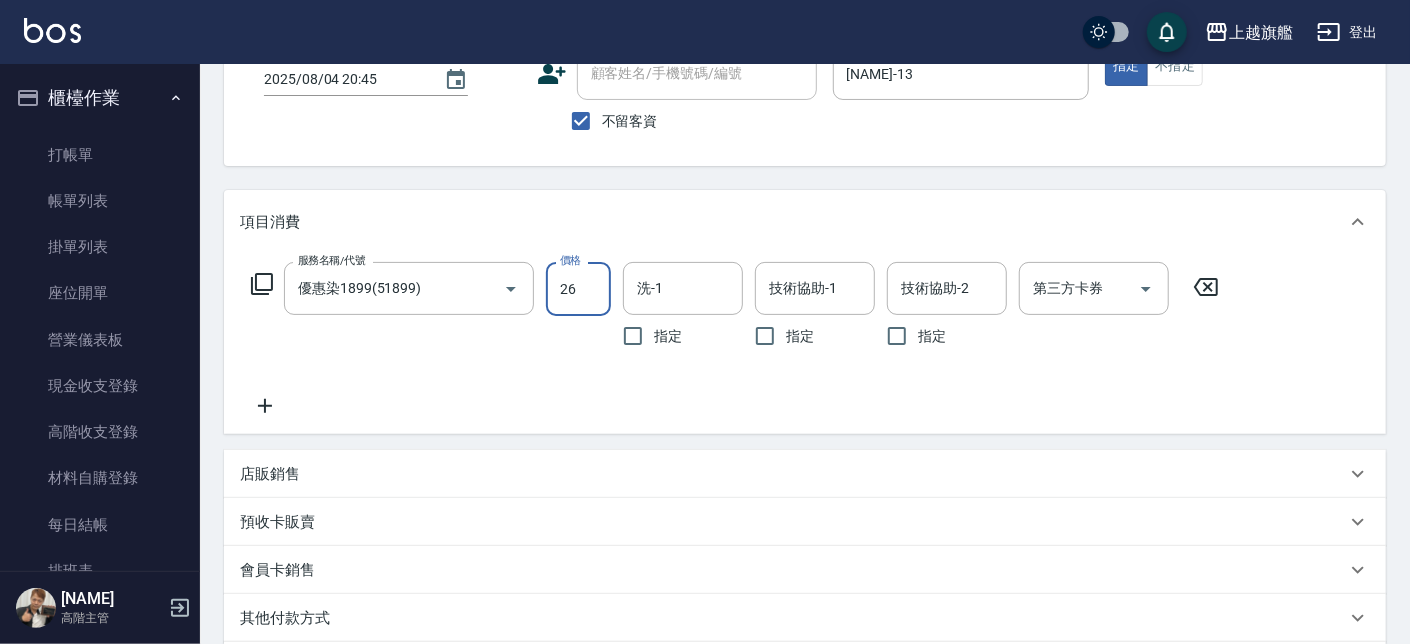 click on "26" at bounding box center [578, 289] 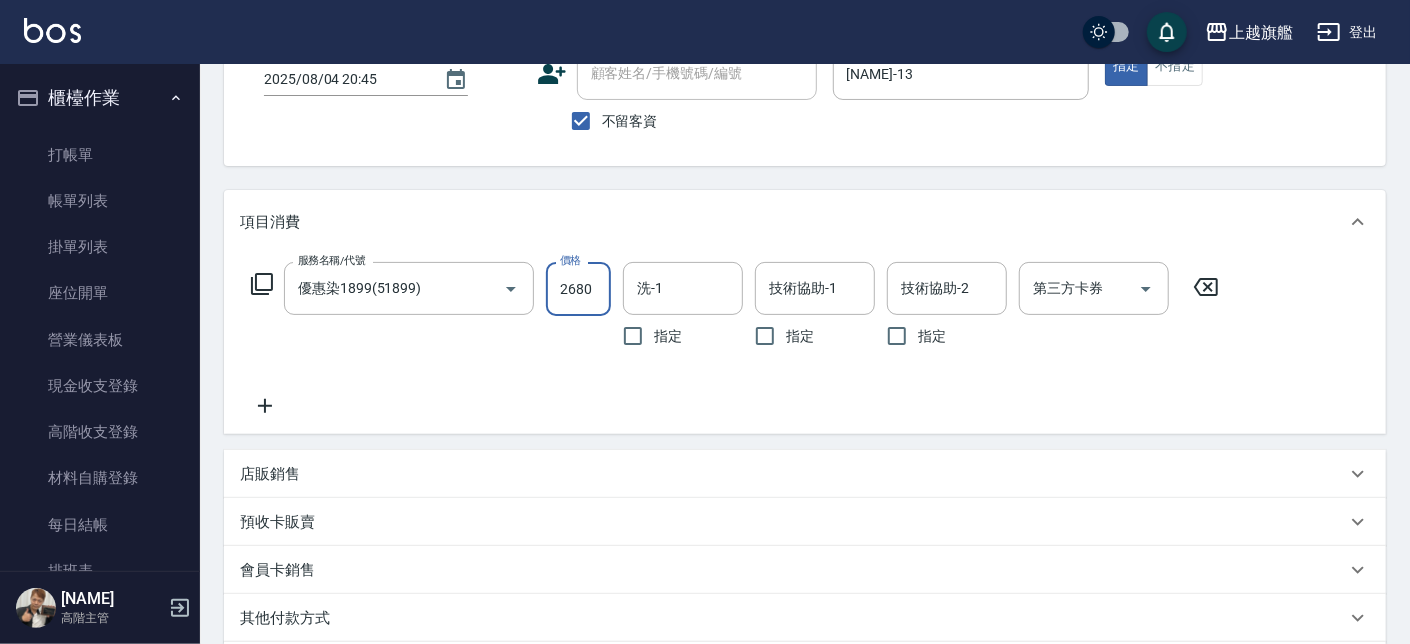 type on "2680" 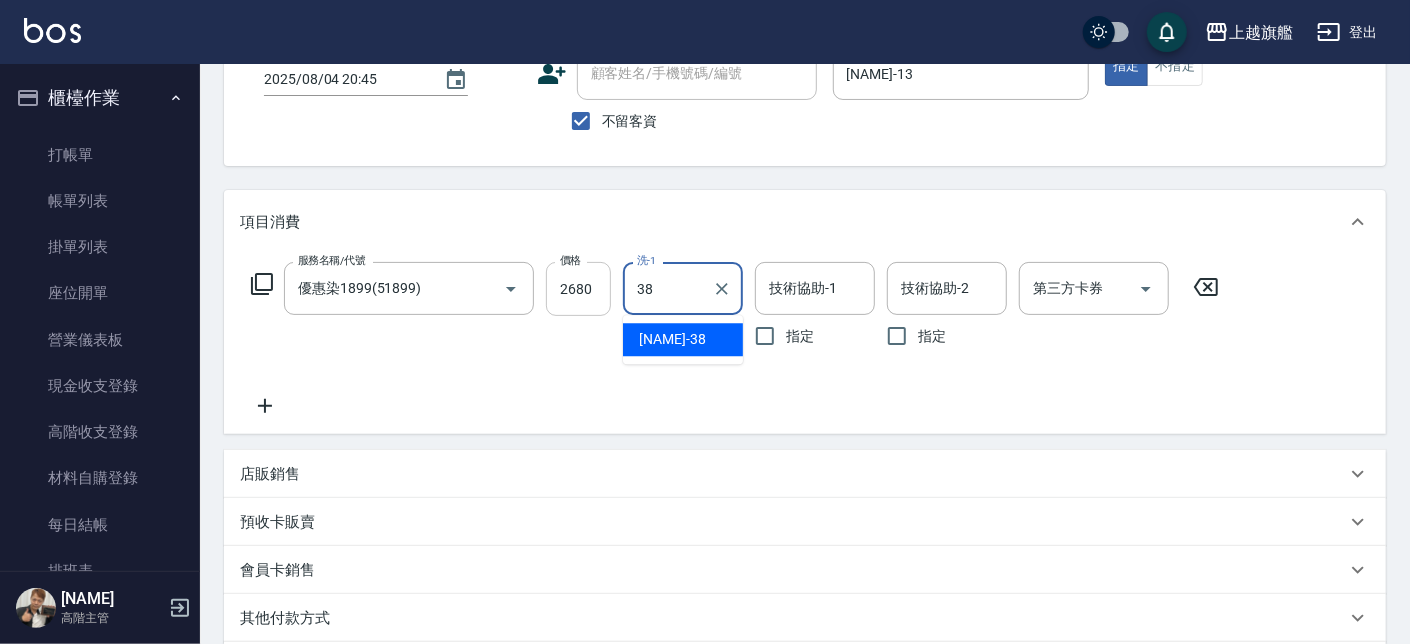 type on "邱靖婷-38" 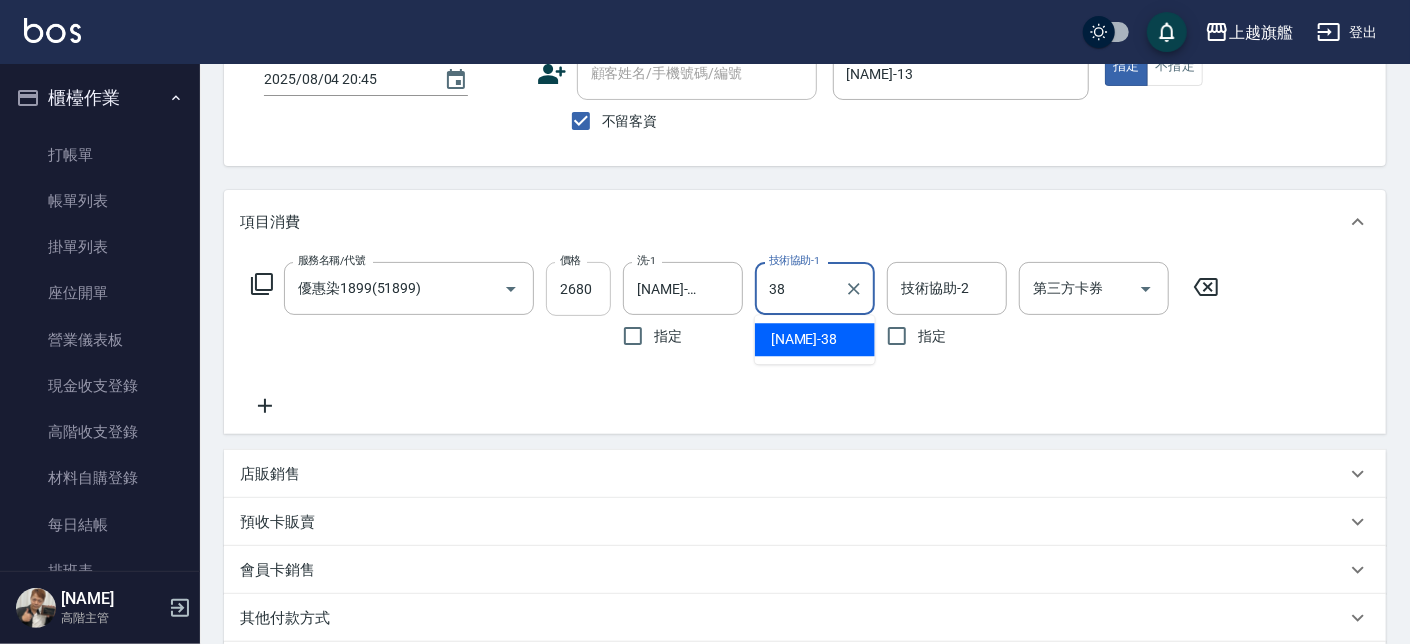 type on "邱靖婷-38" 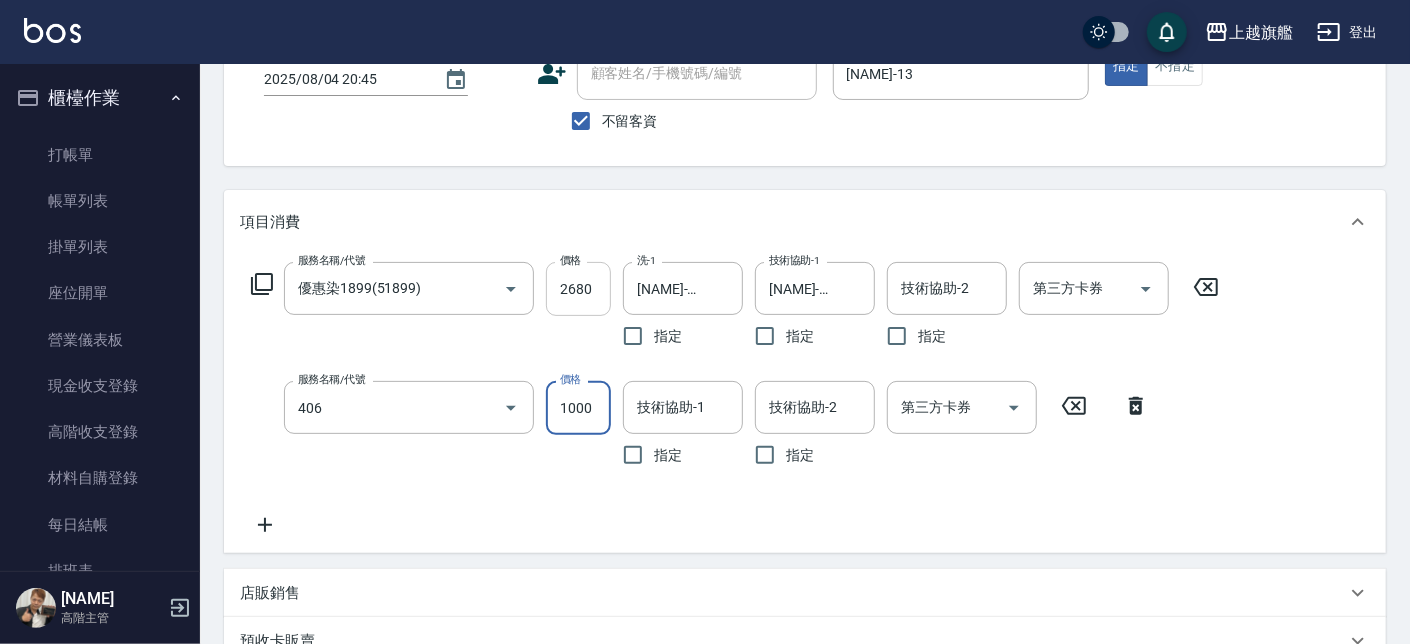 type on "水漾護1000(406)" 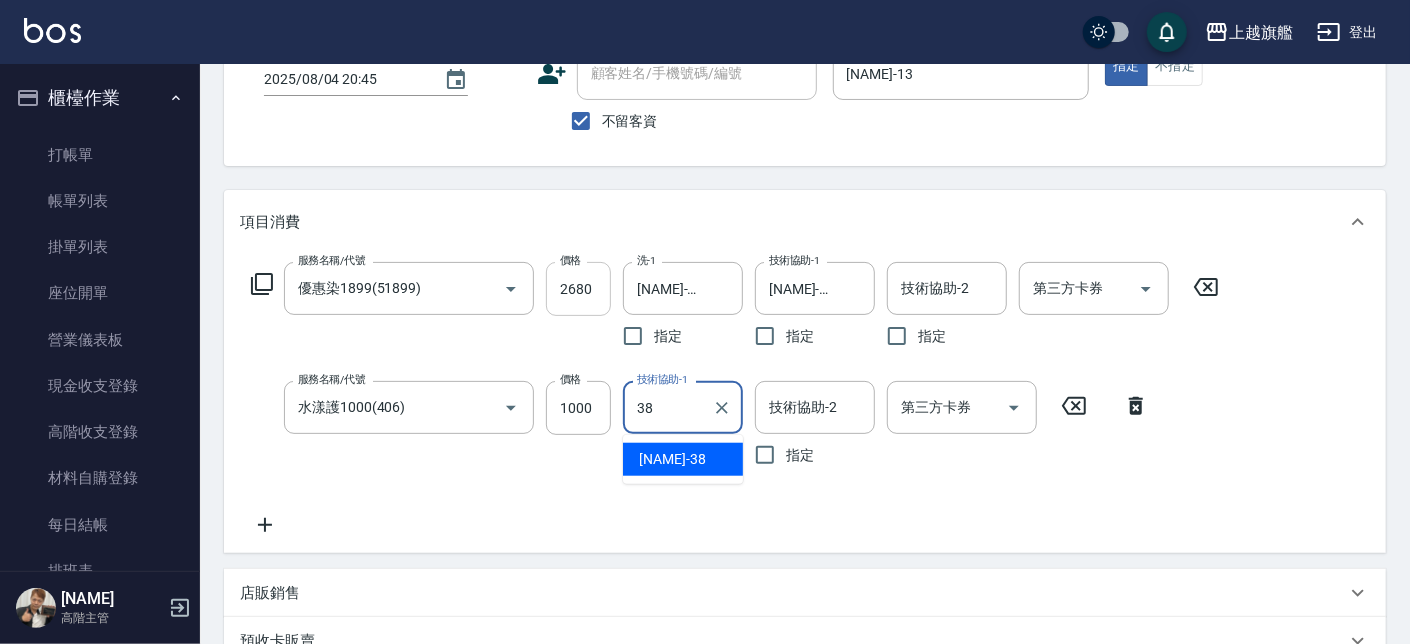 type on "邱靖婷-38" 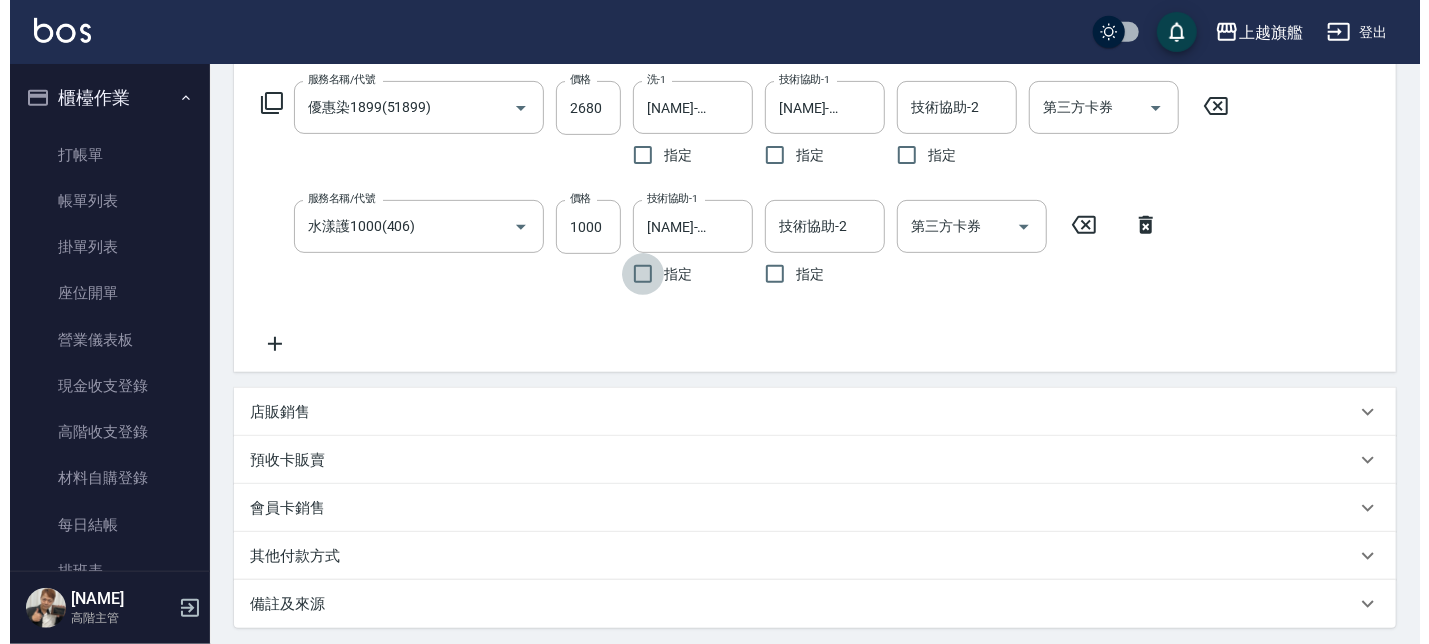 scroll, scrollTop: 480, scrollLeft: 0, axis: vertical 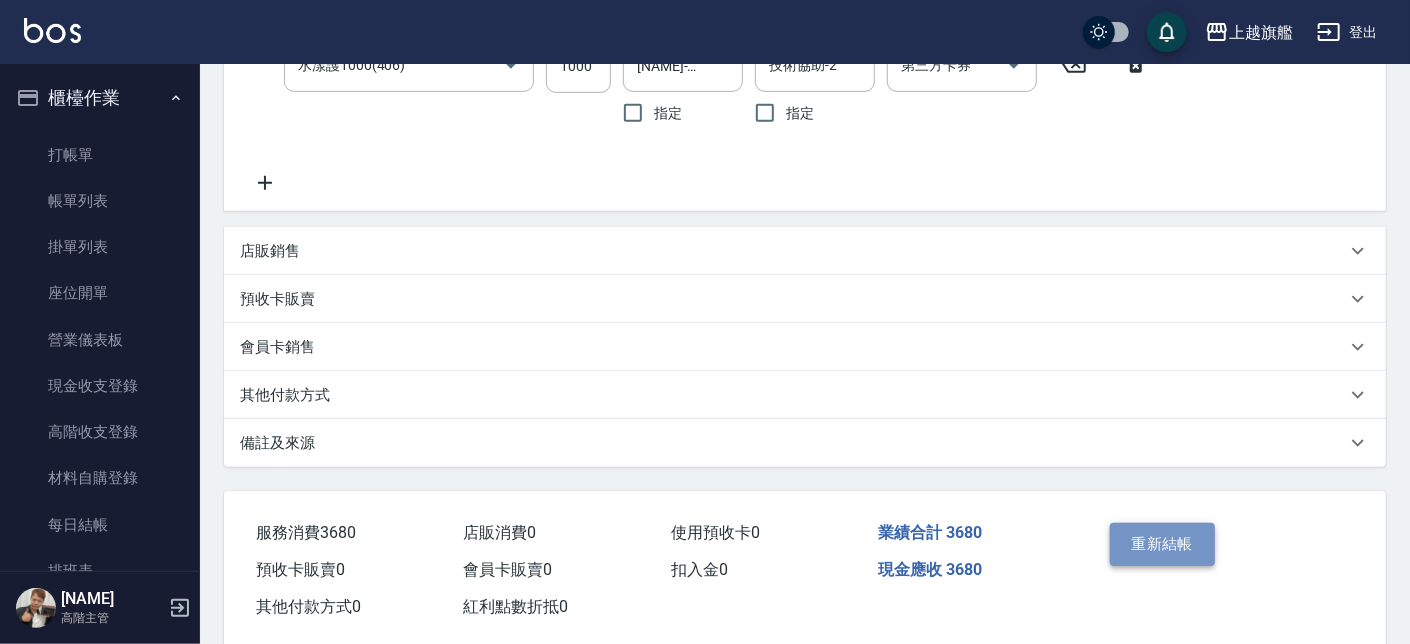 click on "重新結帳" at bounding box center [1163, 544] 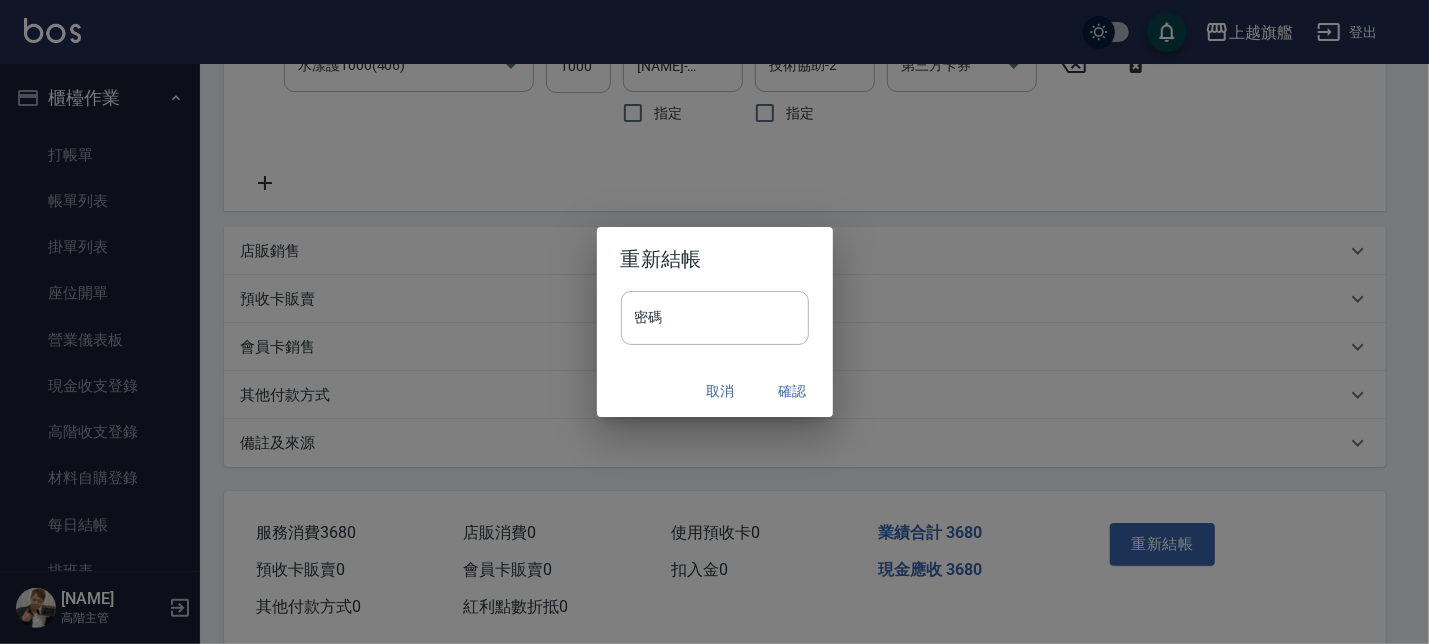 click on "重新結帳" at bounding box center [715, 259] 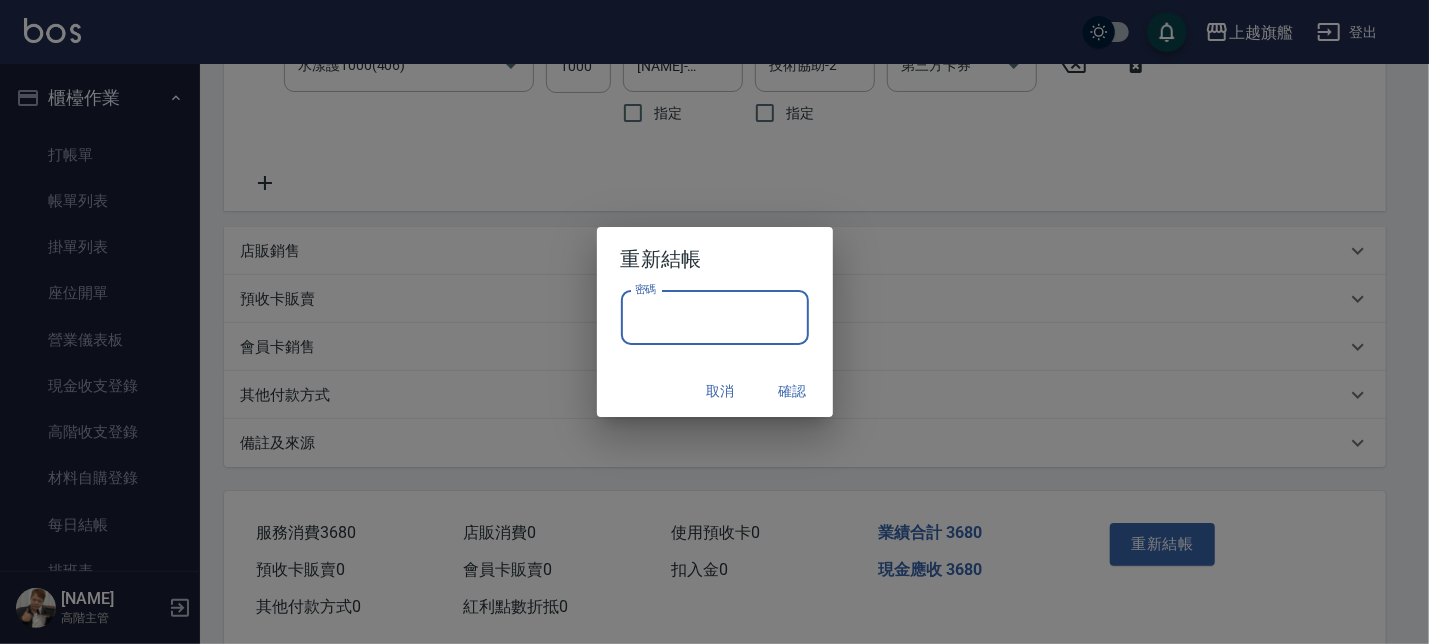 click on "密碼" at bounding box center [715, 318] 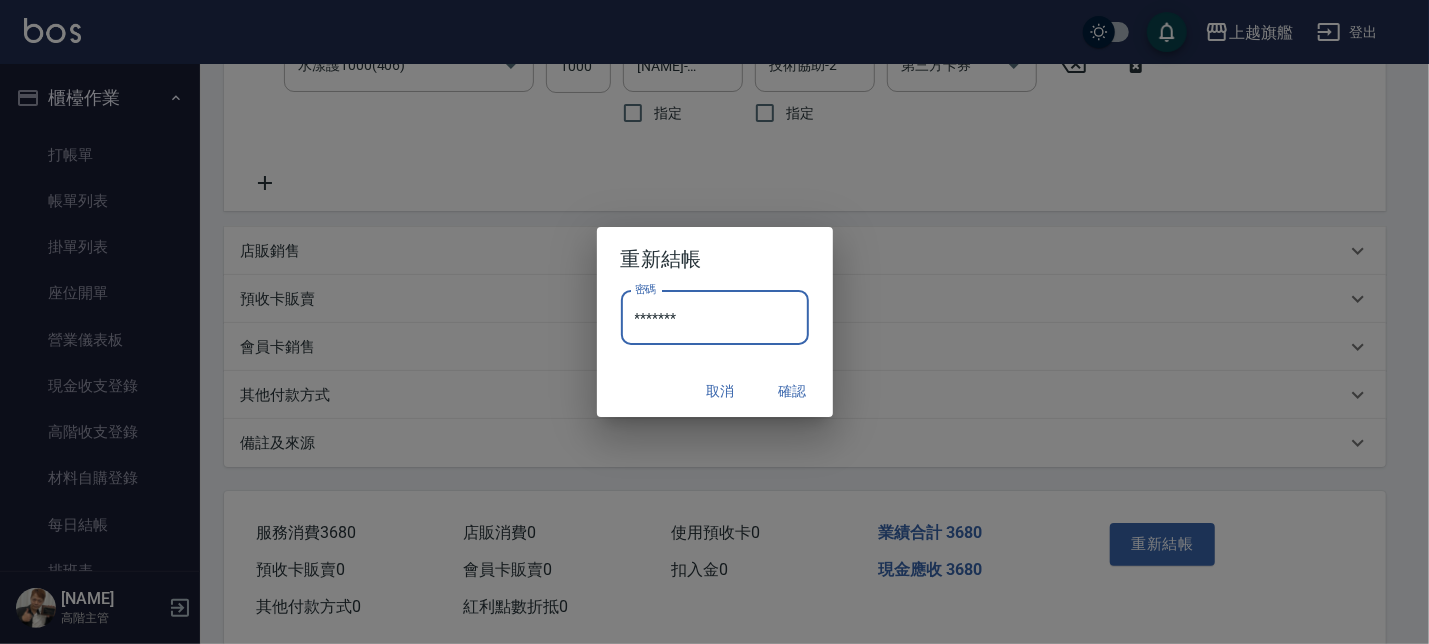 type on "*******" 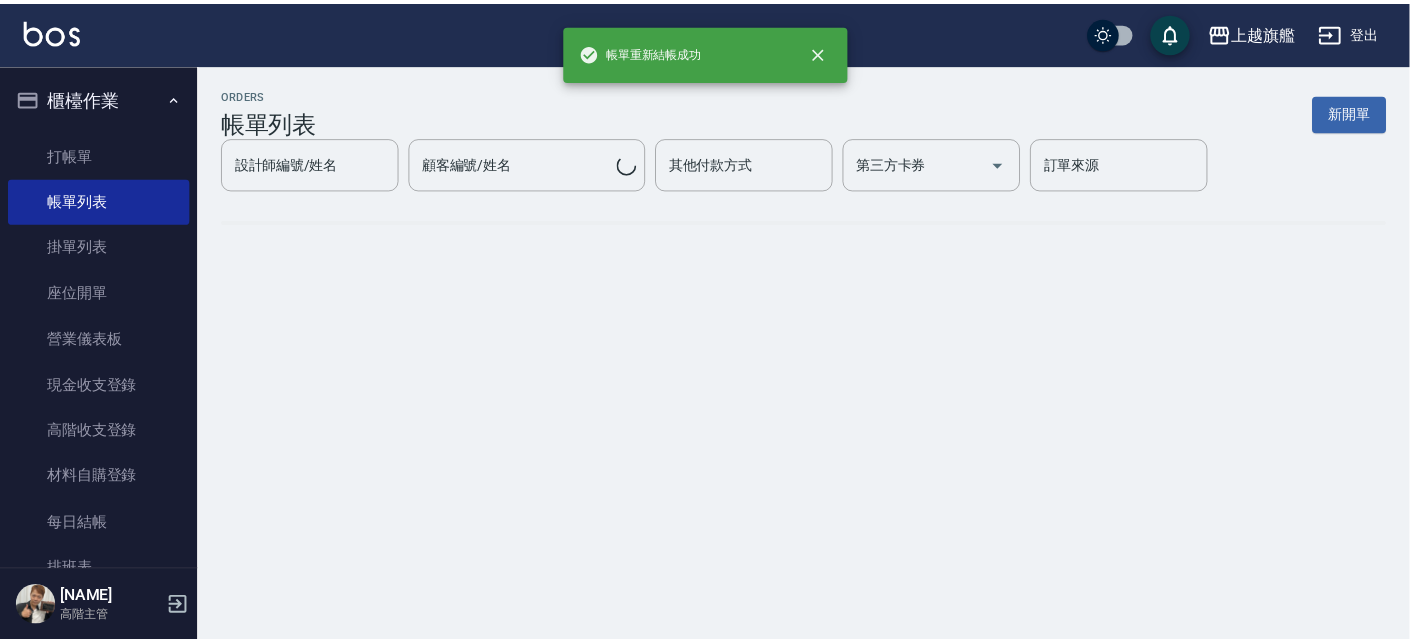 scroll, scrollTop: 0, scrollLeft: 0, axis: both 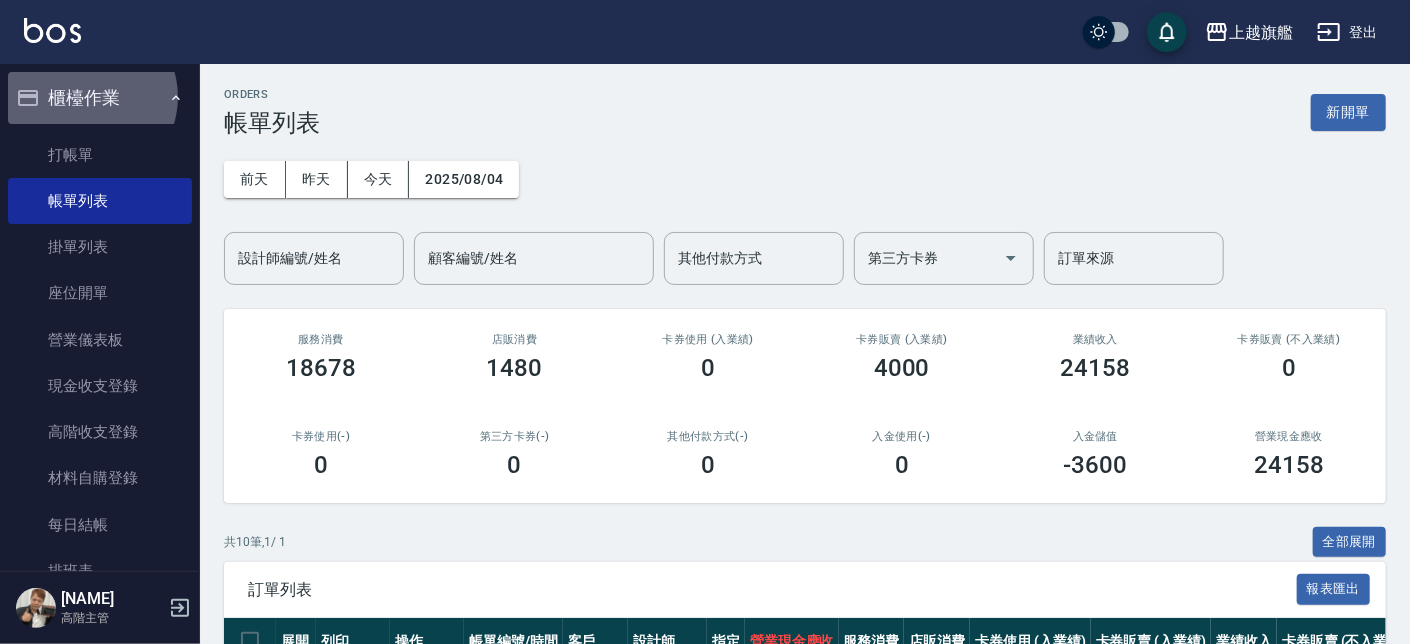 click on "櫃檯作業" at bounding box center (100, 98) 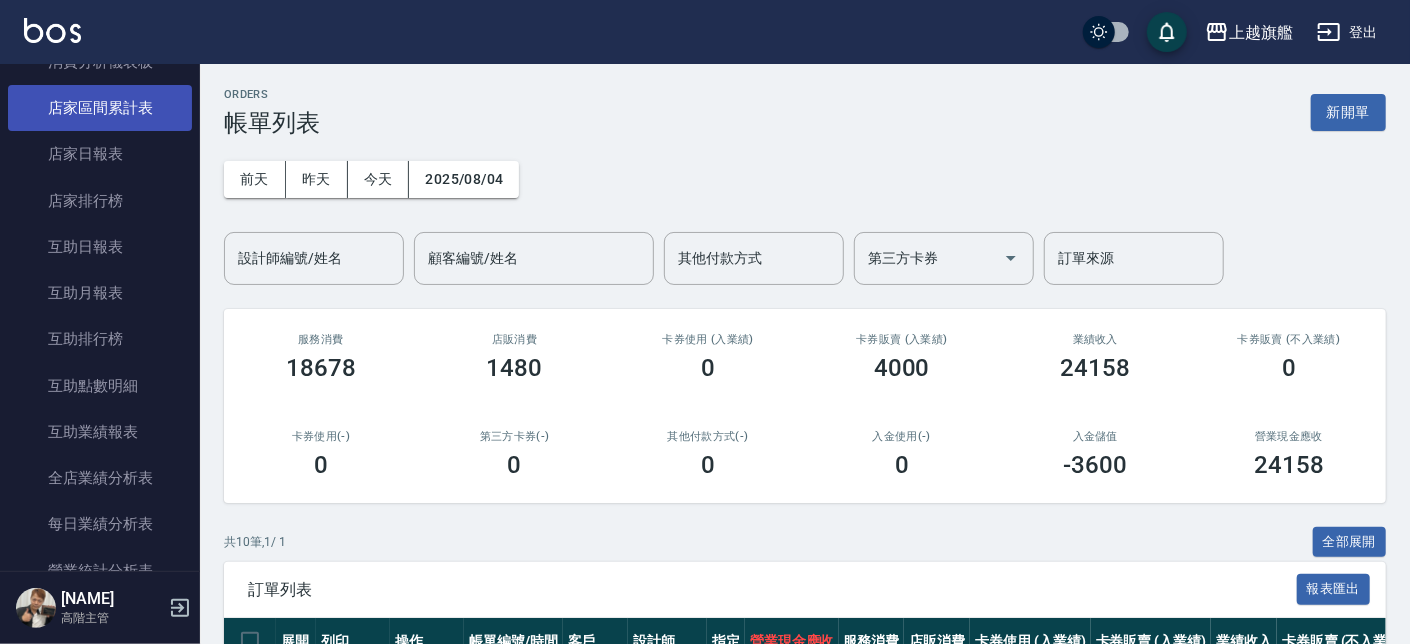 scroll, scrollTop: 482, scrollLeft: 0, axis: vertical 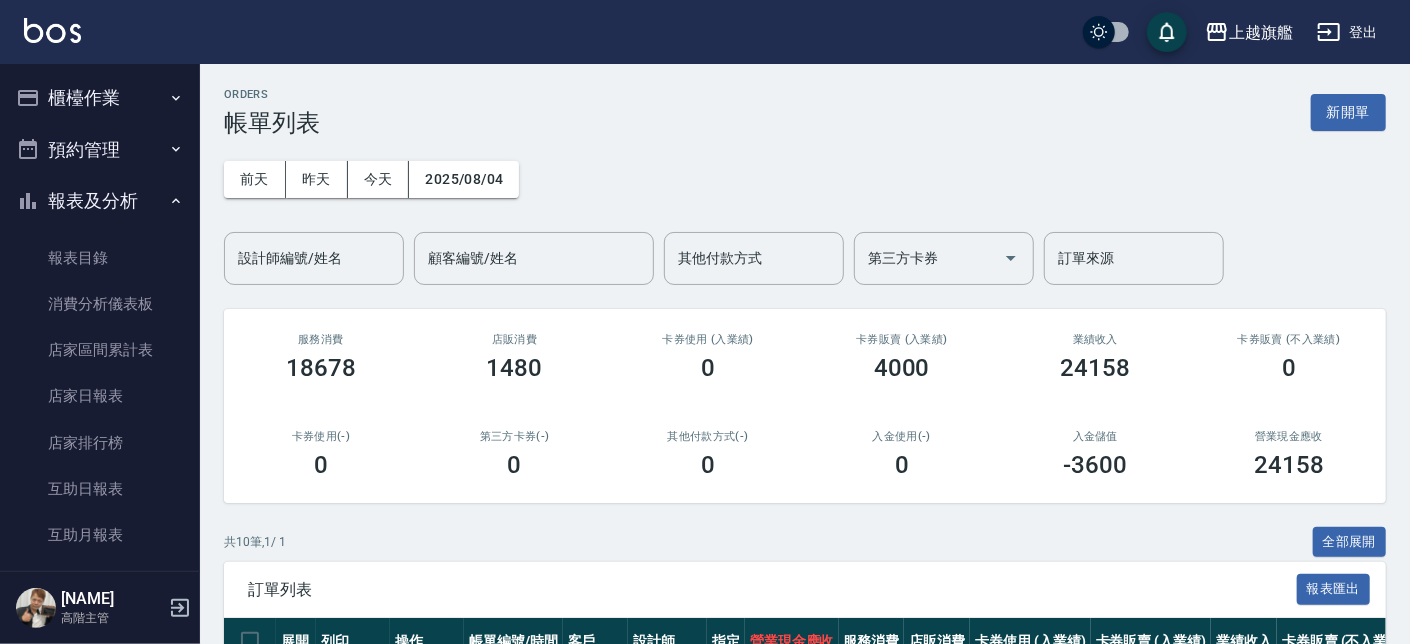 click on "櫃檯作業" at bounding box center [100, 98] 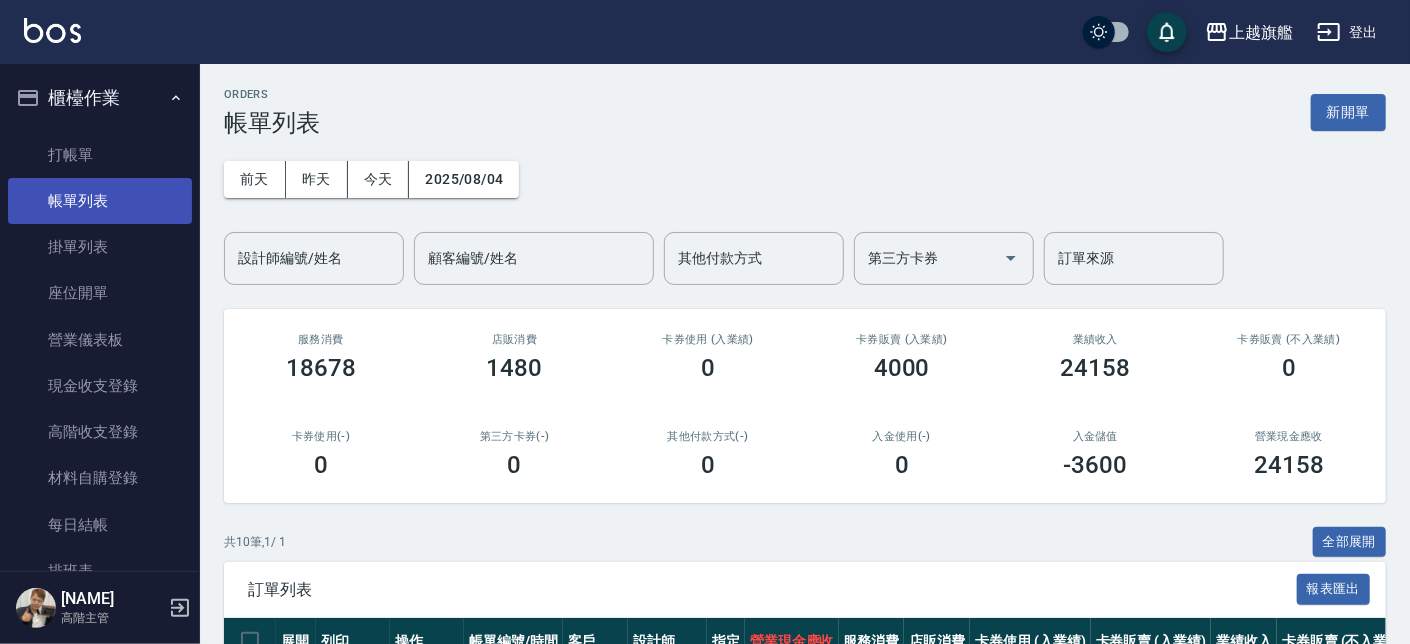 click on "帳單列表" at bounding box center (100, 201) 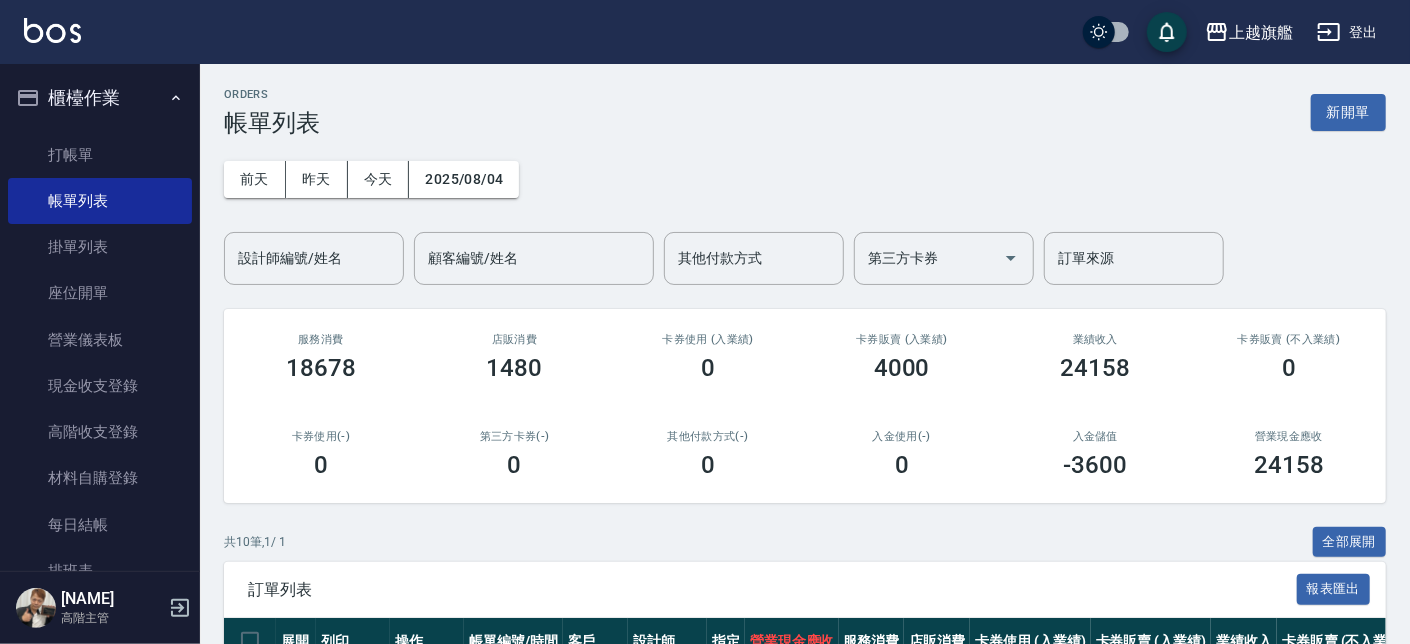 scroll, scrollTop: 455, scrollLeft: 0, axis: vertical 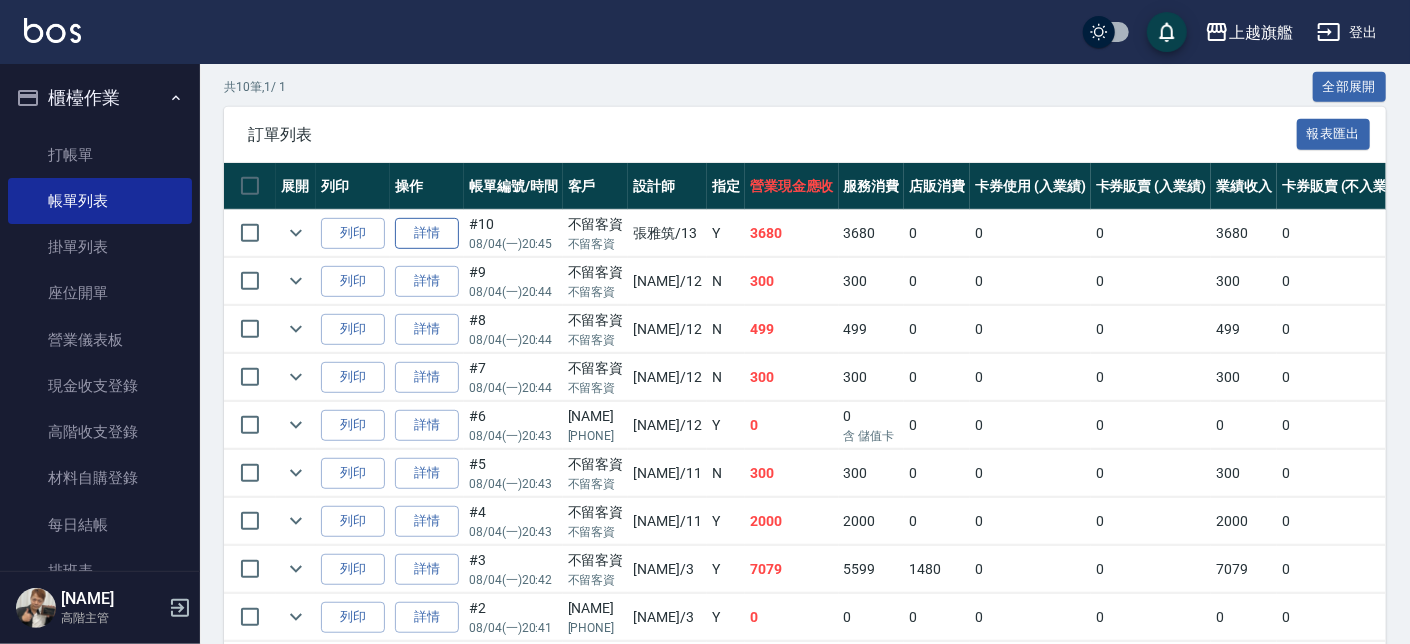 click on "詳情" at bounding box center [427, 233] 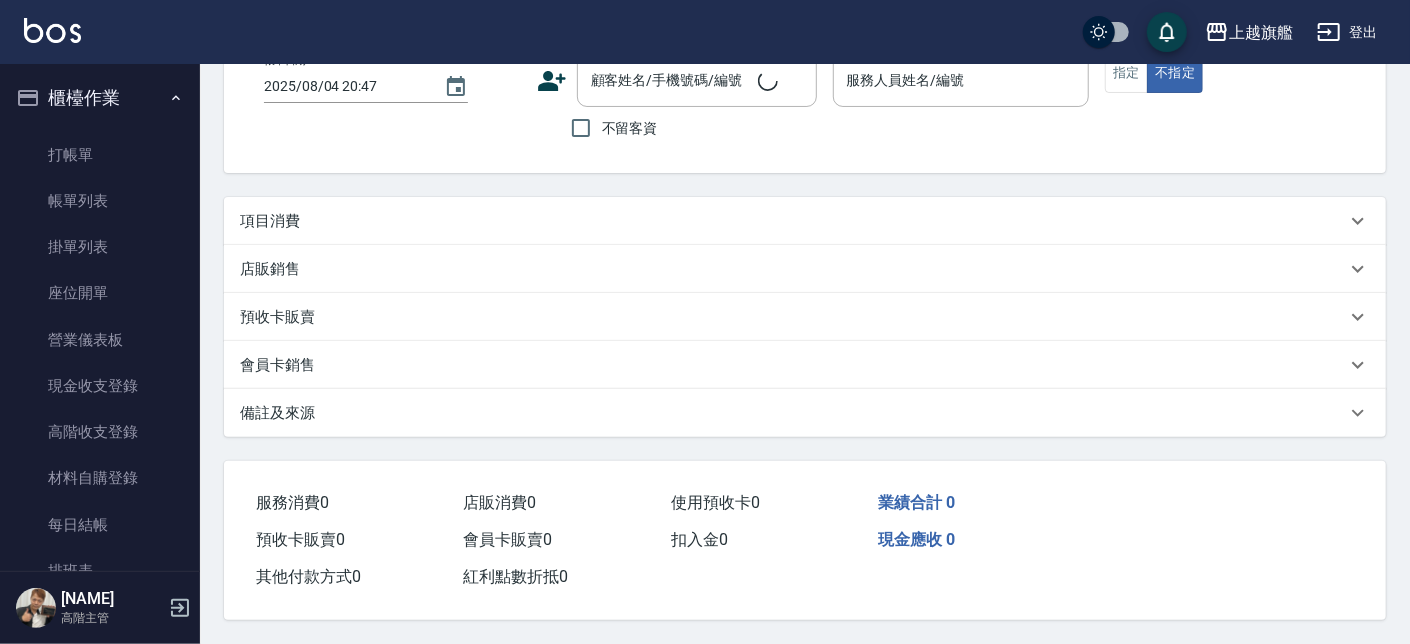 scroll, scrollTop: 0, scrollLeft: 0, axis: both 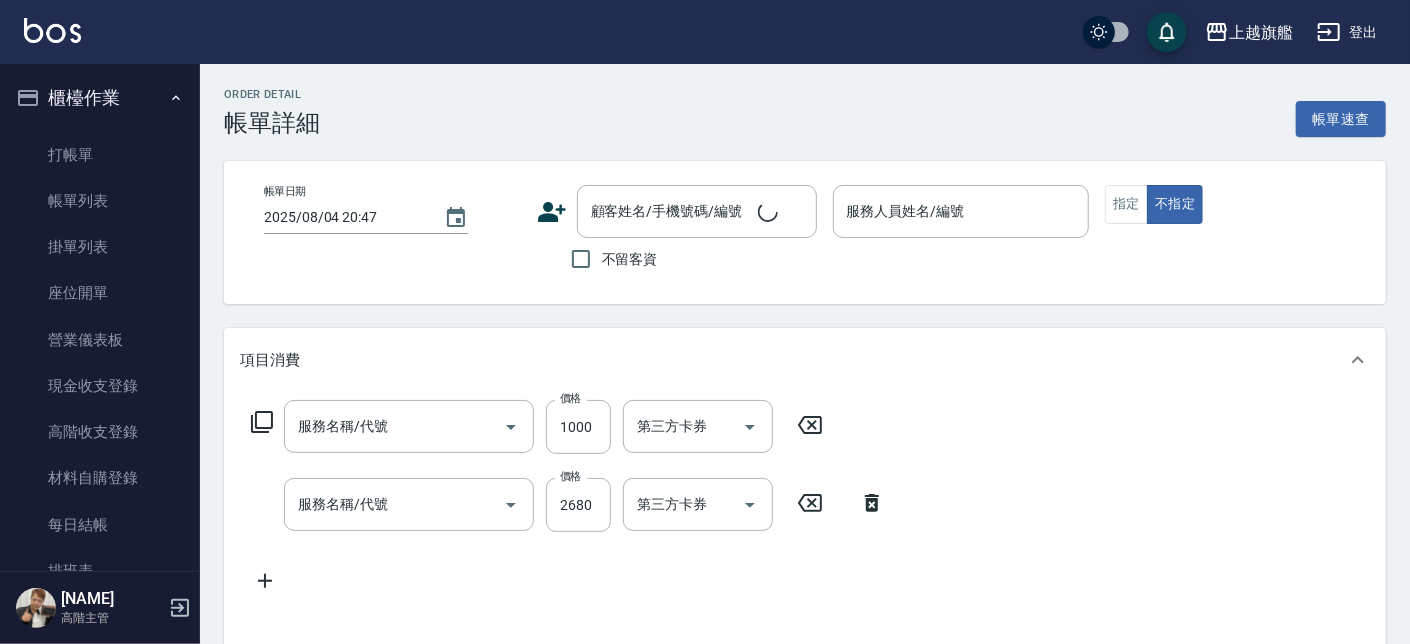 type on "2025/08/04 20:45" 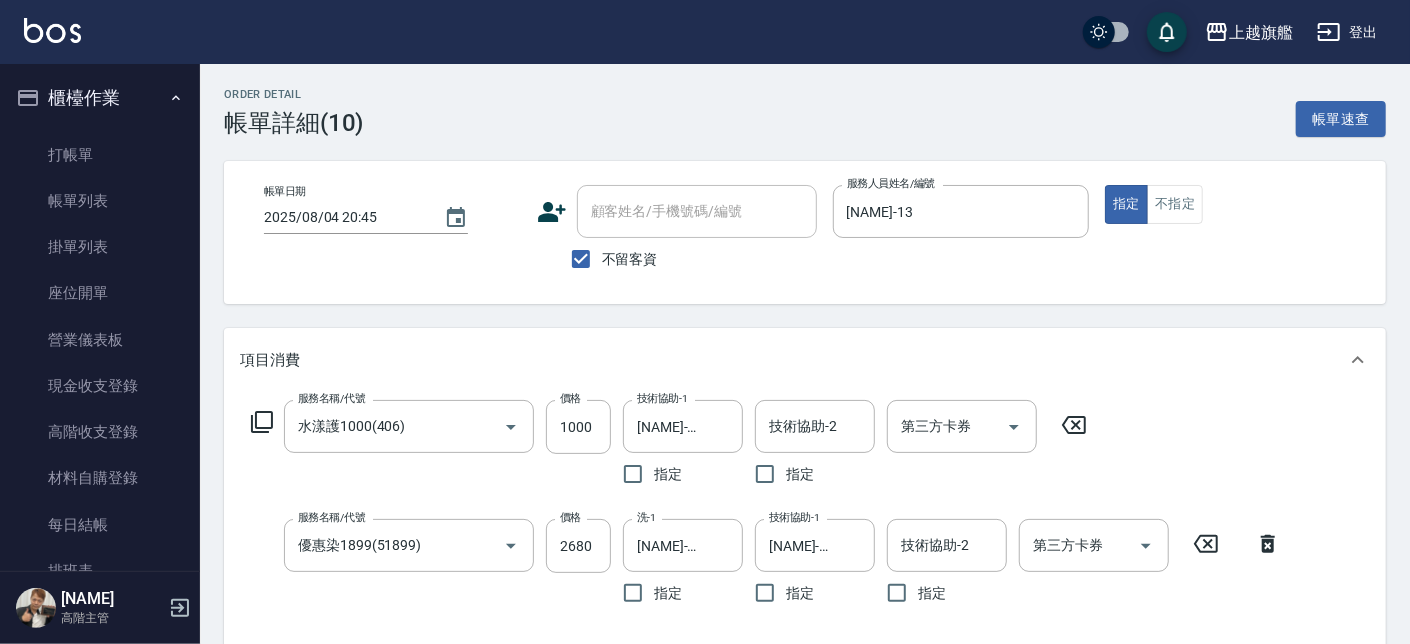 type on "水漾護1000(406)" 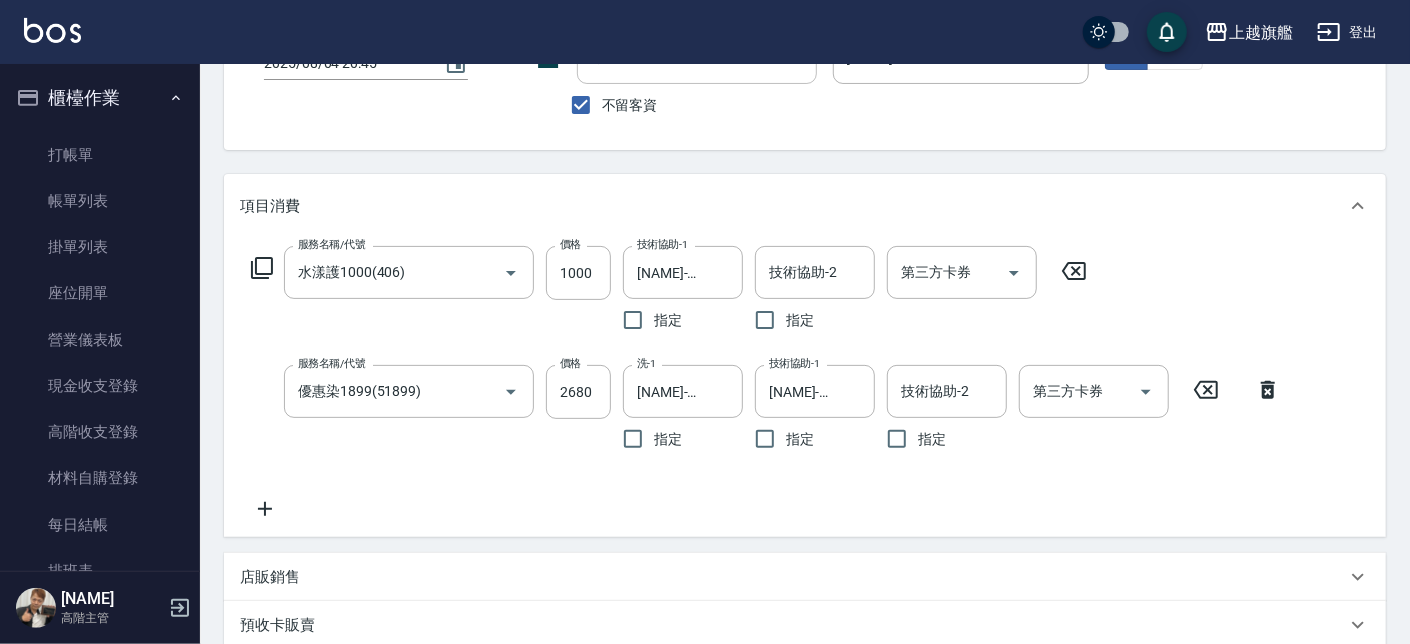 scroll, scrollTop: 227, scrollLeft: 0, axis: vertical 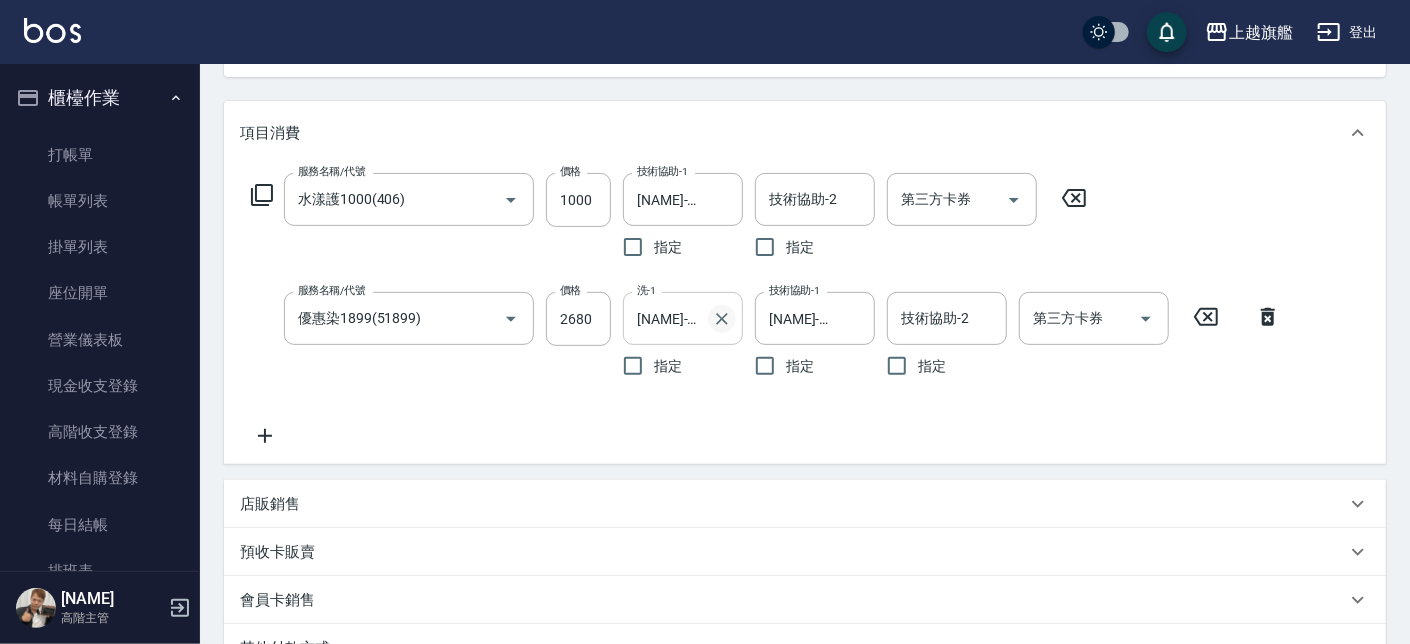 click 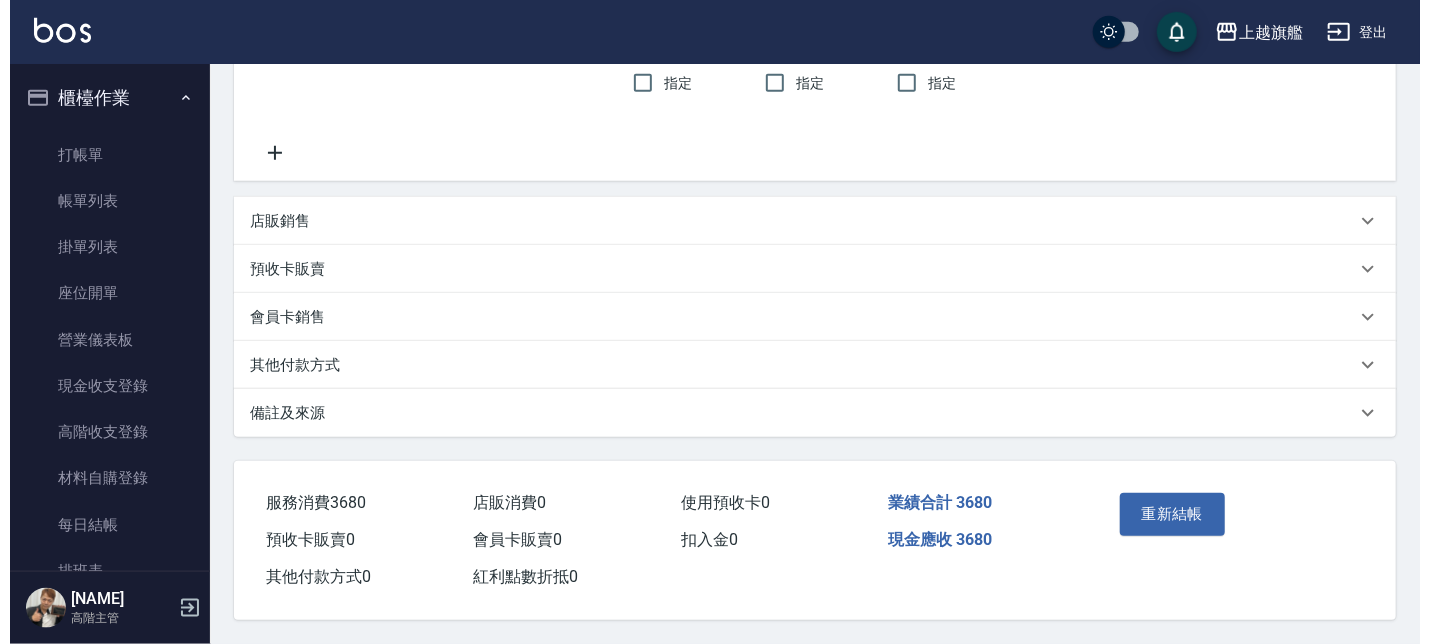 scroll, scrollTop: 517, scrollLeft: 0, axis: vertical 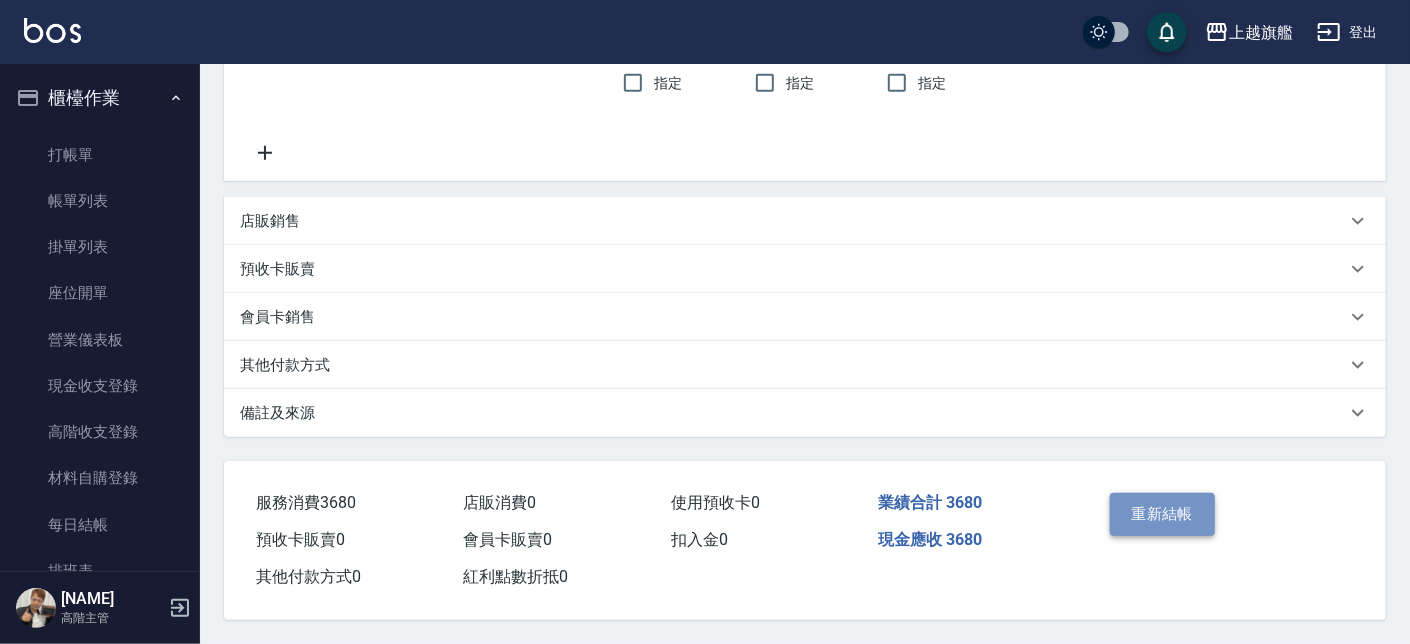 click on "重新結帳" at bounding box center [1163, 514] 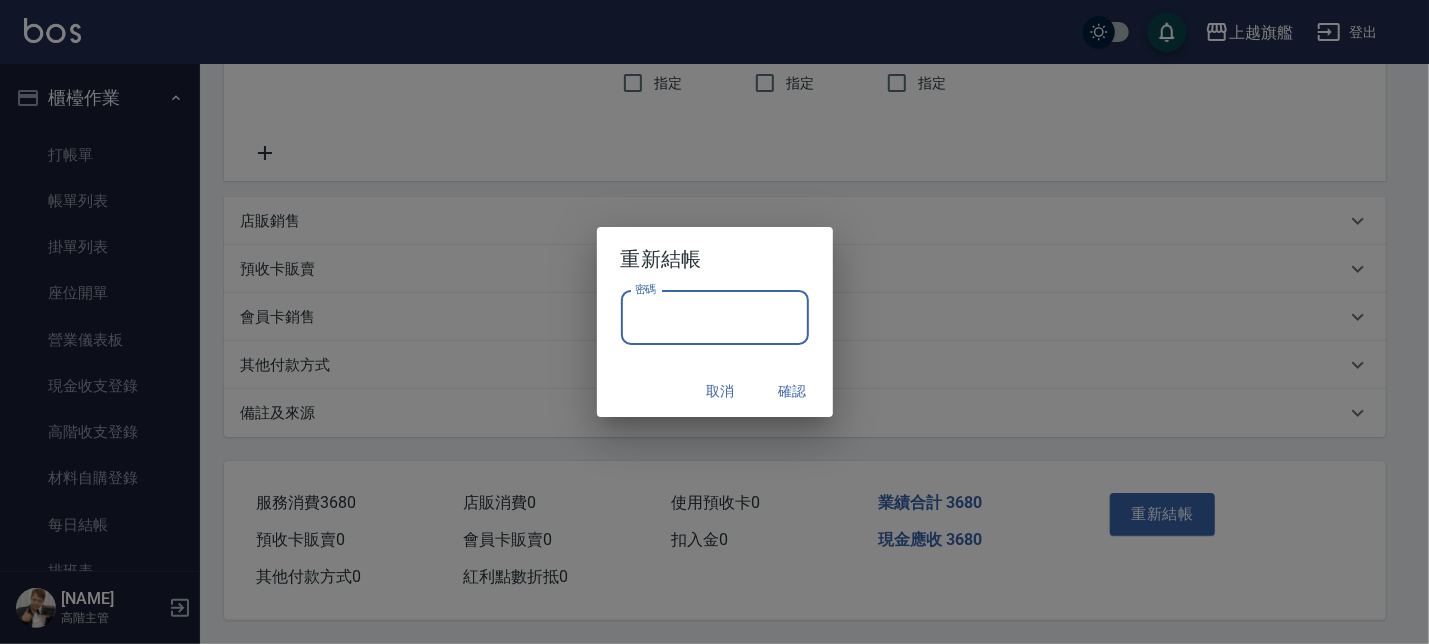 click on "密碼" at bounding box center (715, 318) 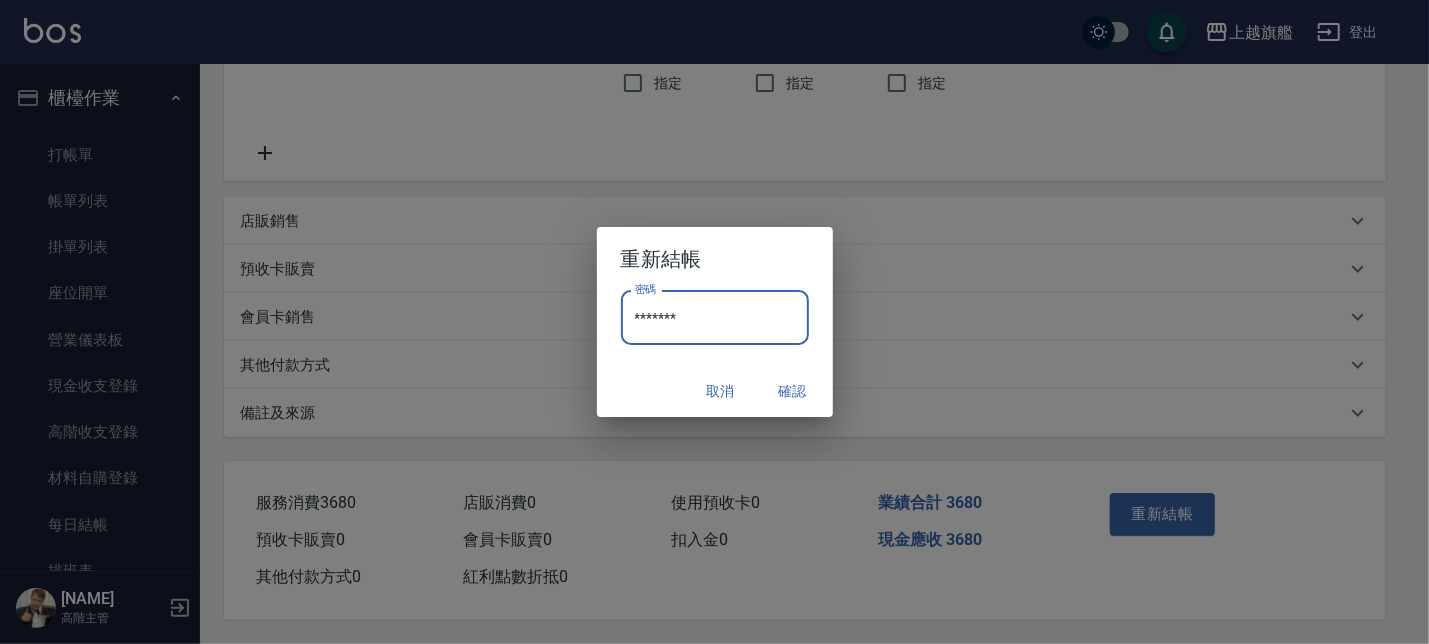 type on "*******" 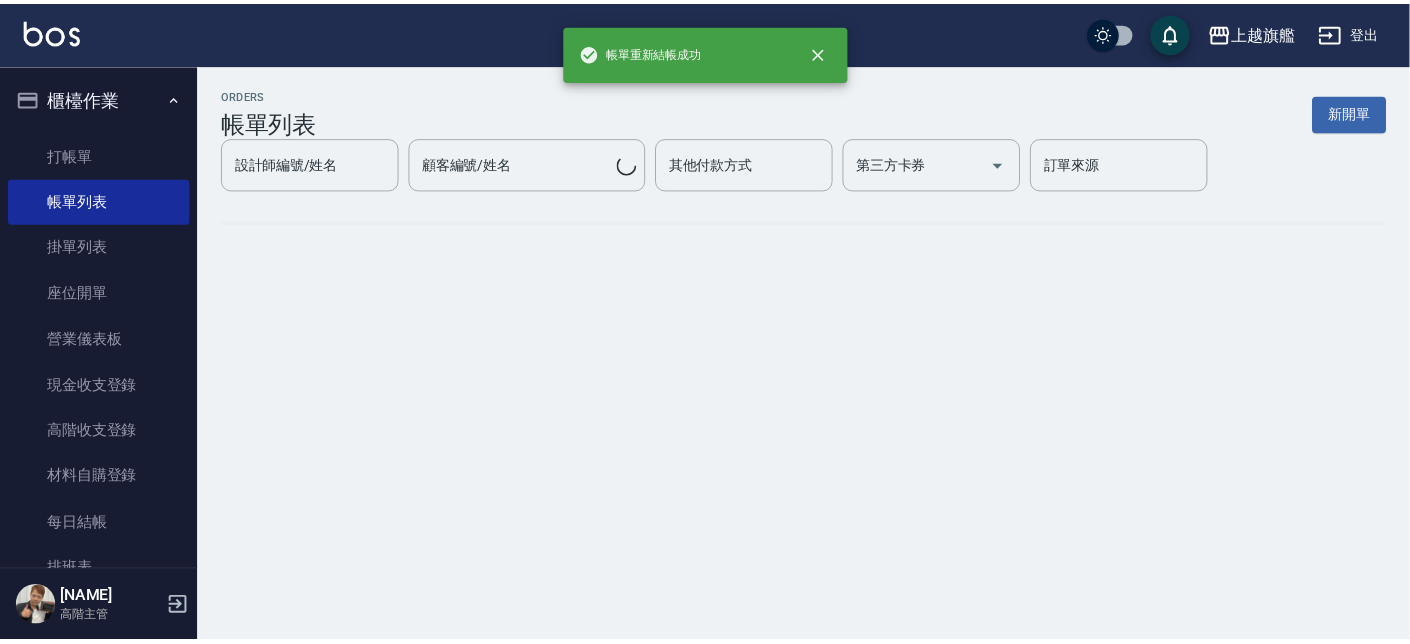 scroll, scrollTop: 0, scrollLeft: 0, axis: both 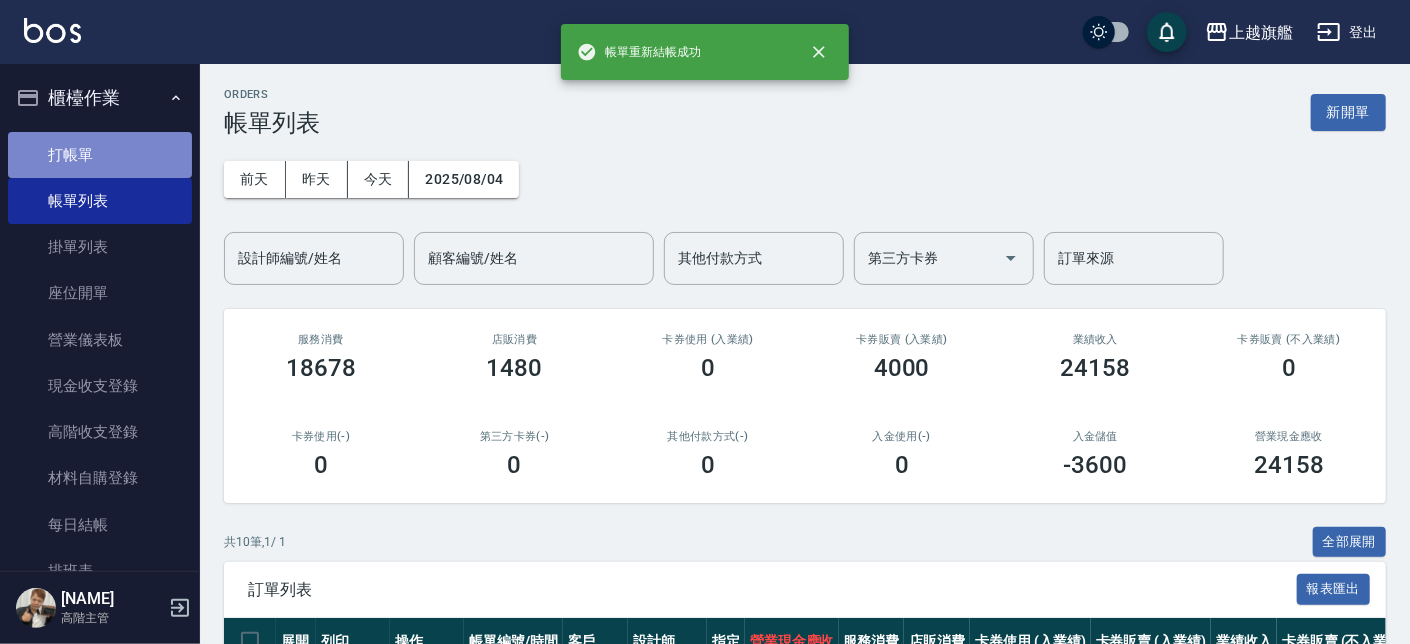 click on "打帳單" at bounding box center (100, 155) 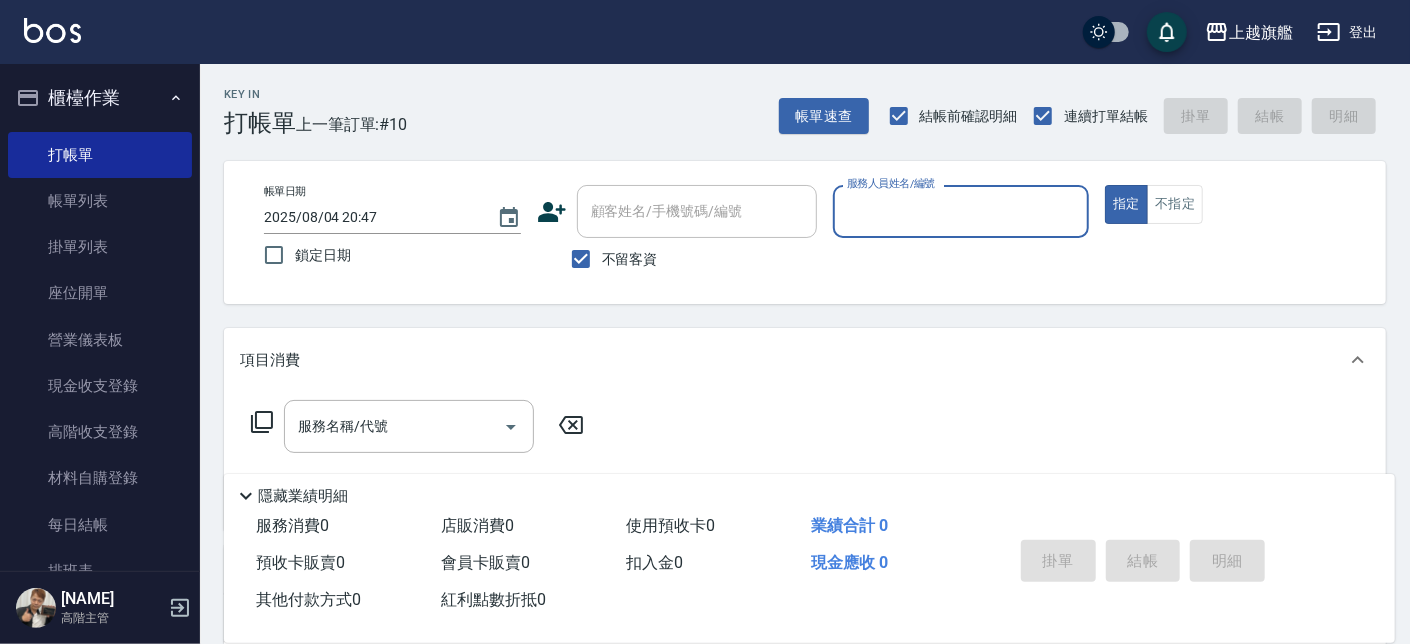 click on "服務人員姓名/編號" at bounding box center [961, 211] 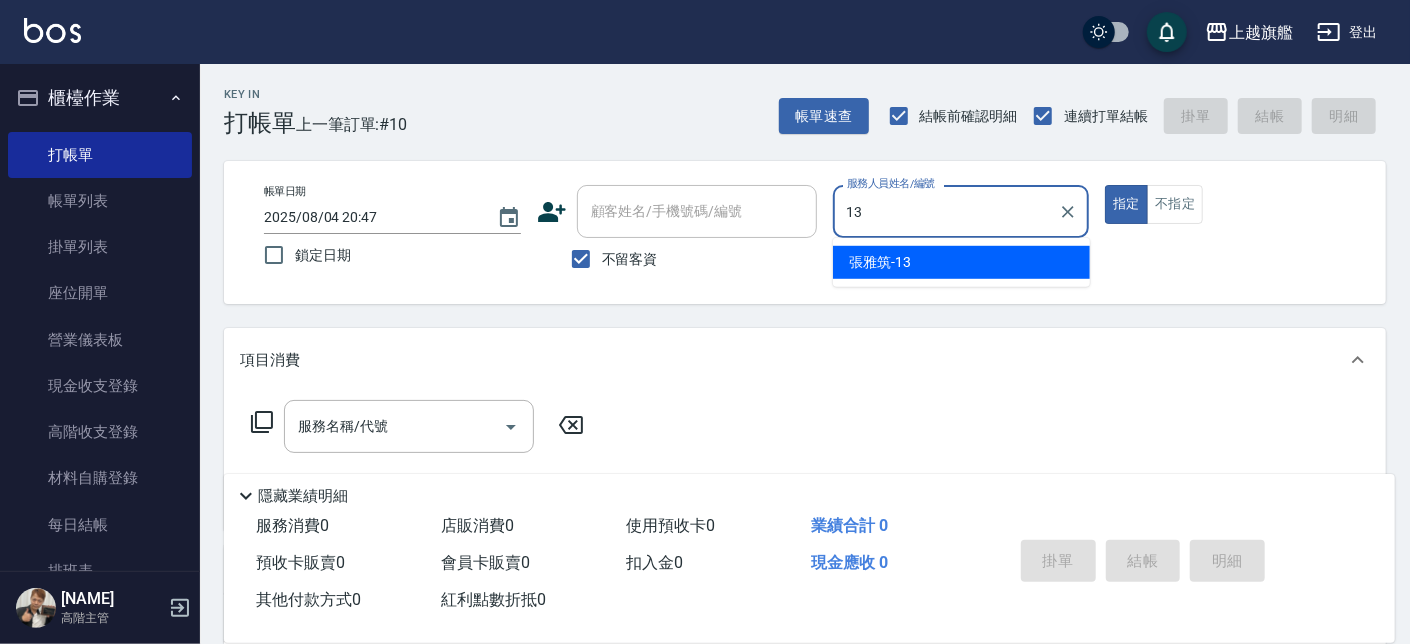 type on "張雅筑-13" 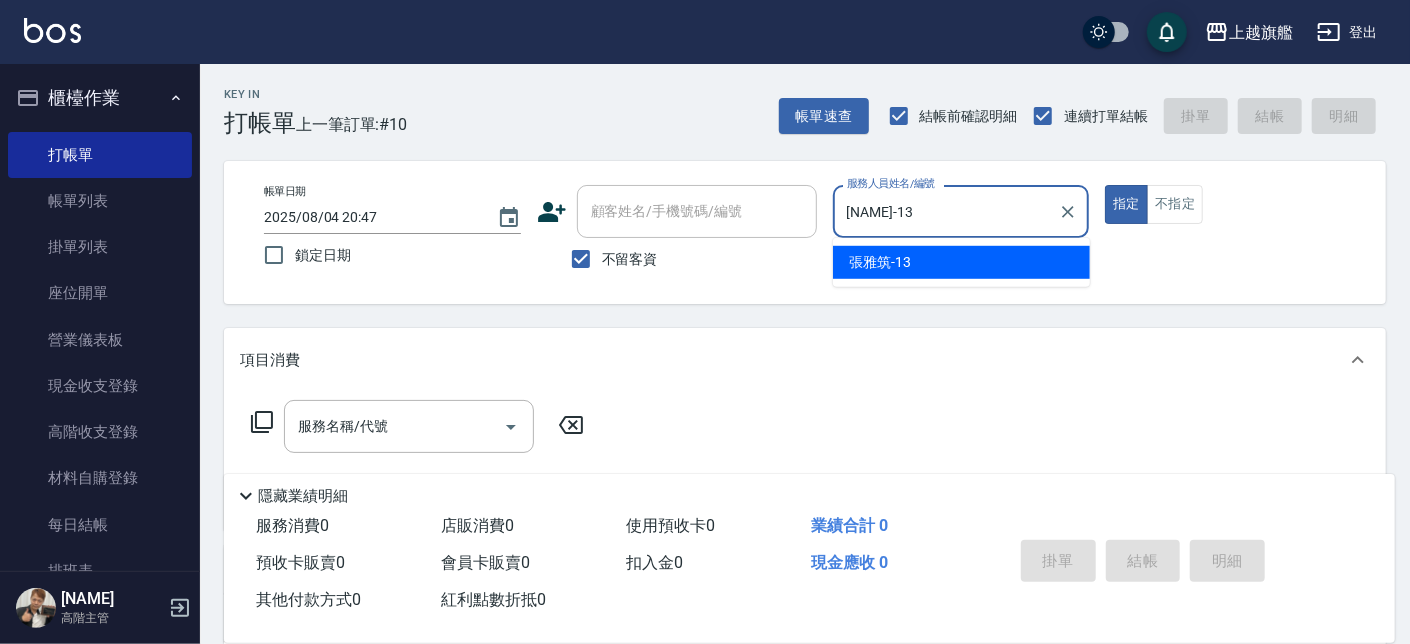 type on "true" 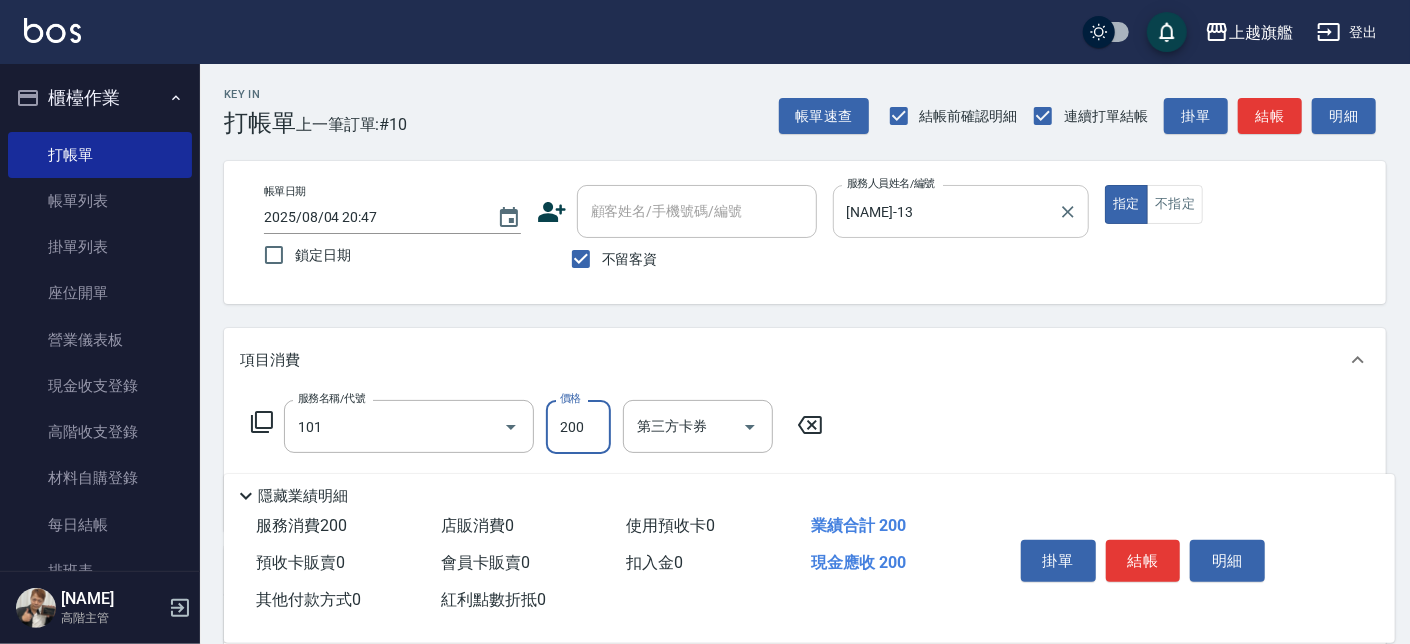 type on "一般洗(101)" 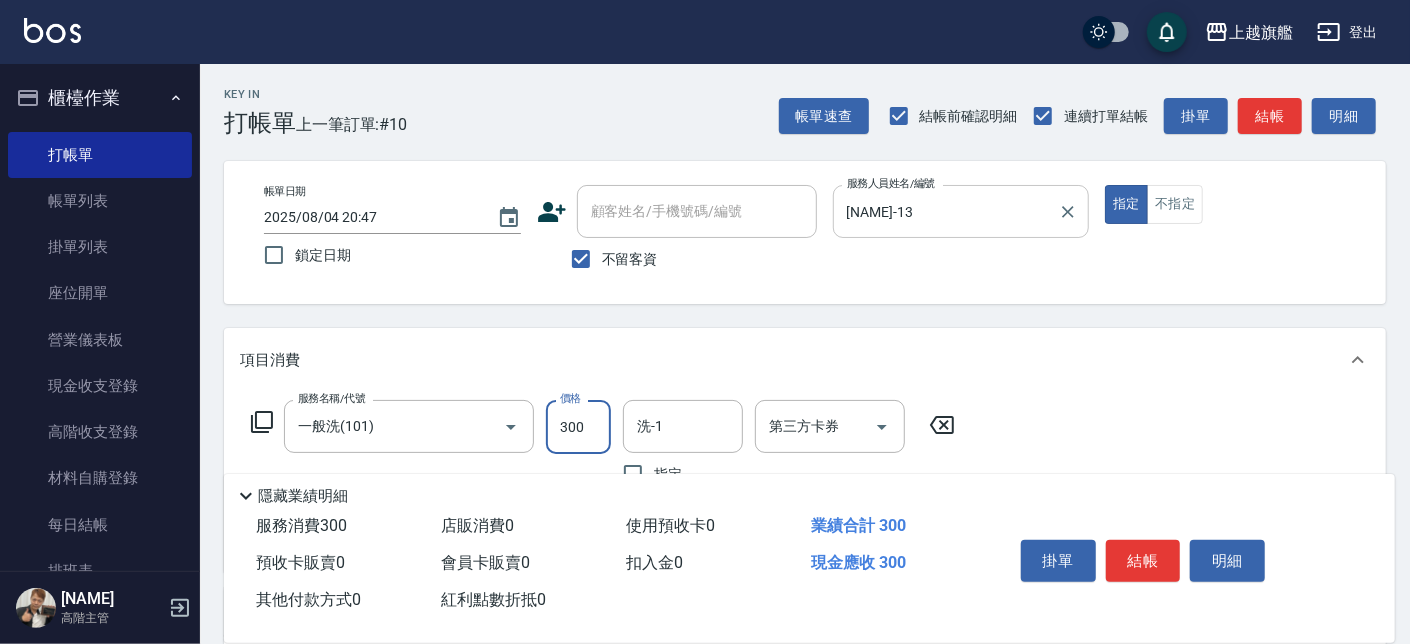 type on "300" 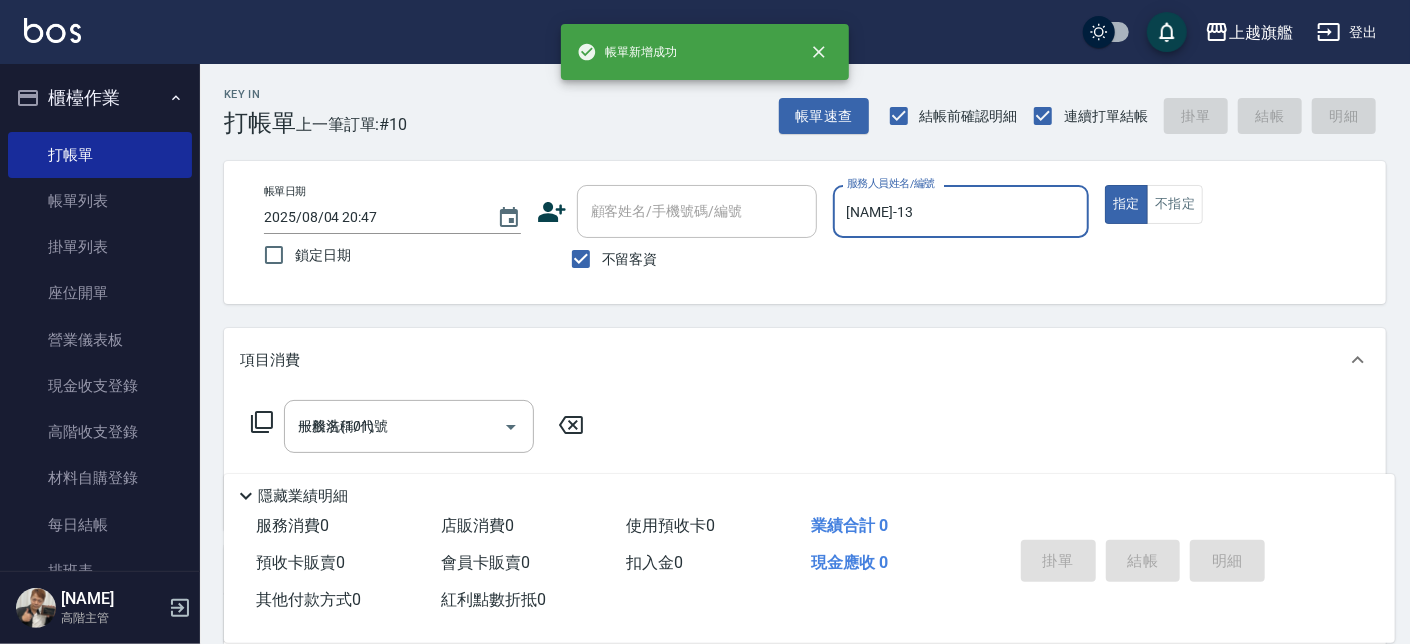 type 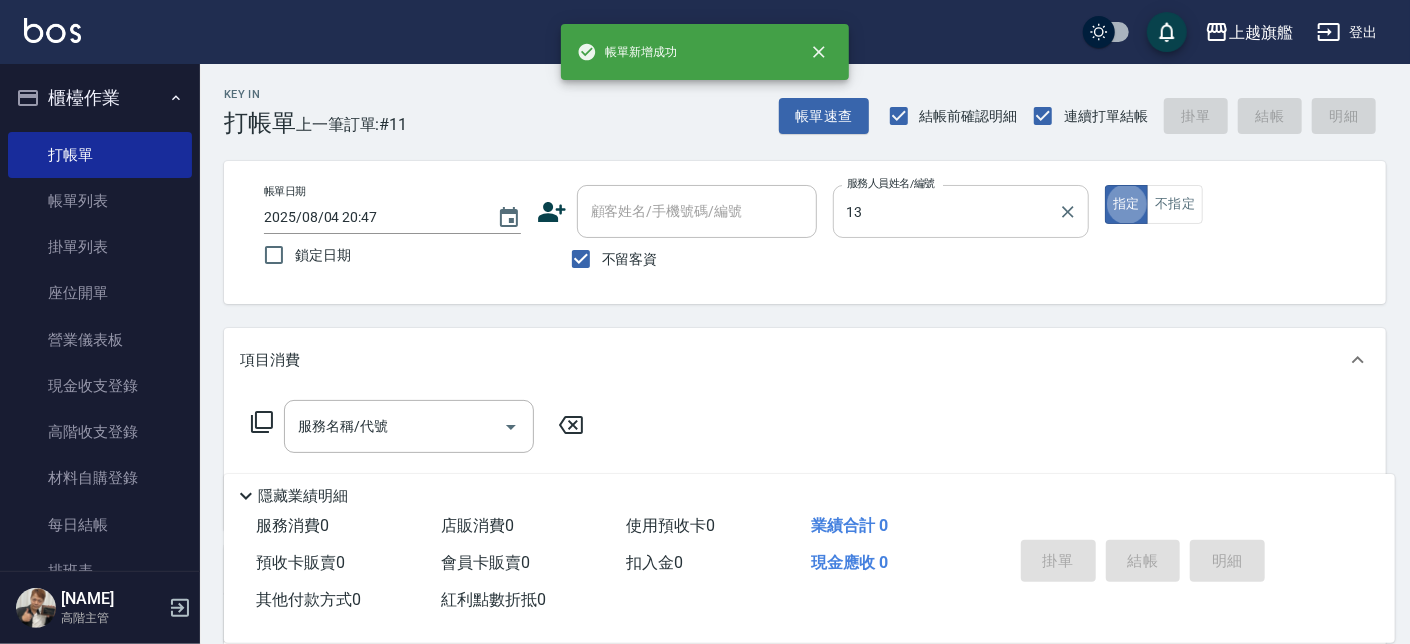type on "張雅筑-13" 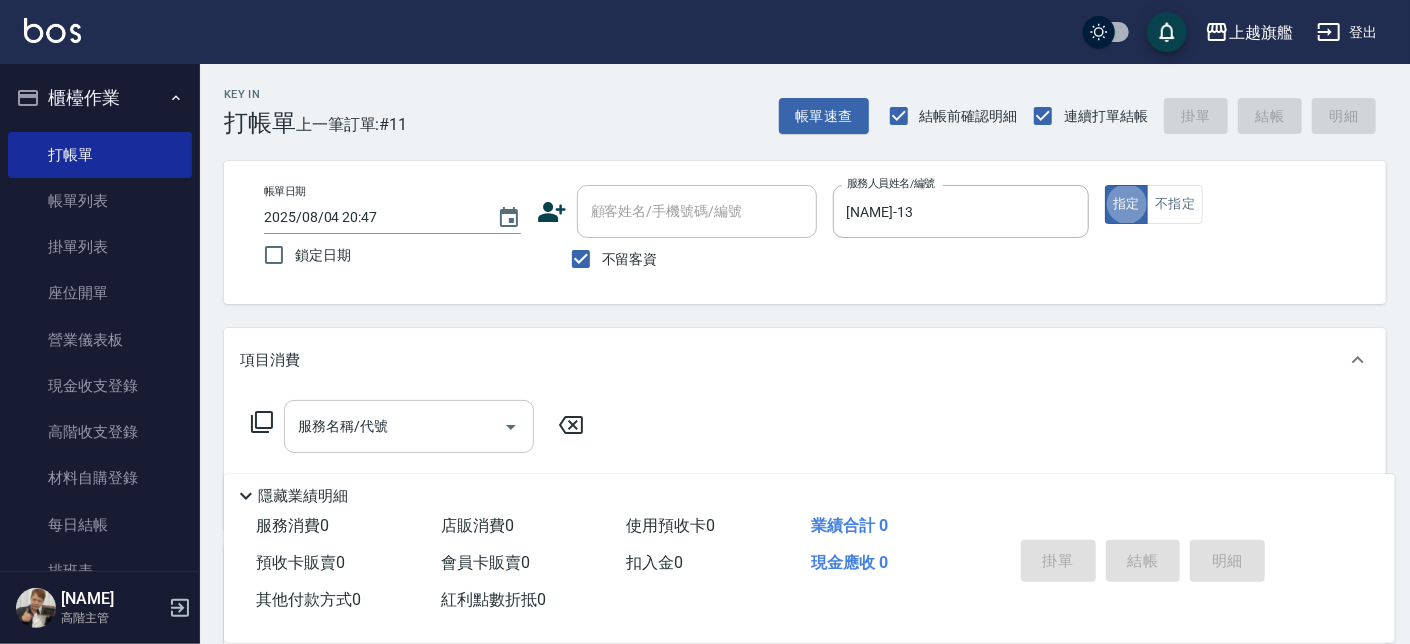 click on "服務名稱/代號" at bounding box center [409, 426] 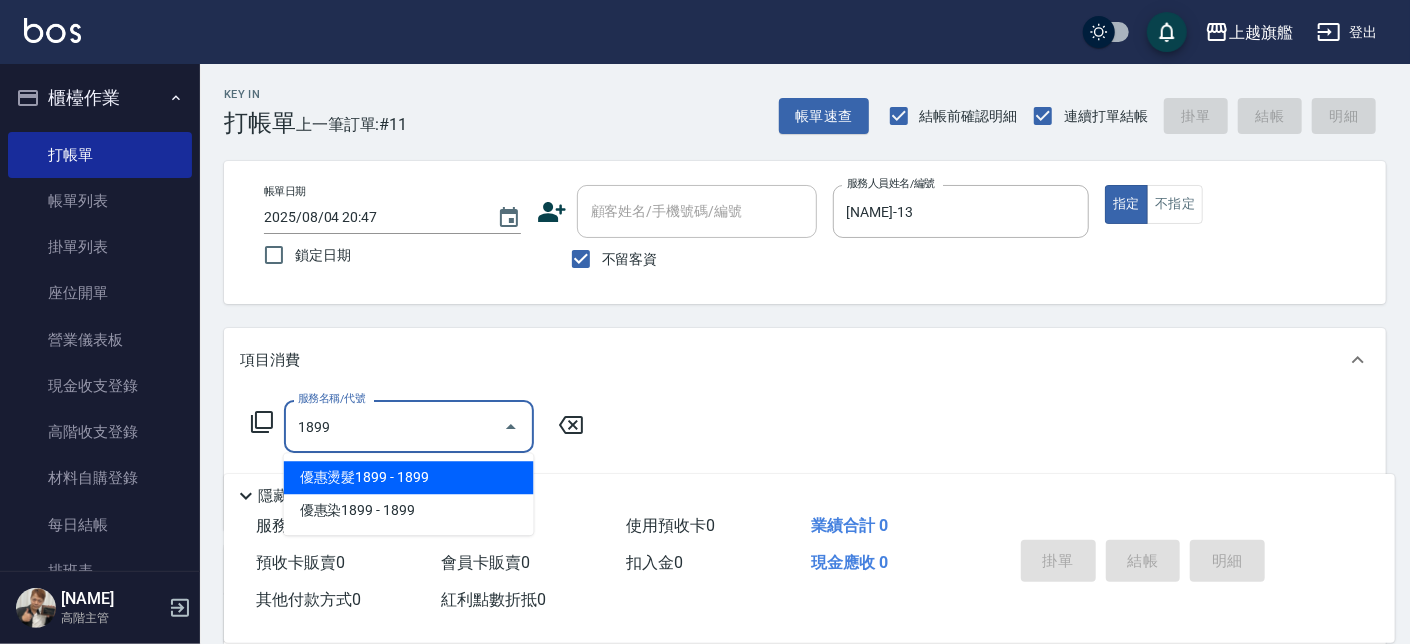 type on "優惠燙髮1899(21899)" 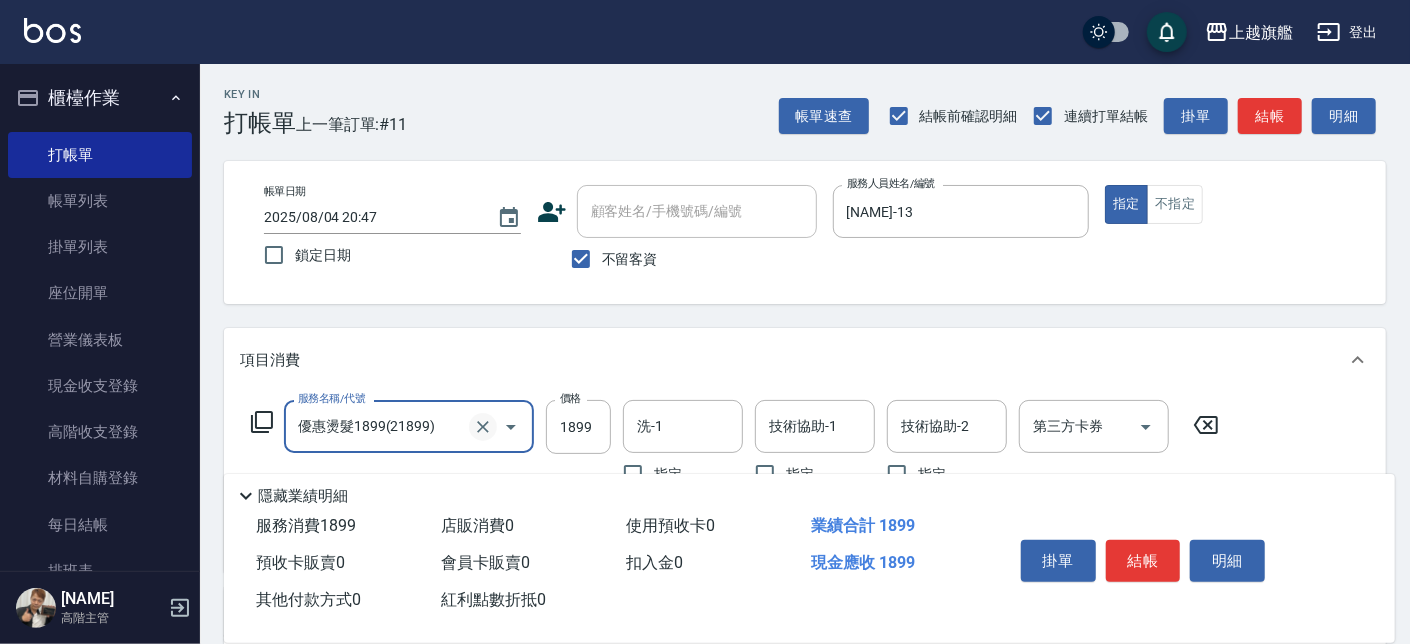 click 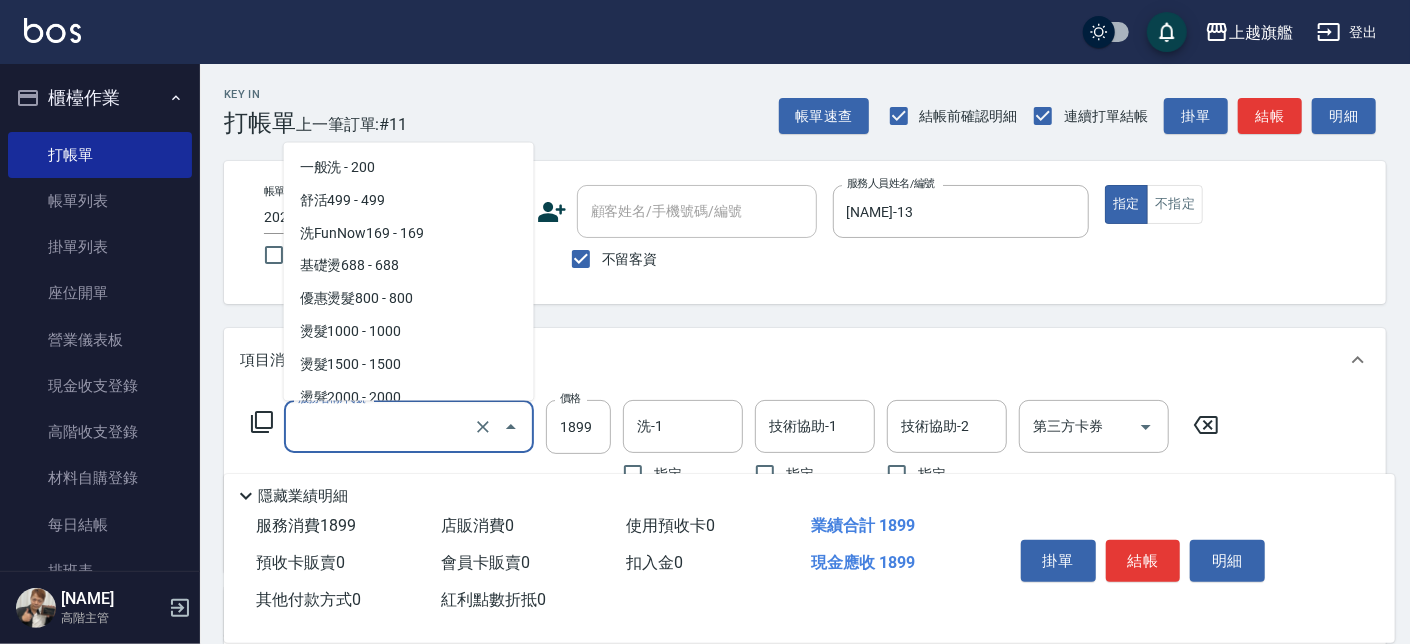 click on "服務名稱/代號" at bounding box center [381, 426] 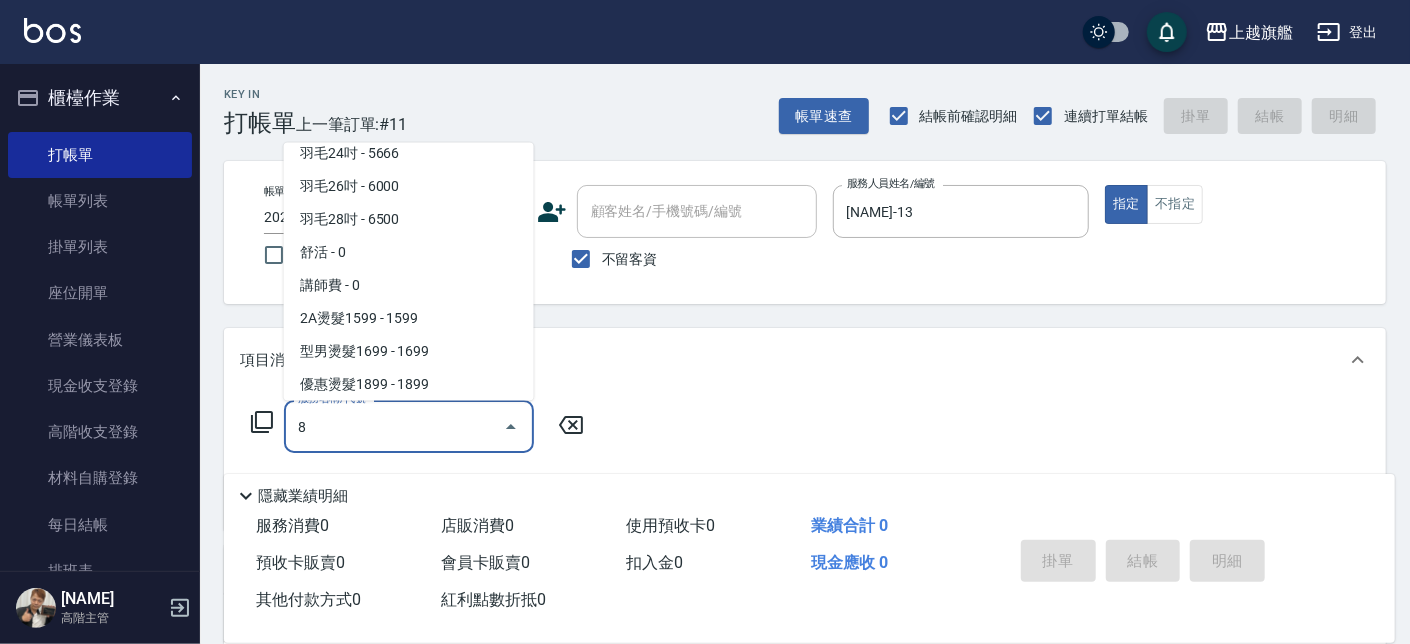 scroll, scrollTop: 0, scrollLeft: 0, axis: both 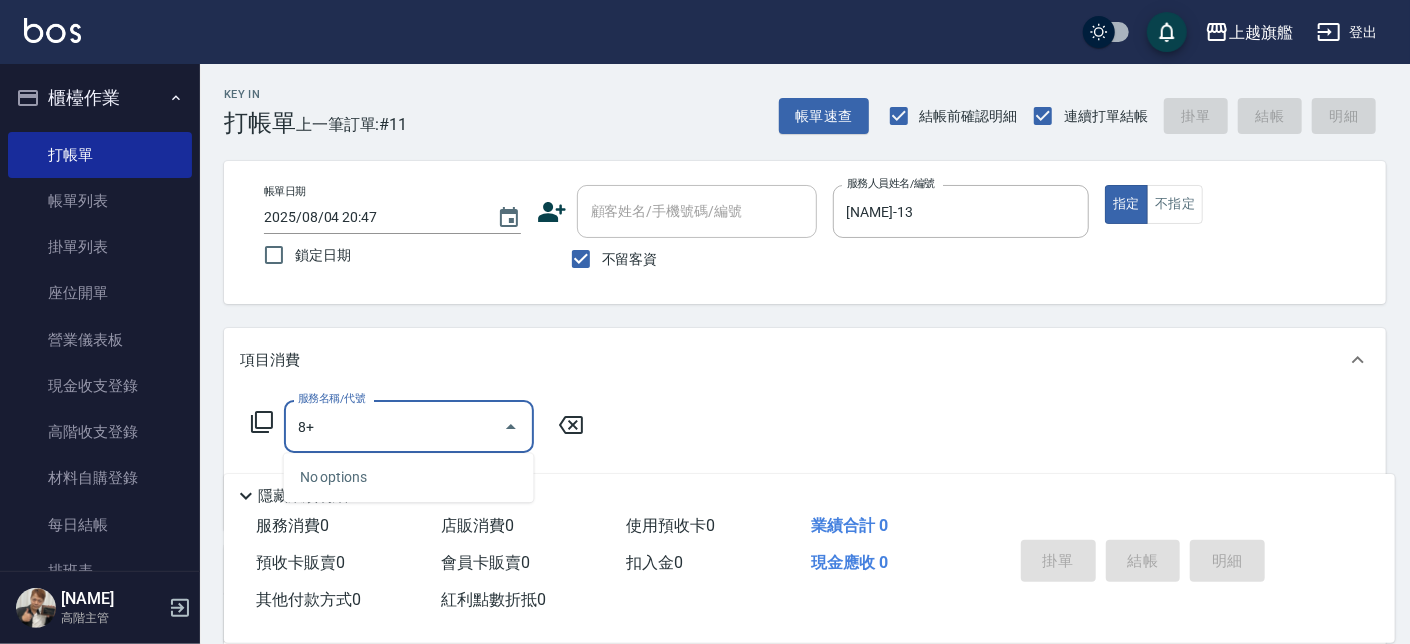 type on "8" 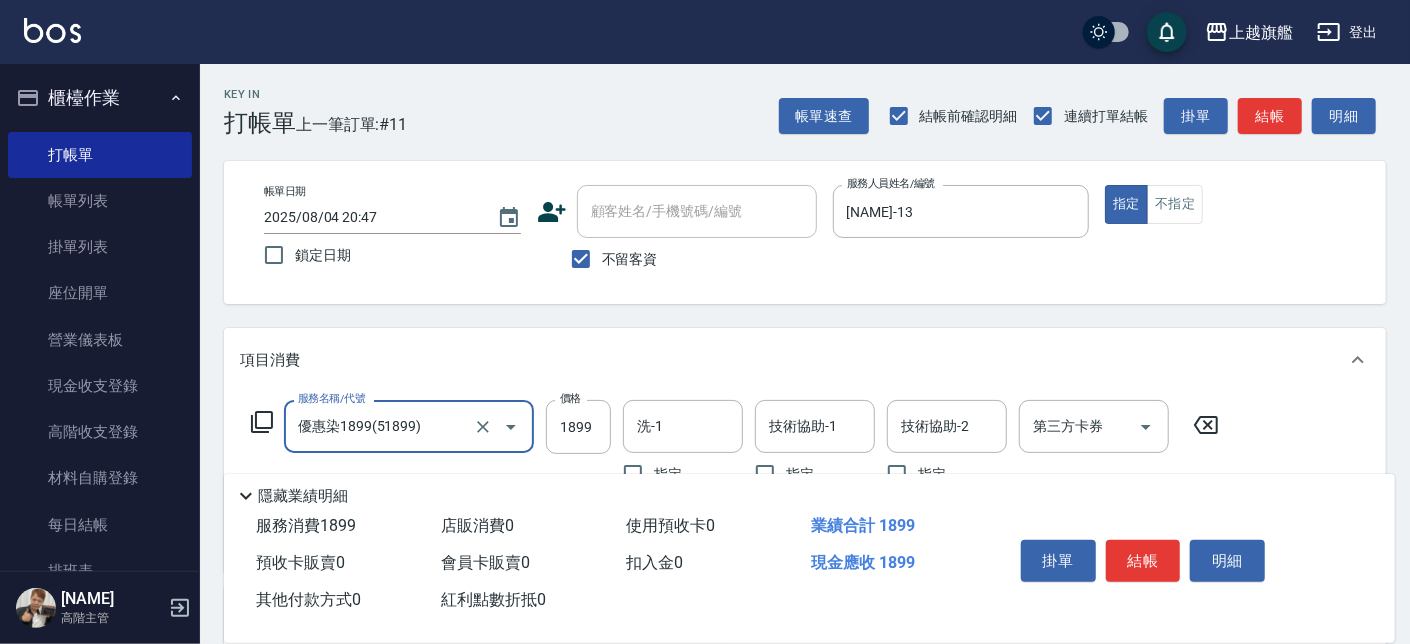 type on "優惠染1899(51899)" 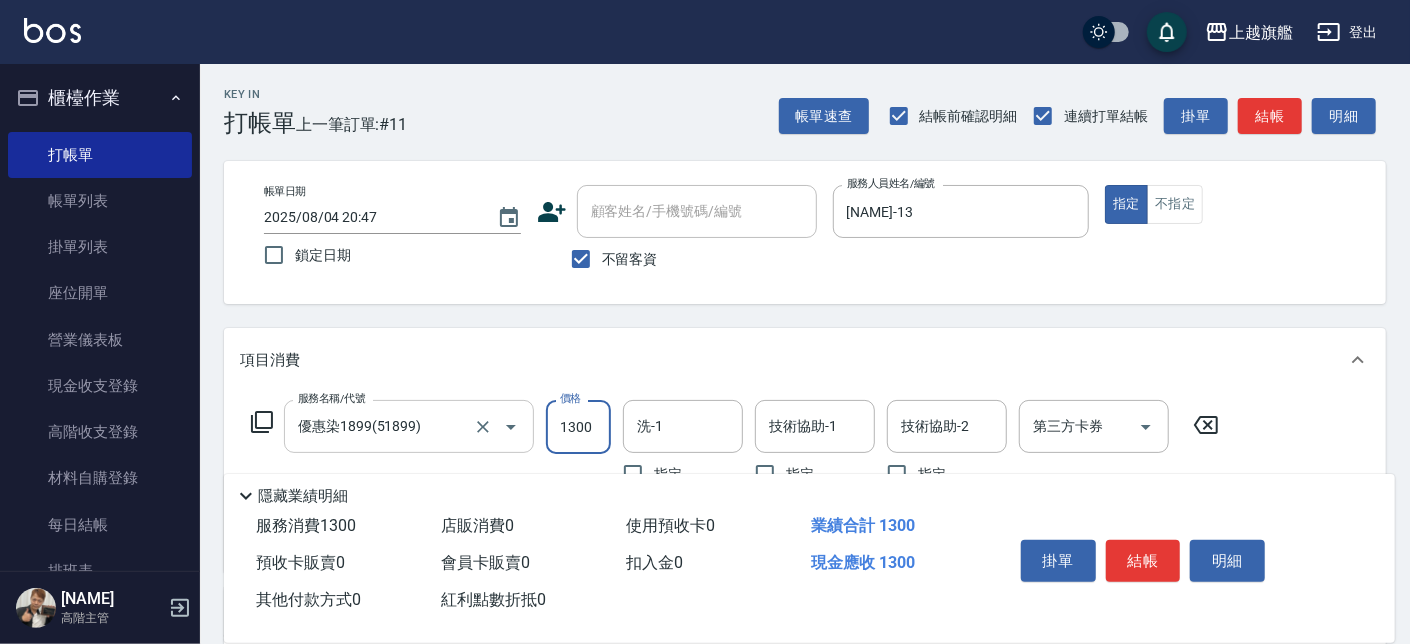 type on "1300" 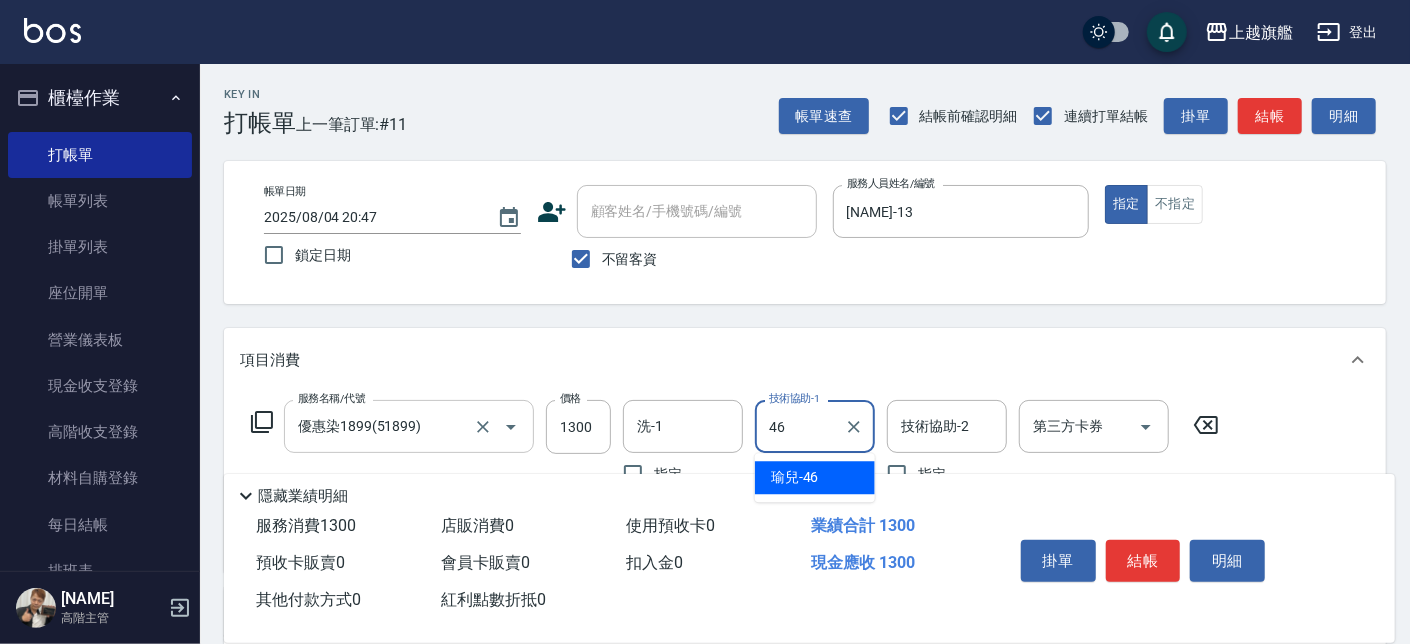 type on "瑜兒-46" 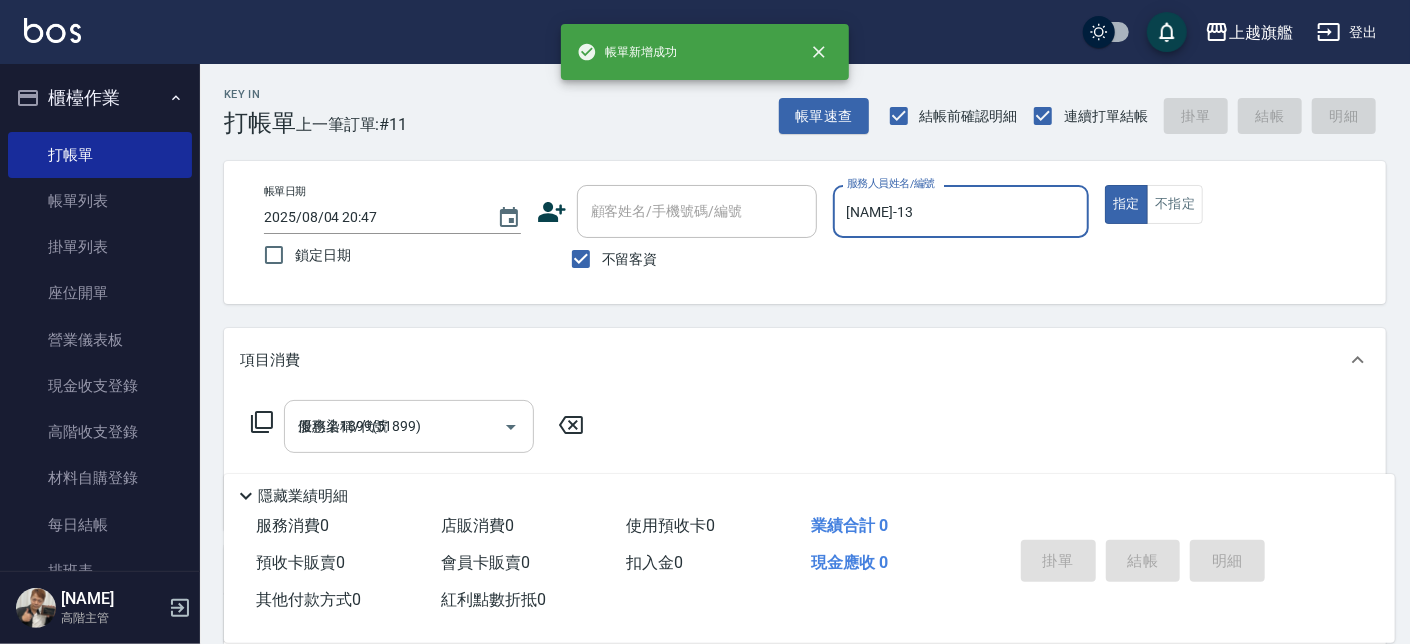 type 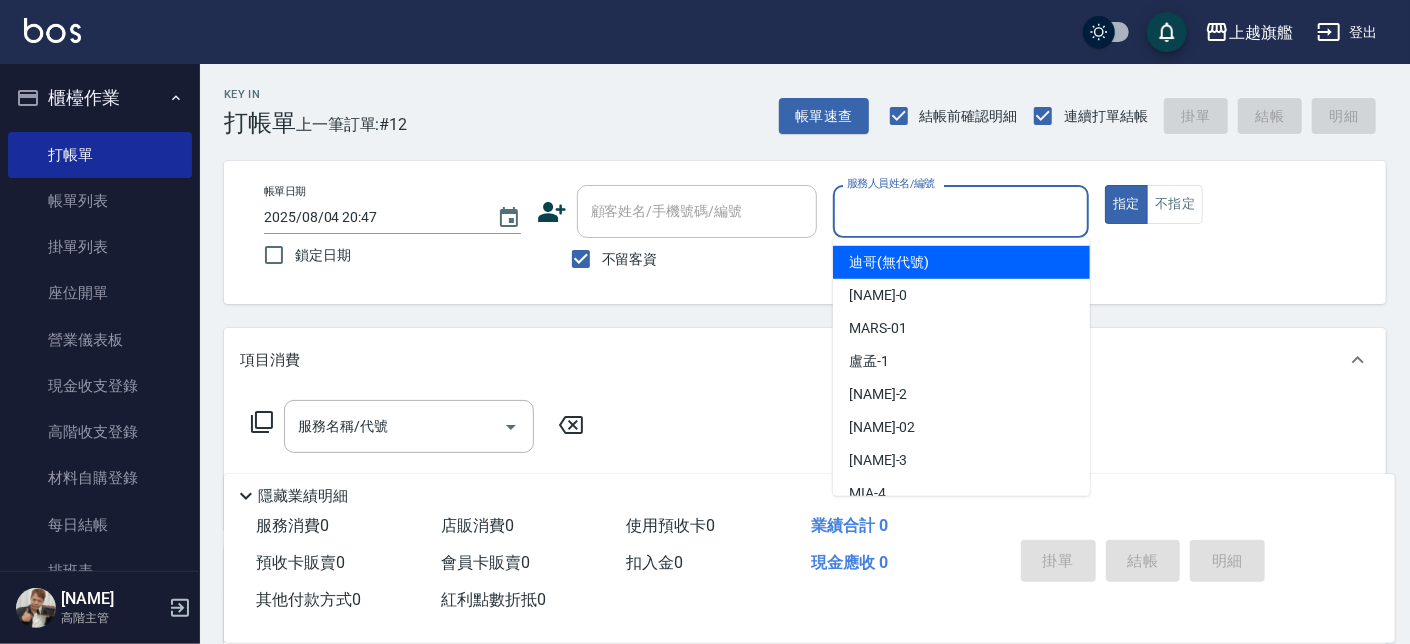 click on "服務人員姓名/編號" at bounding box center [961, 211] 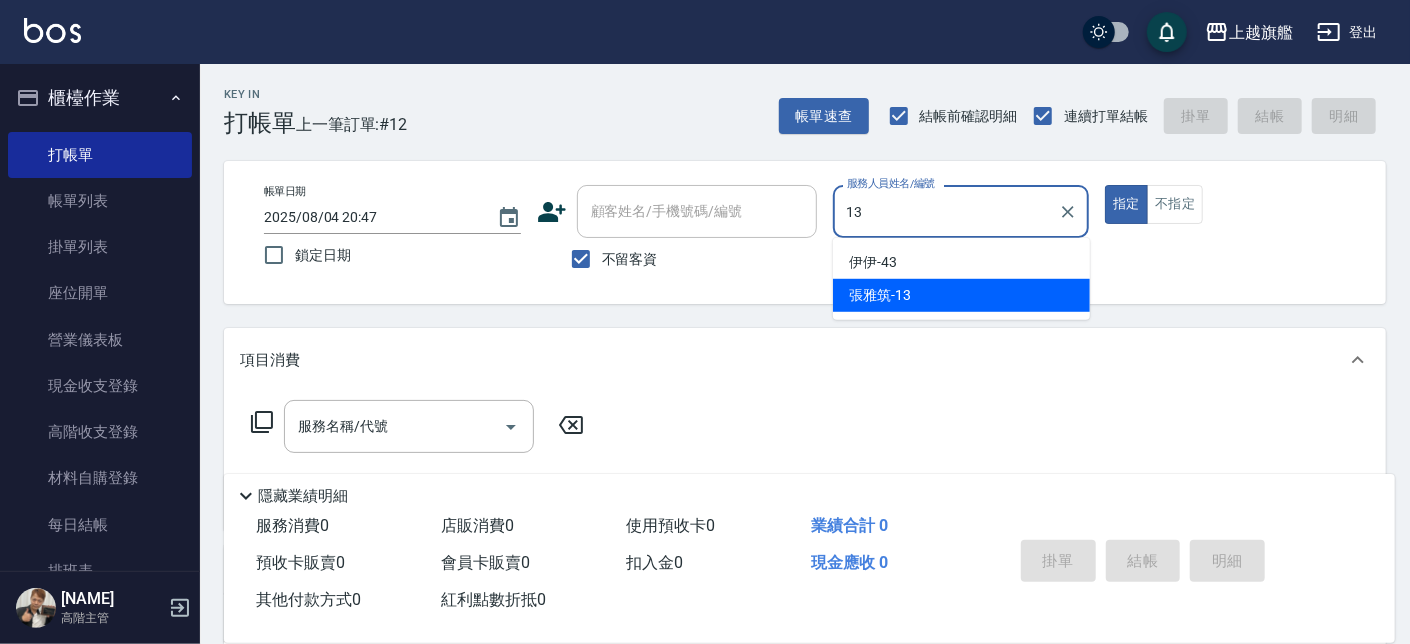 type on "張雅筑-13" 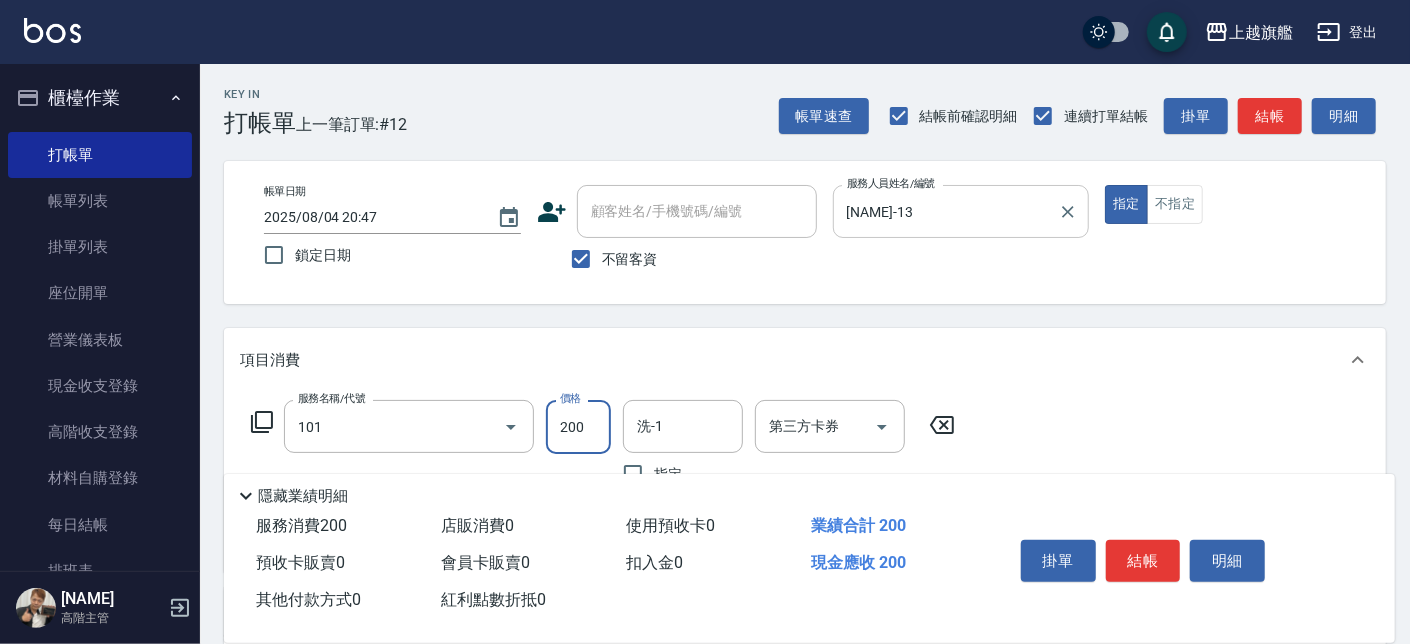 type on "一般洗(101)" 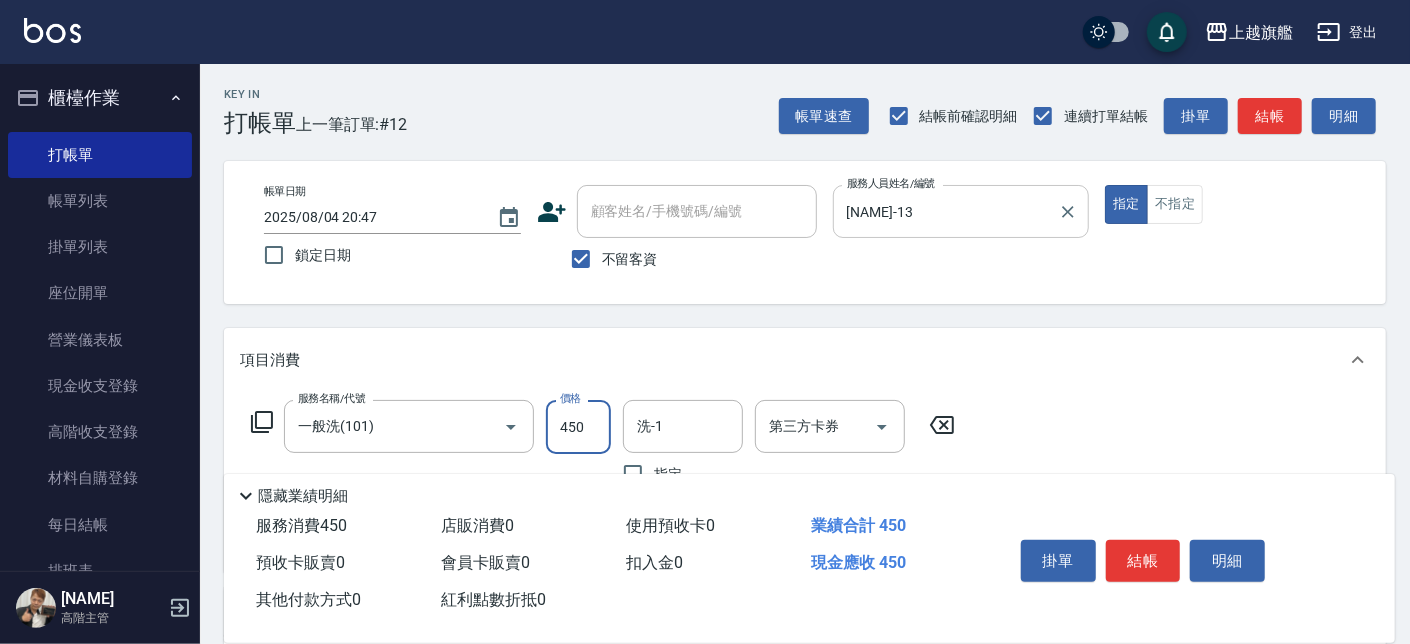 type on "450" 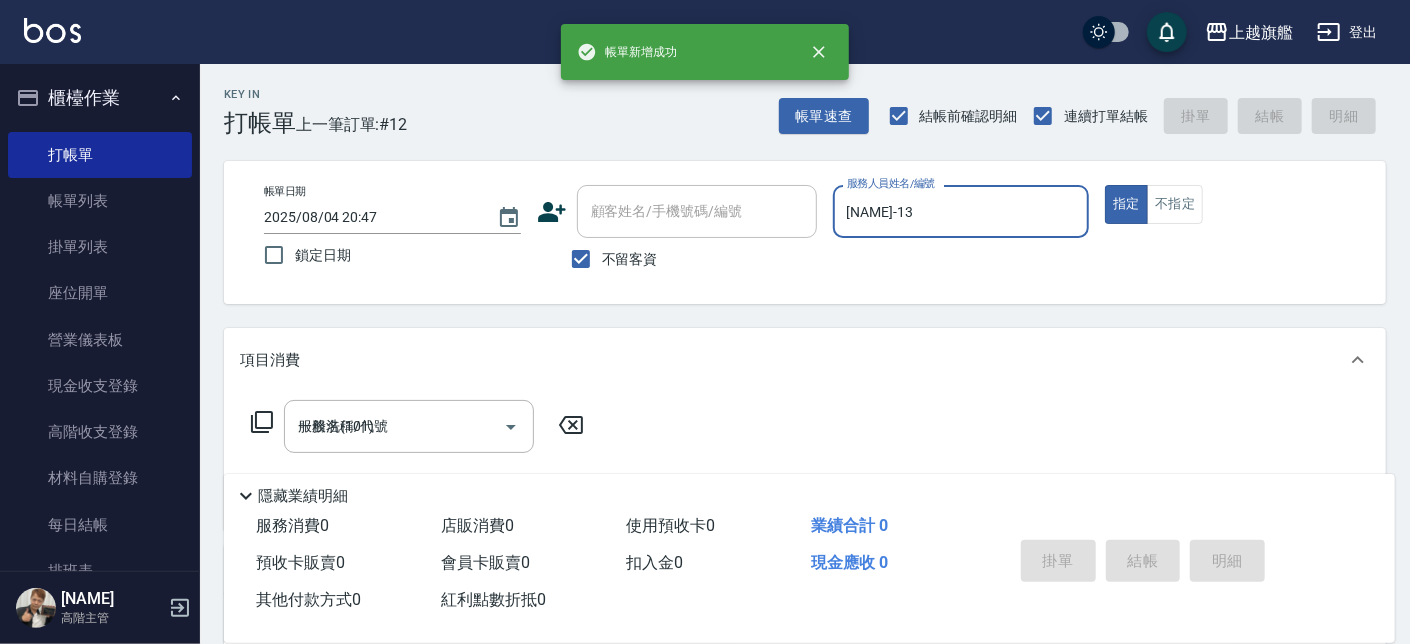 type 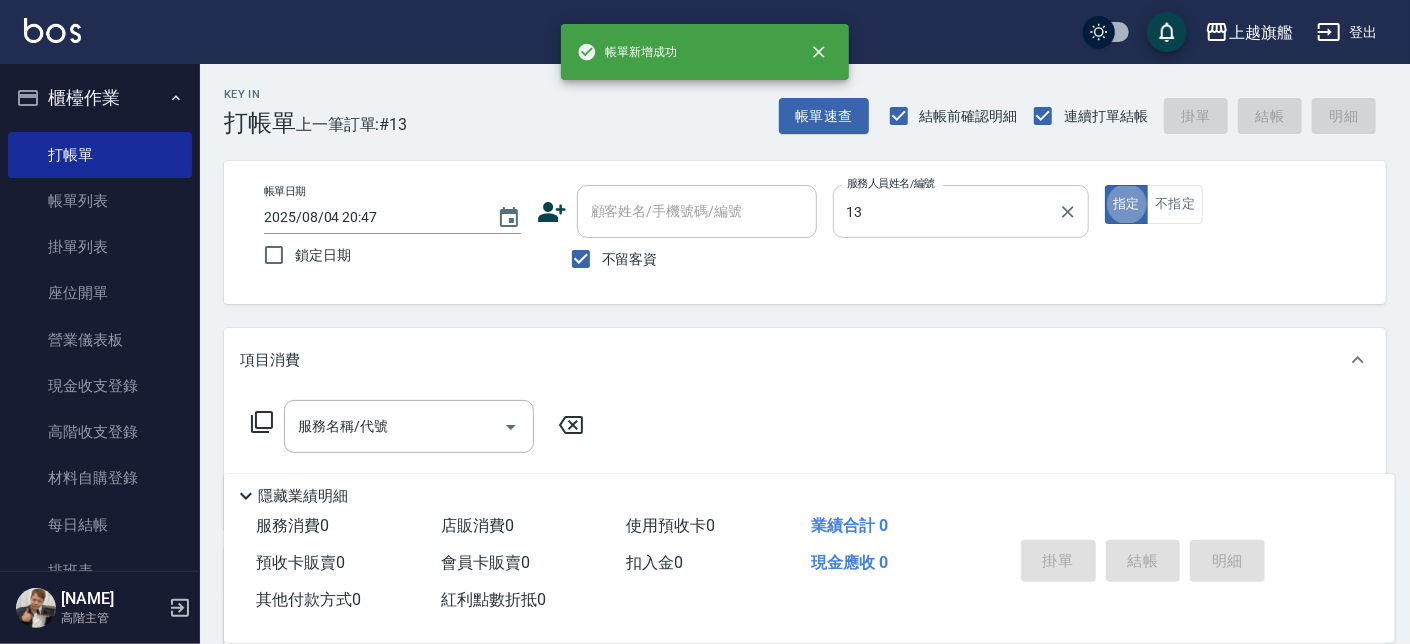 type on "張雅筑-13" 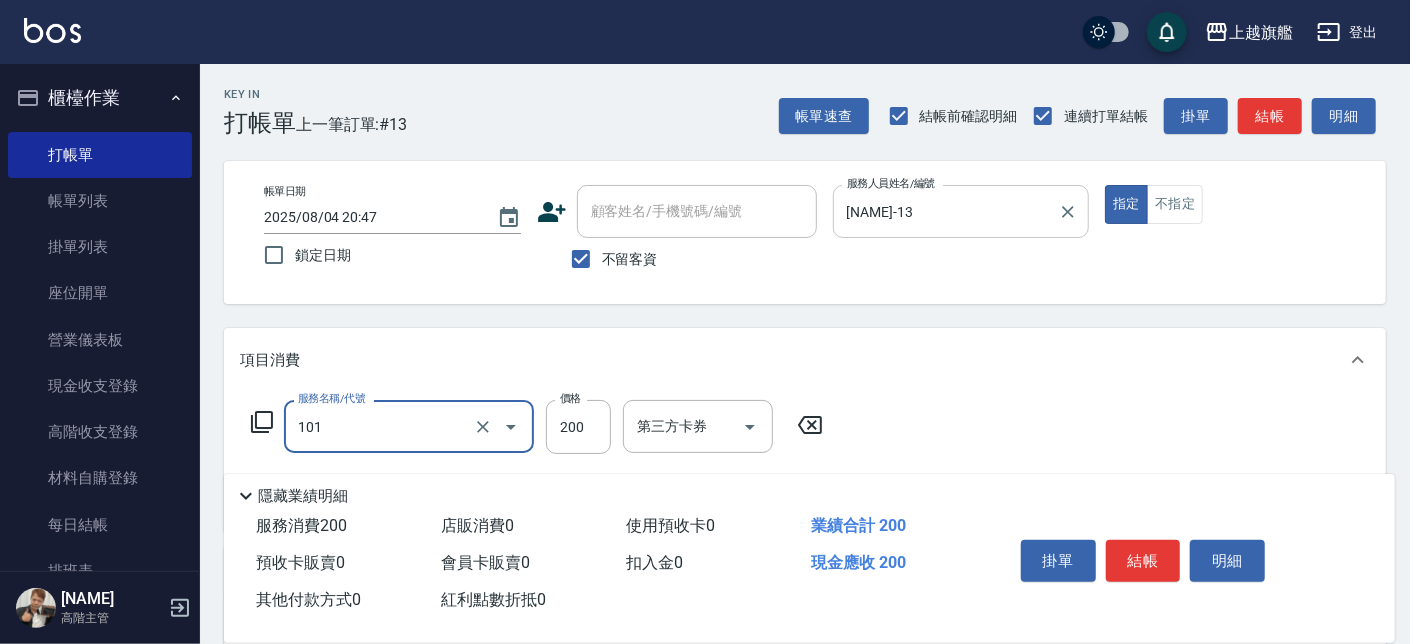 type on "一般洗(101)" 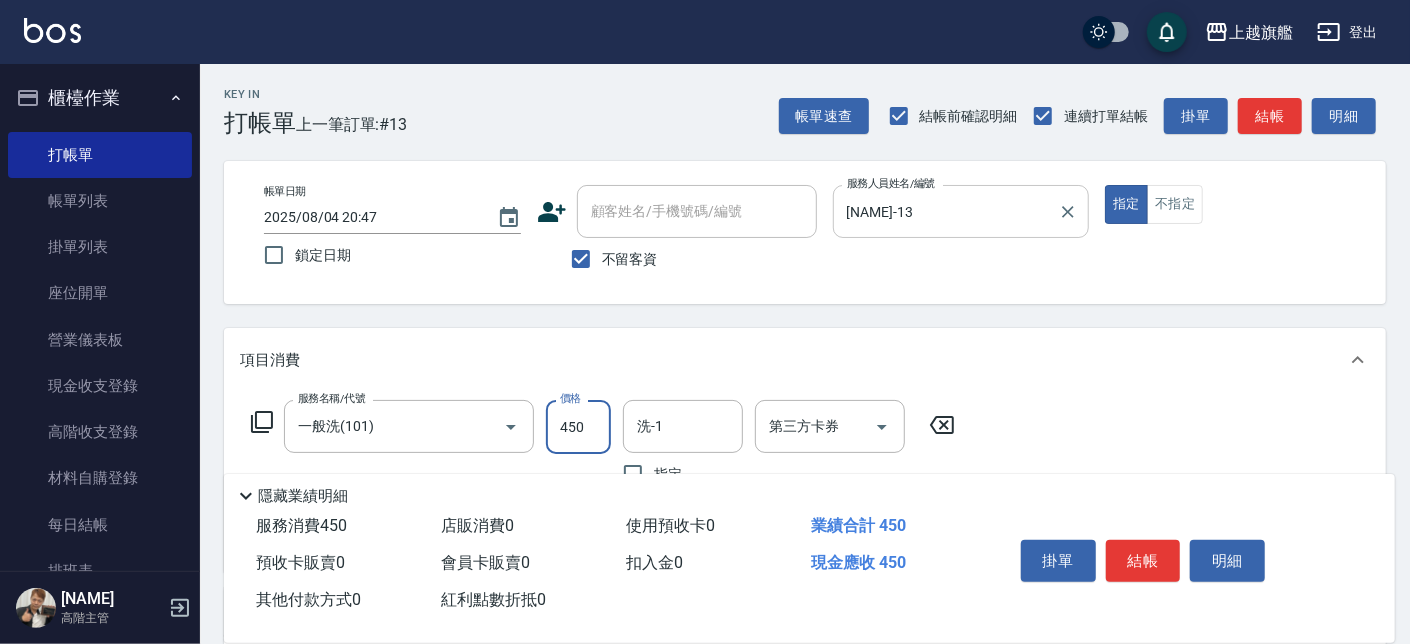 type on "450" 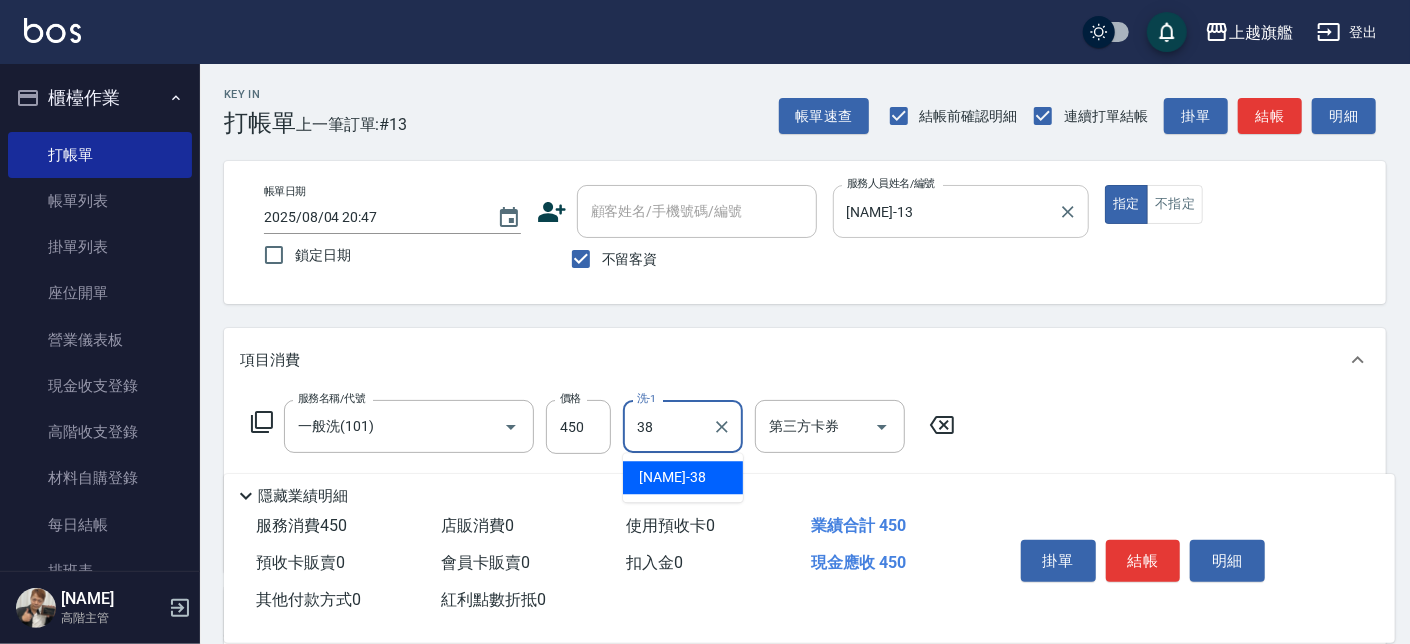 type on "邱靖婷-38" 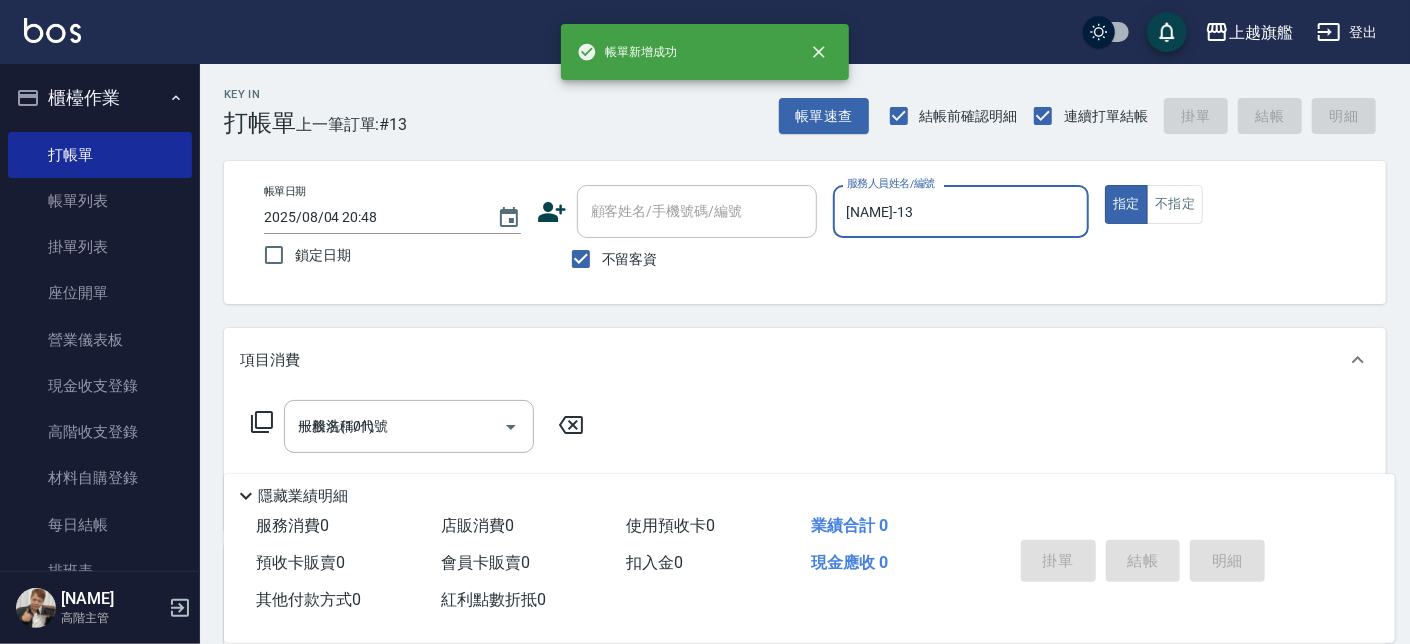 type on "2025/08/04 20:48" 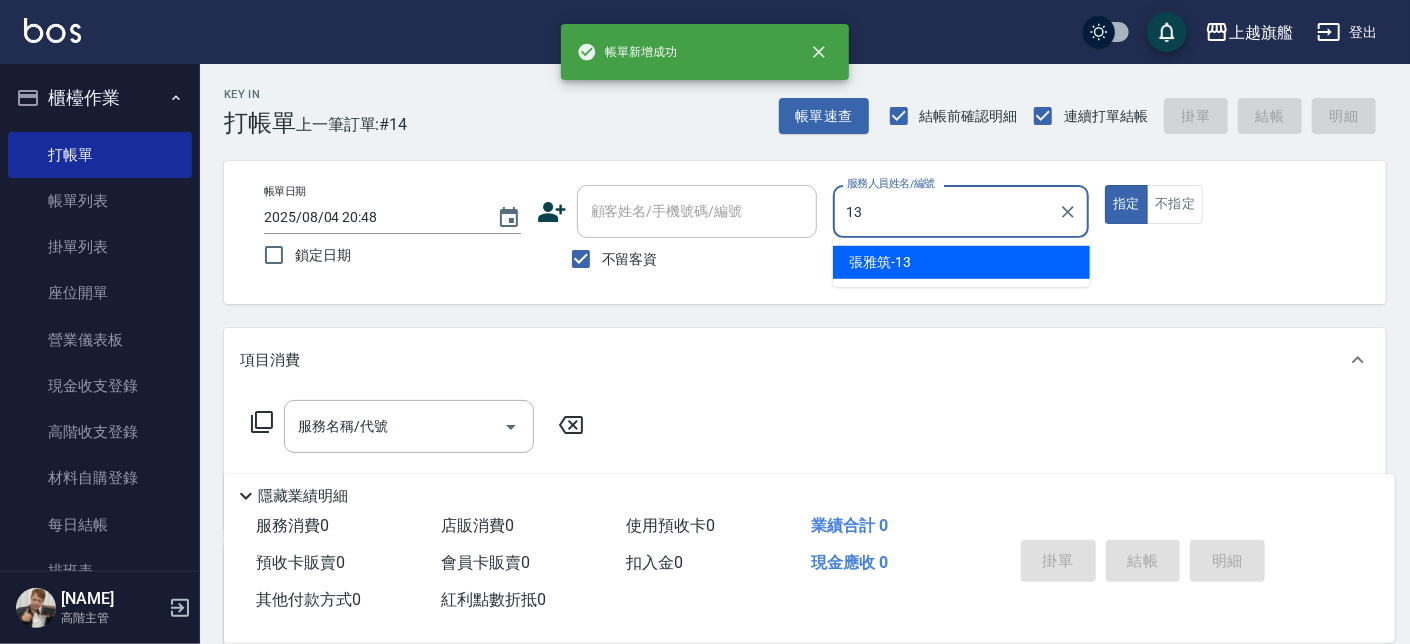 type on "張雅筑-13" 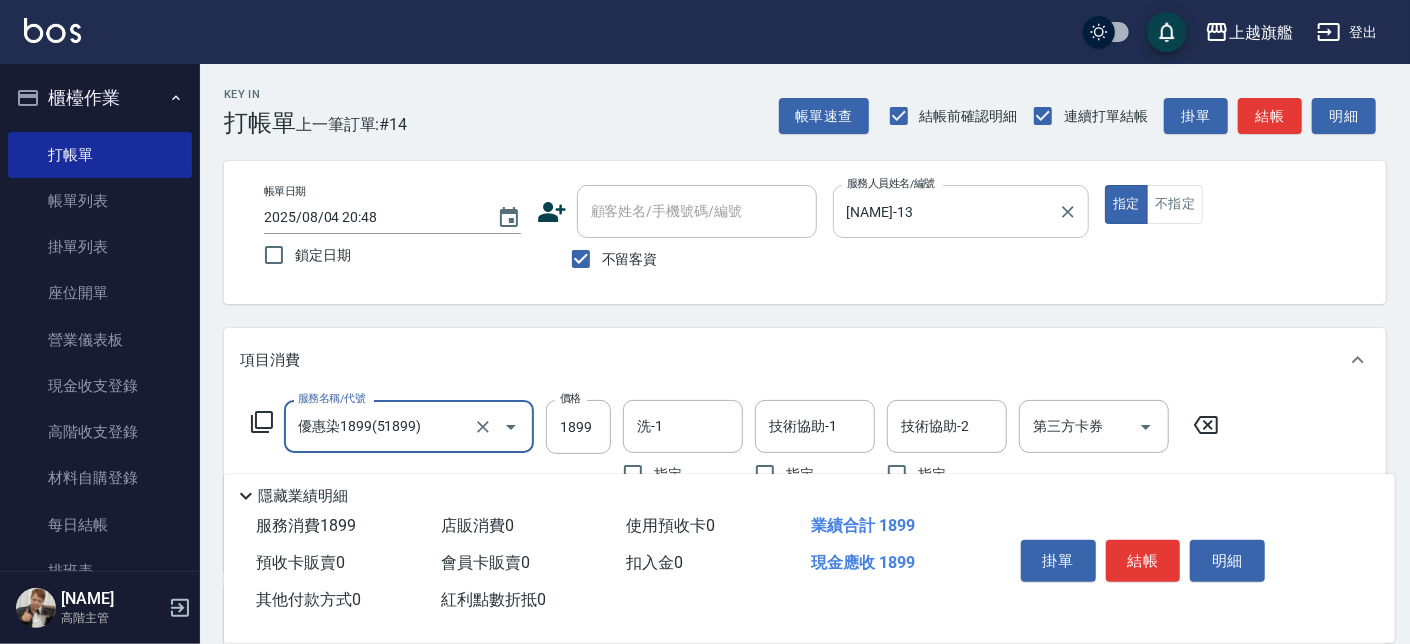 type on "優惠染1899(51899)" 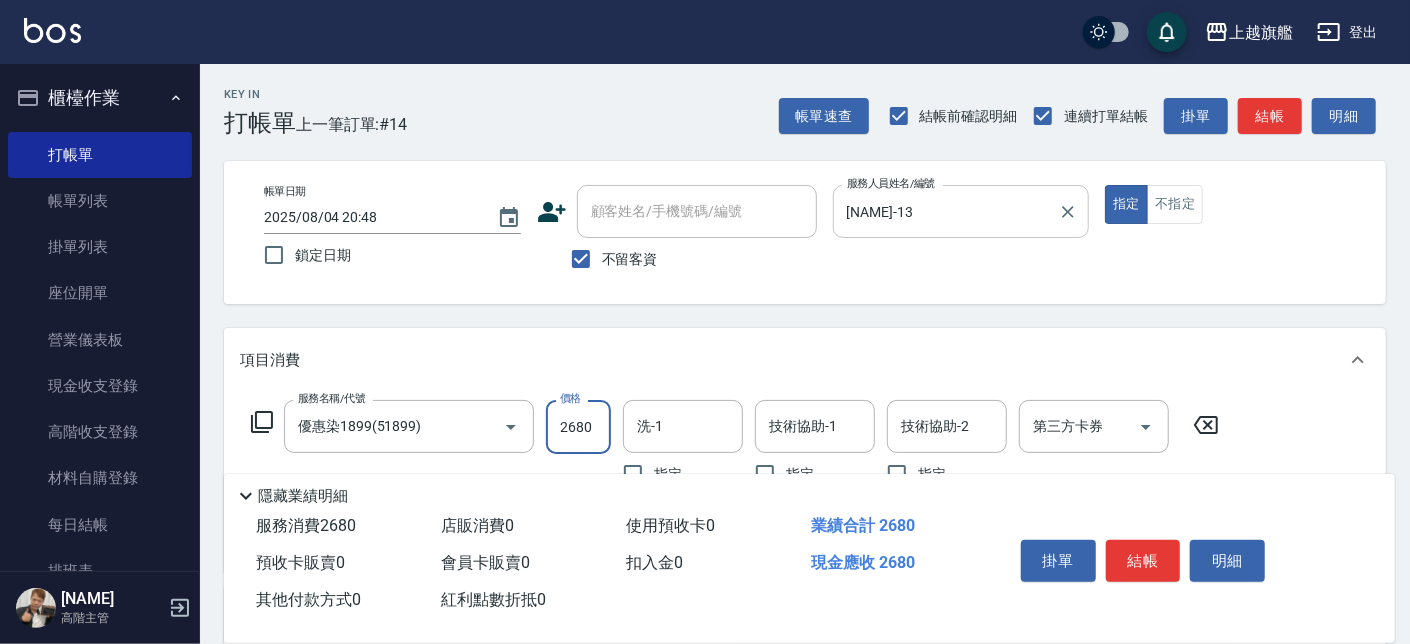 type on "2680" 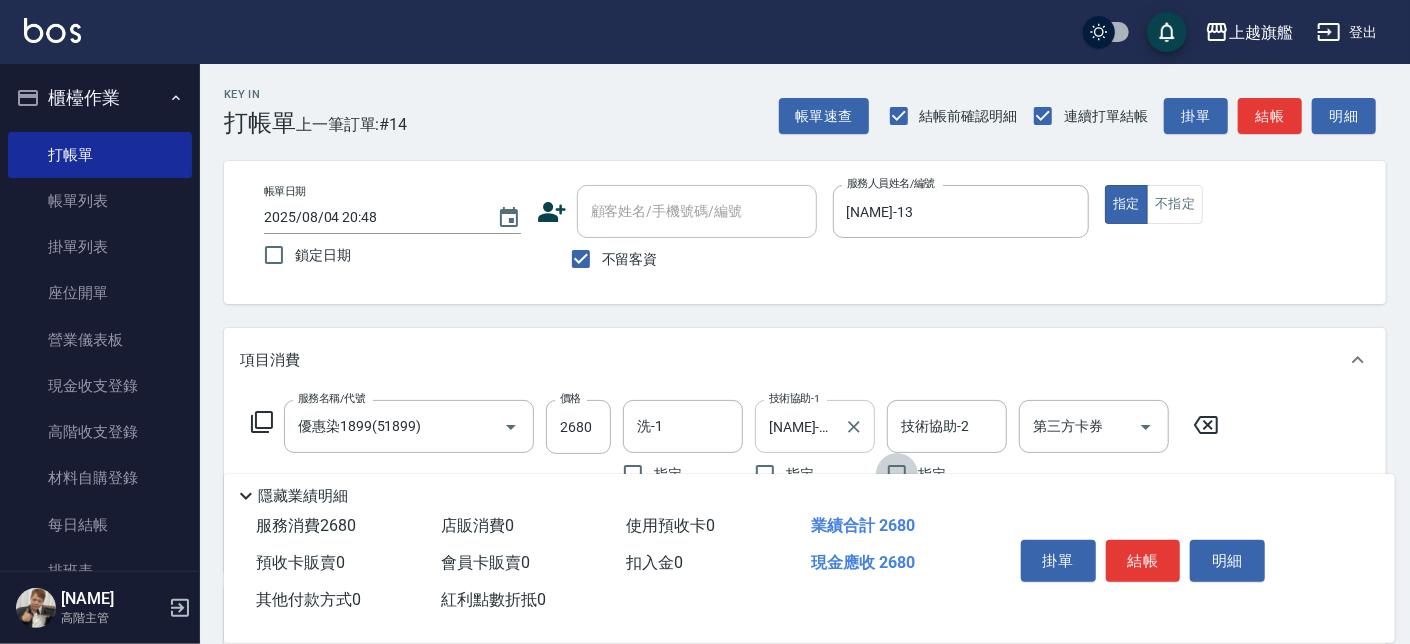 click on "張雅筑-13" at bounding box center (800, 426) 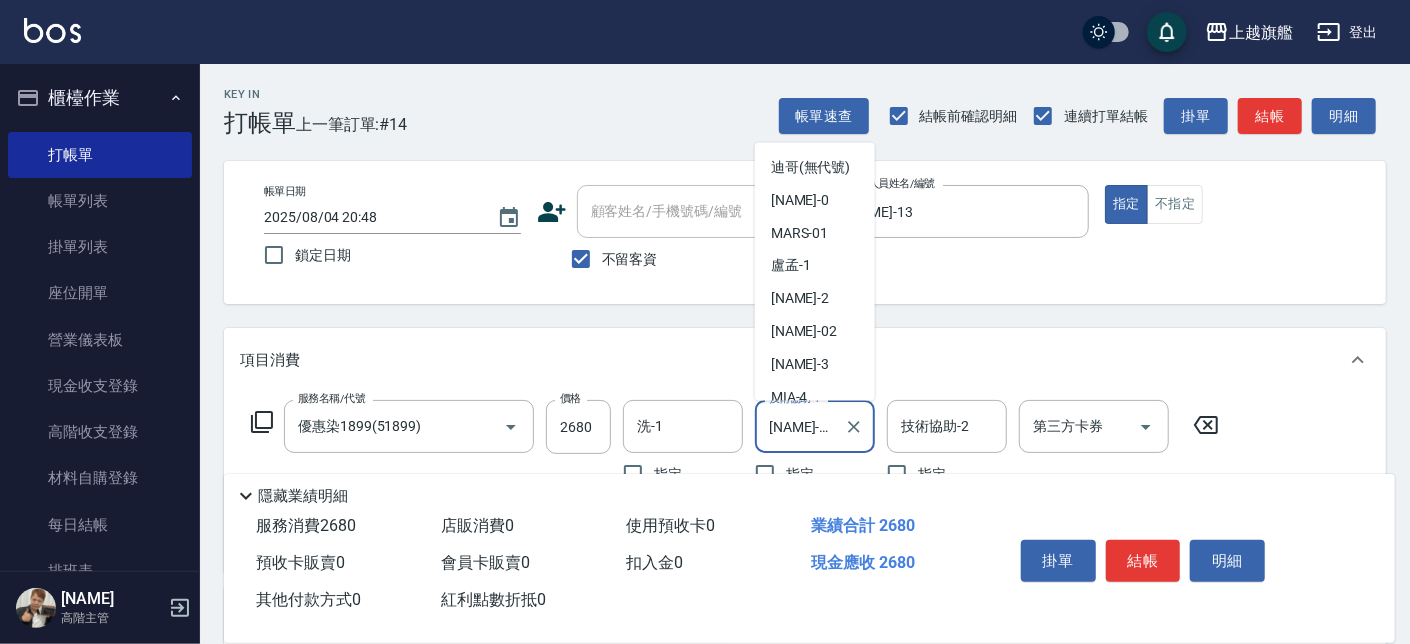 scroll, scrollTop: 0, scrollLeft: 0, axis: both 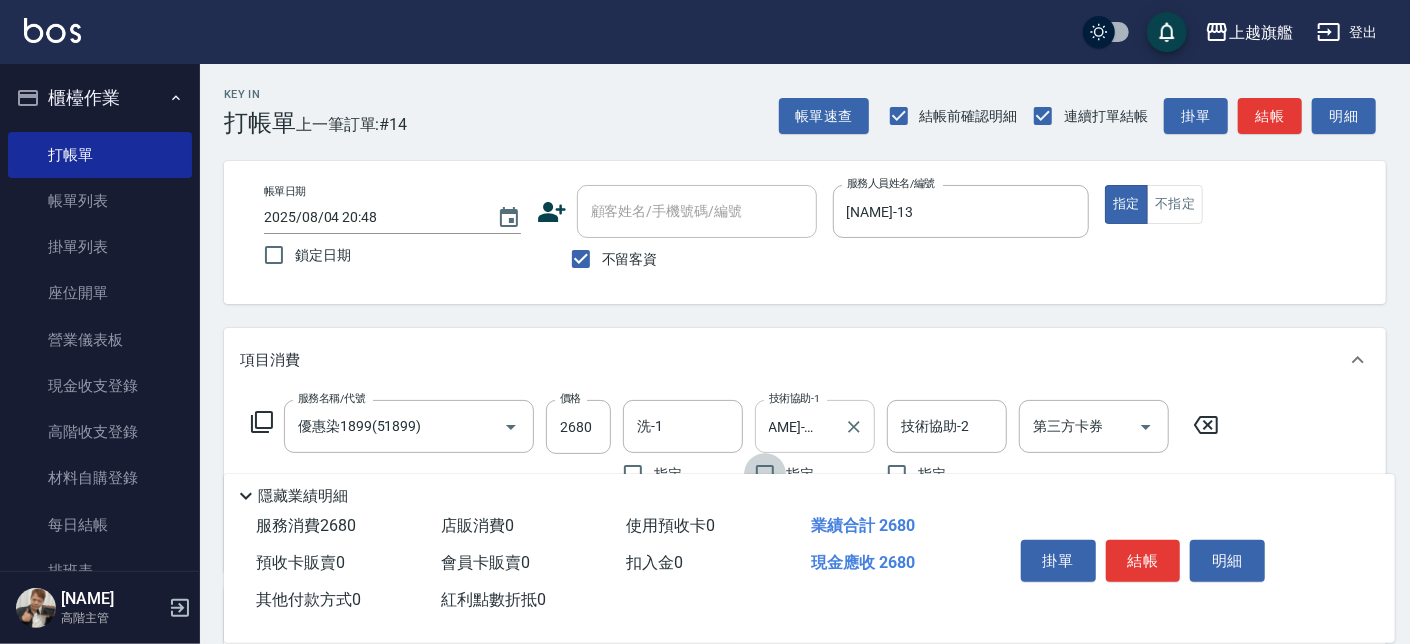 type on "張雅筑-13" 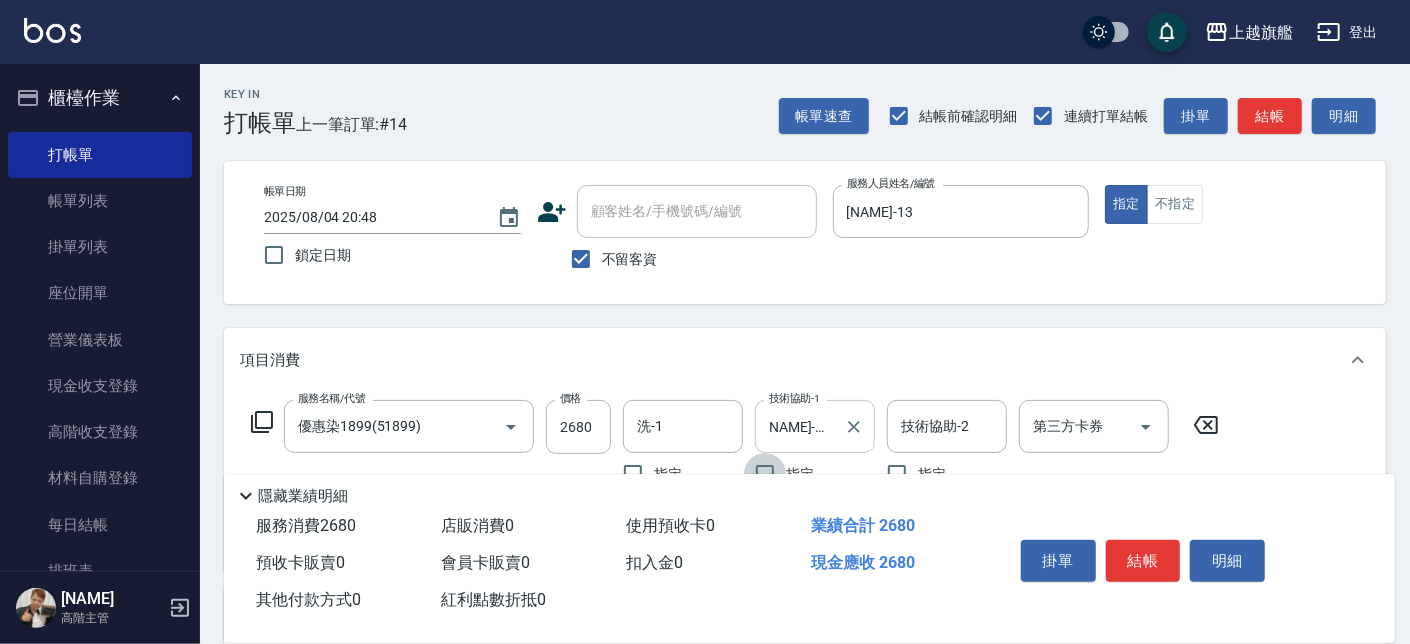 scroll, scrollTop: 0, scrollLeft: 0, axis: both 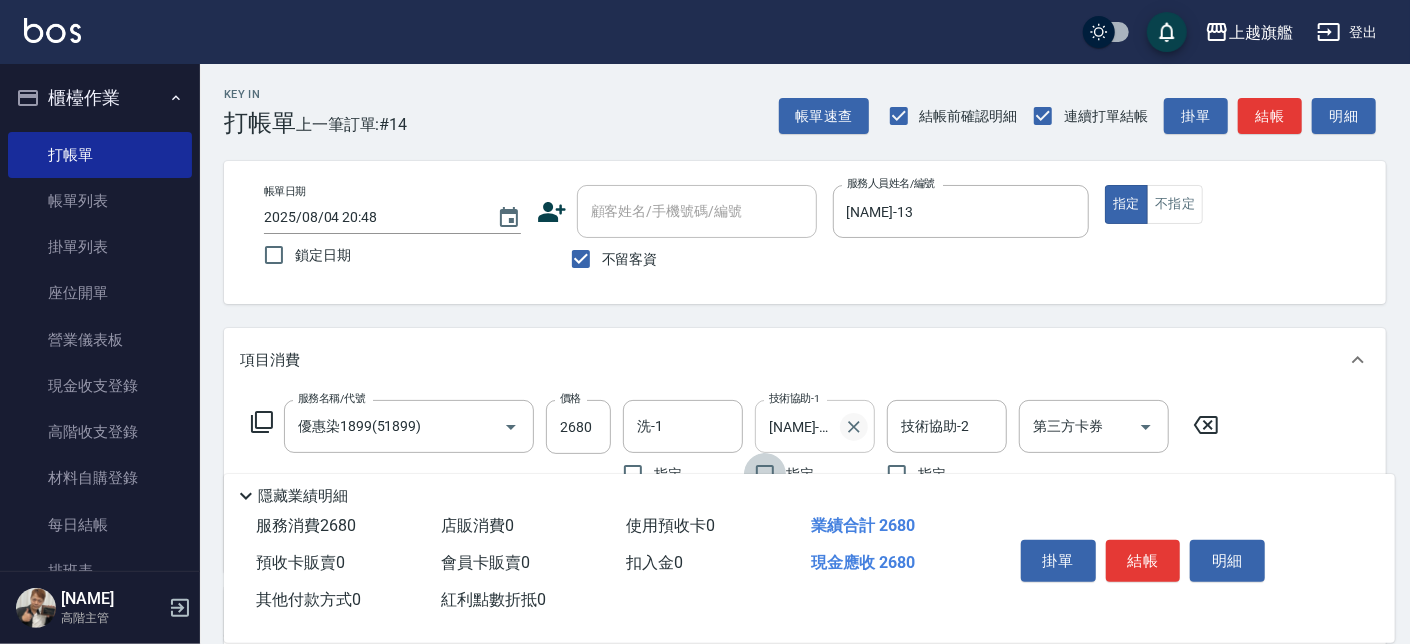 click 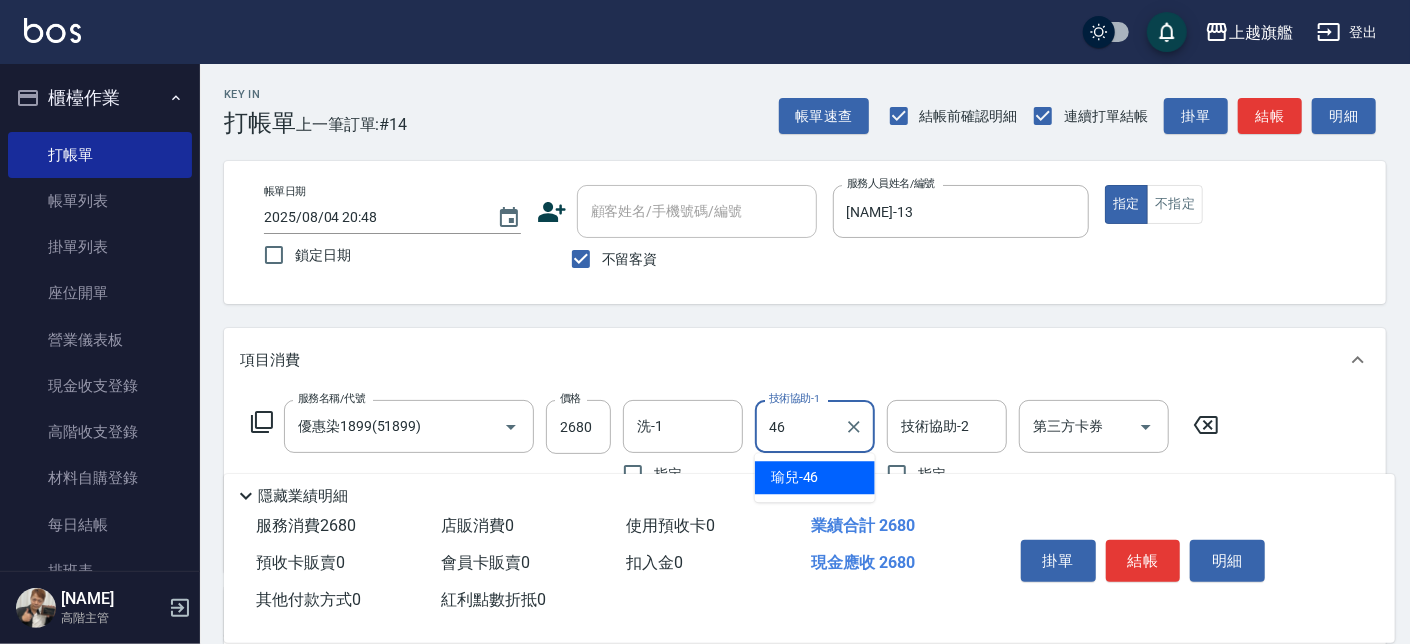 type on "瑜兒-46" 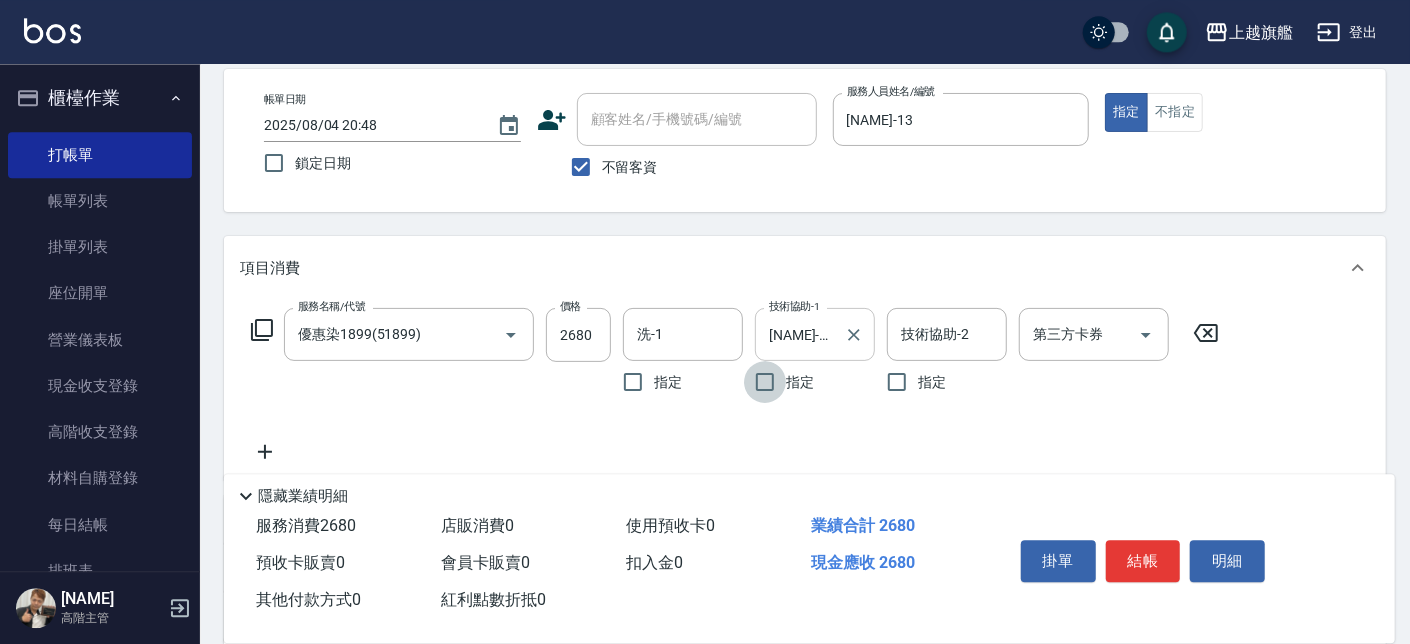 scroll, scrollTop: 227, scrollLeft: 0, axis: vertical 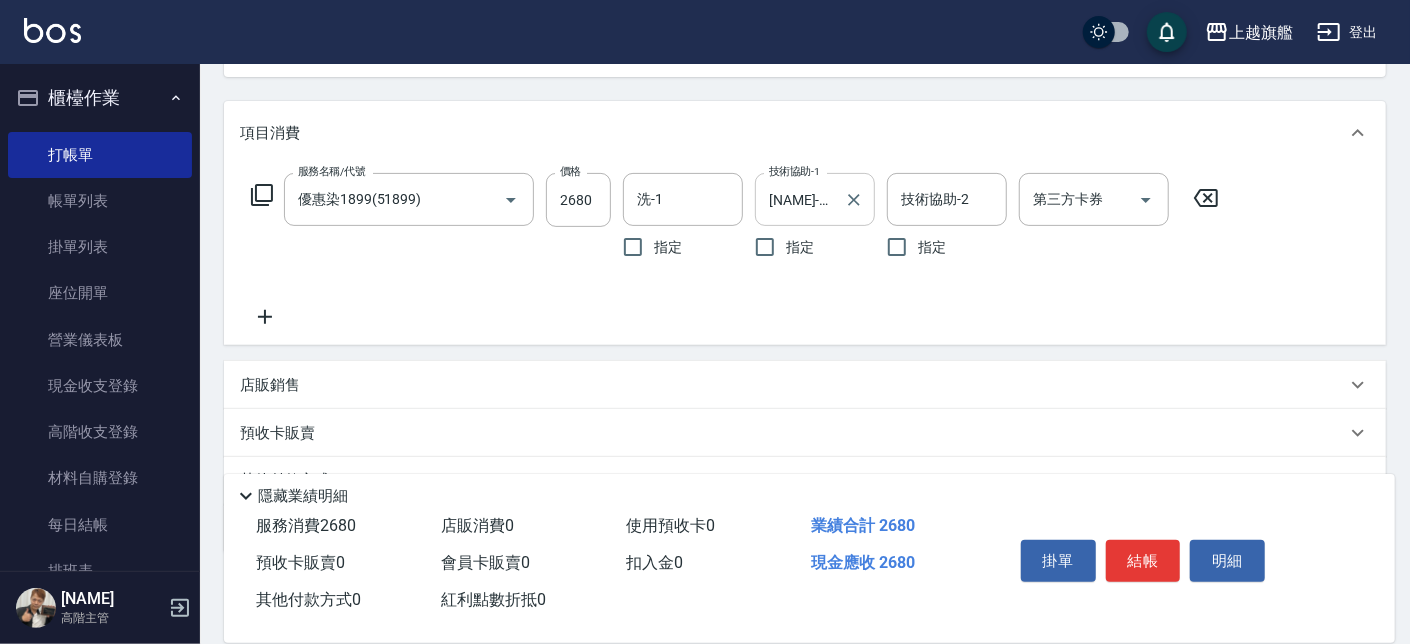 click 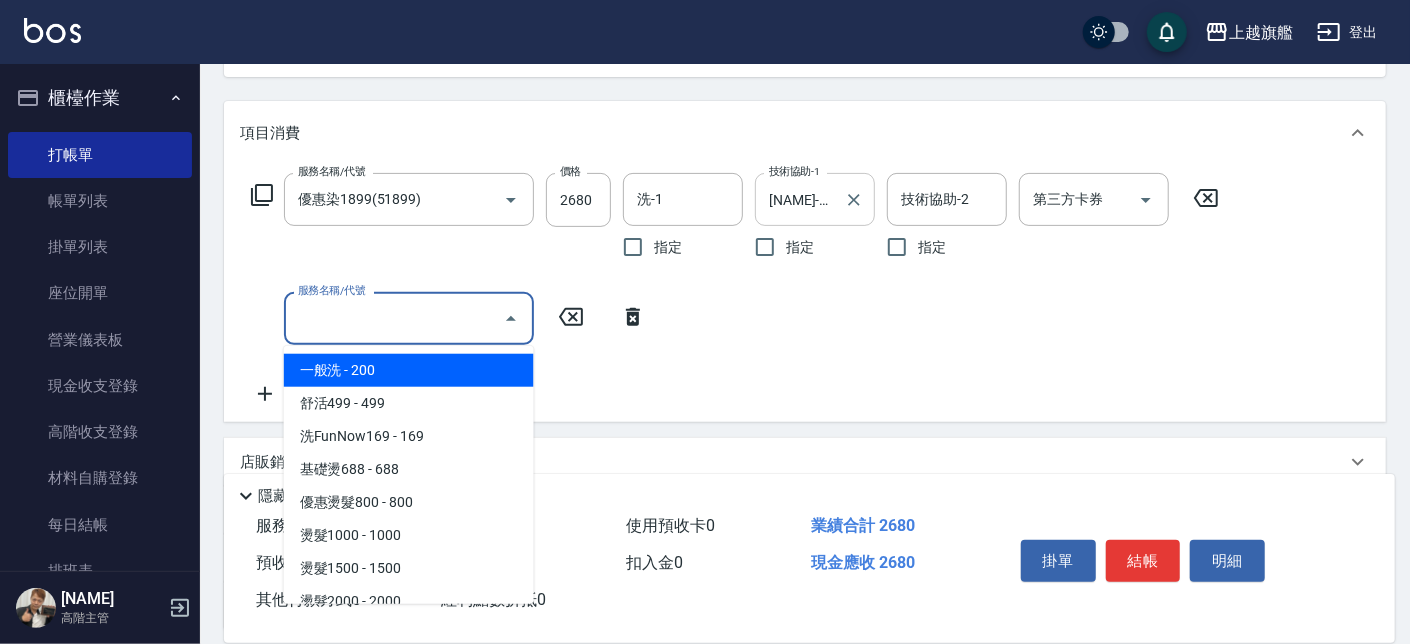 click on "服務名稱/代號" at bounding box center [394, 318] 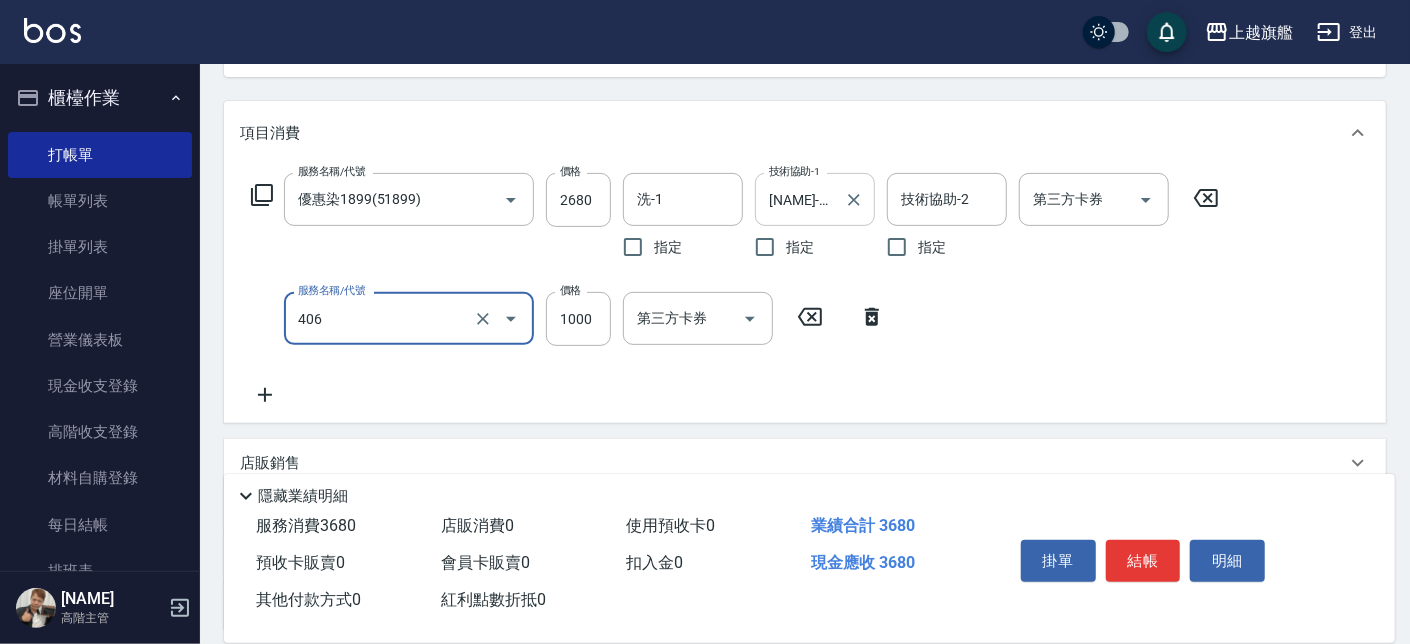 type on "水漾護1000(406)" 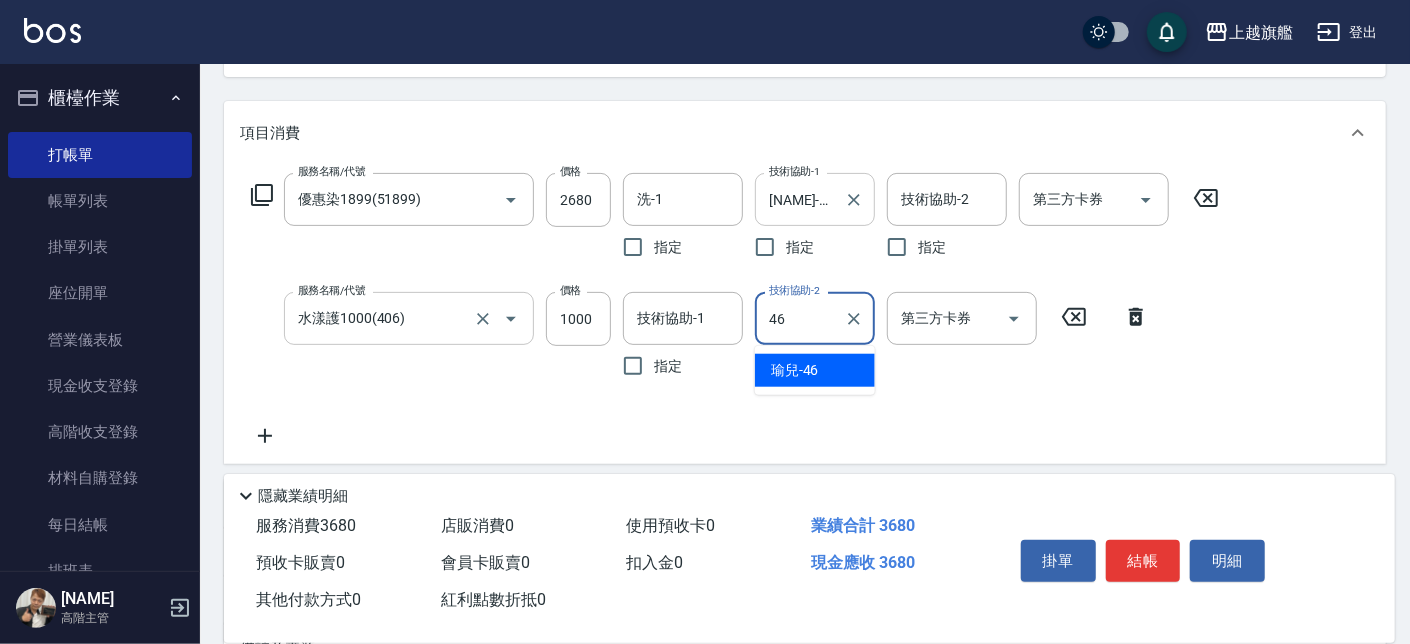 type on "瑜兒-46" 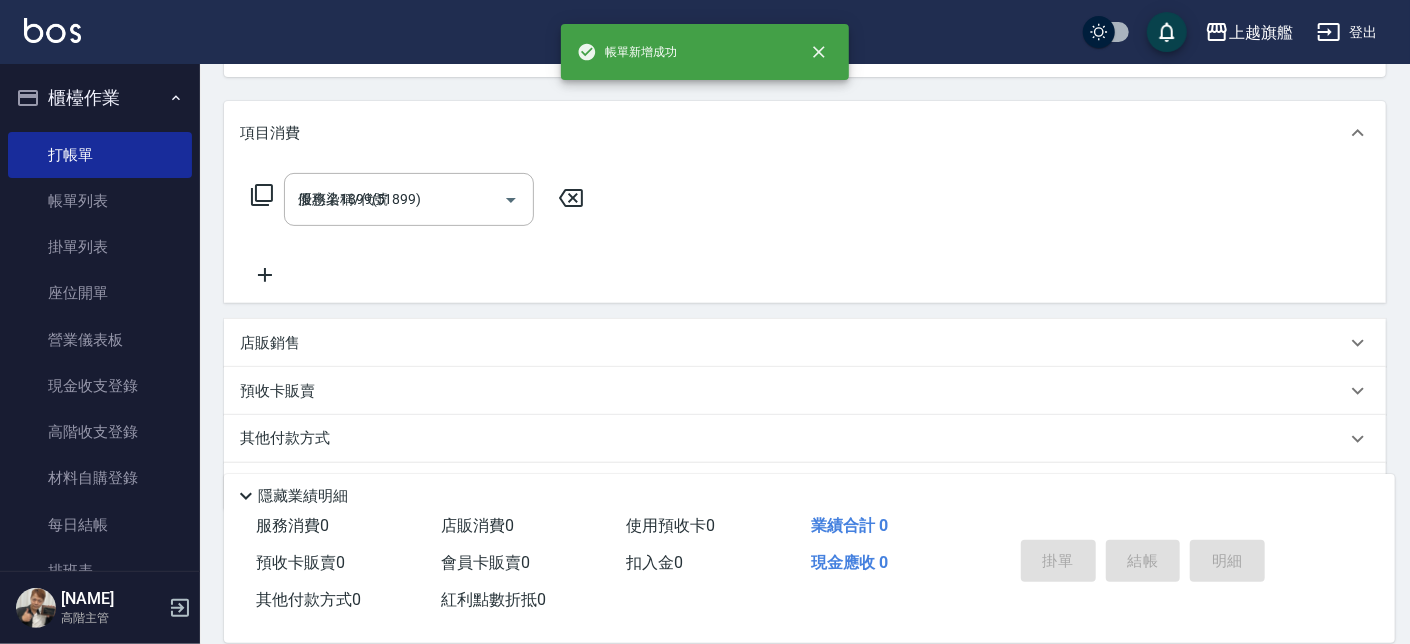 type 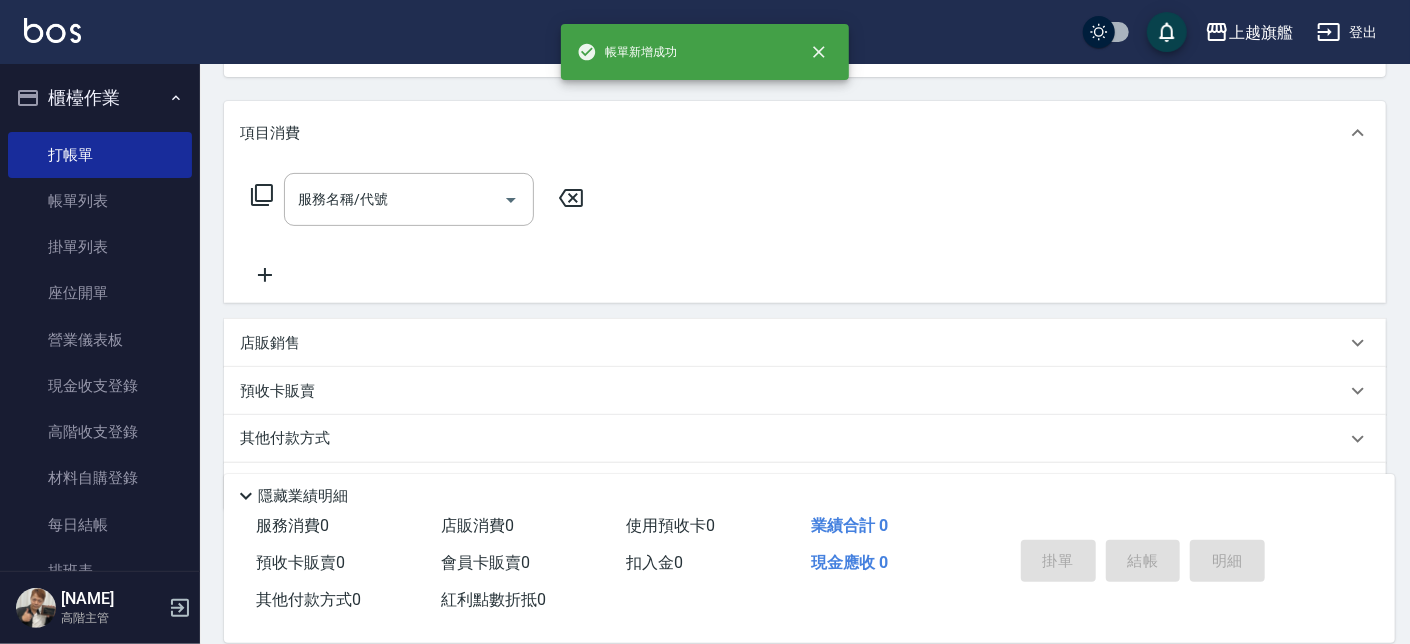 scroll, scrollTop: 0, scrollLeft: 0, axis: both 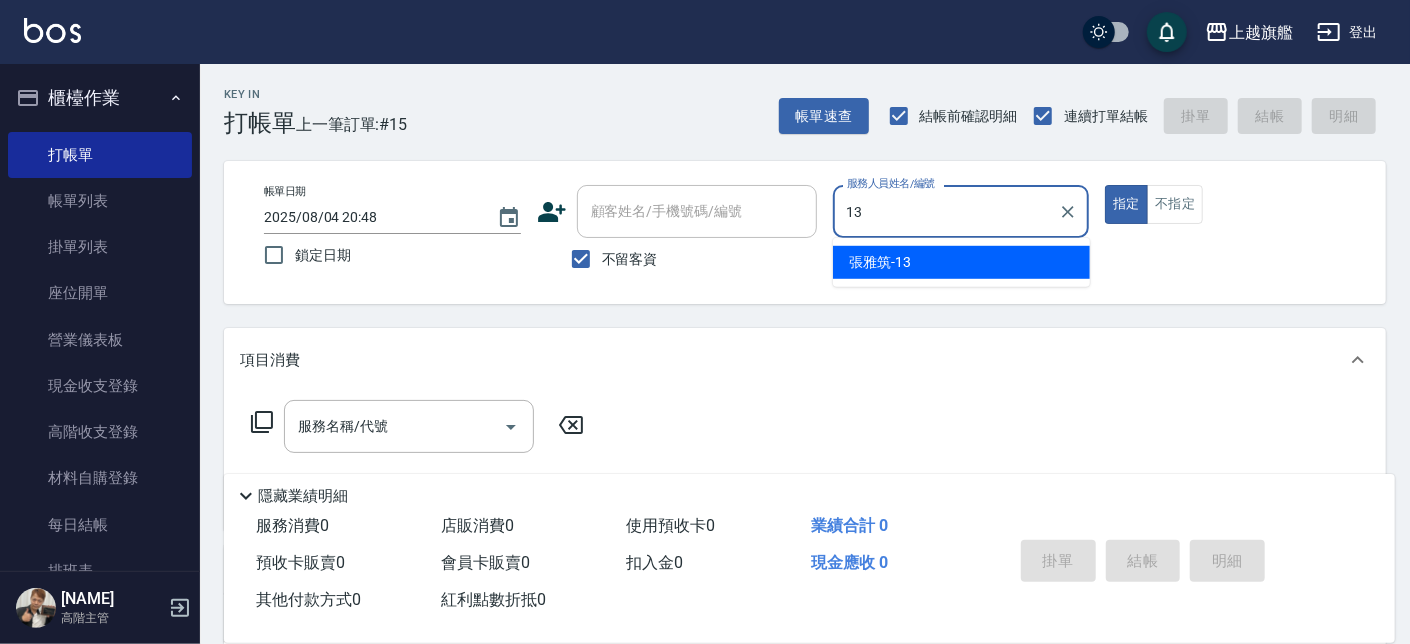 type on "張雅筑-13" 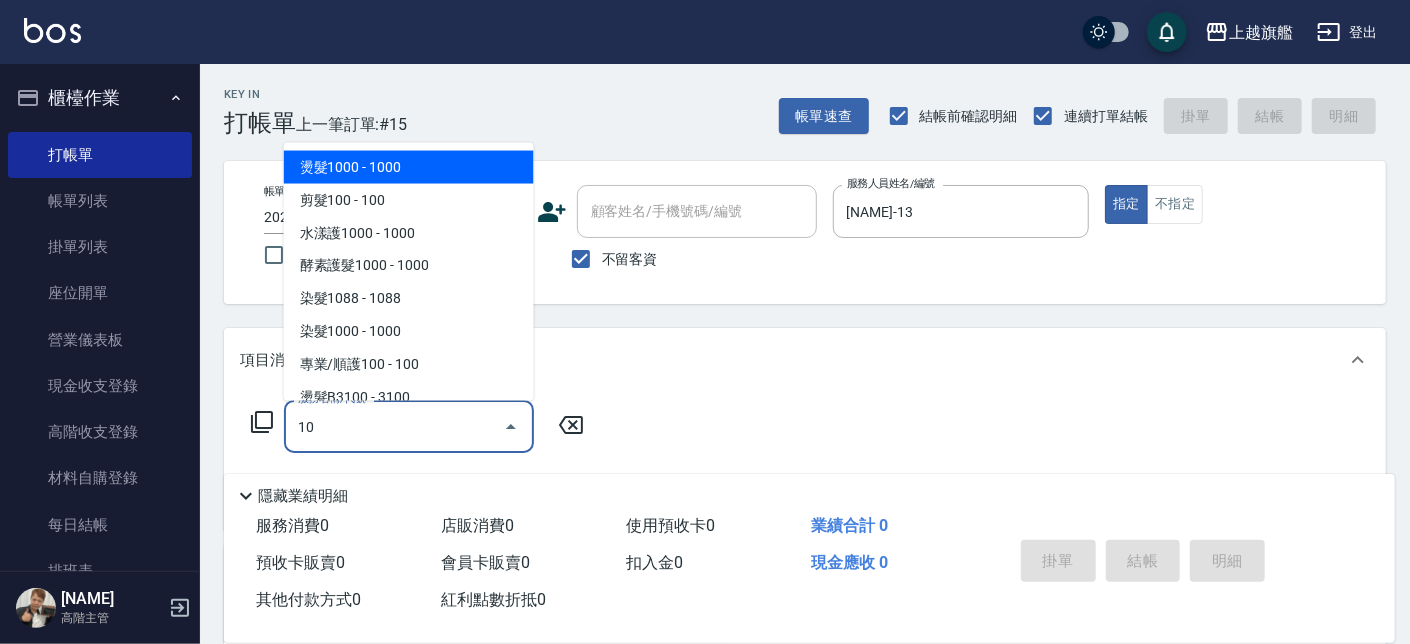 type on "1" 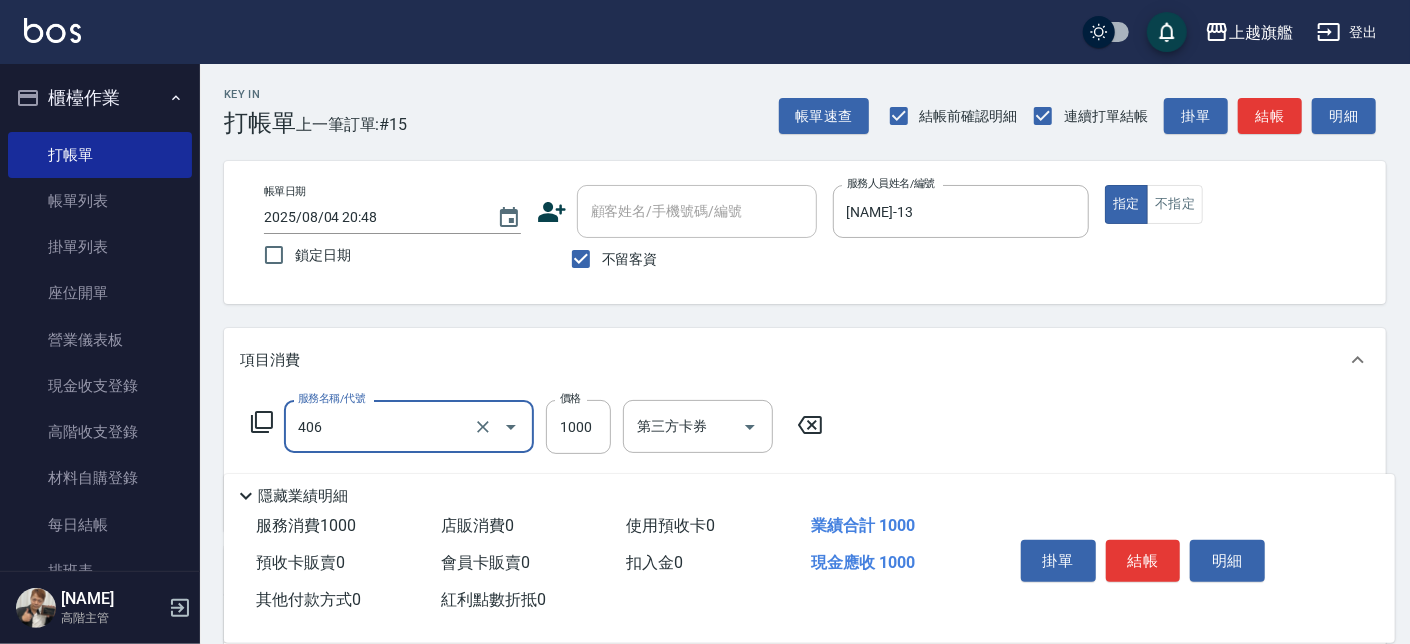 type on "水漾護1000(406)" 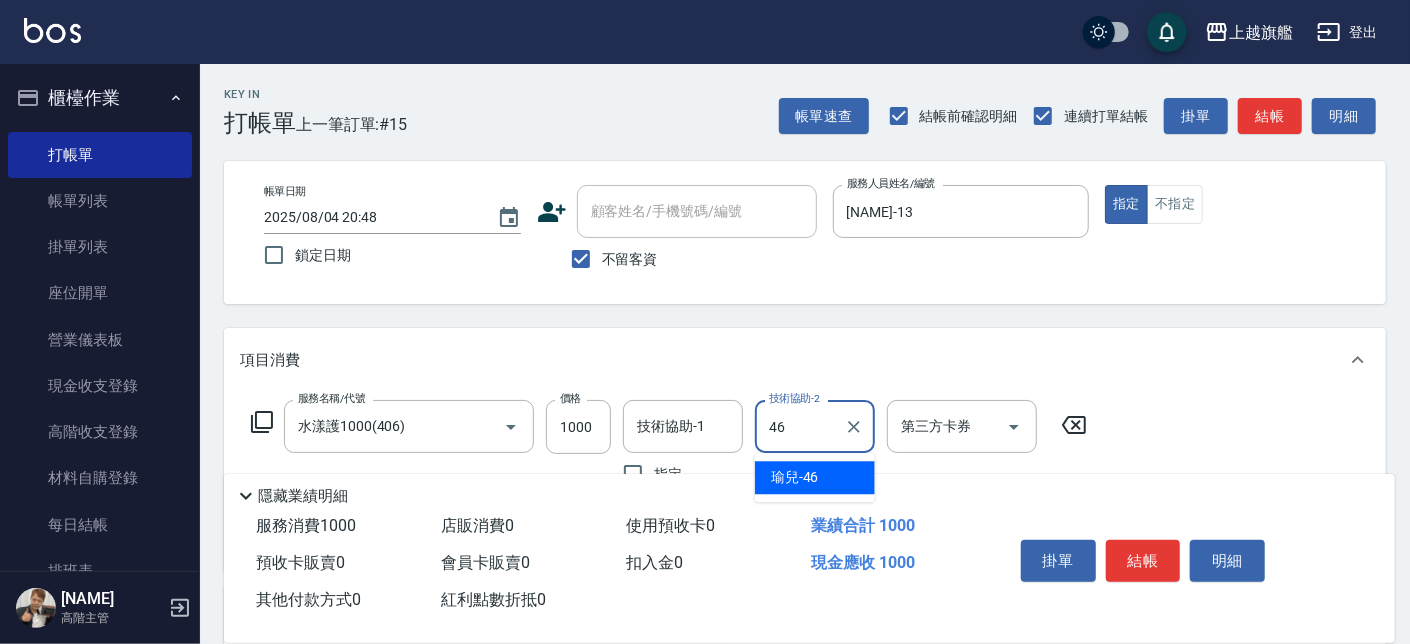 type on "瑜兒-46" 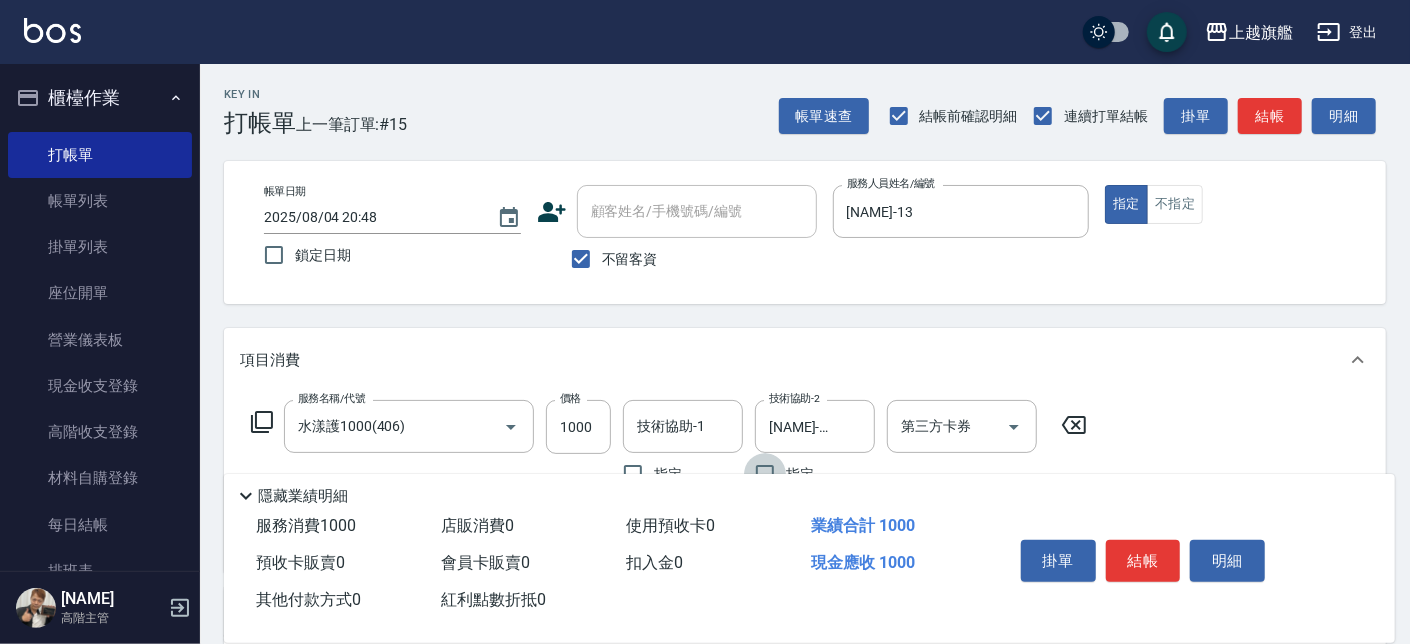 type 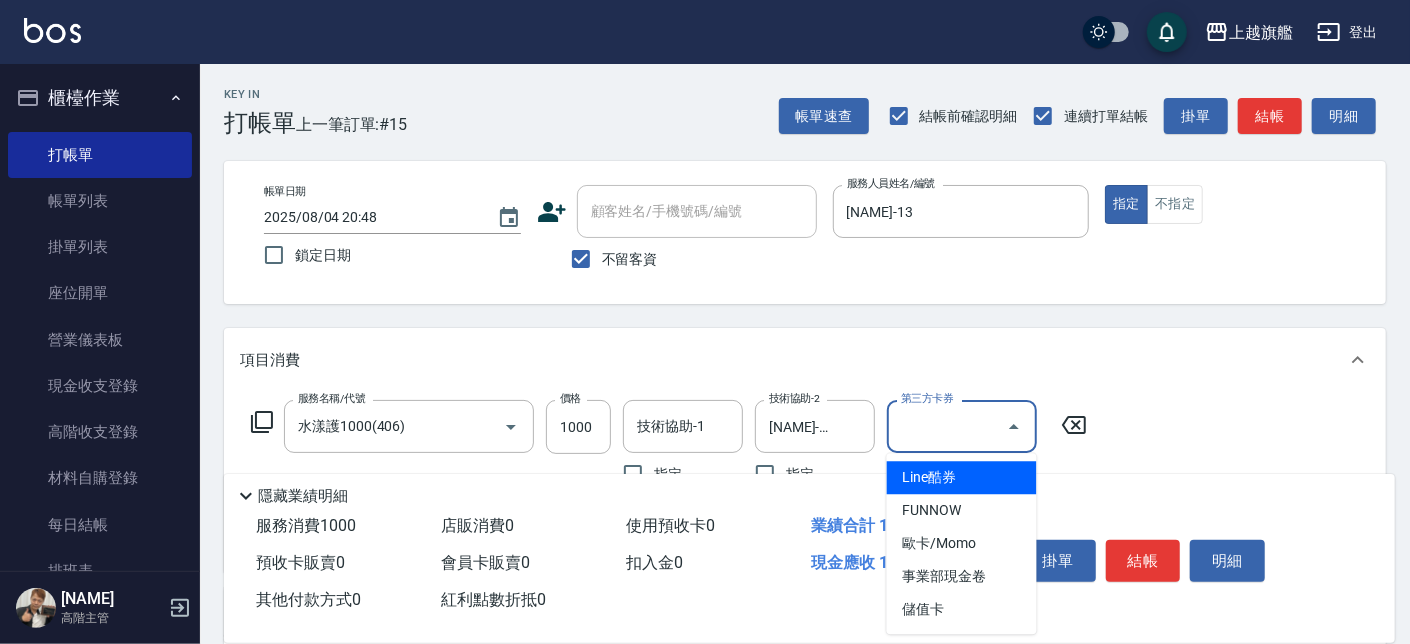 click on "服務名稱/代號 水漾護1000(406) 服務名稱/代號 價格 1000 價格 技術協助-1 技術協助-1 指定 技術協助-2 瑜兒-46 技術協助-2 指定 第三方卡券 第三方卡券" at bounding box center [805, 482] 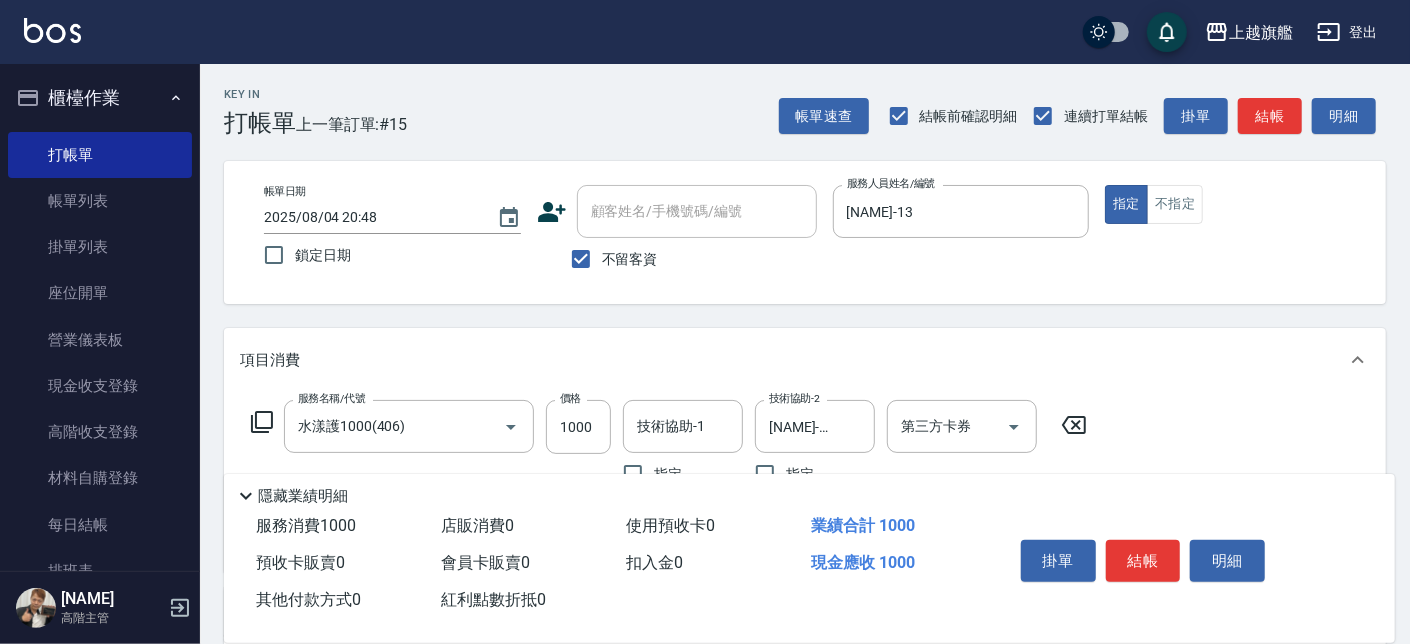 scroll, scrollTop: 326, scrollLeft: 0, axis: vertical 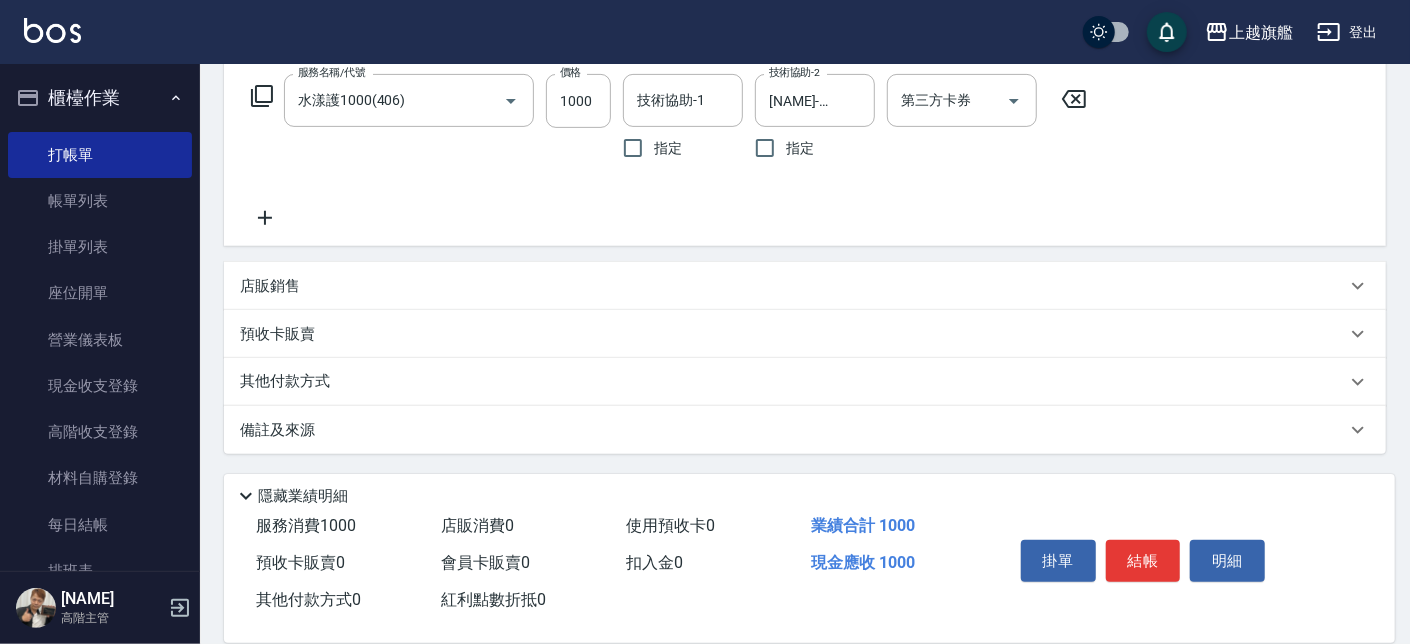 click 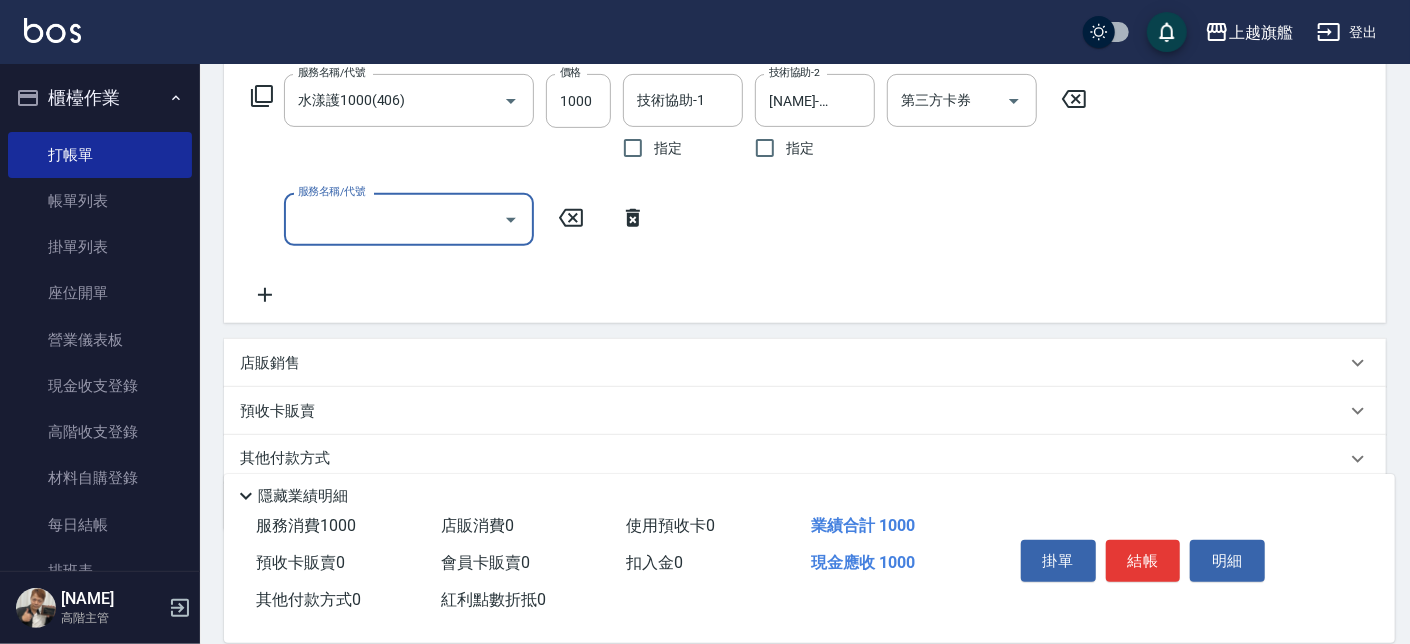 click on "服務名稱/代號 服務名稱/代號" at bounding box center [449, 219] 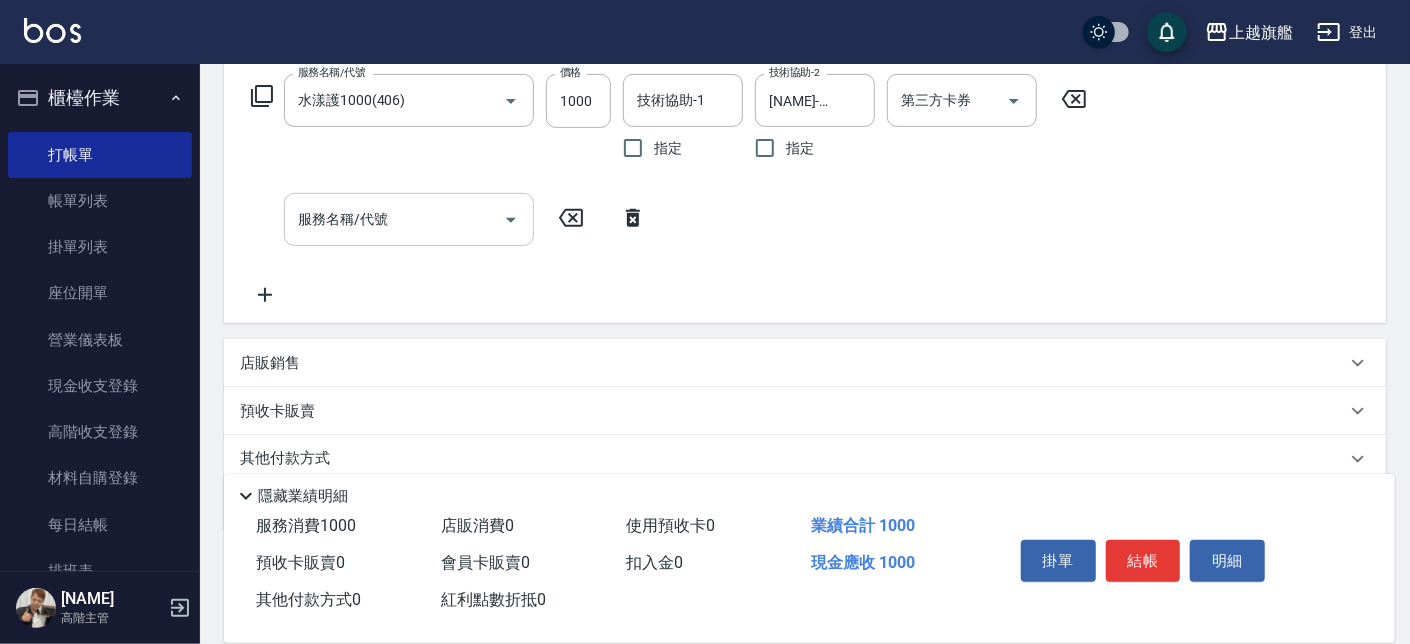 click on "服務名稱/代號" at bounding box center [394, 219] 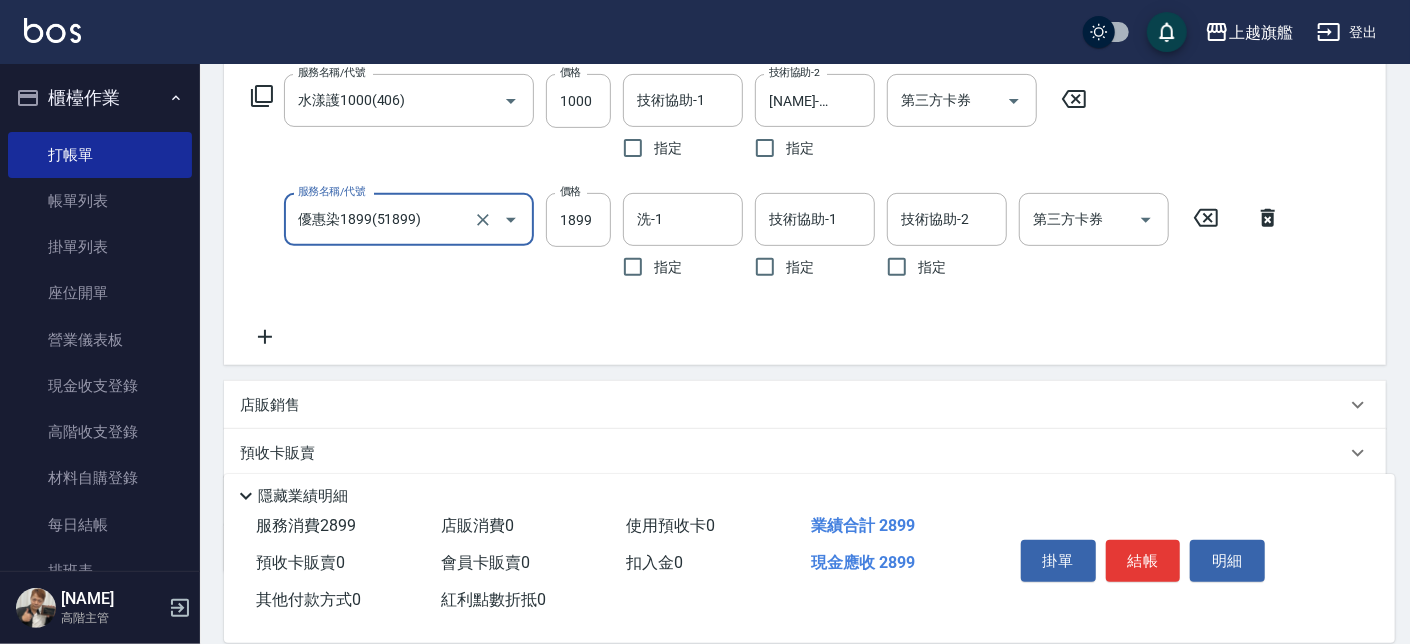 type on "優惠染1899(51899)" 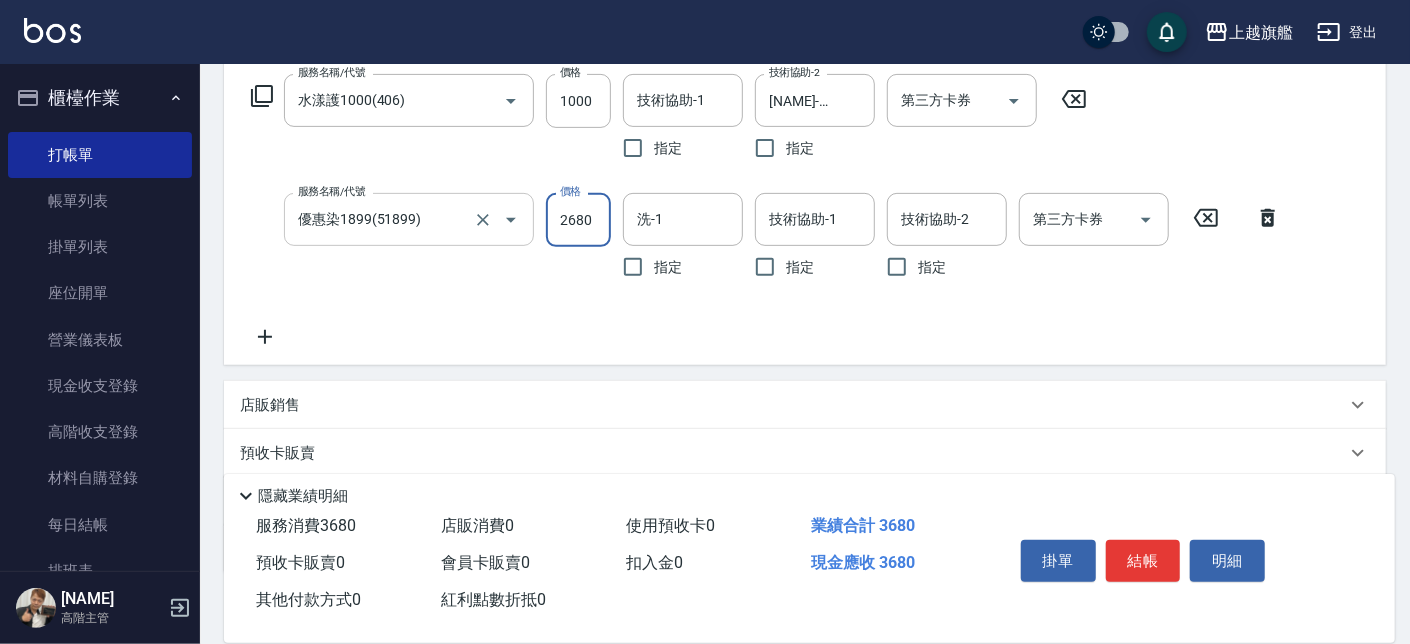 type on "2680" 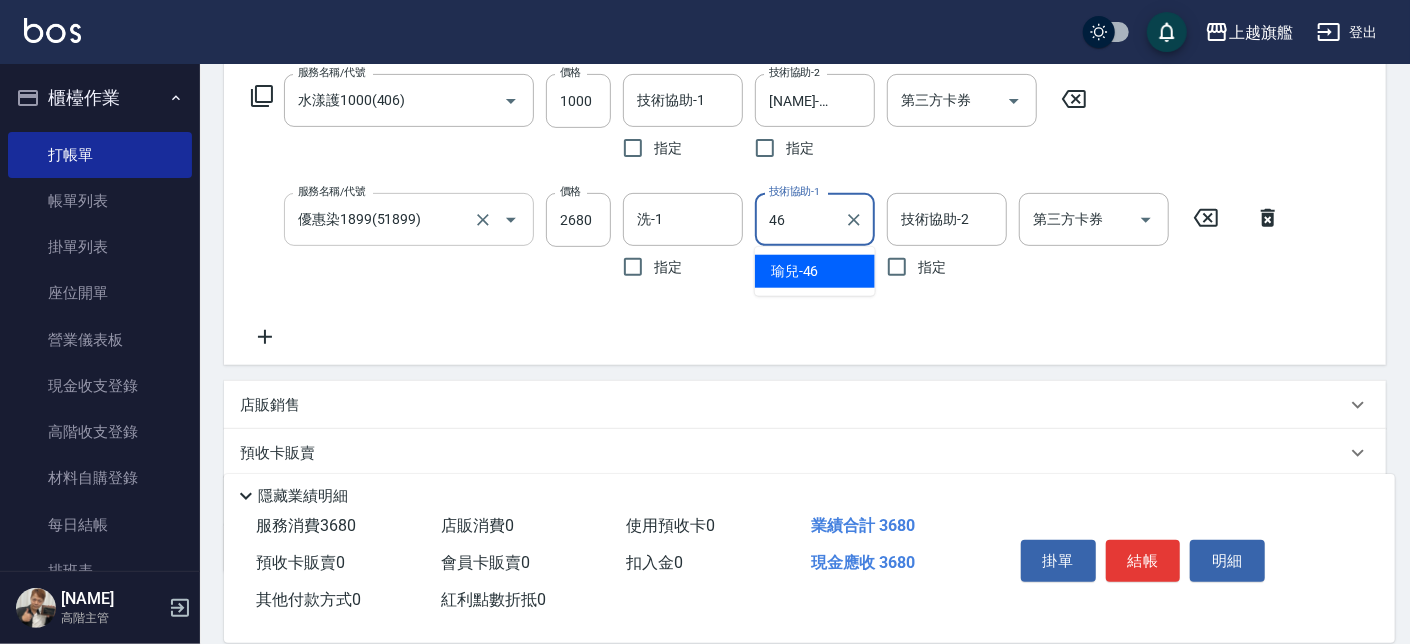 type on "瑜兒-46" 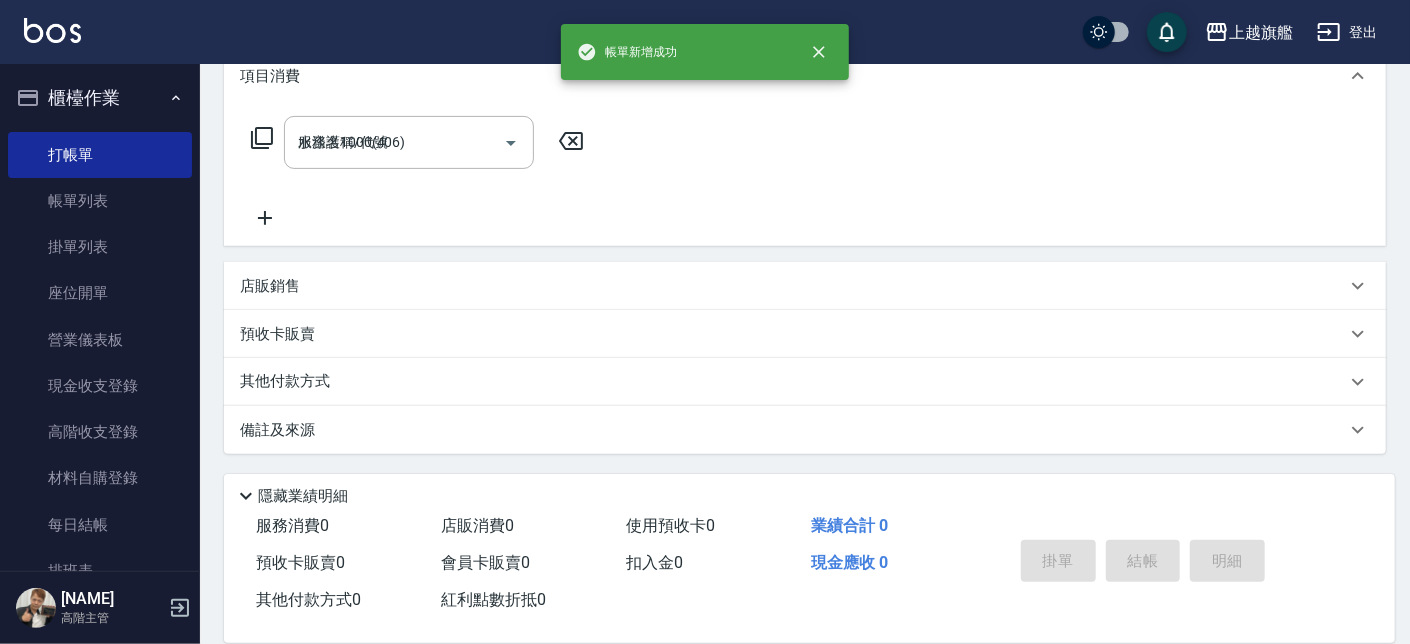 type 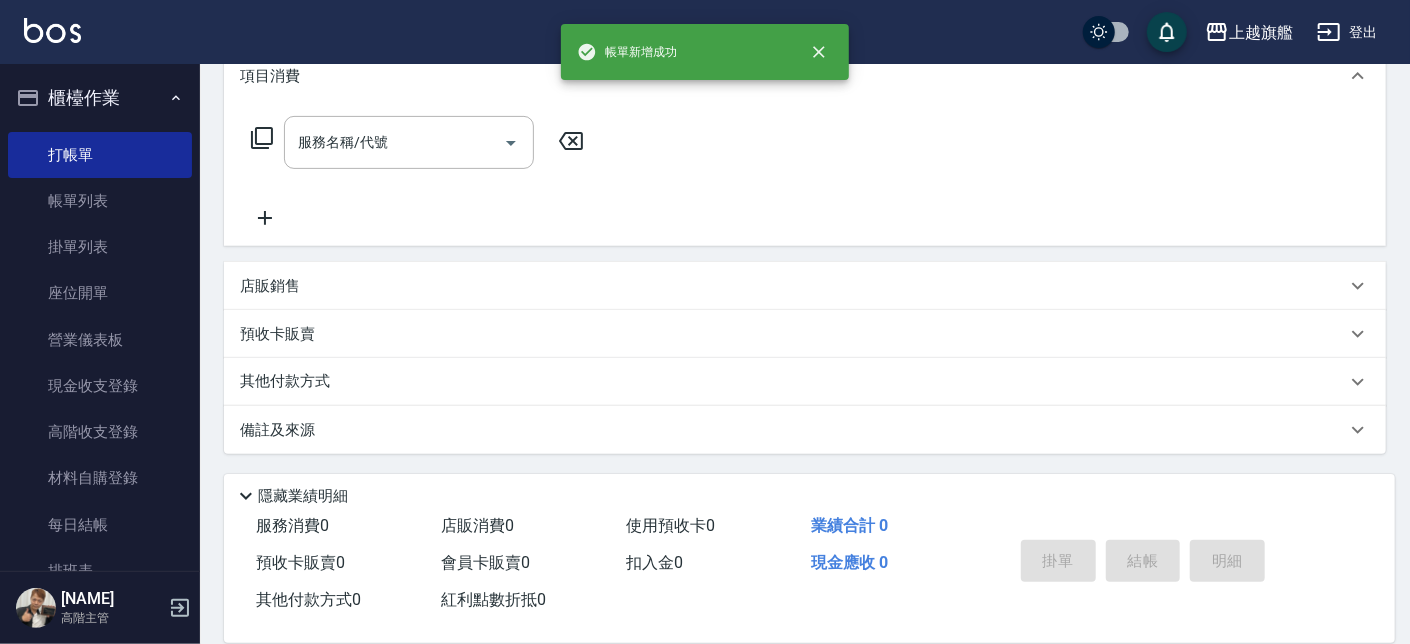 scroll, scrollTop: 0, scrollLeft: 0, axis: both 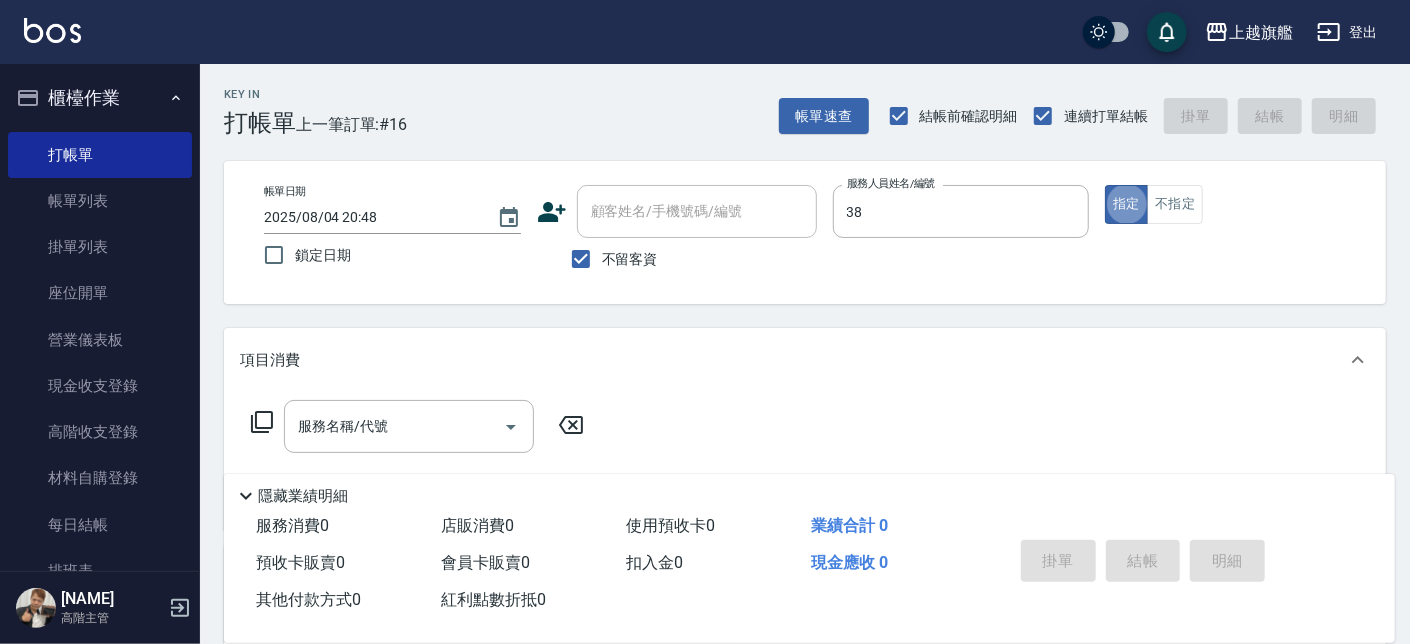 type on "邱靖婷-38" 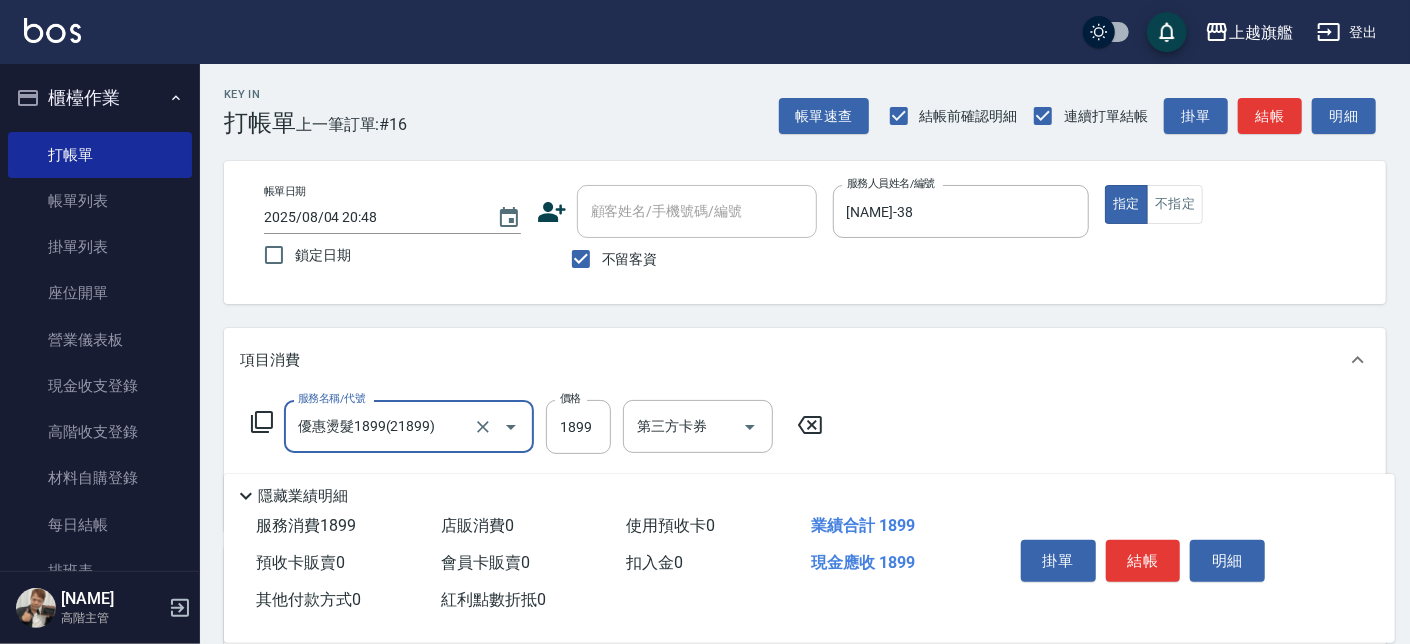type on "優惠燙髮1899(21899)" 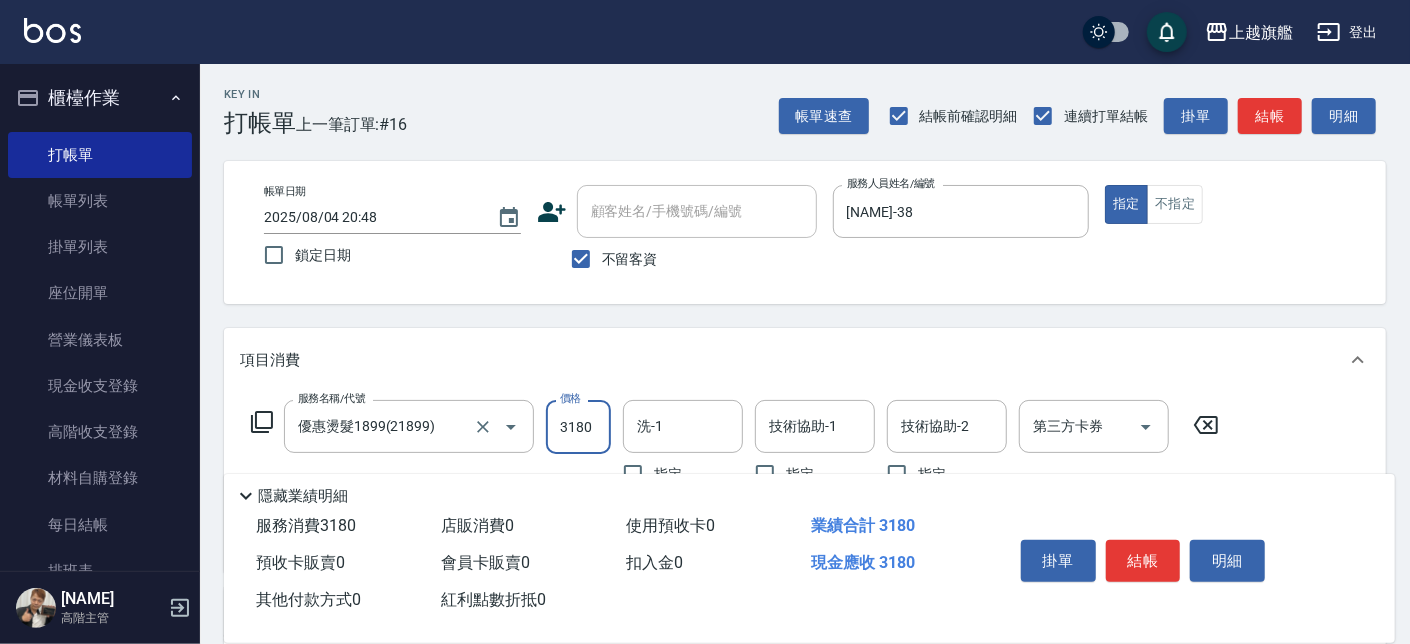 click on "服務名稱/代號 優惠燙髮1899(21899) 服務名稱/代號" at bounding box center [409, 447] 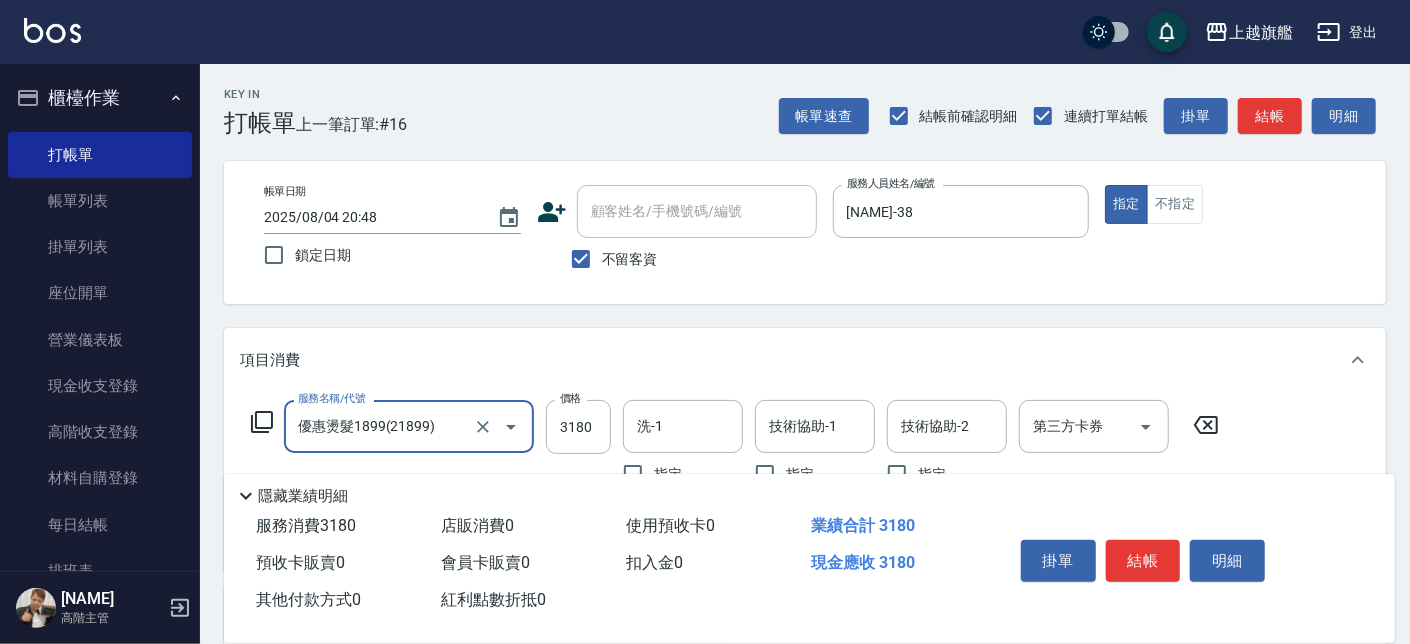 click on "優惠燙髮1899(21899)" at bounding box center [381, 426] 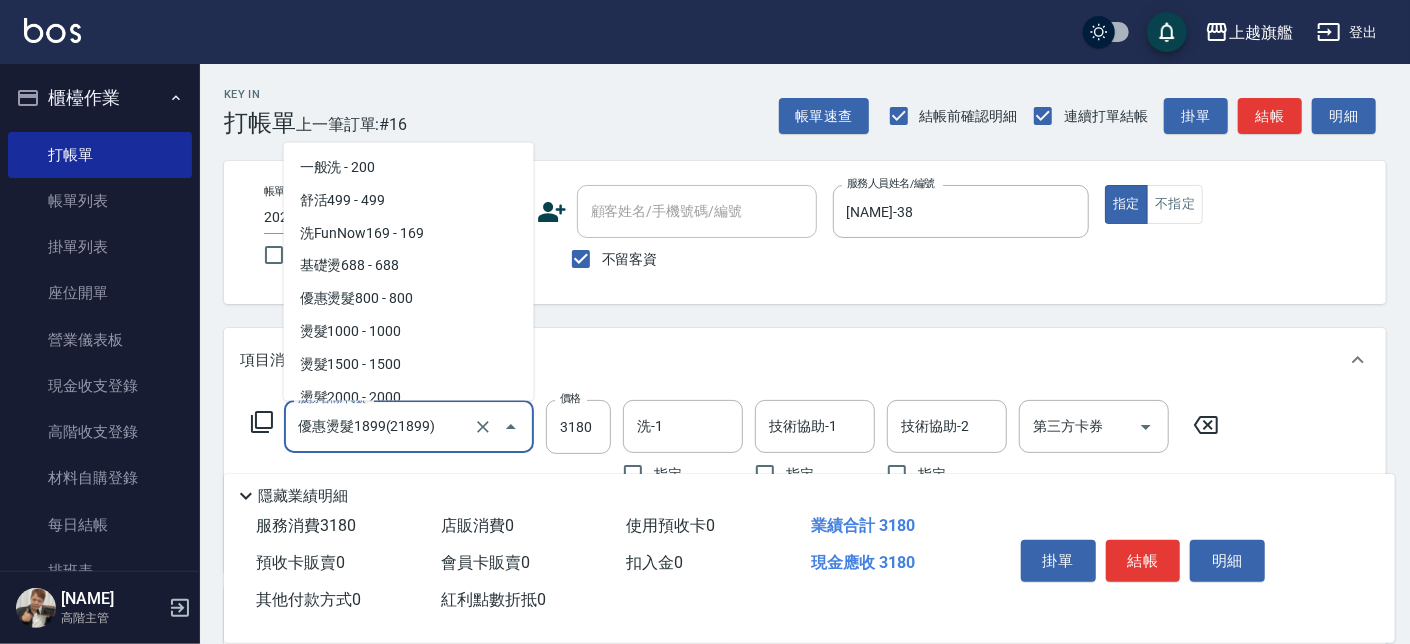 scroll, scrollTop: 2752, scrollLeft: 0, axis: vertical 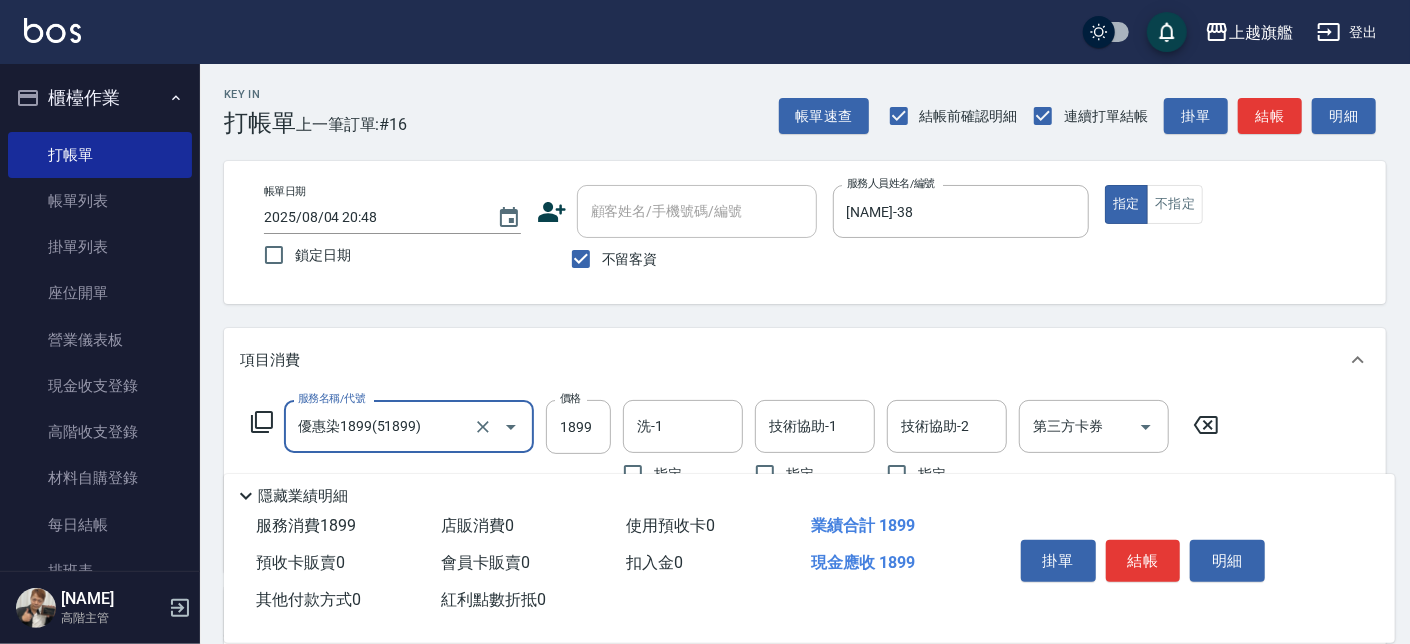 type on "優惠染1899(51899)" 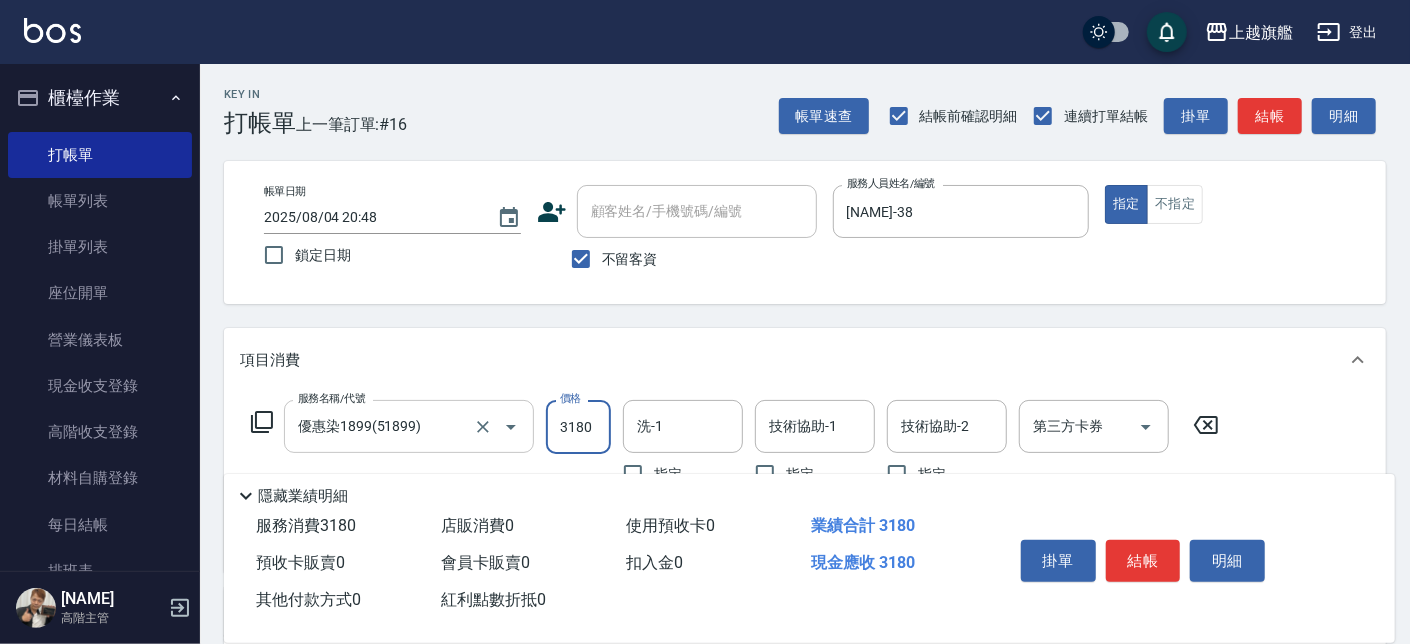 type on "3180" 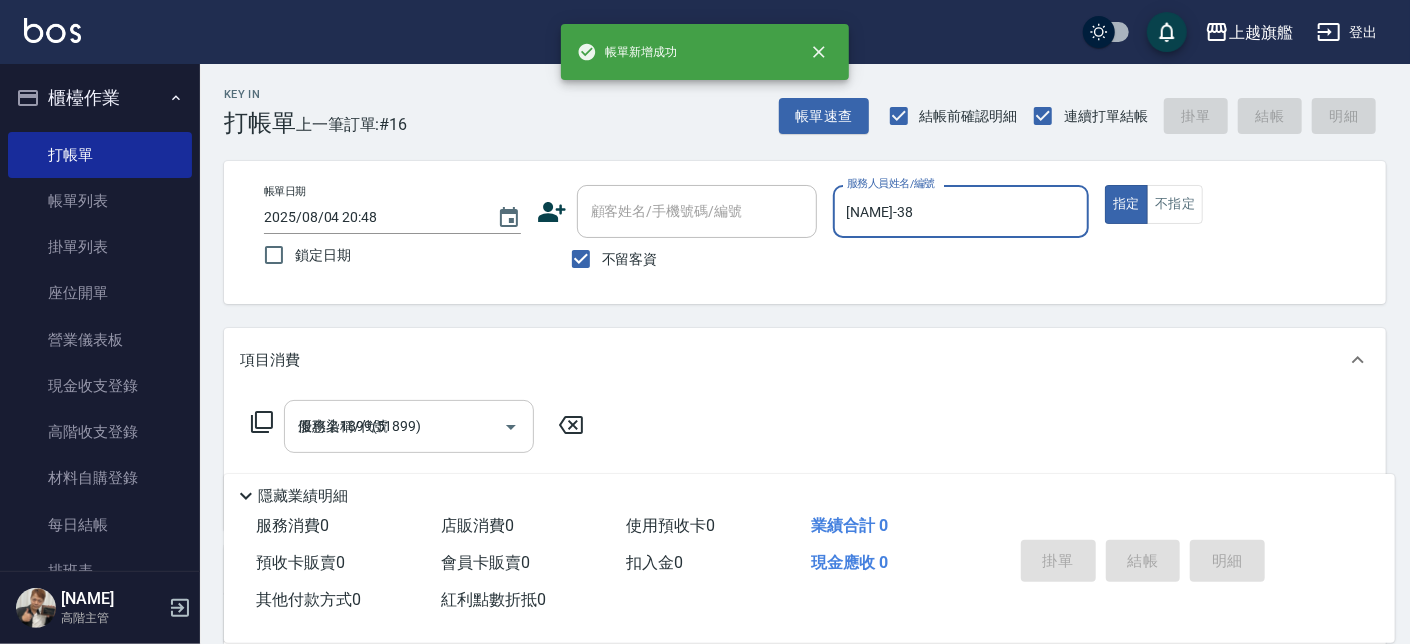 type on "2025/08/04 20:49" 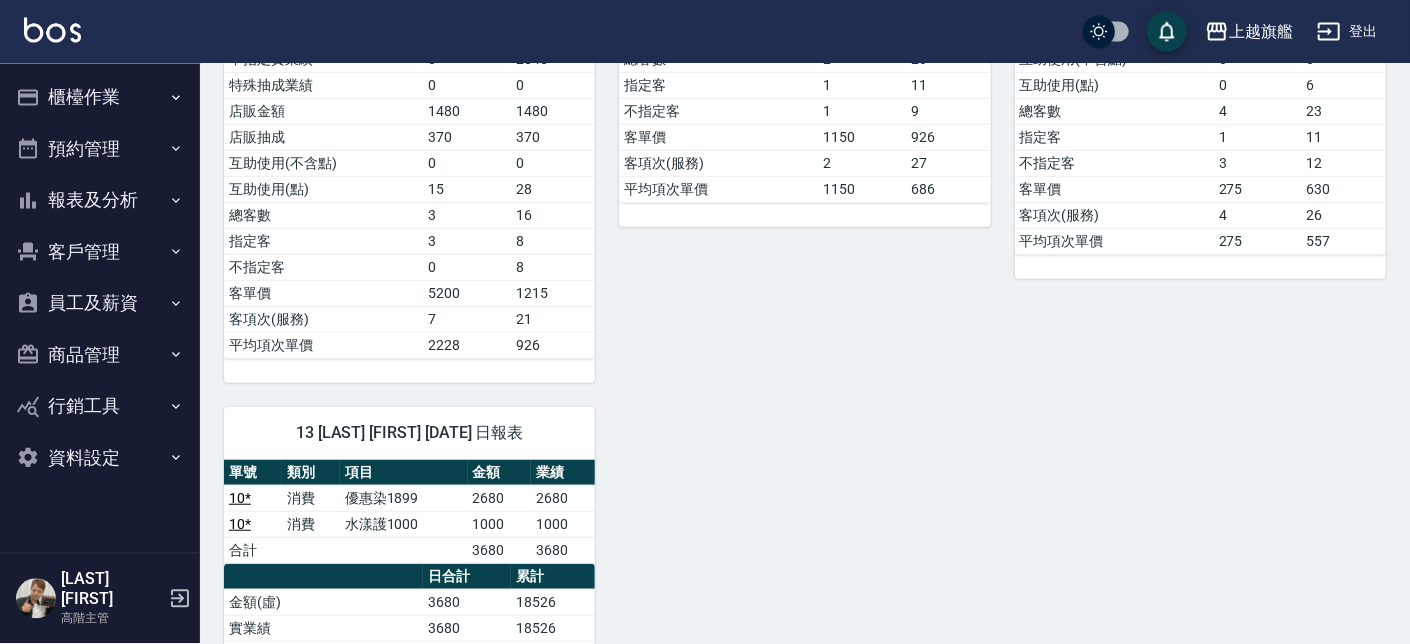 scroll, scrollTop: 455, scrollLeft: 0, axis: vertical 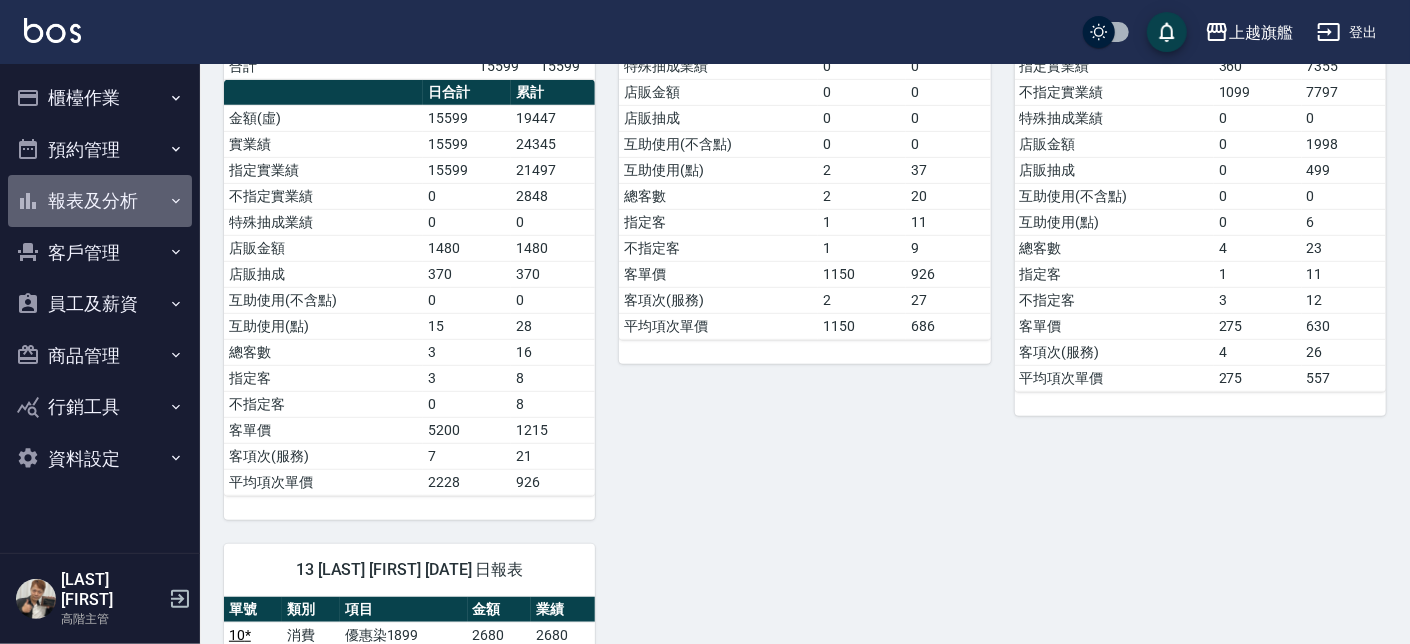 click on "報表及分析" at bounding box center (100, 201) 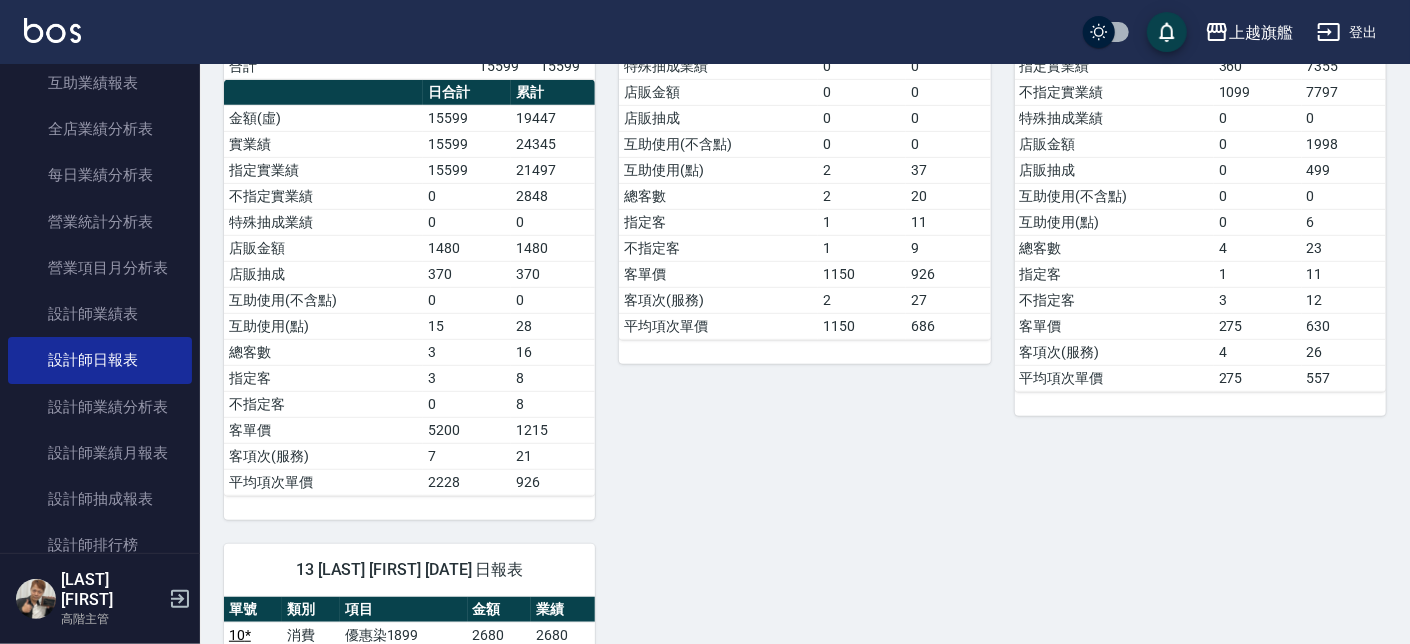 scroll, scrollTop: 361, scrollLeft: 0, axis: vertical 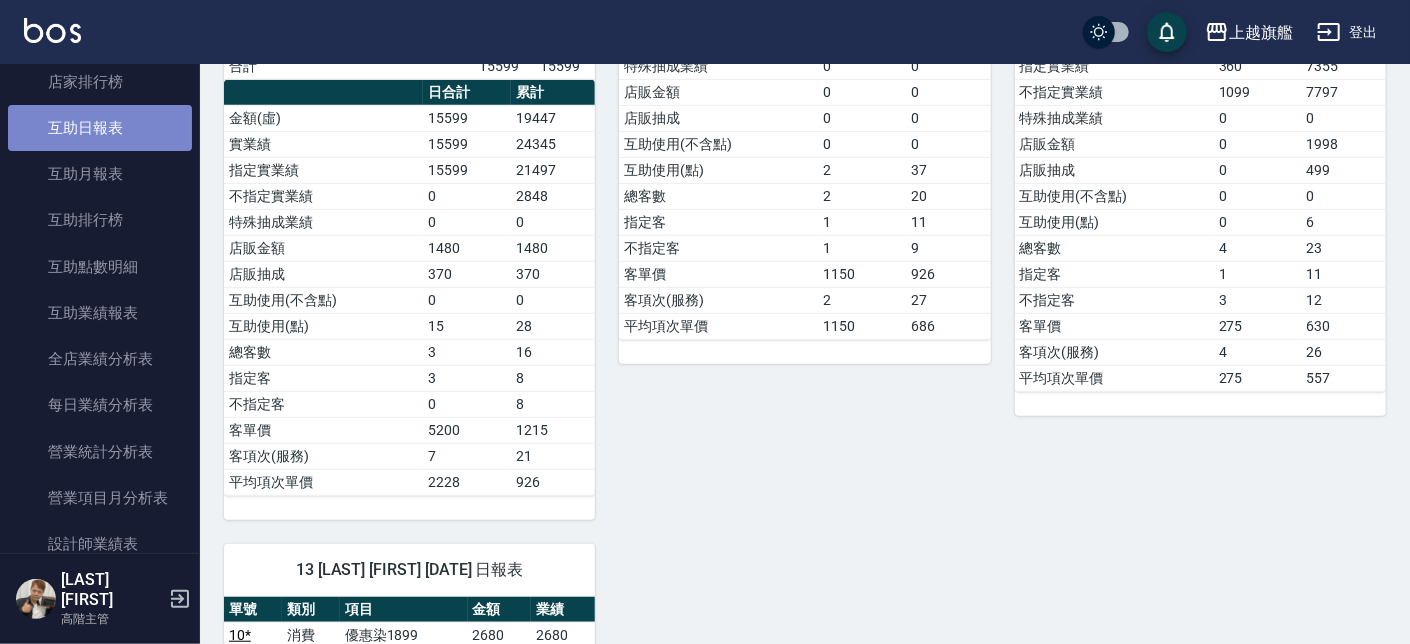 click on "互助日報表" at bounding box center (100, 128) 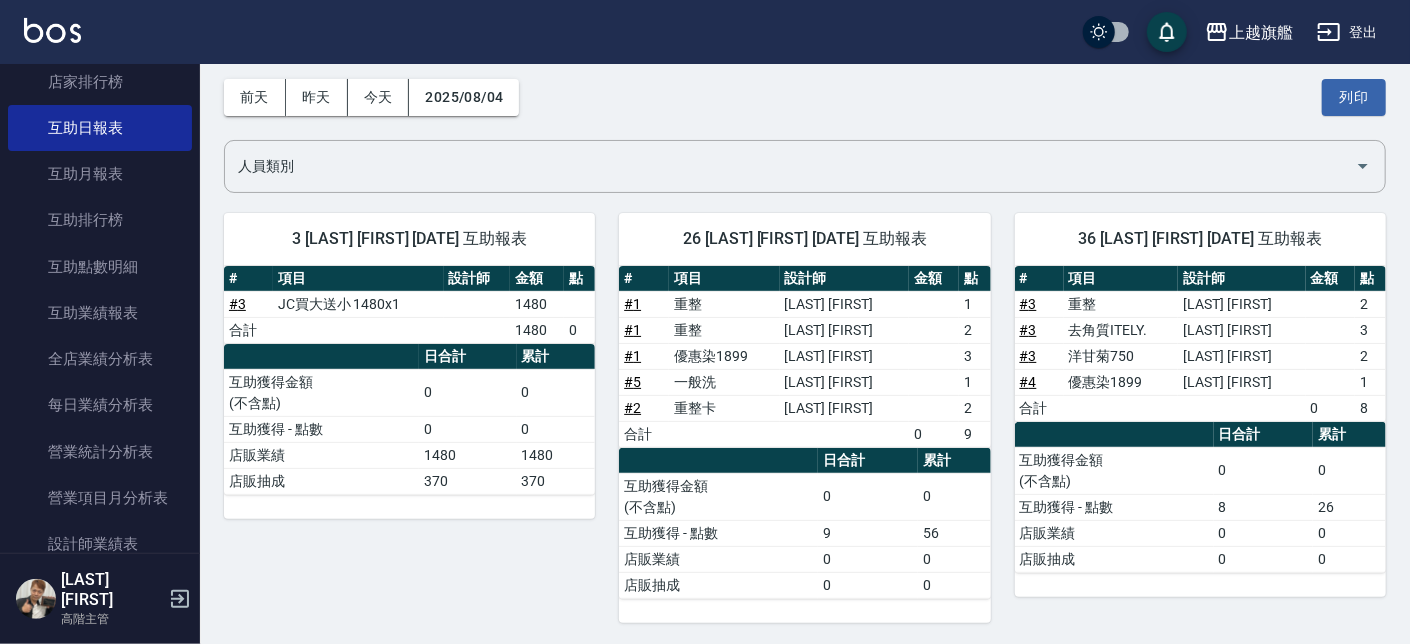 scroll, scrollTop: 469, scrollLeft: 0, axis: vertical 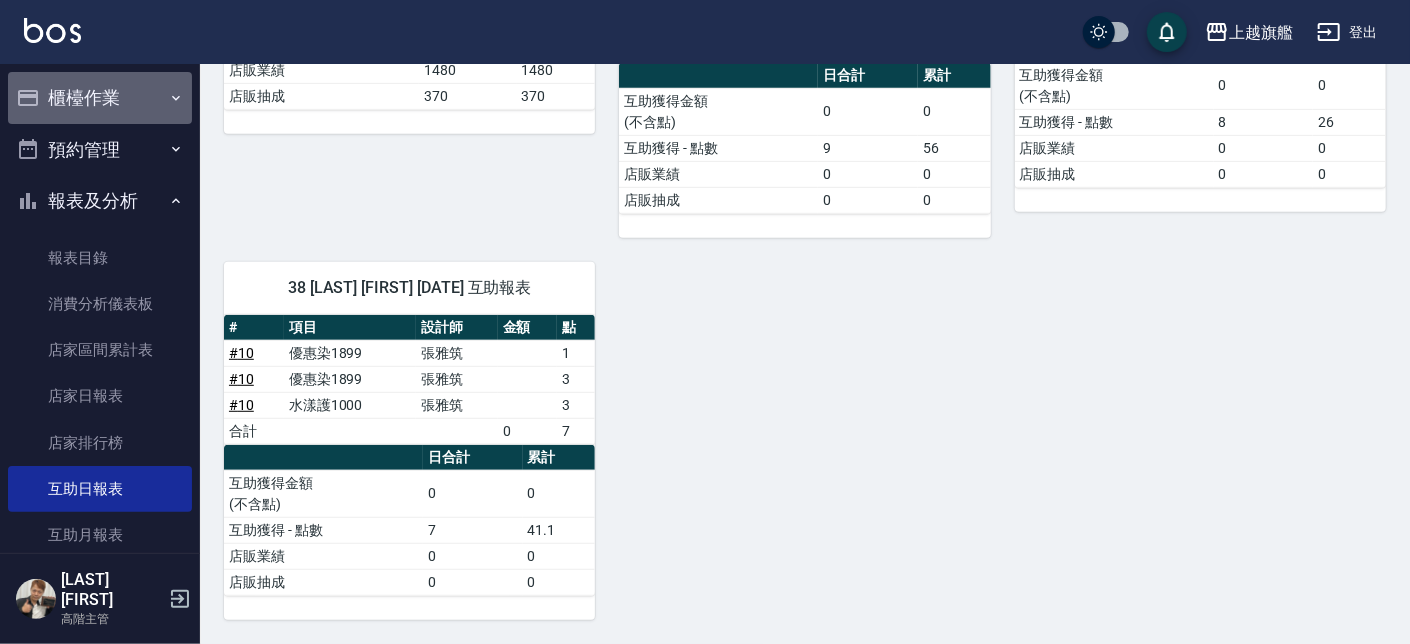 click on "櫃檯作業" at bounding box center [100, 98] 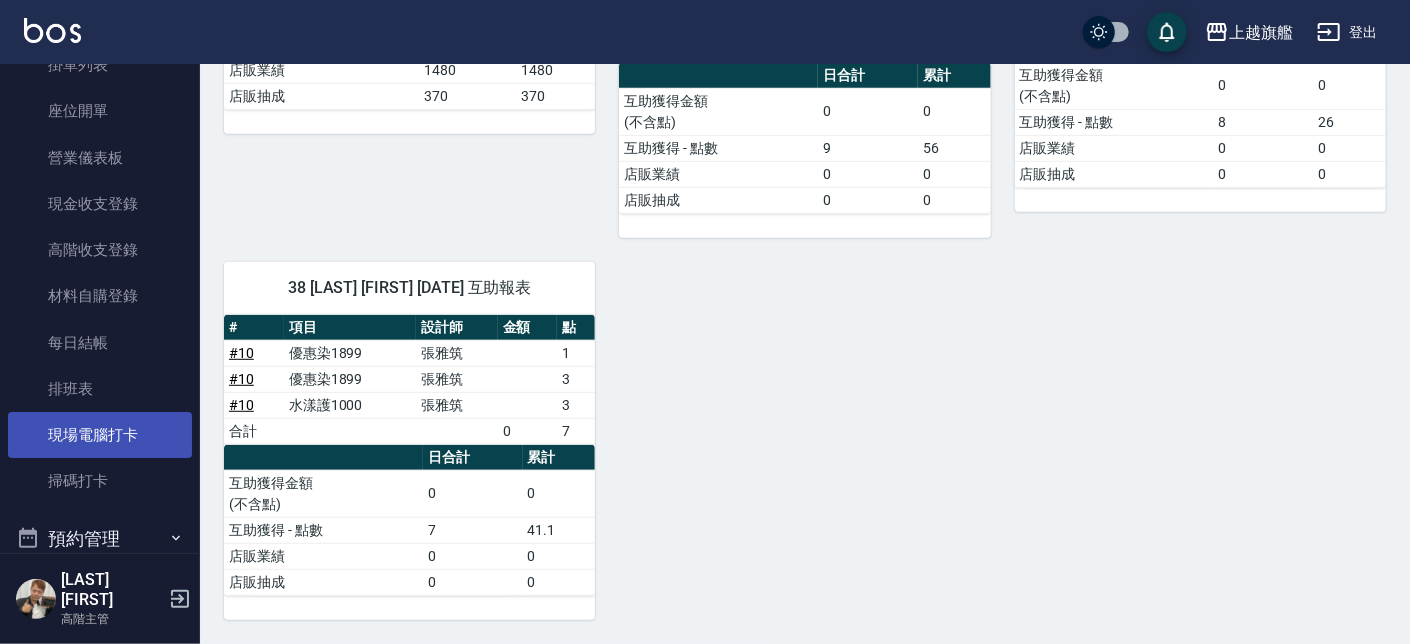 scroll, scrollTop: 361, scrollLeft: 0, axis: vertical 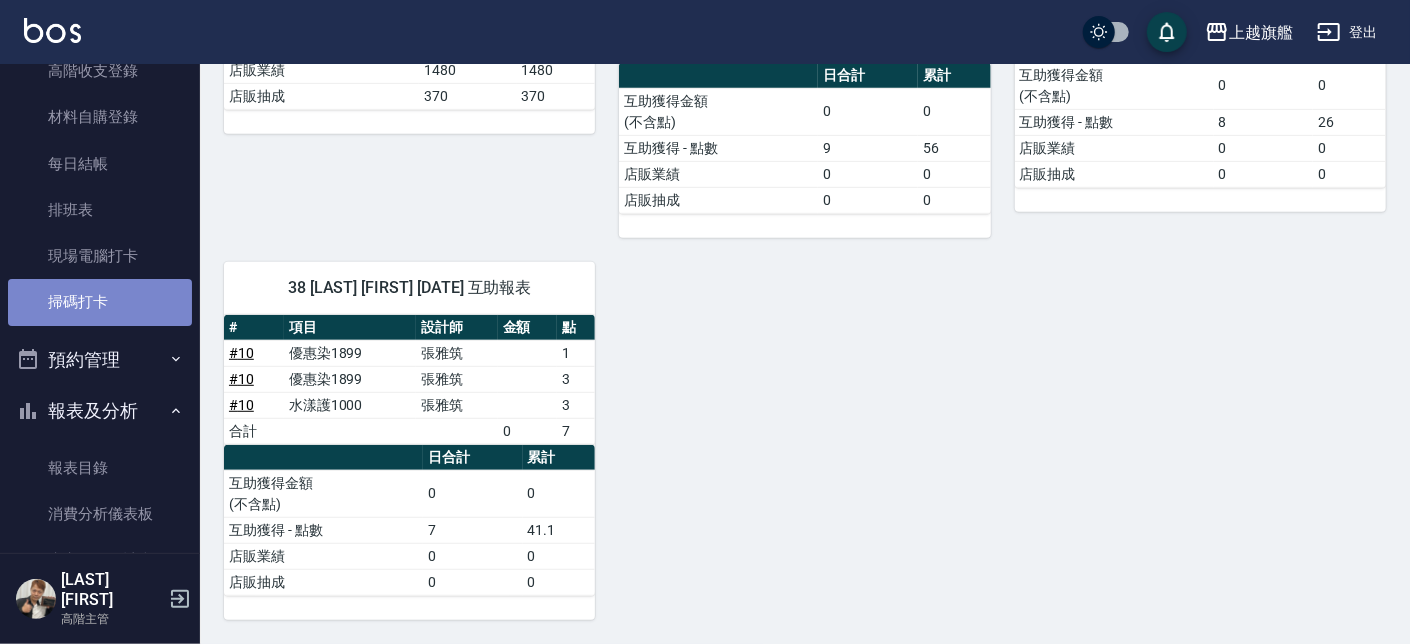 click on "掃碼打卡" at bounding box center (100, 302) 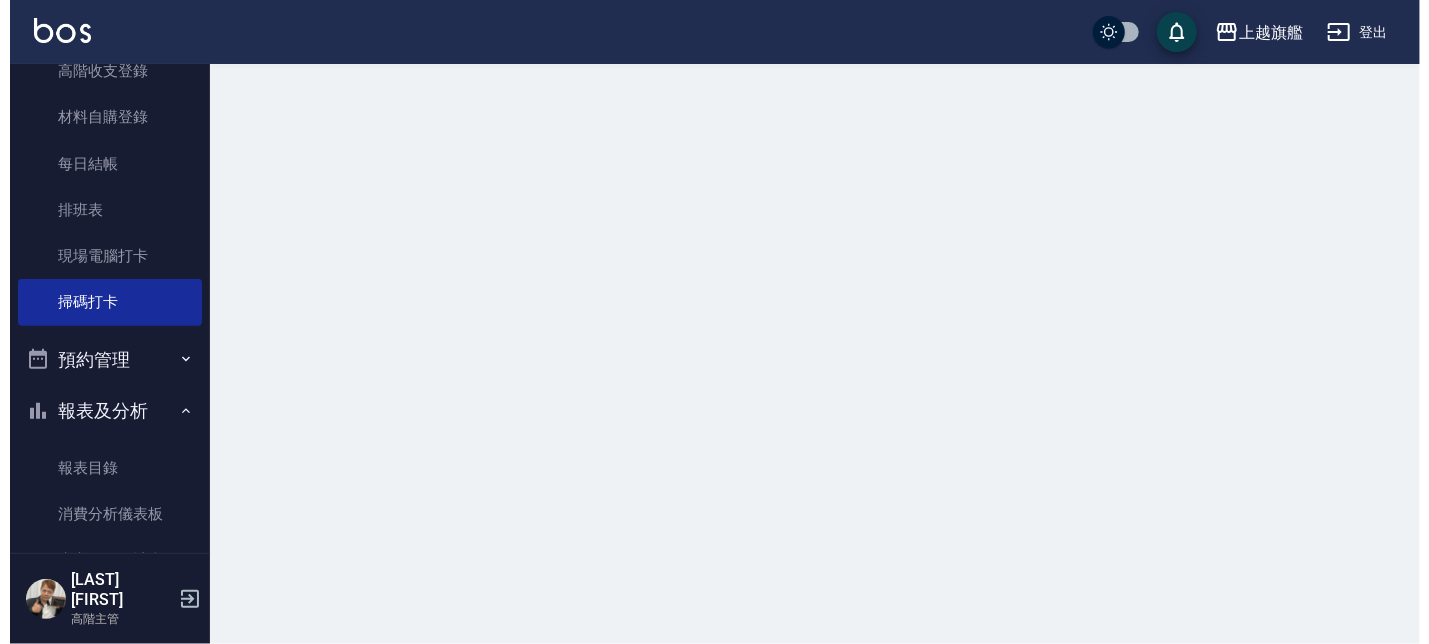 scroll, scrollTop: 0, scrollLeft: 0, axis: both 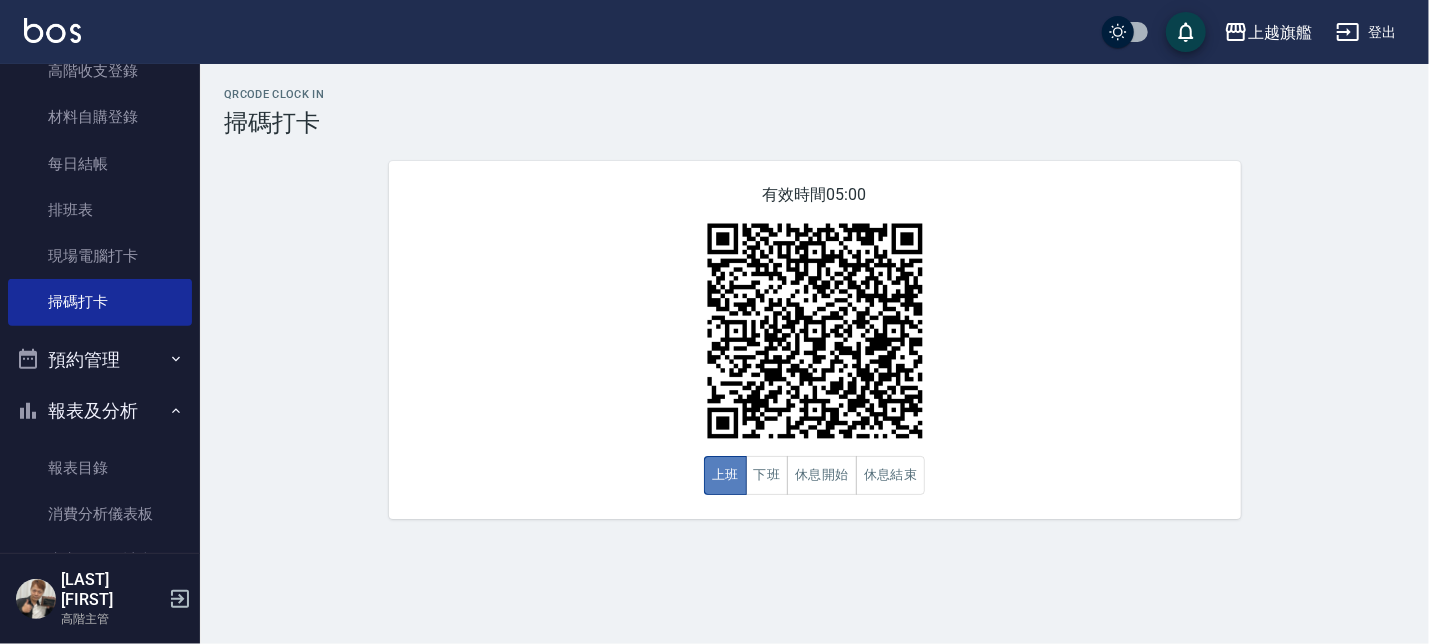 click on "上班" at bounding box center [725, 475] 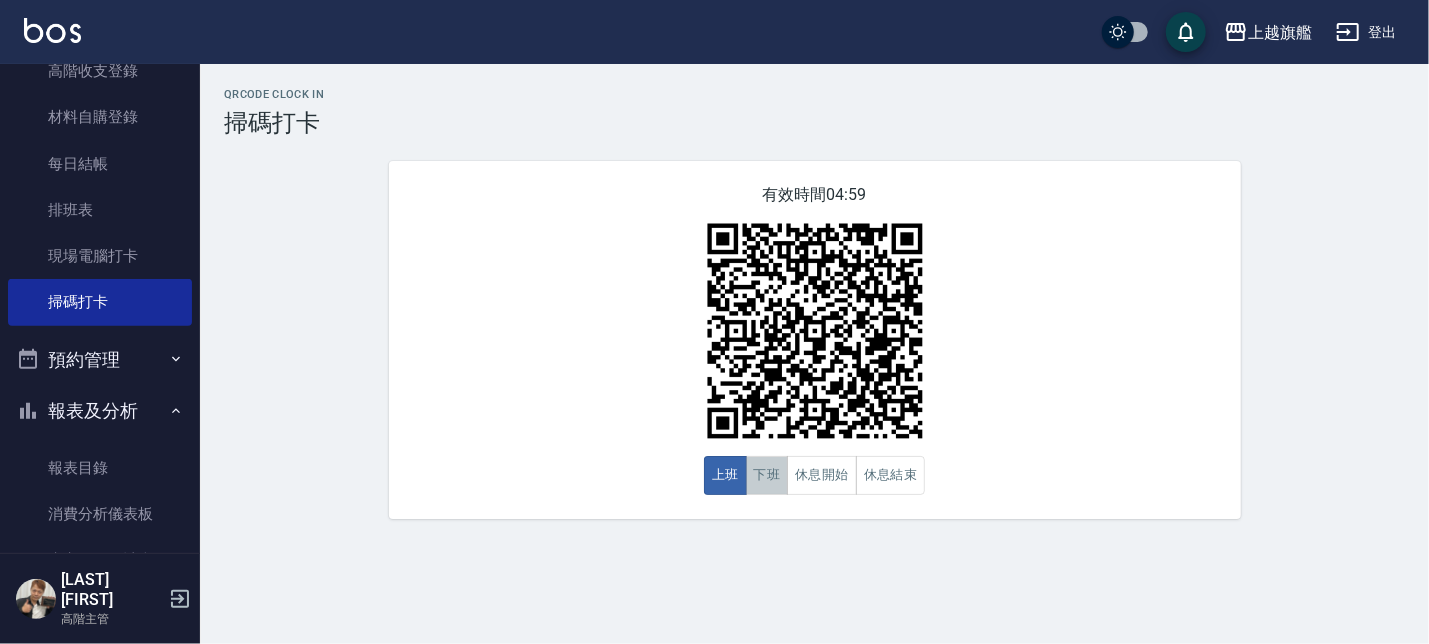 click on "下班" at bounding box center (767, 475) 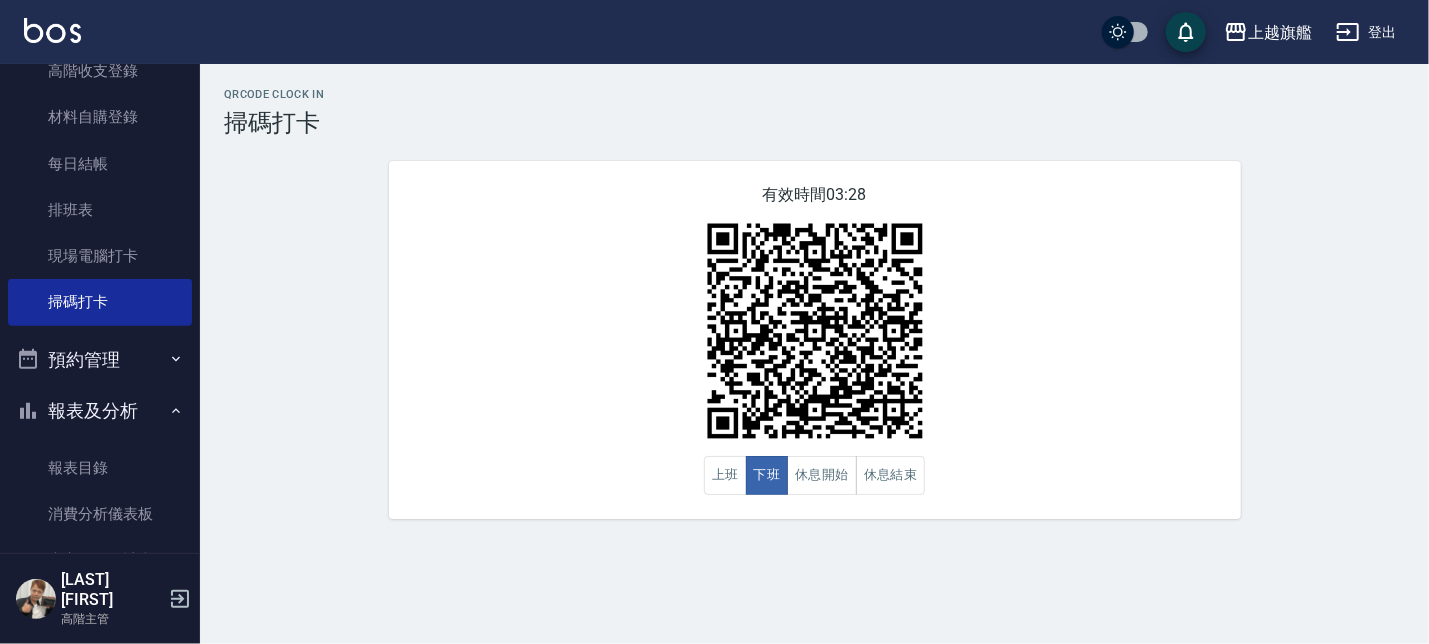 click on "有效時間 03:28 上班 下班 休息開始 休息結束" at bounding box center (815, 340) 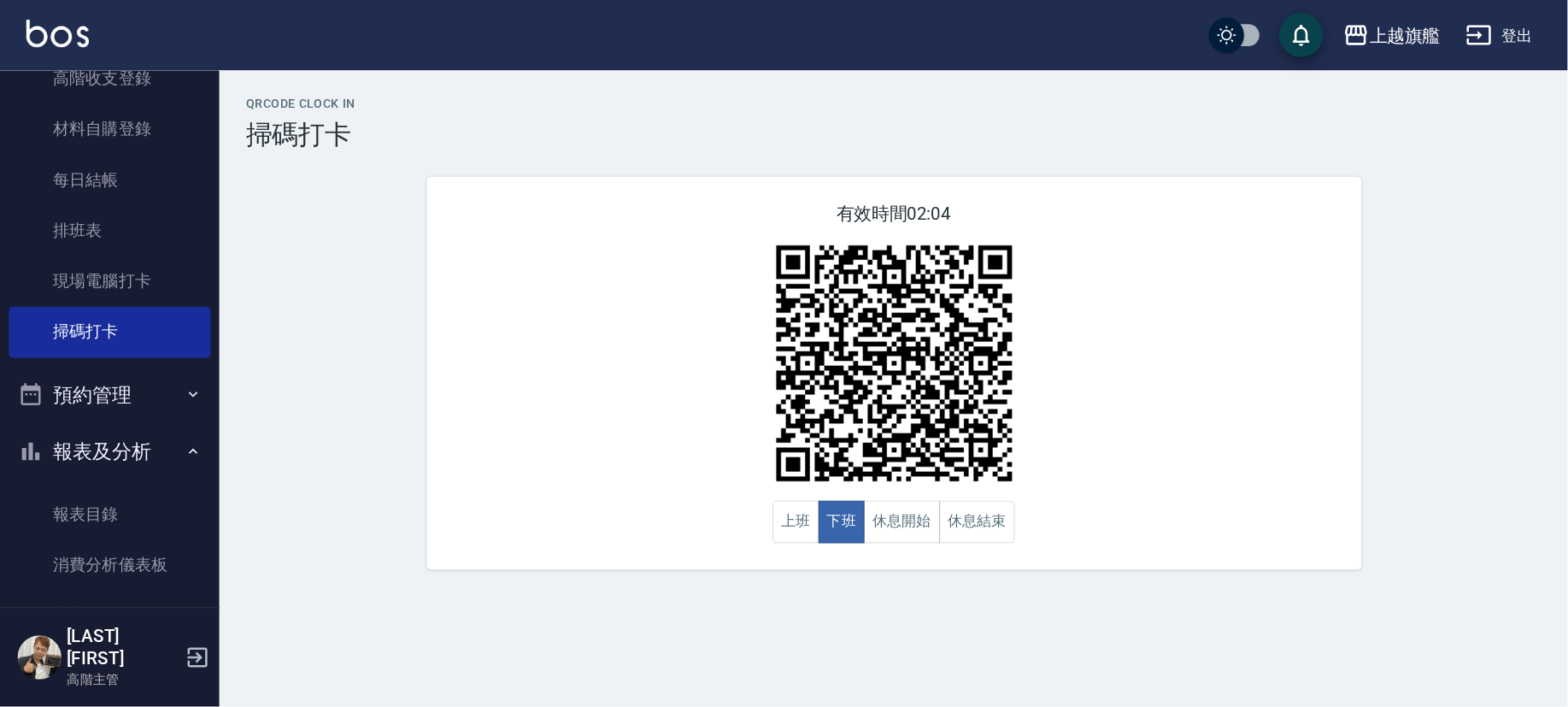 scroll, scrollTop: 0, scrollLeft: 0, axis: both 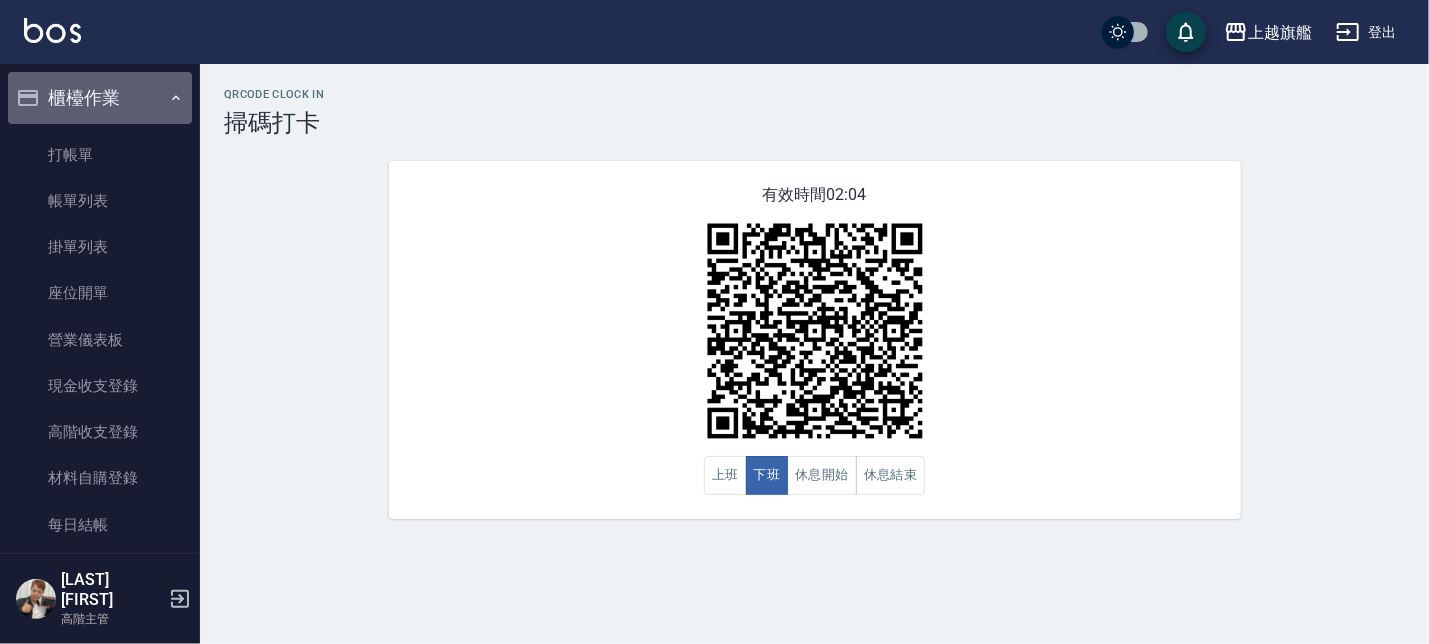 click on "櫃檯作業" at bounding box center [100, 98] 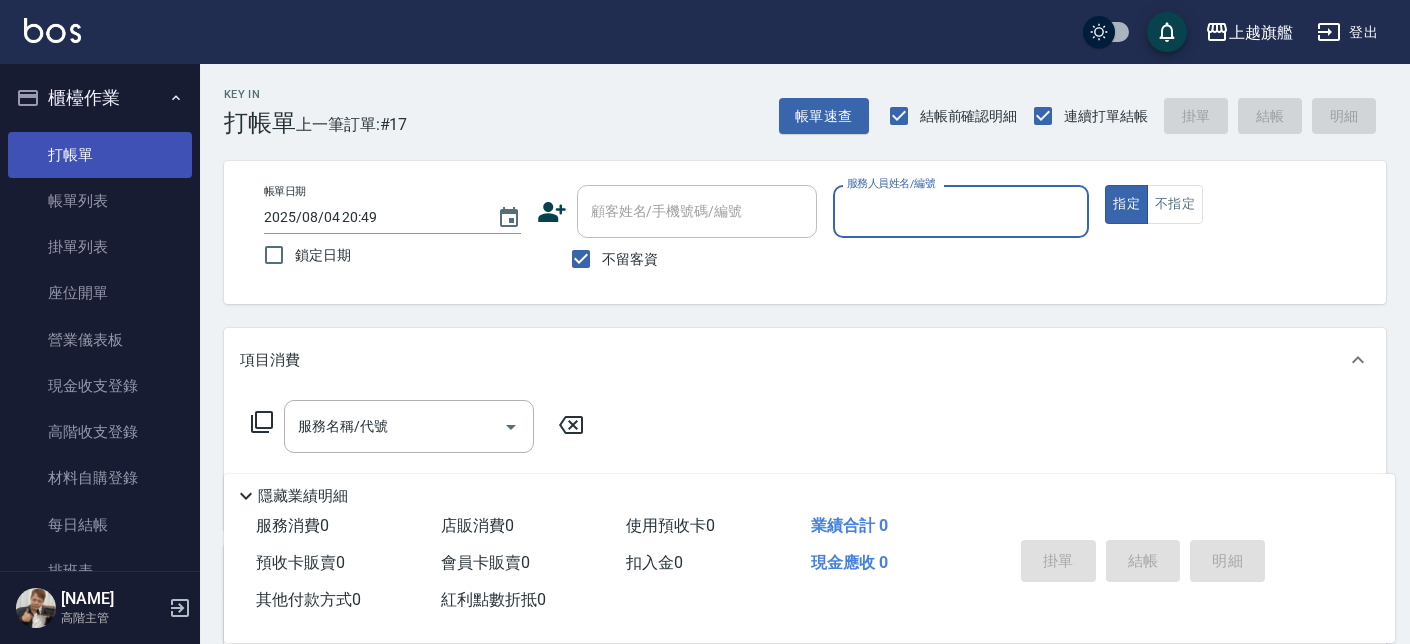 scroll, scrollTop: 0, scrollLeft: 0, axis: both 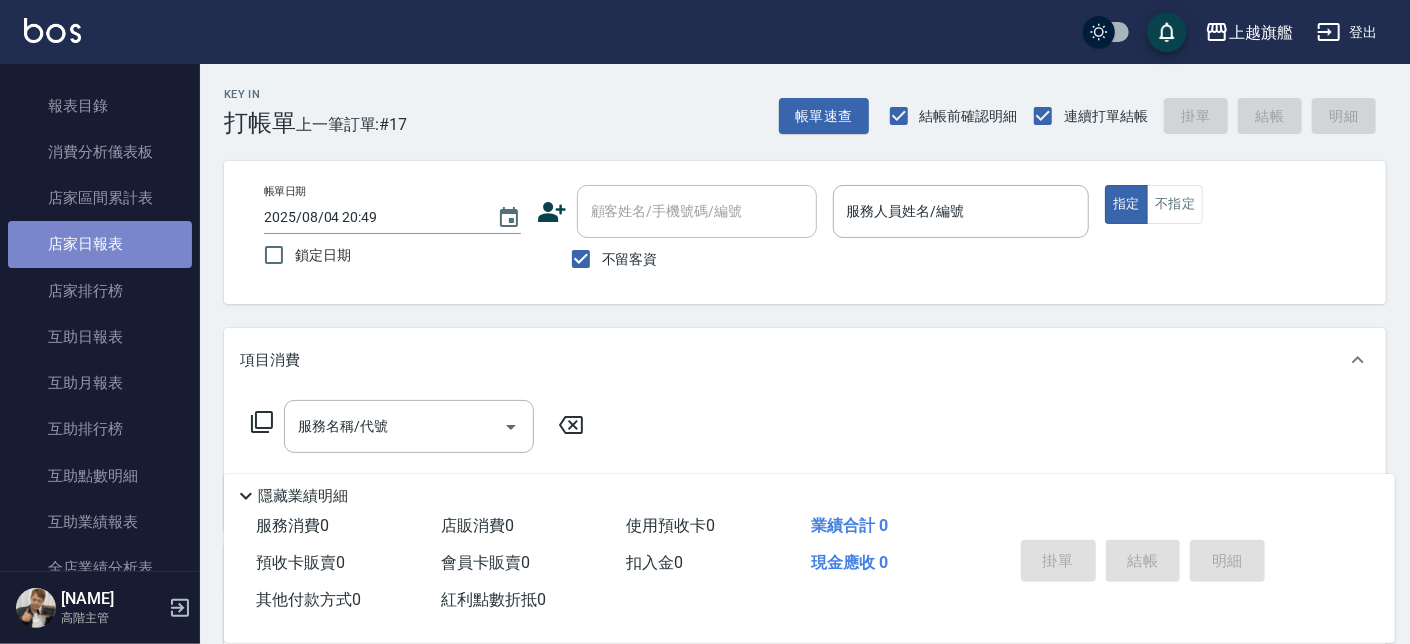 click on "店家日報表" at bounding box center [100, 244] 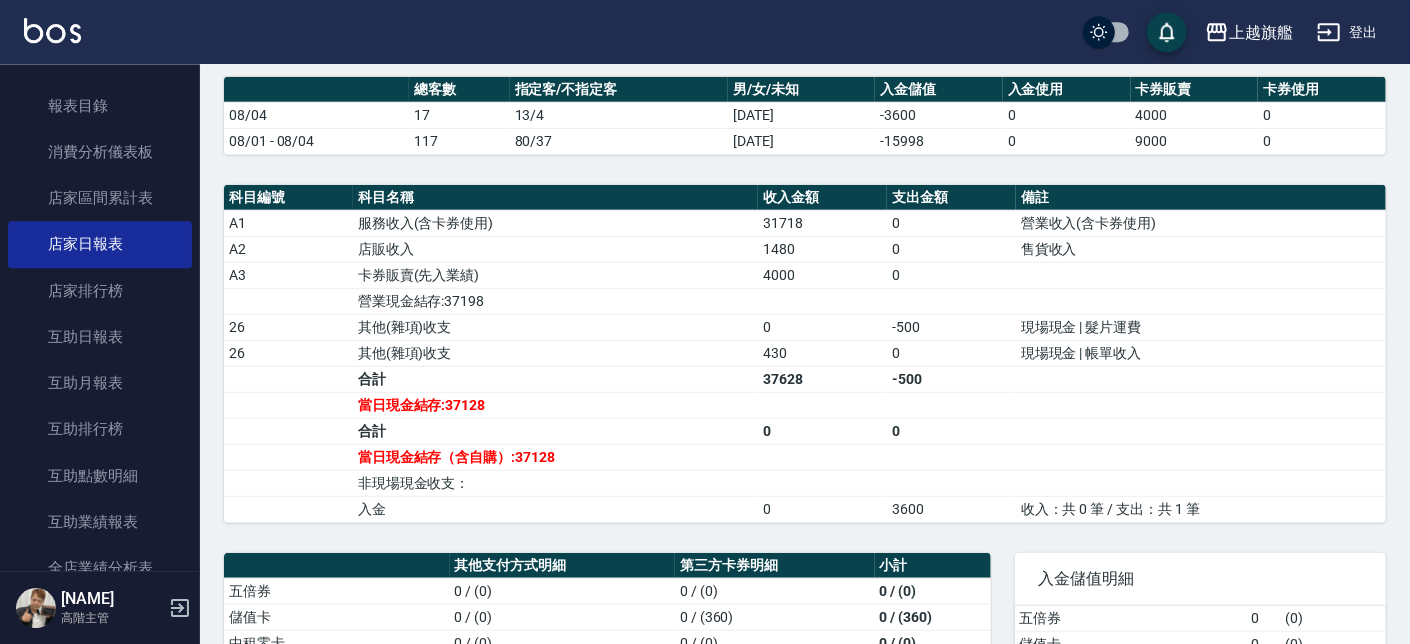 scroll, scrollTop: 314, scrollLeft: 0, axis: vertical 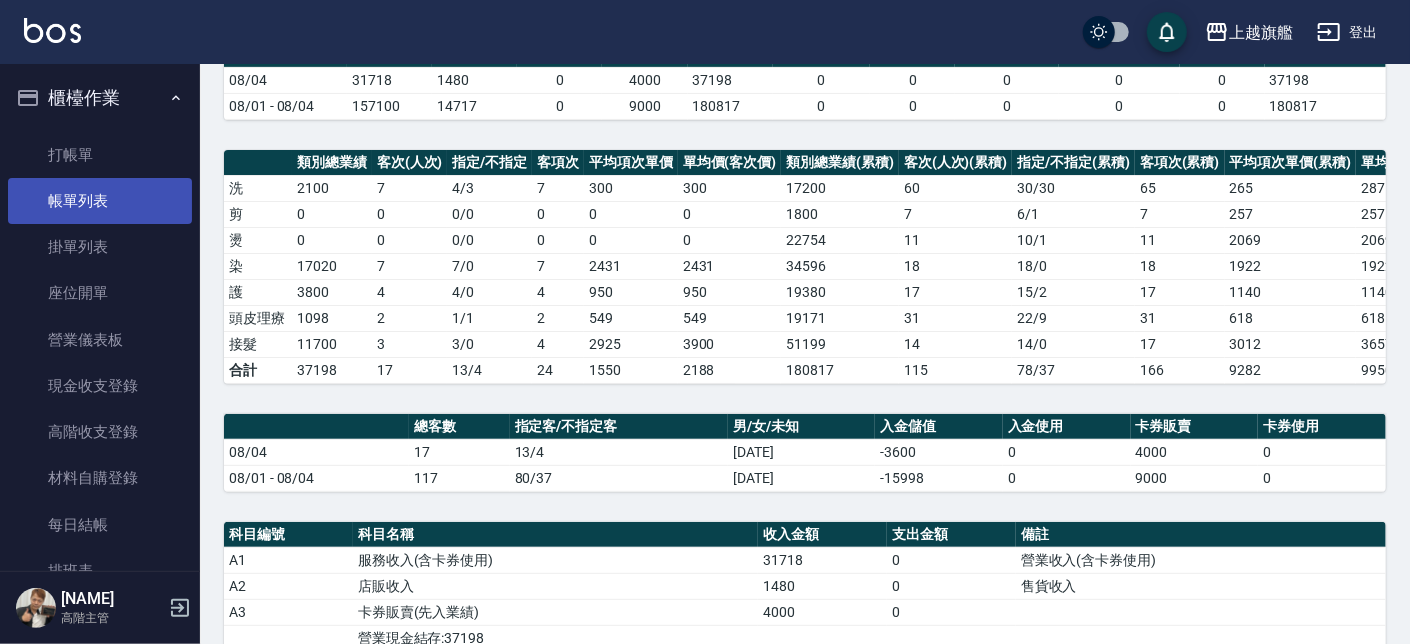 click on "帳單列表" at bounding box center [100, 201] 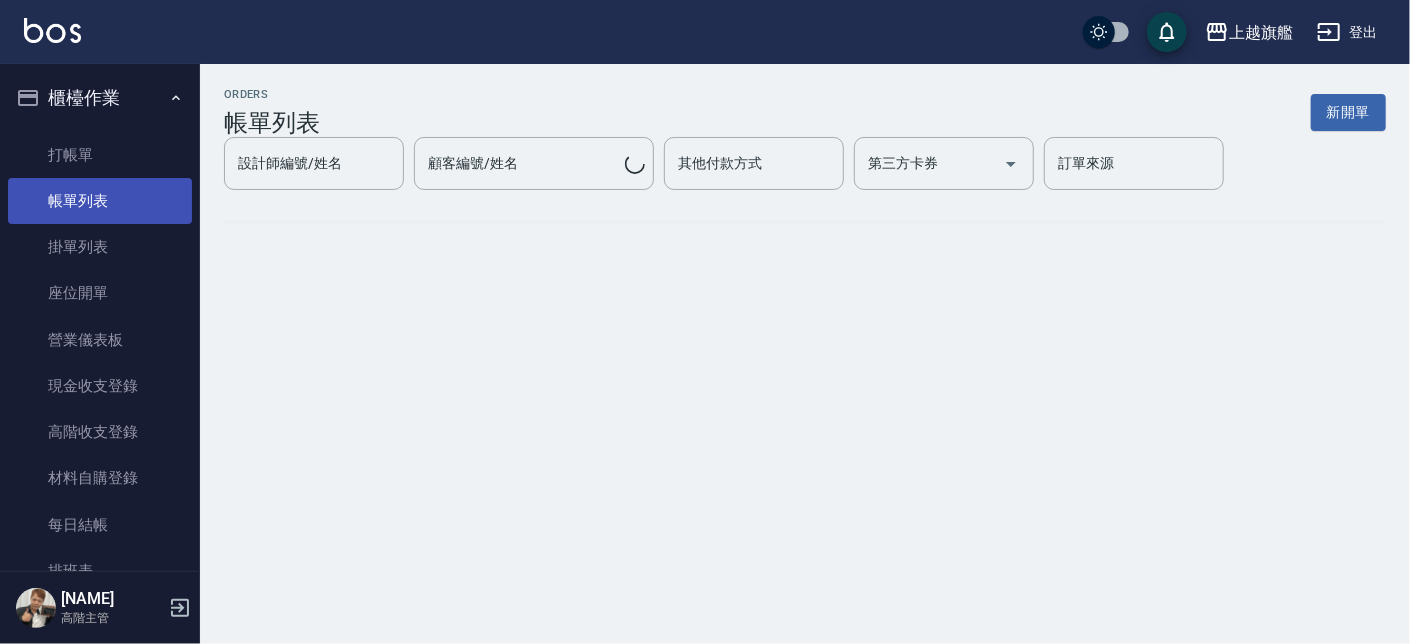 scroll, scrollTop: 0, scrollLeft: 0, axis: both 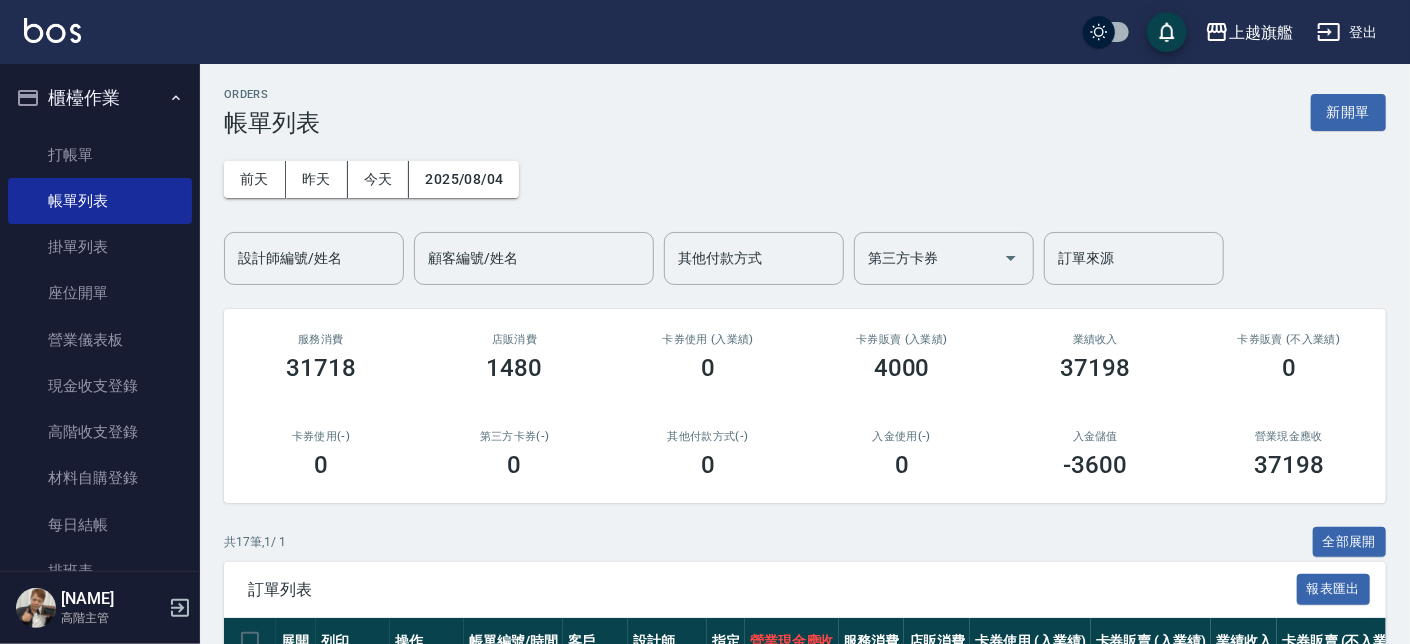 click on "櫃檯作業 打帳單 帳單列表 掛單列表 座位開單 營業儀表板 現金收支登錄 高階收支登錄 材料自購登錄 每日結帳 排班表 現場電腦打卡 掃碼打卡 預約管理 預約管理 單日預約紀錄 單週預約紀錄 報表及分析 報表目錄 消費分析儀表板 店家區間累計表 店家日報表 店家排行榜 互助日報表 互助月報表 互助排行榜 互助點數明細 互助業績報表 全店業績分析表 每日業績分析表 營業統計分析表 營業項目月分析表 設計師業績表 設計師日報表 設計師業績分析表 設計師業績月報表 設計師抽成報表 設計師排行榜 商品銷售排行榜 商品消耗明細 商品進銷貨報表 商品庫存表 商品庫存盤點表 會員卡銷售報表 服務扣項明細表 單一服務項目查詢 店販抽成明細 店販分類抽成明細 顧客入金餘額表 顧客卡券餘額表 每日非現金明細 每日收支明細 收支分類明細表 收支匯款表 費用分析表" at bounding box center (100, 1736) 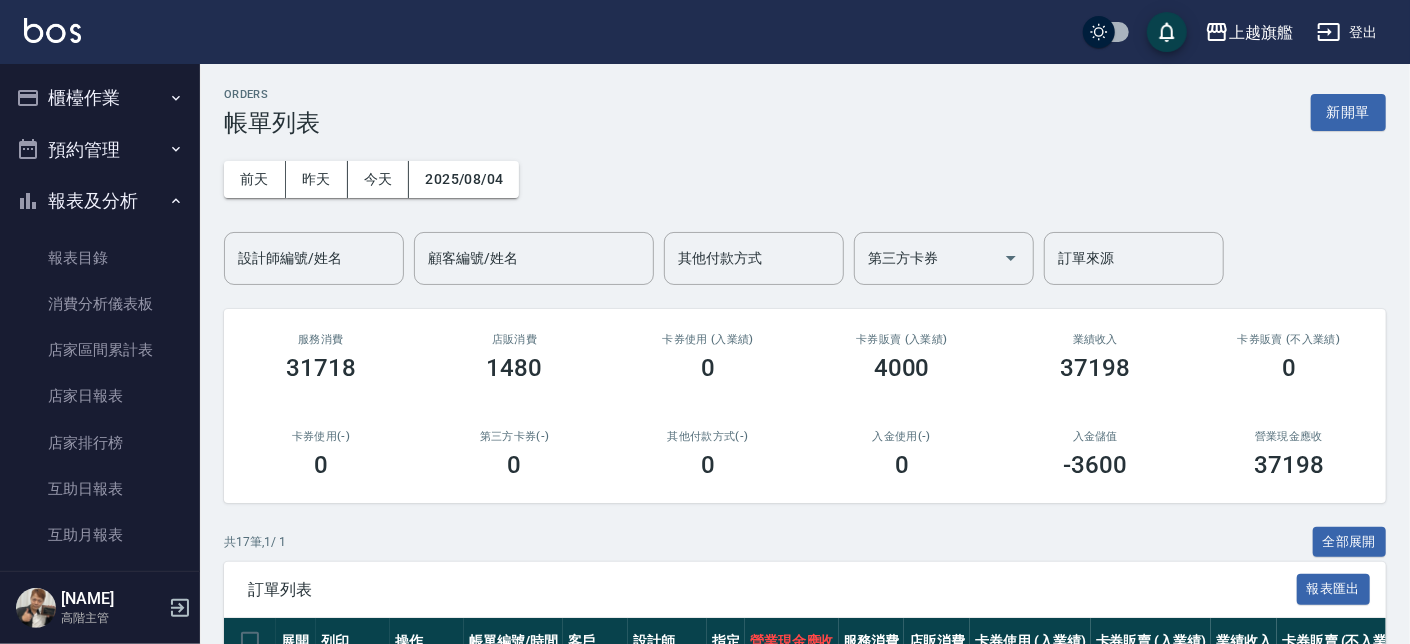 click on "報表及分析" at bounding box center [100, 201] 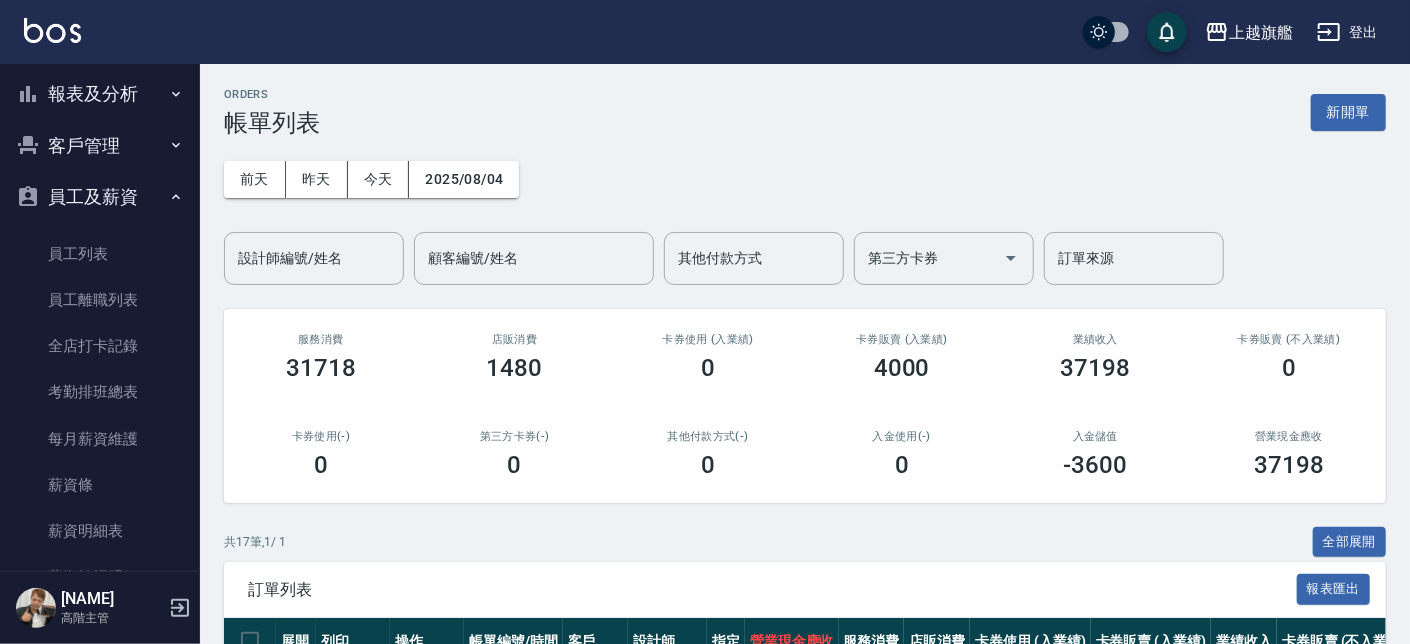 scroll, scrollTop: 120, scrollLeft: 0, axis: vertical 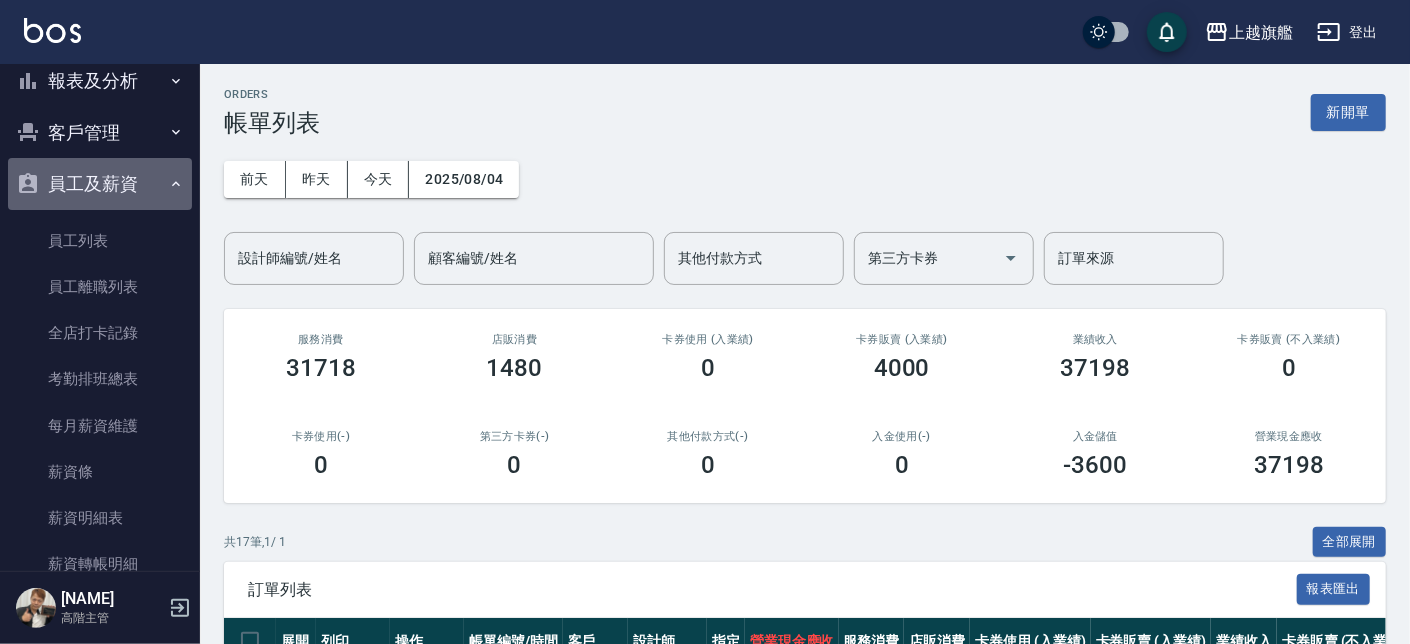 click on "員工及薪資" at bounding box center [100, 184] 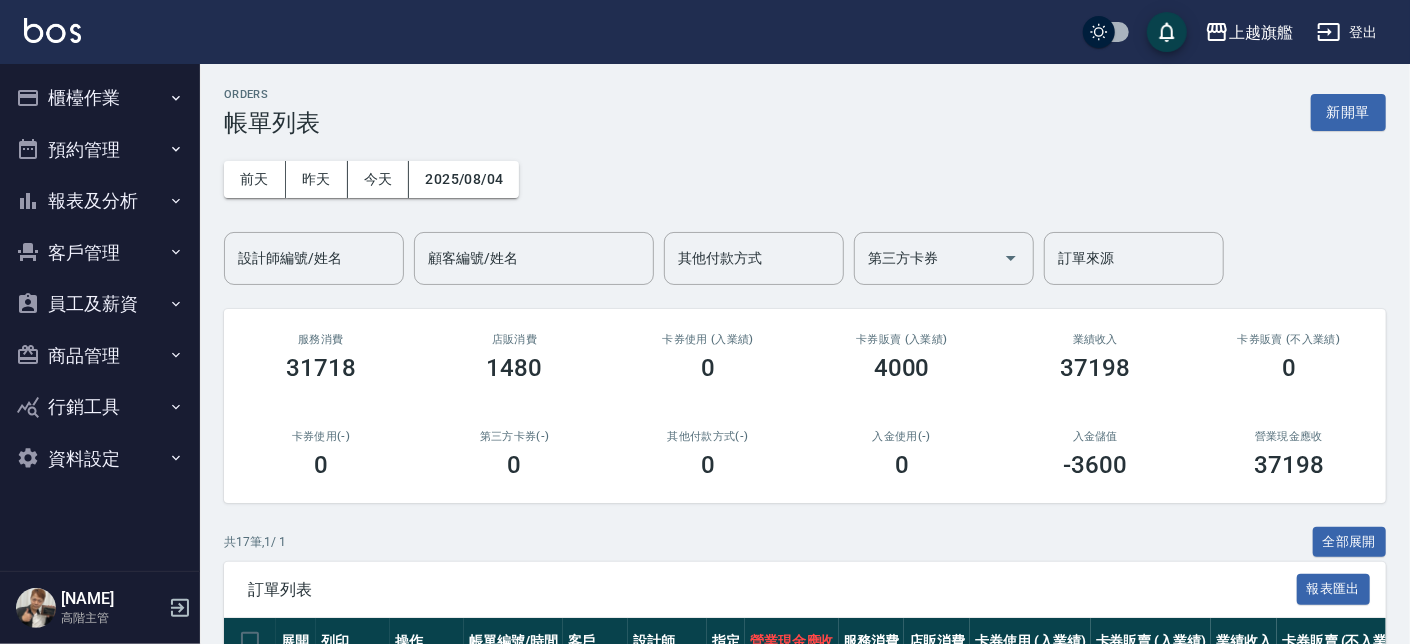 scroll, scrollTop: 0, scrollLeft: 0, axis: both 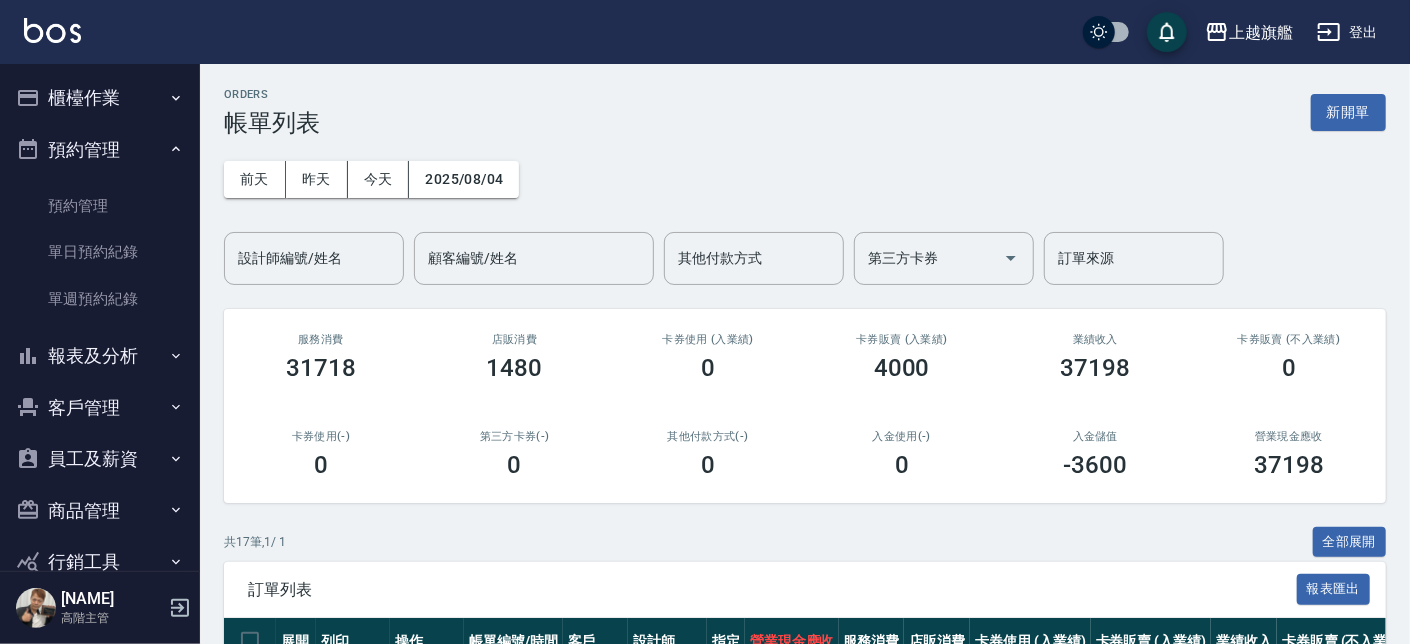 click on "預約管理" at bounding box center (100, 150) 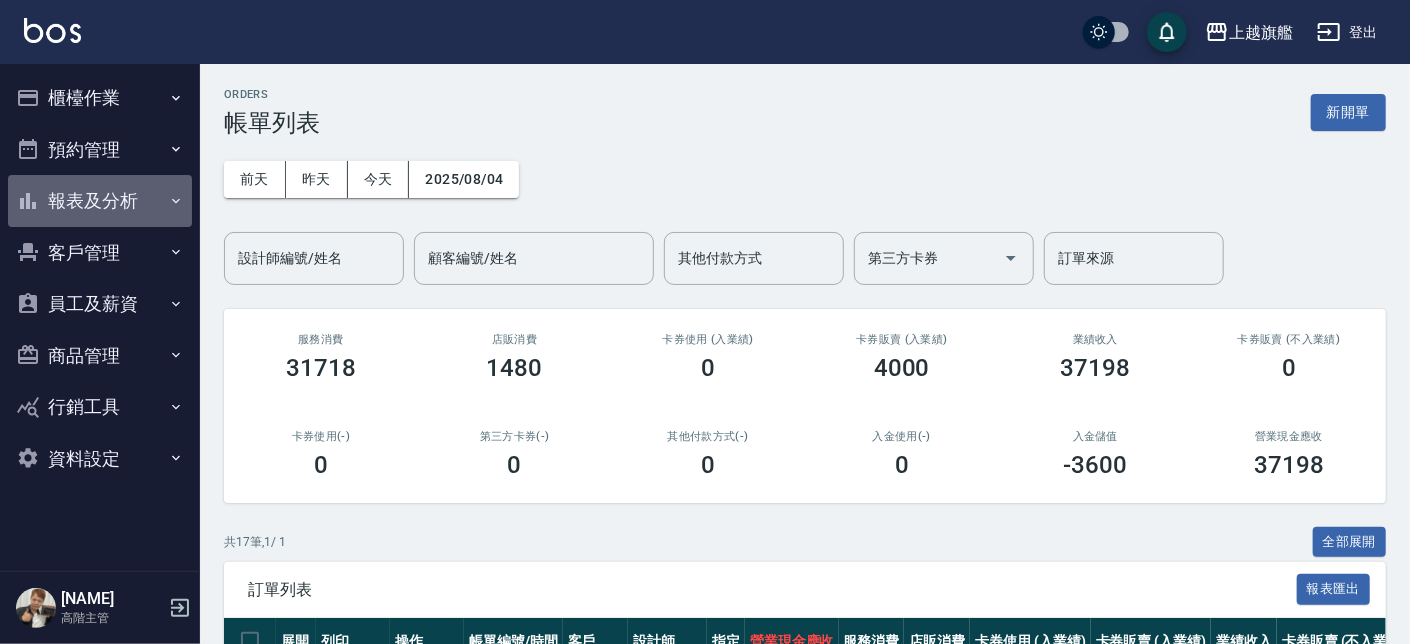 click on "報表及分析" at bounding box center [100, 201] 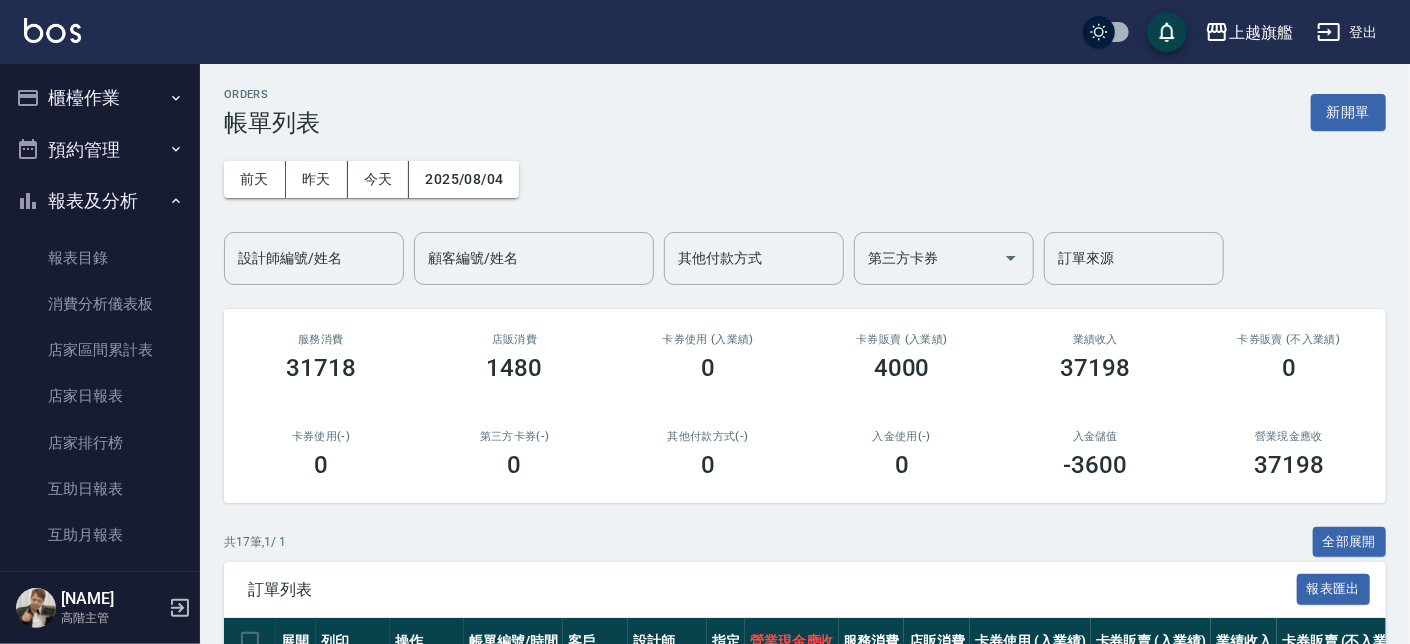 click on "報表及分析" at bounding box center [100, 201] 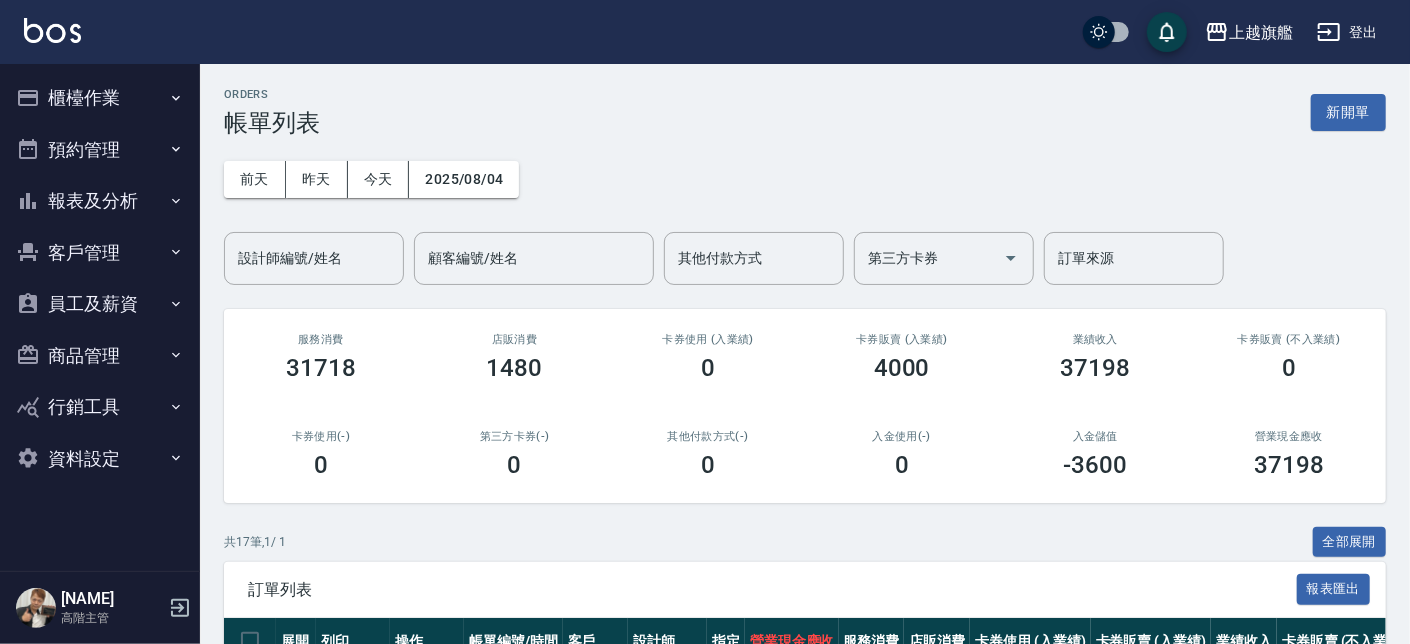 click on "客戶管理" at bounding box center [100, 253] 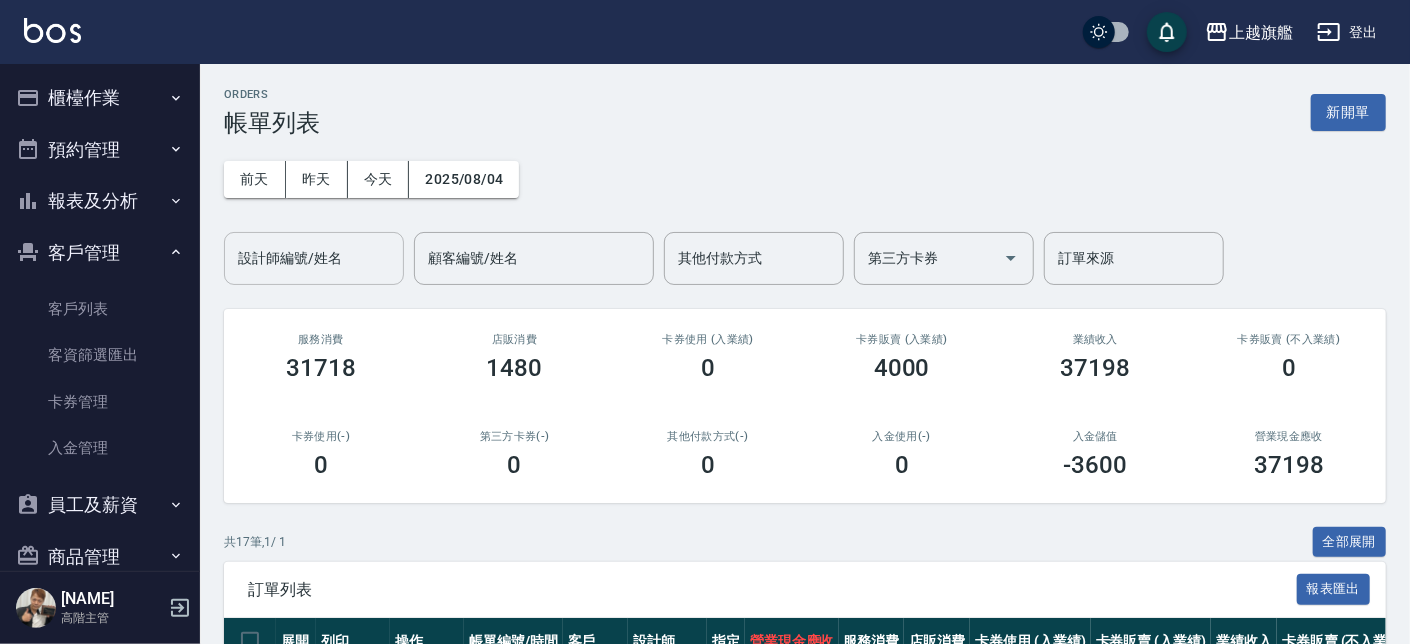 click on "設計師編號/姓名" at bounding box center [314, 258] 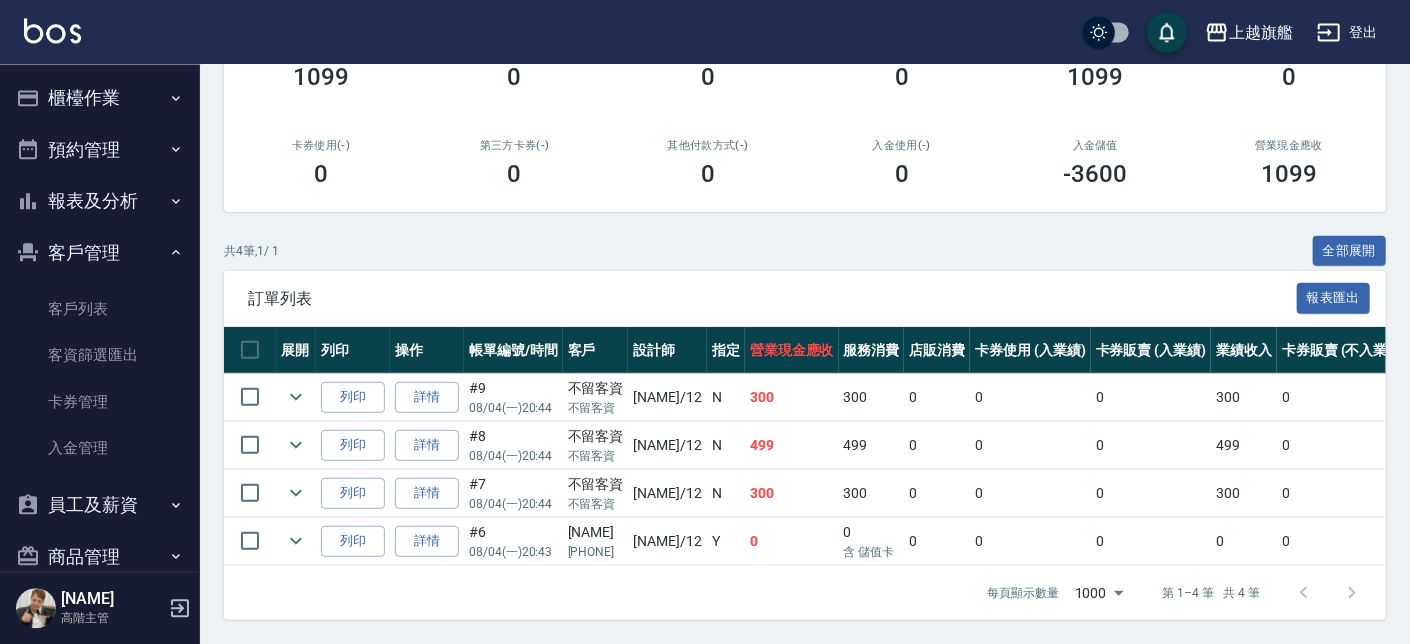scroll, scrollTop: 311, scrollLeft: 0, axis: vertical 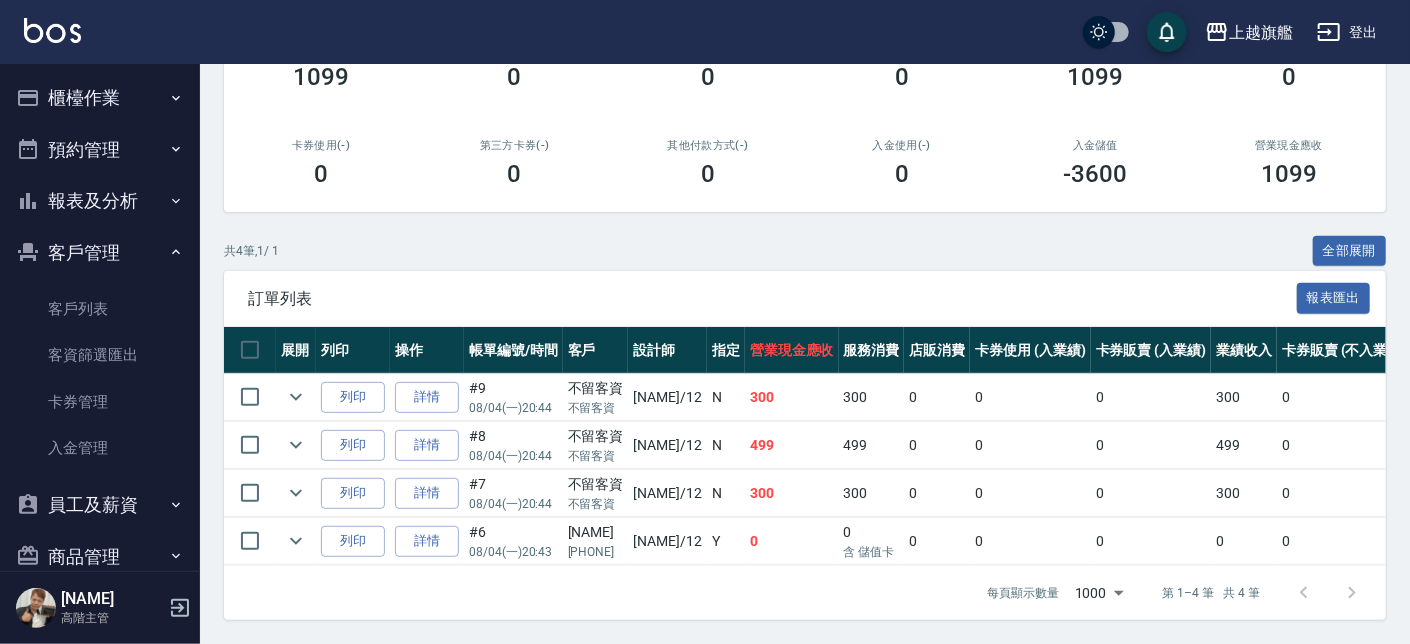 type on "陳佩君-12" 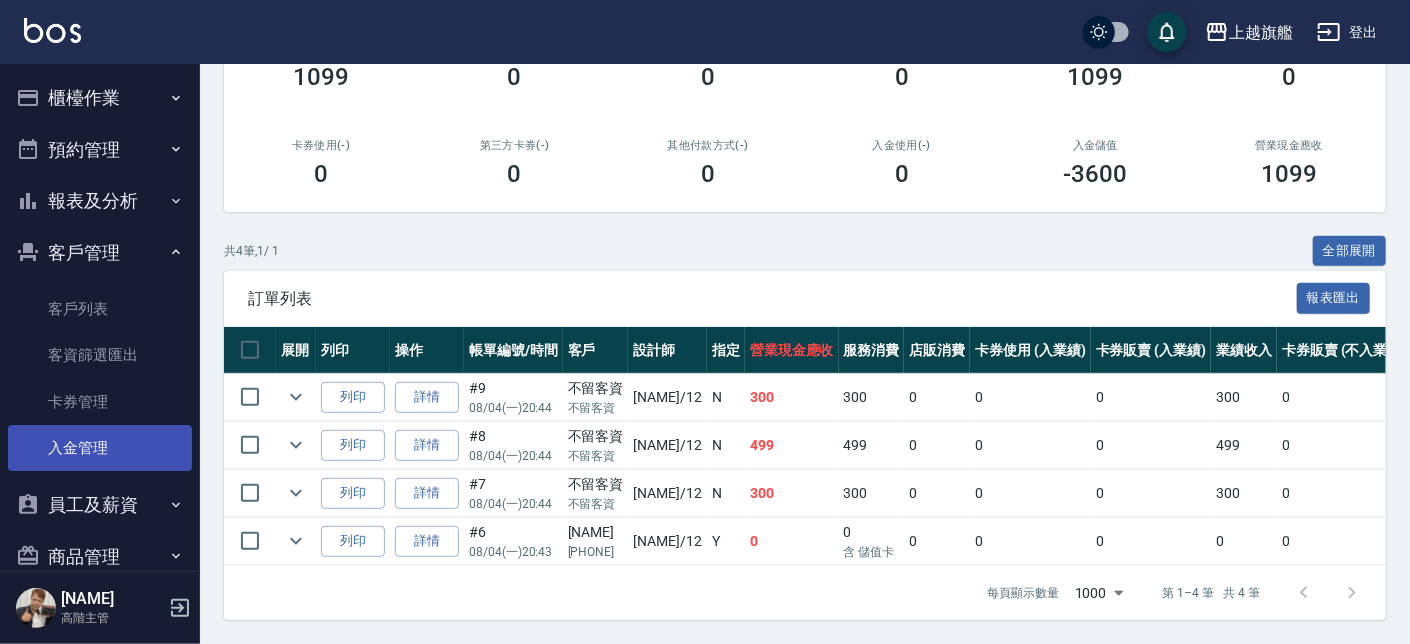 scroll, scrollTop: 0, scrollLeft: 0, axis: both 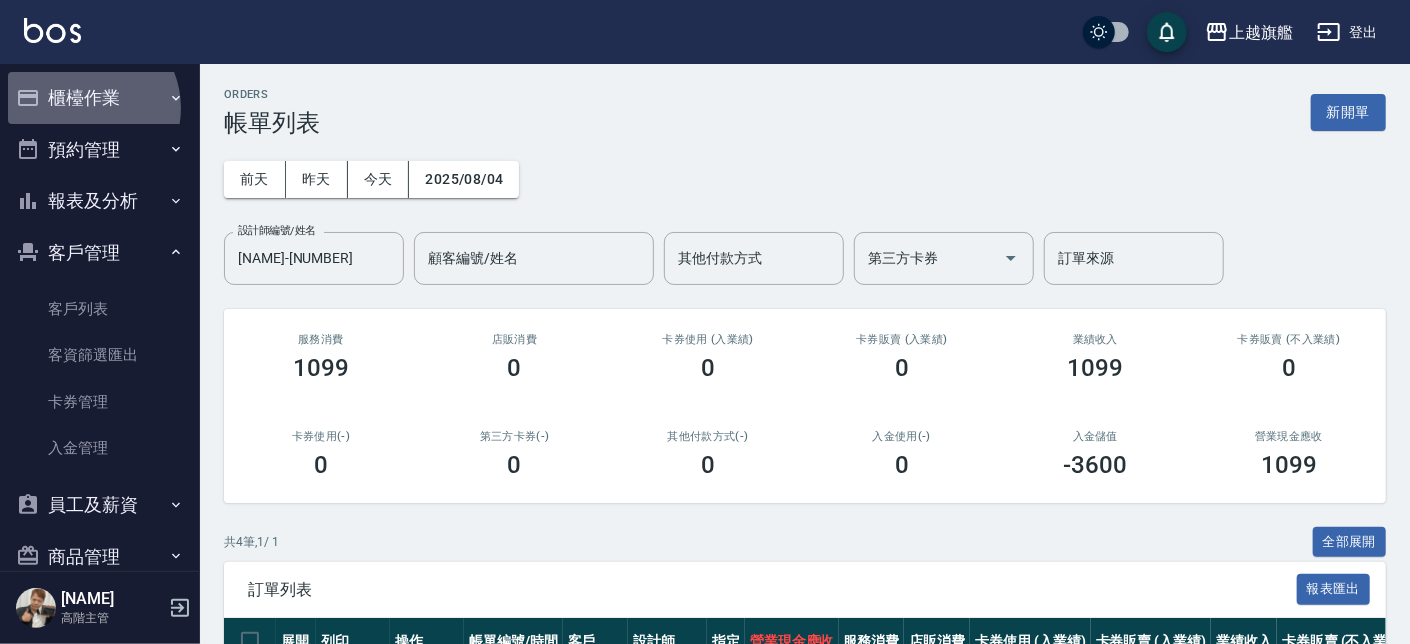 click on "櫃檯作業" at bounding box center [100, 98] 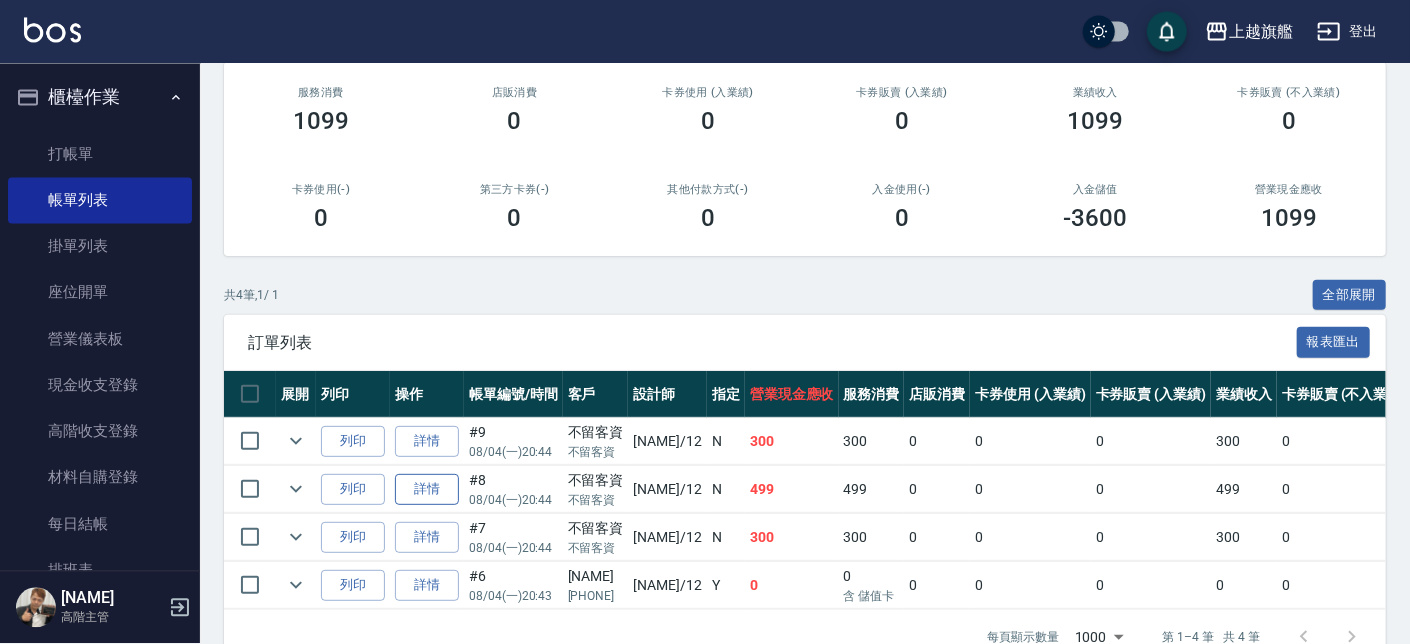 scroll, scrollTop: 311, scrollLeft: 0, axis: vertical 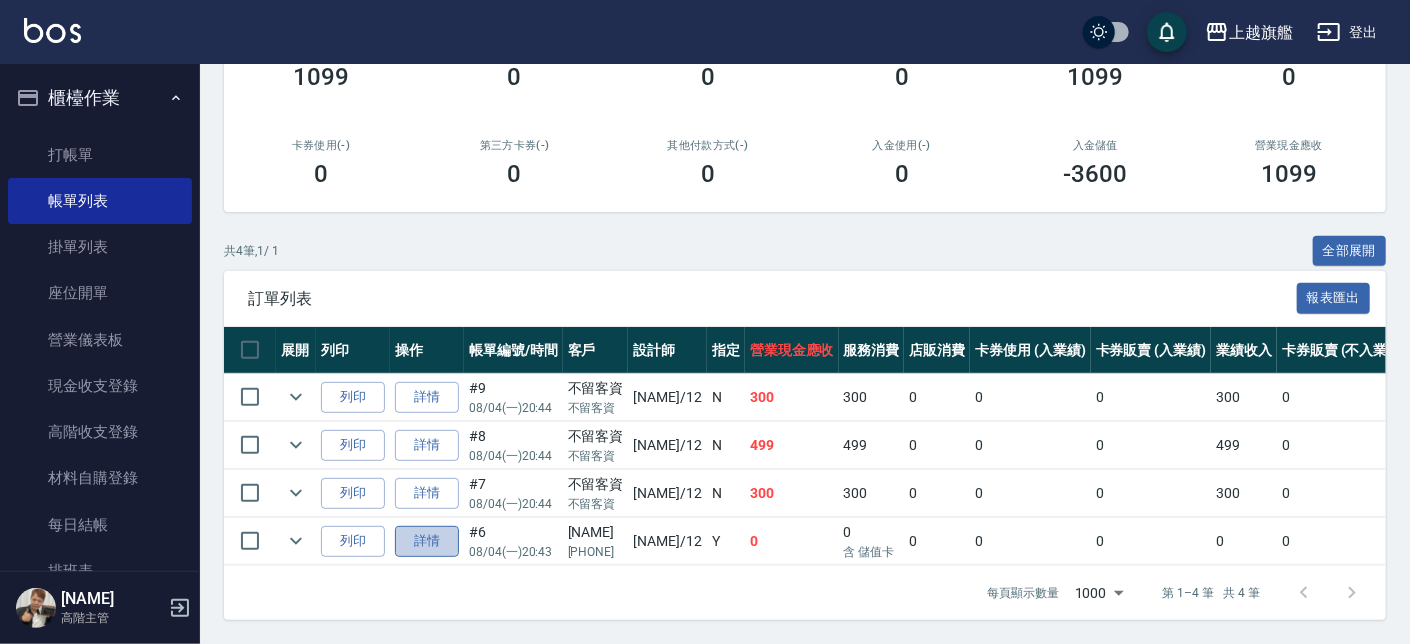 click on "詳情" at bounding box center (427, 541) 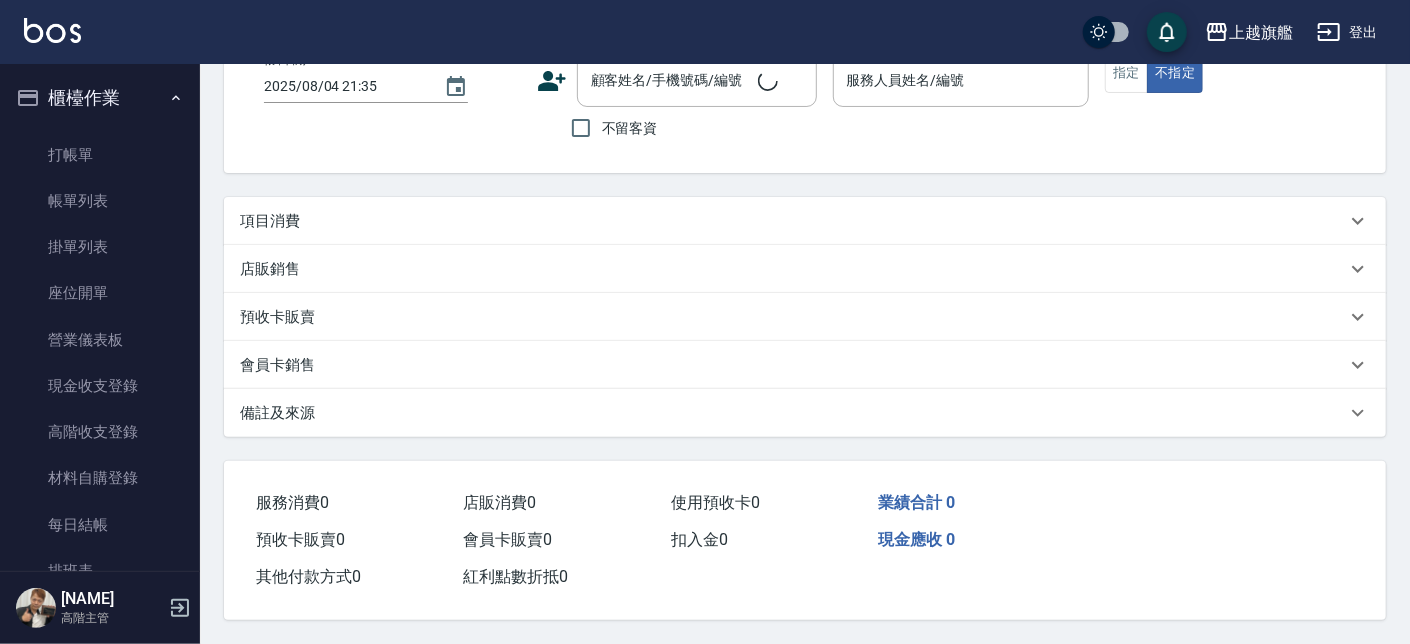 scroll, scrollTop: 0, scrollLeft: 0, axis: both 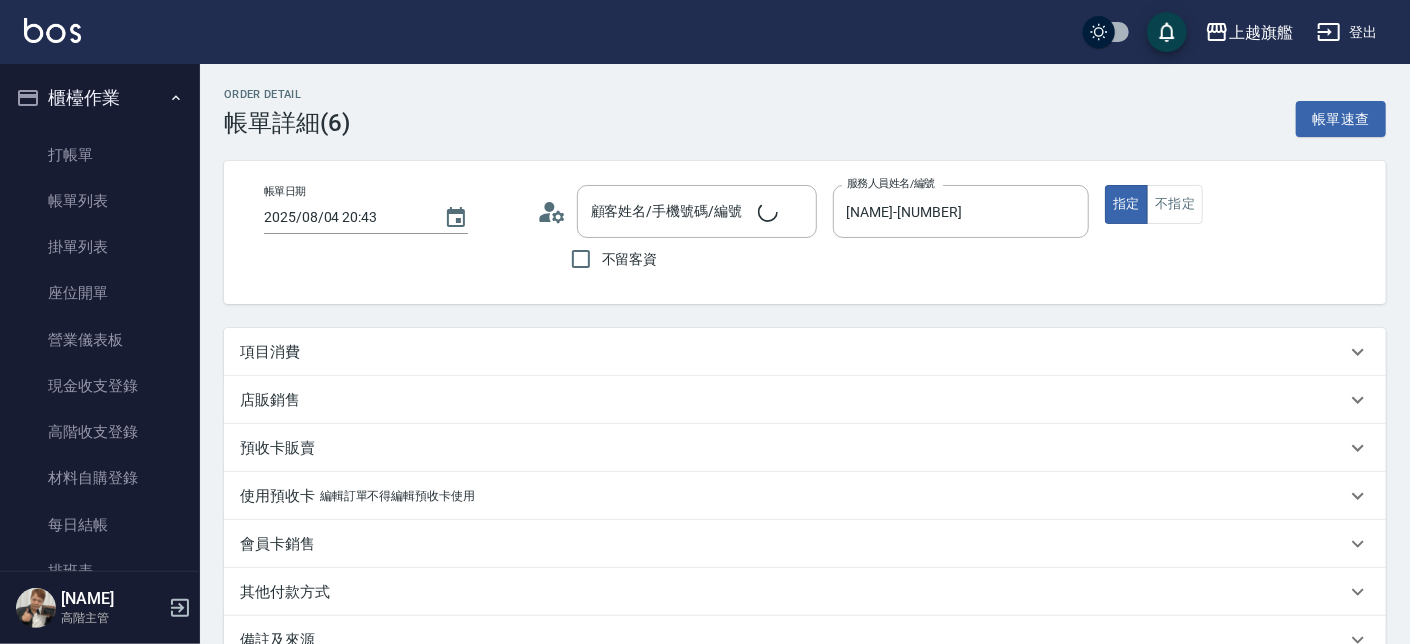 type on "2025/08/04 20:43" 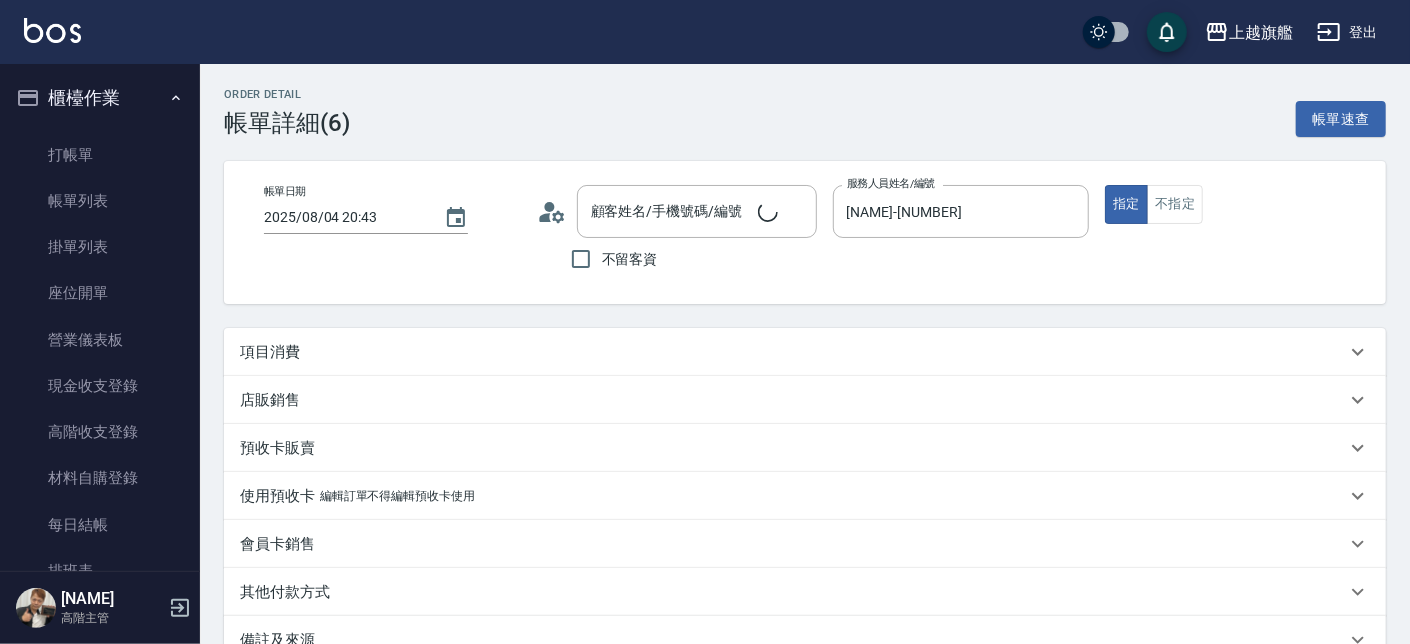 type on "陳佩君-12" 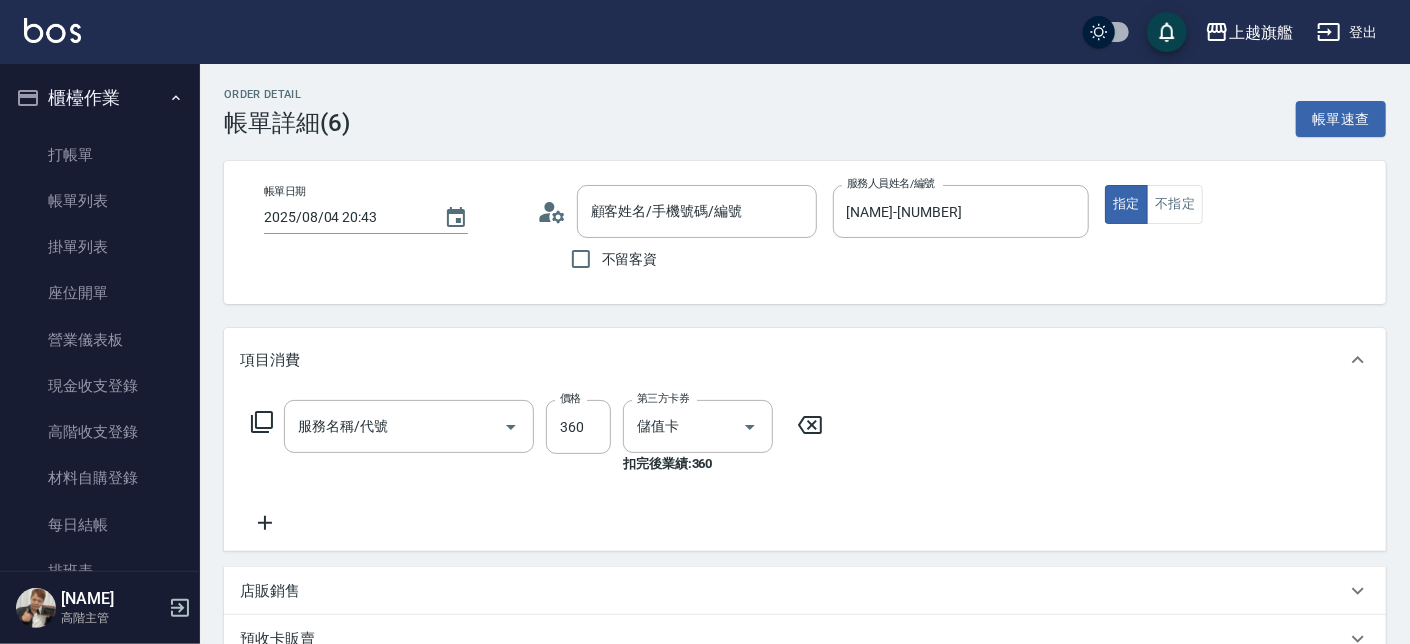 type on "蔡豪睿/0985553114/null" 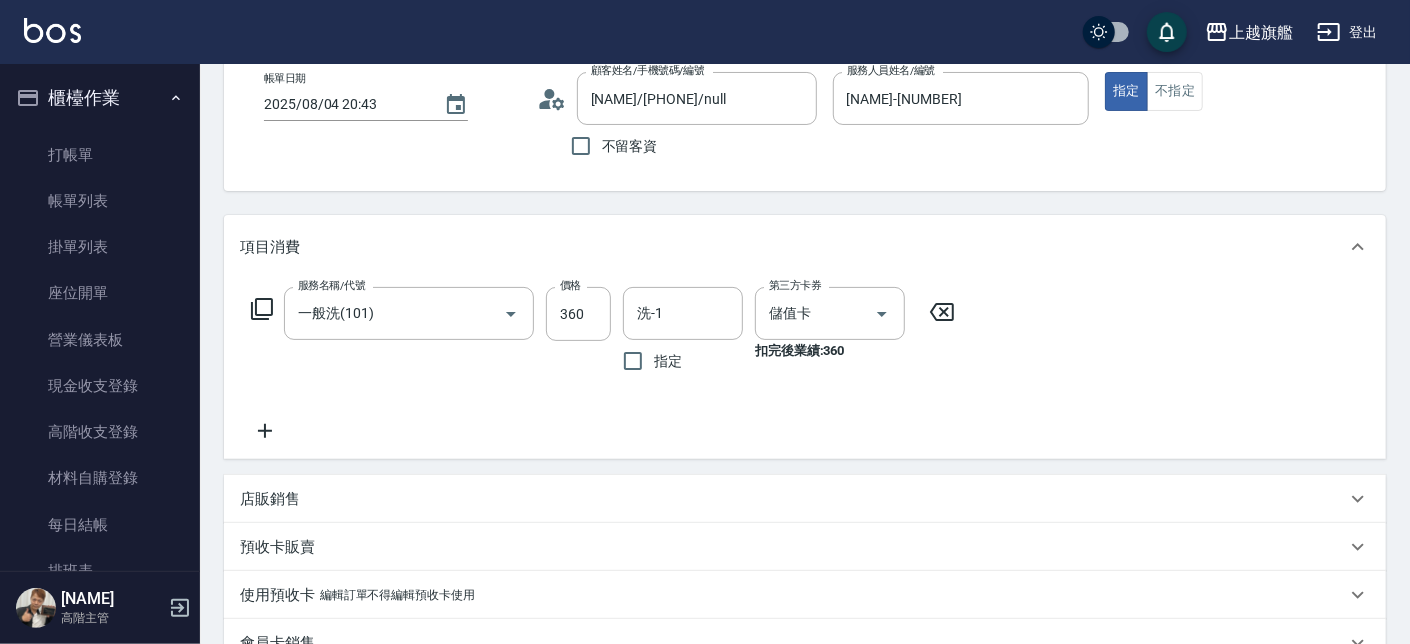 type on "一般洗(101)" 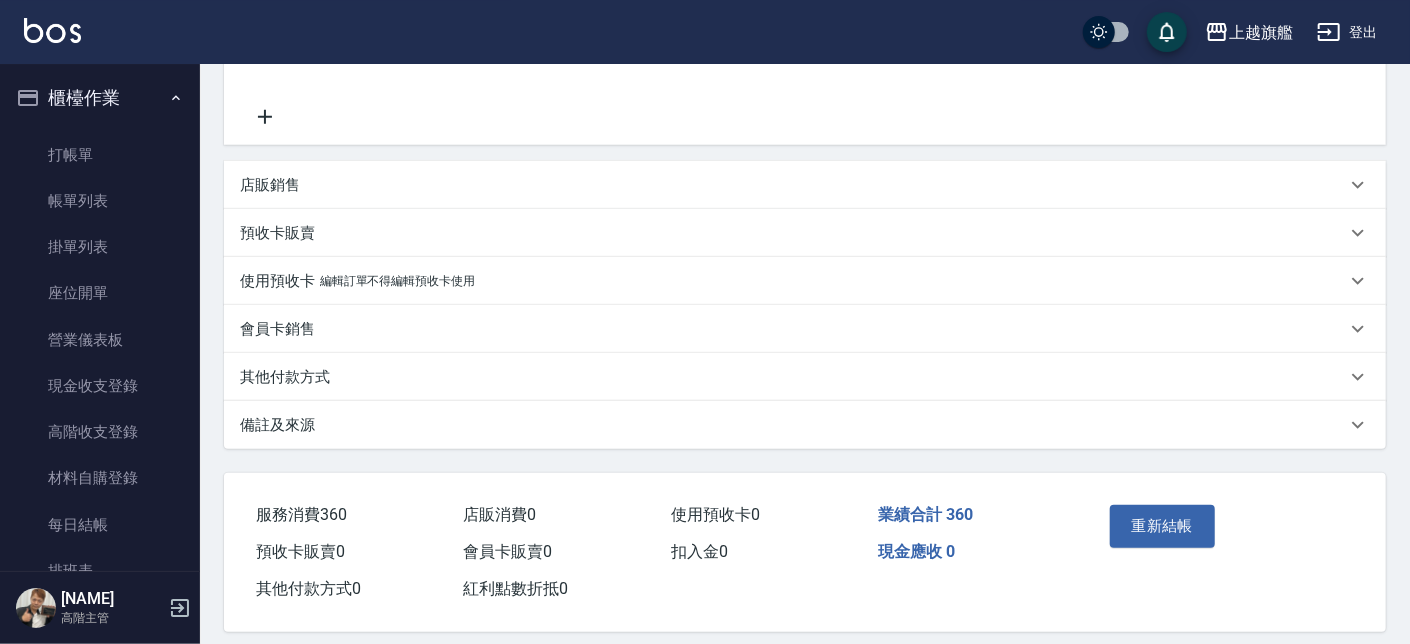 scroll, scrollTop: 446, scrollLeft: 0, axis: vertical 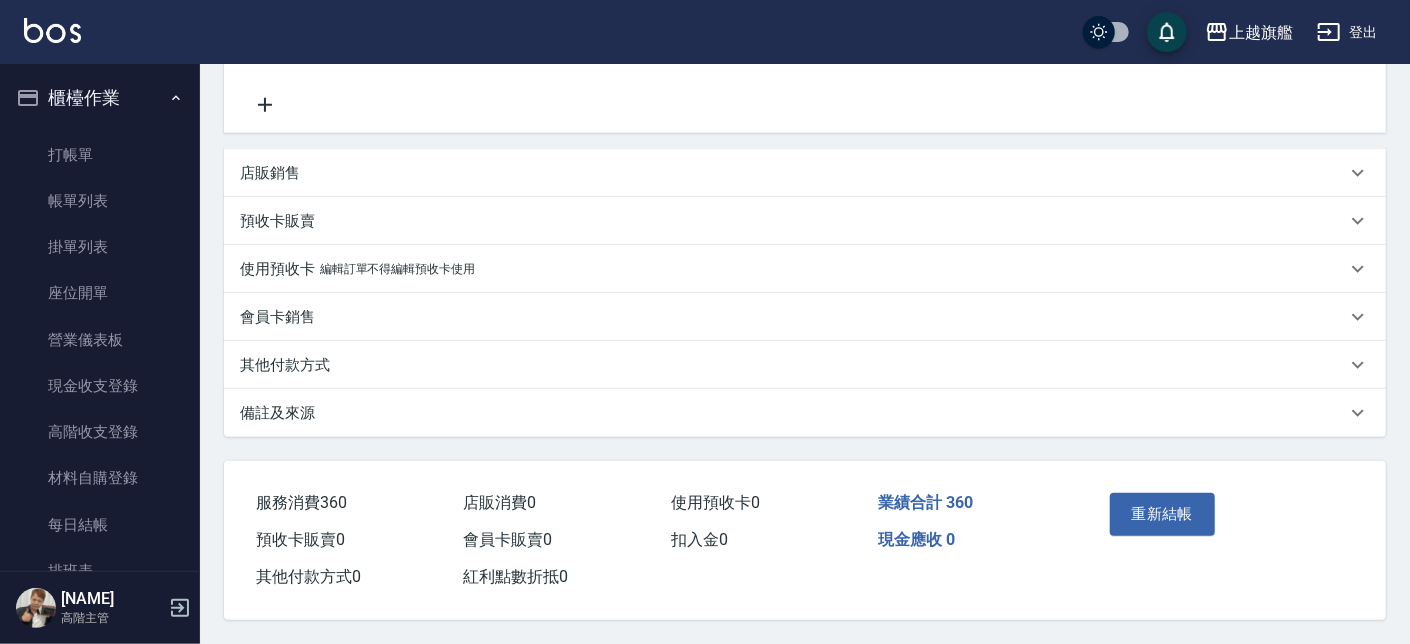 click at bounding box center [52, 30] 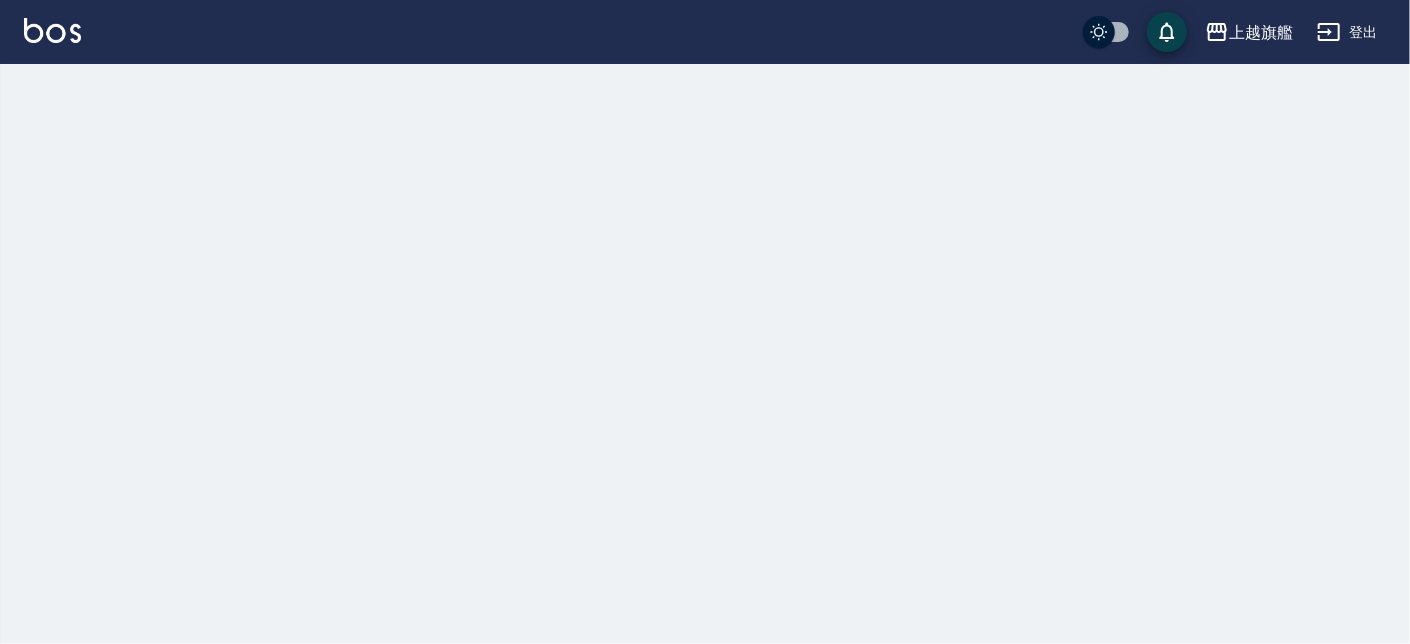 scroll, scrollTop: 0, scrollLeft: 0, axis: both 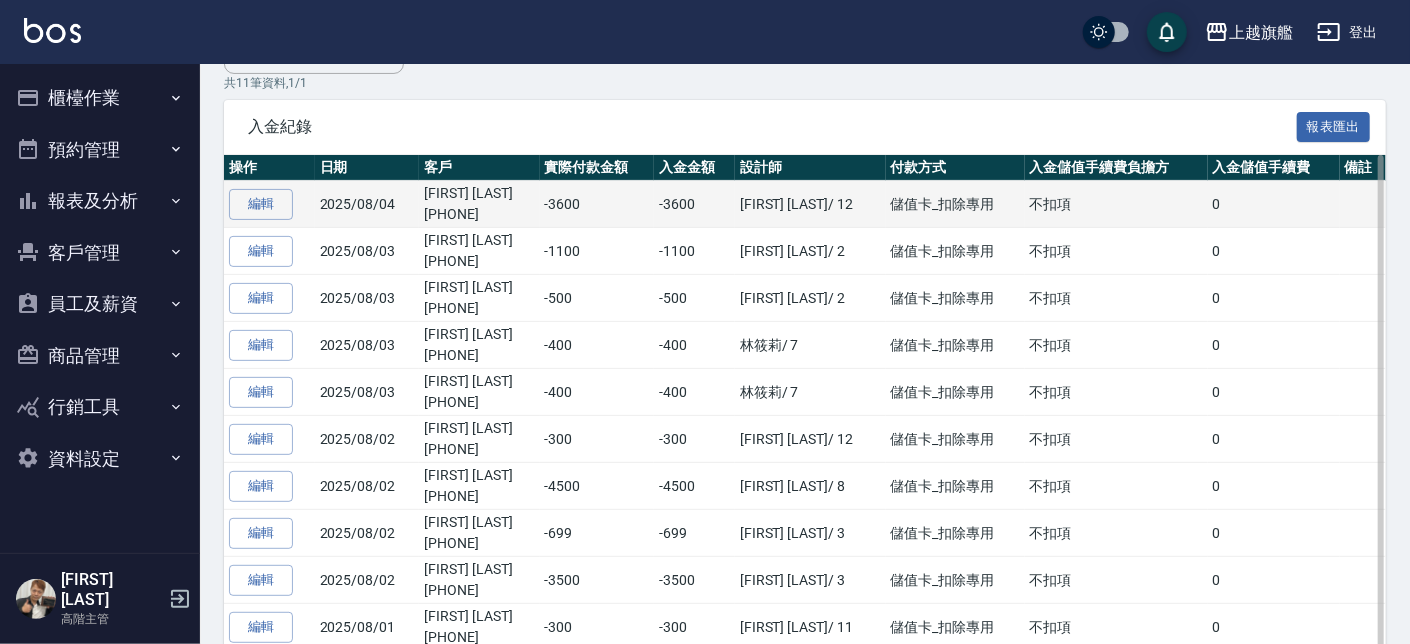 click on "[PHONE]" at bounding box center [479, 214] 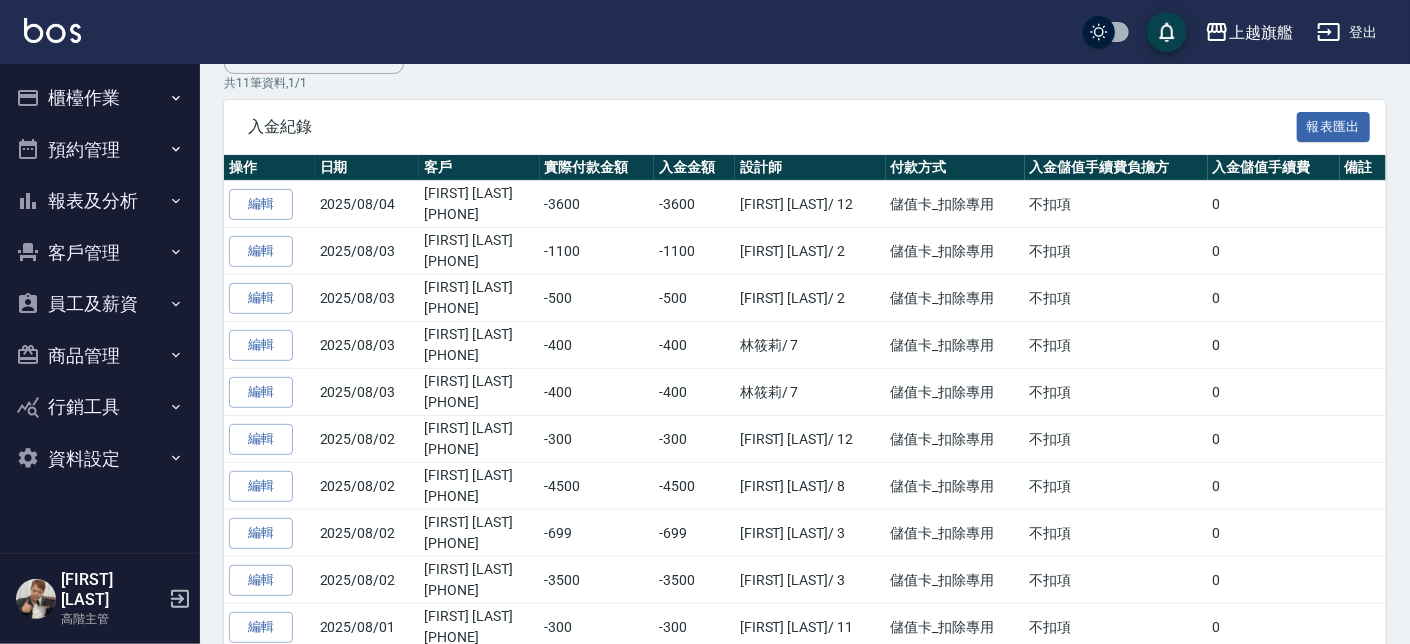 click on "編輯" at bounding box center [261, 204] 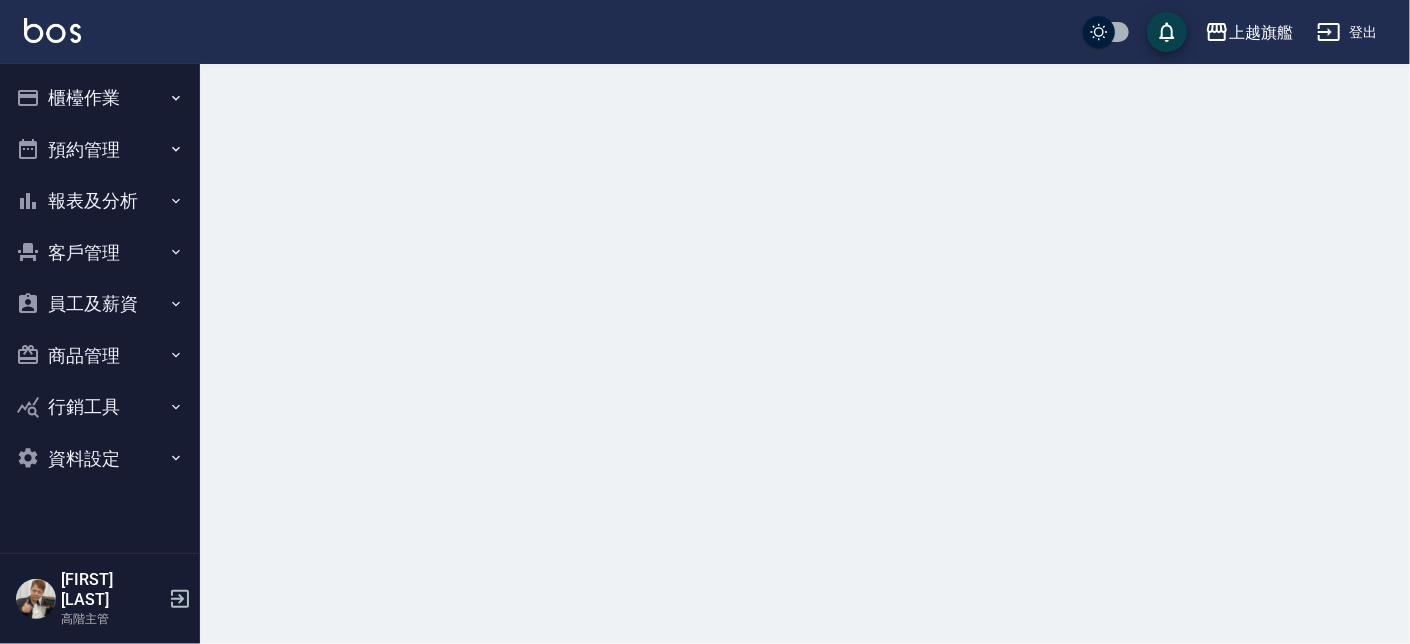 scroll, scrollTop: 0, scrollLeft: 0, axis: both 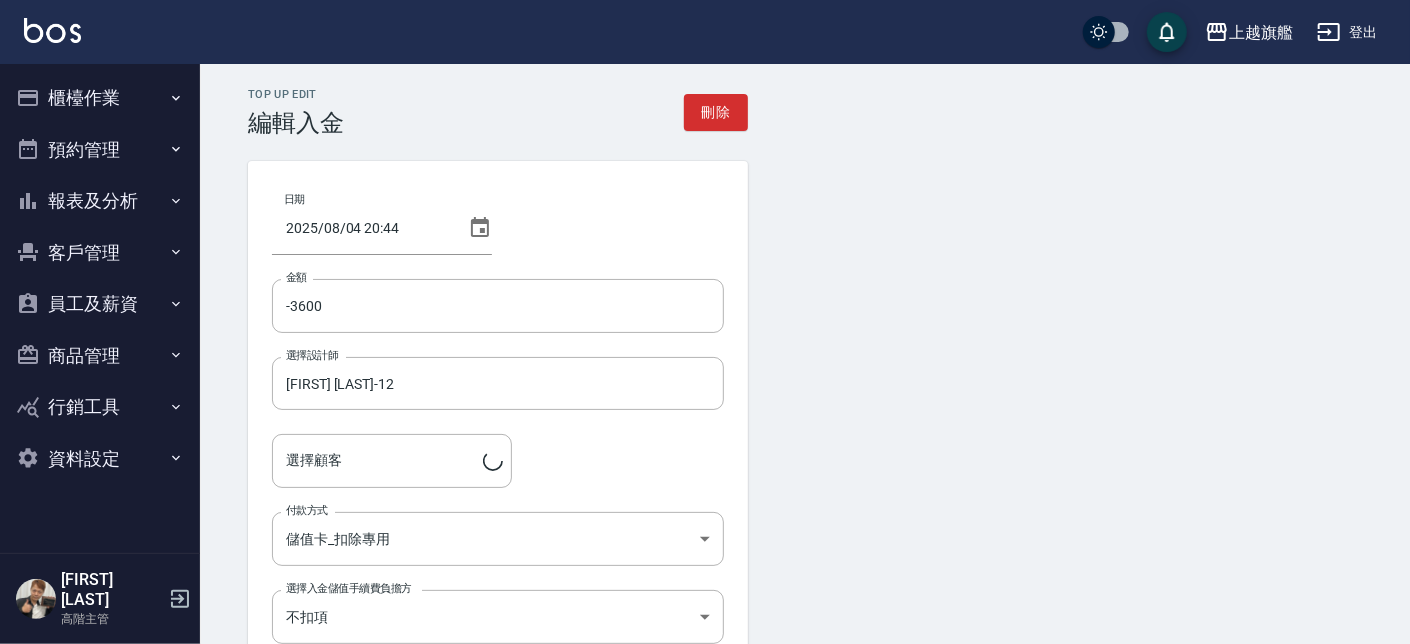 type on "[NAME]/[PHONE]" 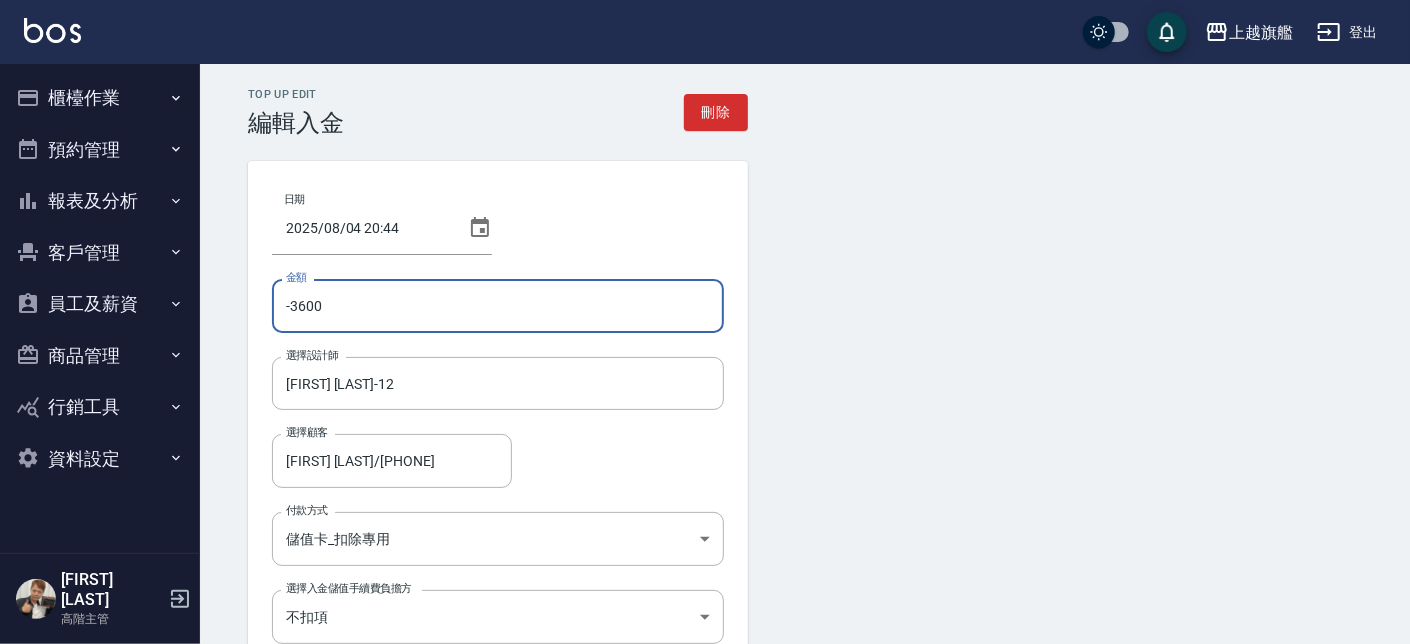 click on "-3600" at bounding box center [498, 306] 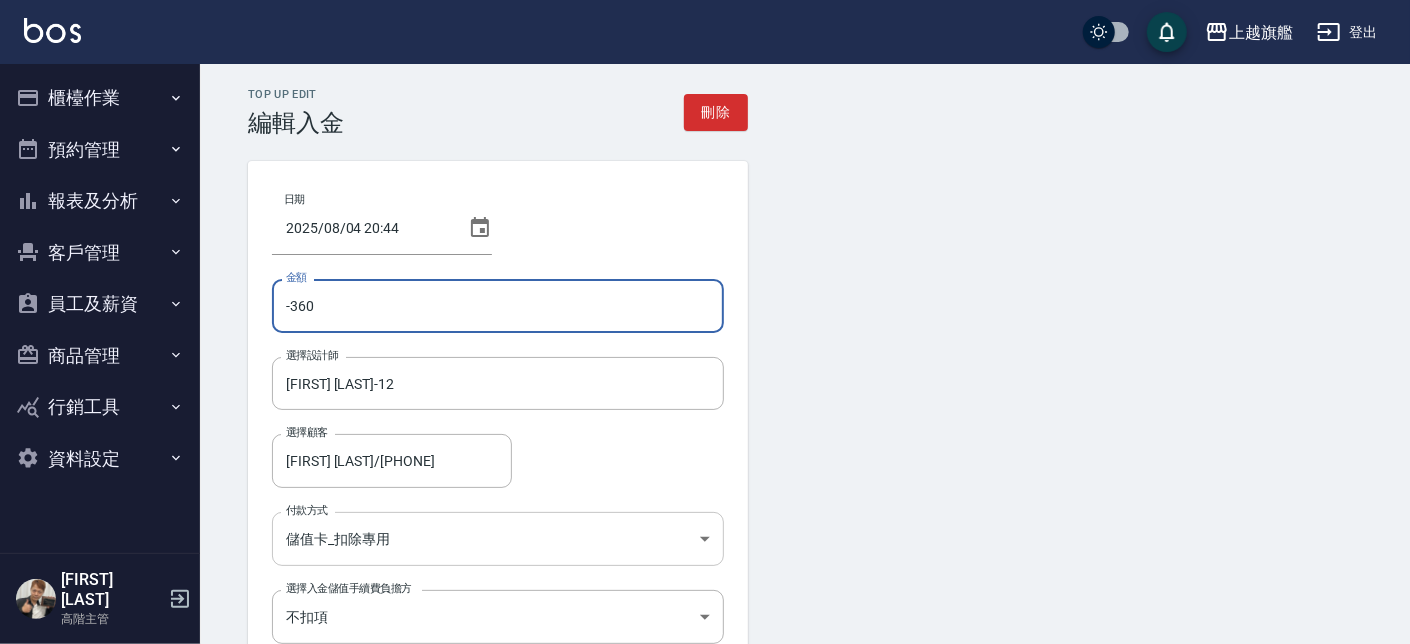 scroll, scrollTop: 186, scrollLeft: 0, axis: vertical 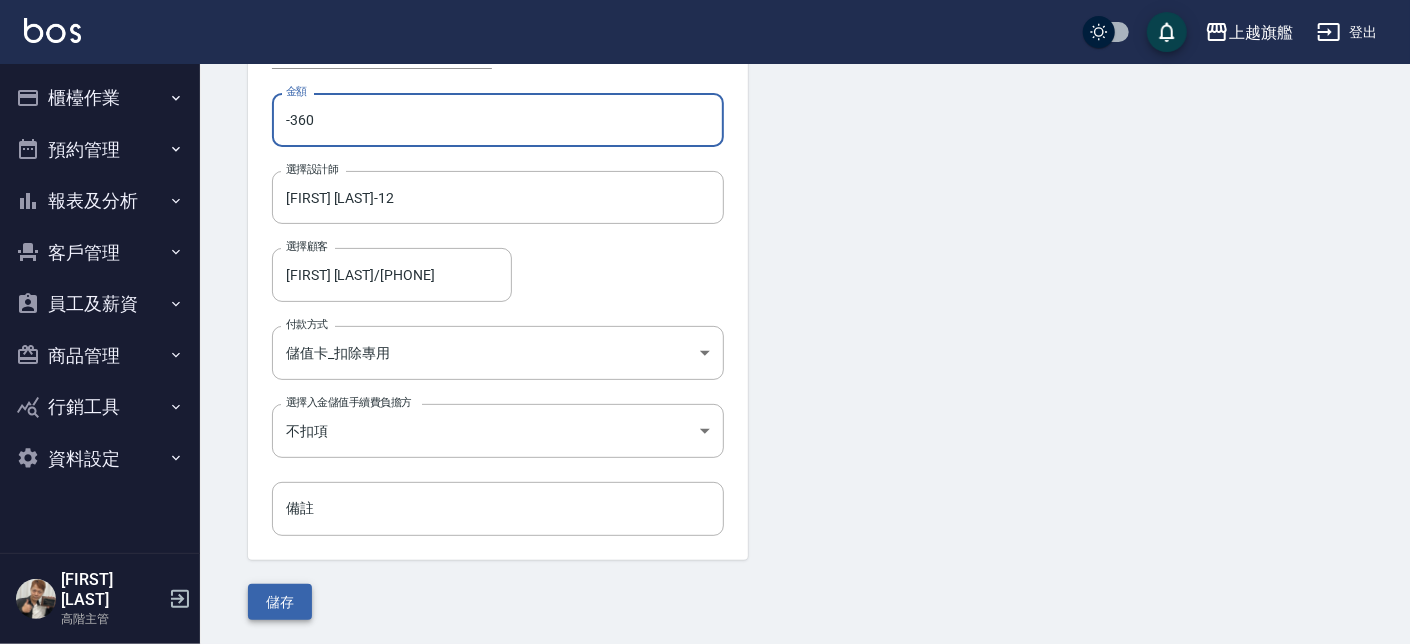 type on "-360" 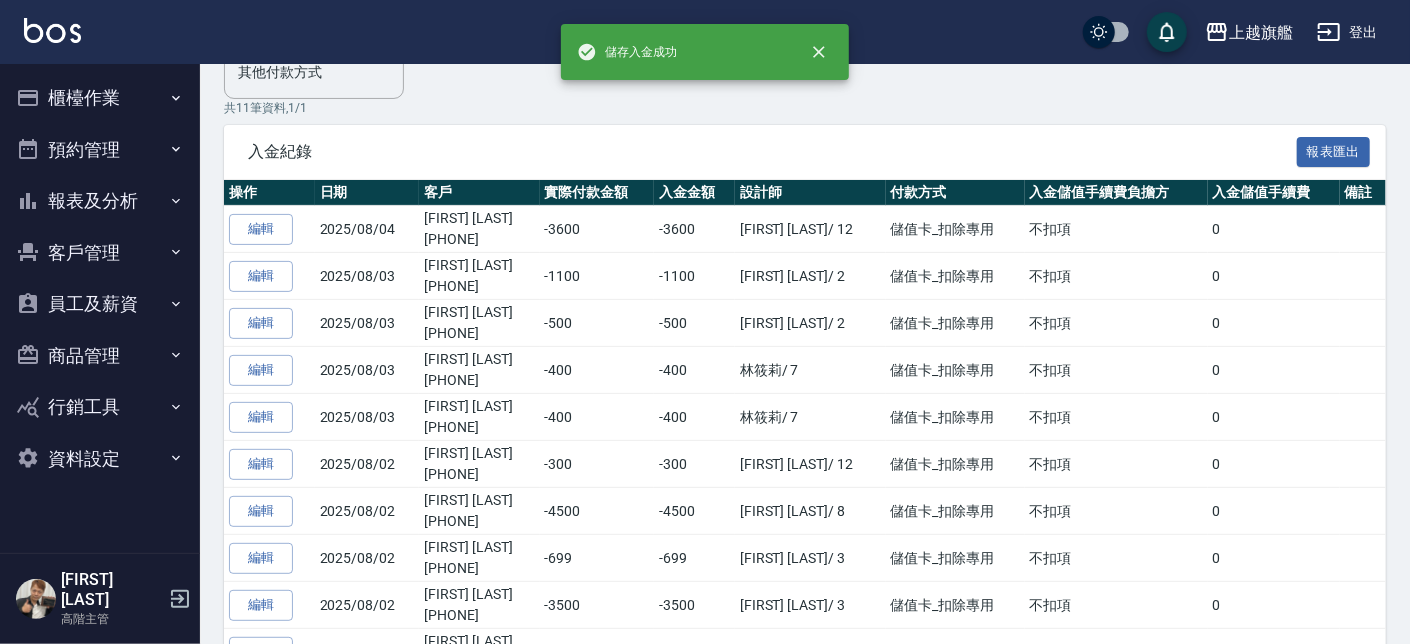 scroll, scrollTop: 0, scrollLeft: 0, axis: both 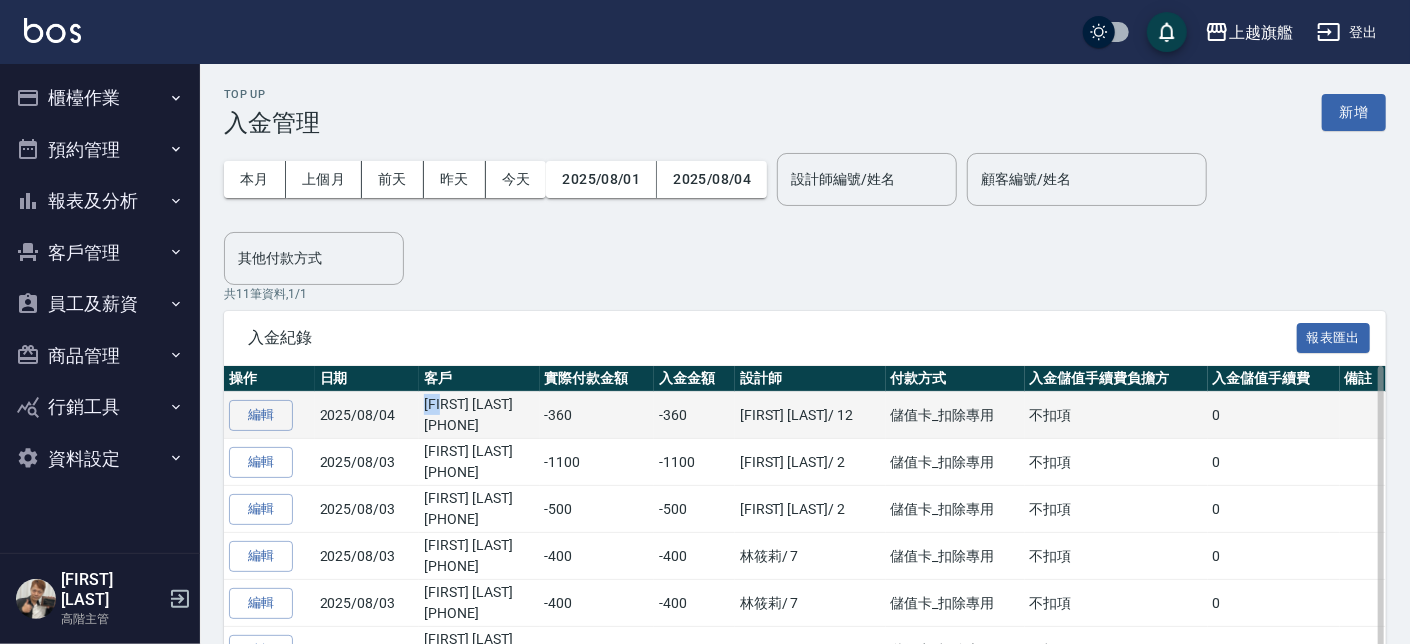drag, startPoint x: 425, startPoint y: 399, endPoint x: 513, endPoint y: 398, distance: 88.005684 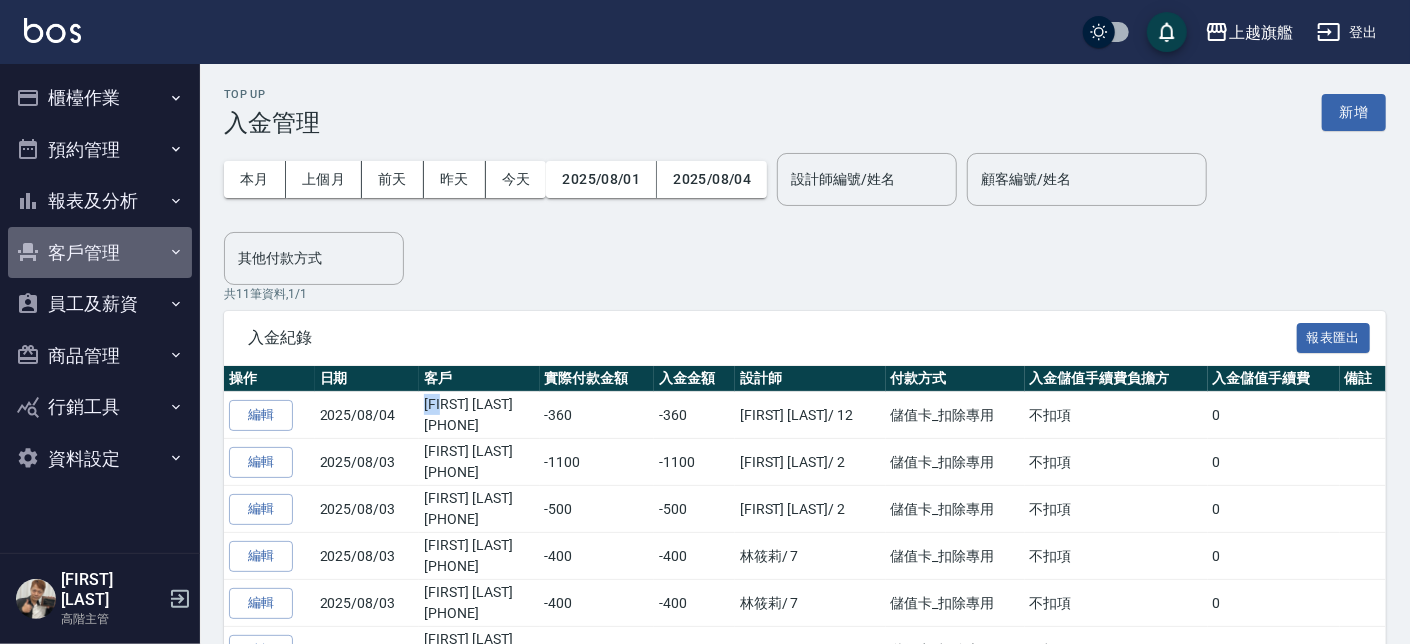 click on "客戶管理" at bounding box center (100, 253) 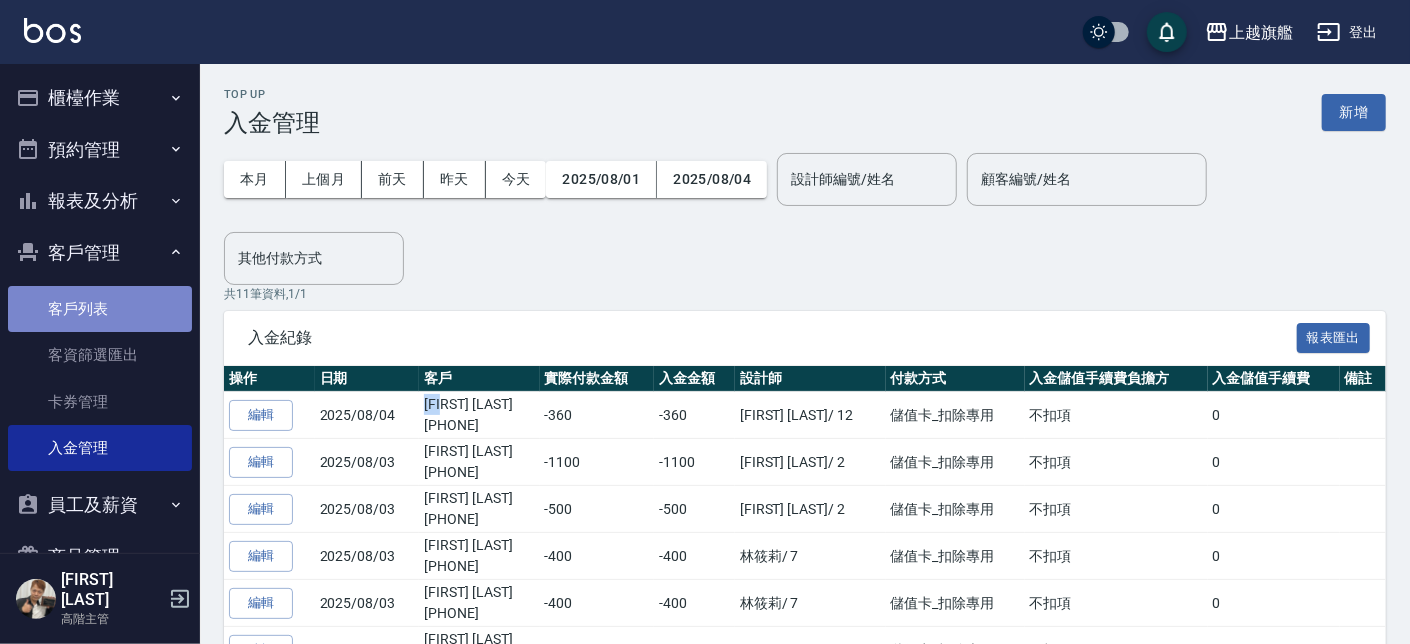 click on "客戶列表" at bounding box center (100, 309) 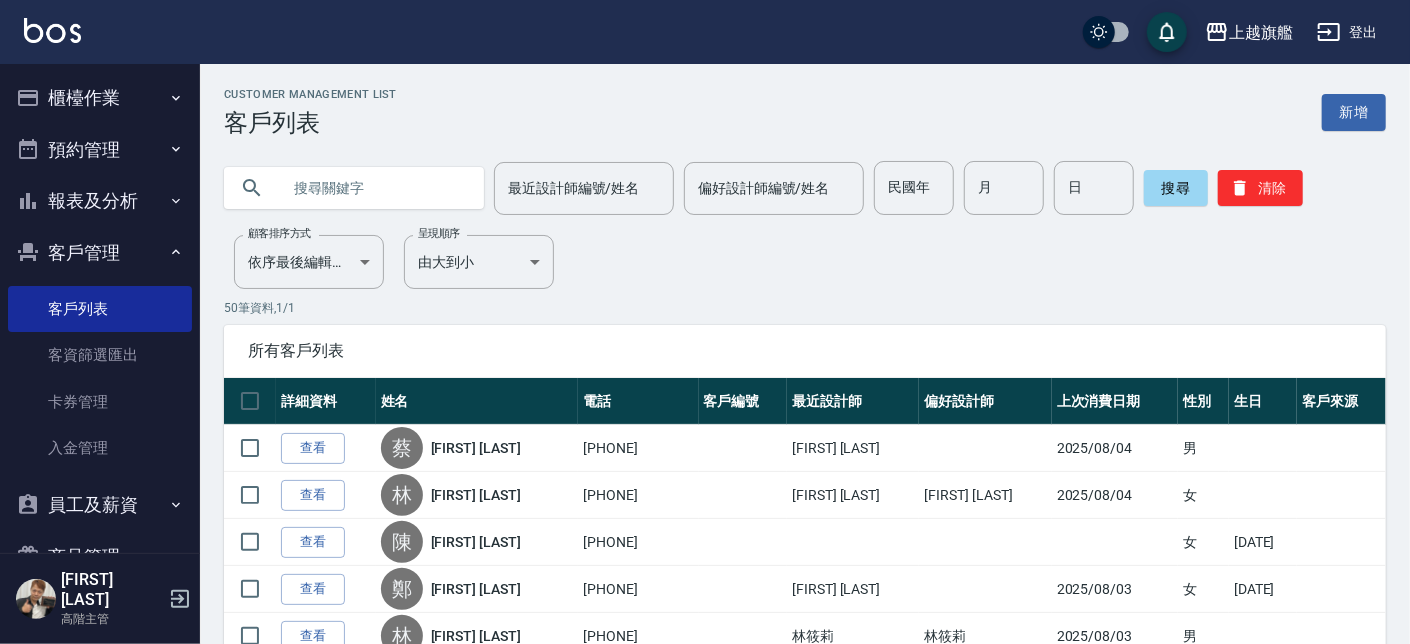 paste on "[NAME]" 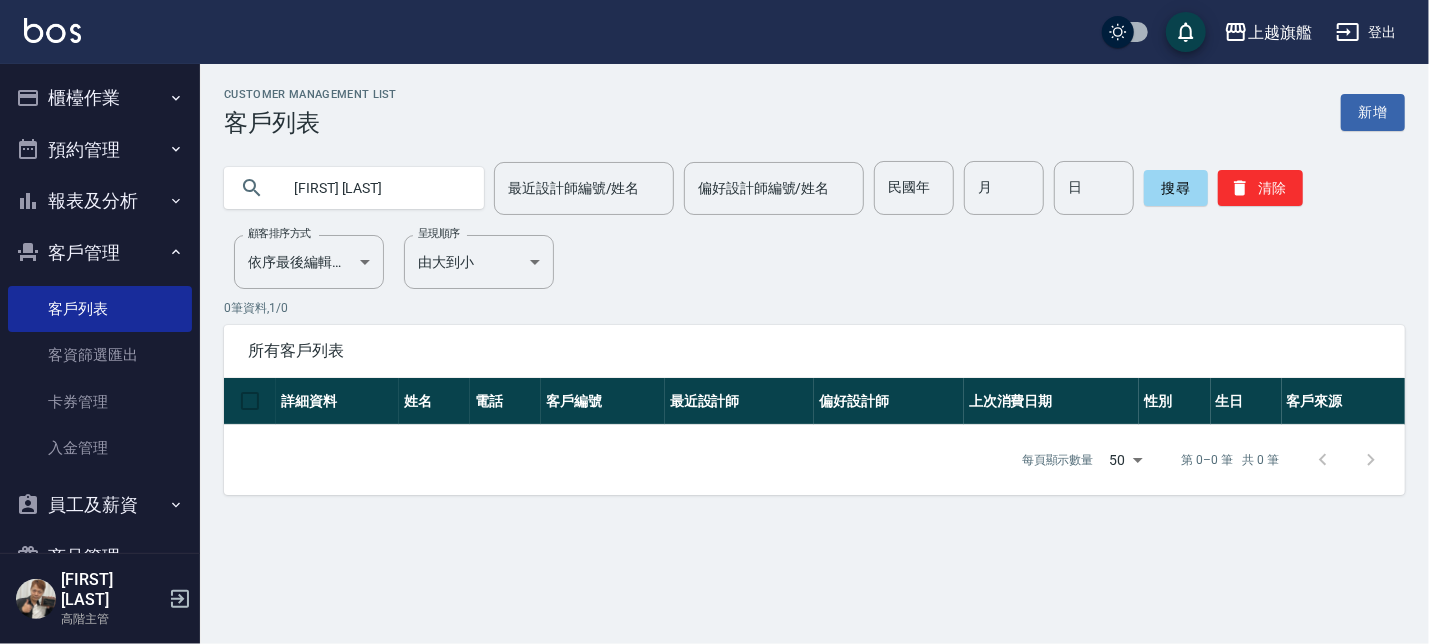 drag, startPoint x: 320, startPoint y: 184, endPoint x: 0, endPoint y: 257, distance: 328.22095 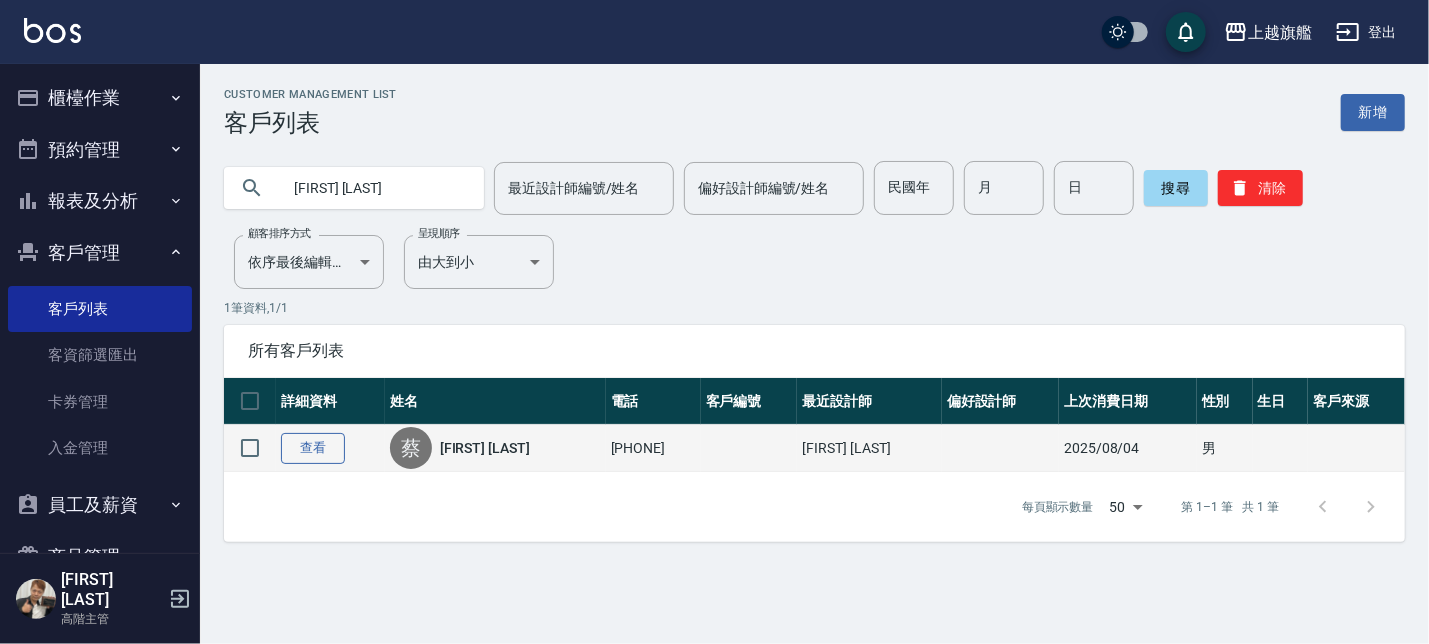click on "查看" at bounding box center (330, 448) 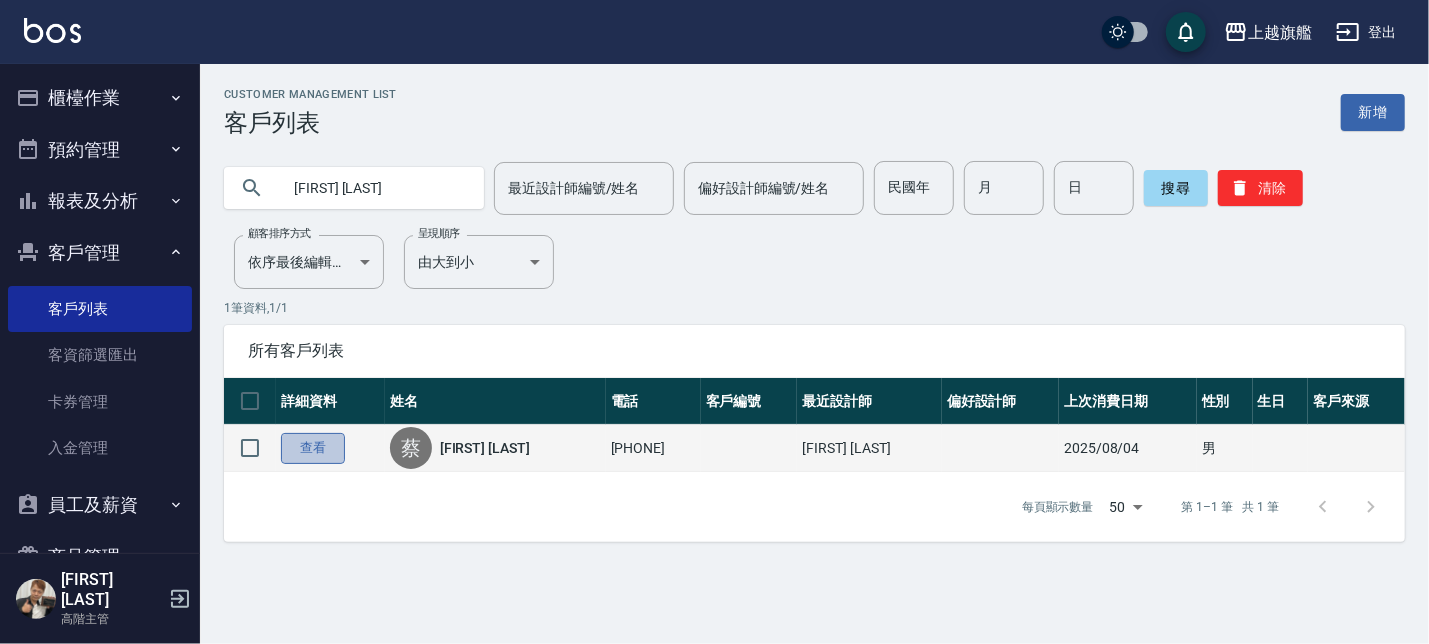 click on "查看" at bounding box center [313, 448] 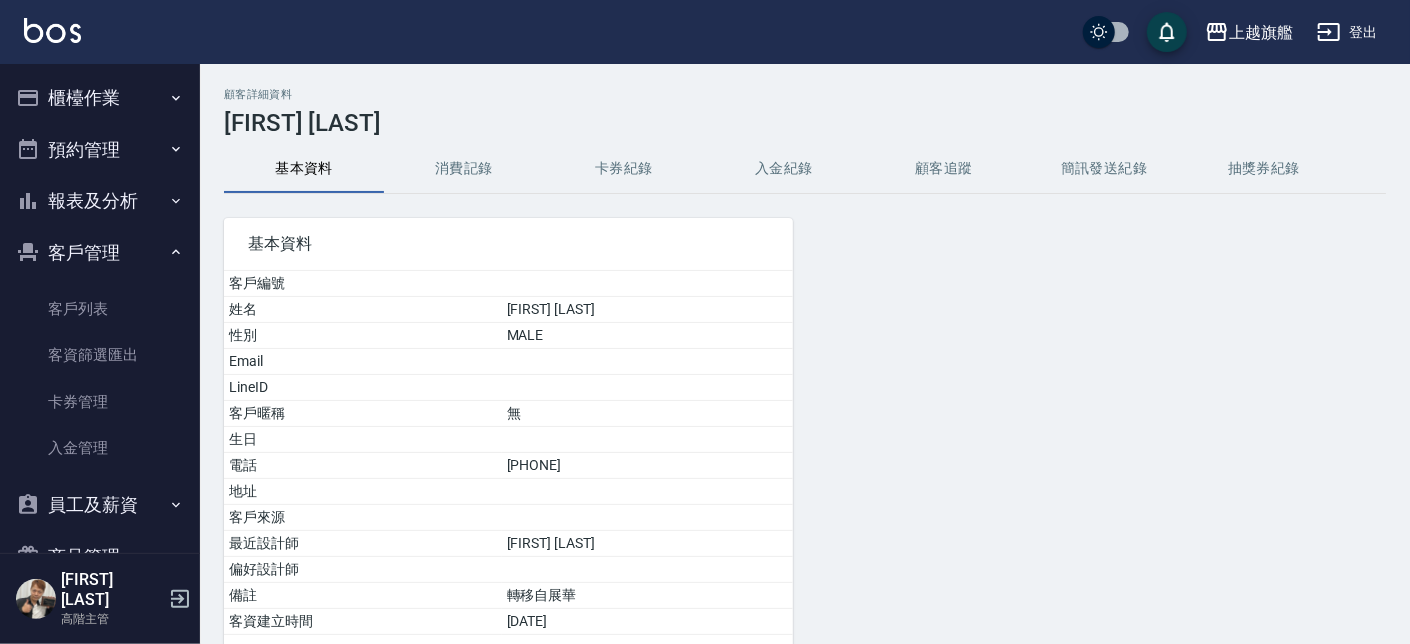 click on "入金紀錄" at bounding box center [784, 169] 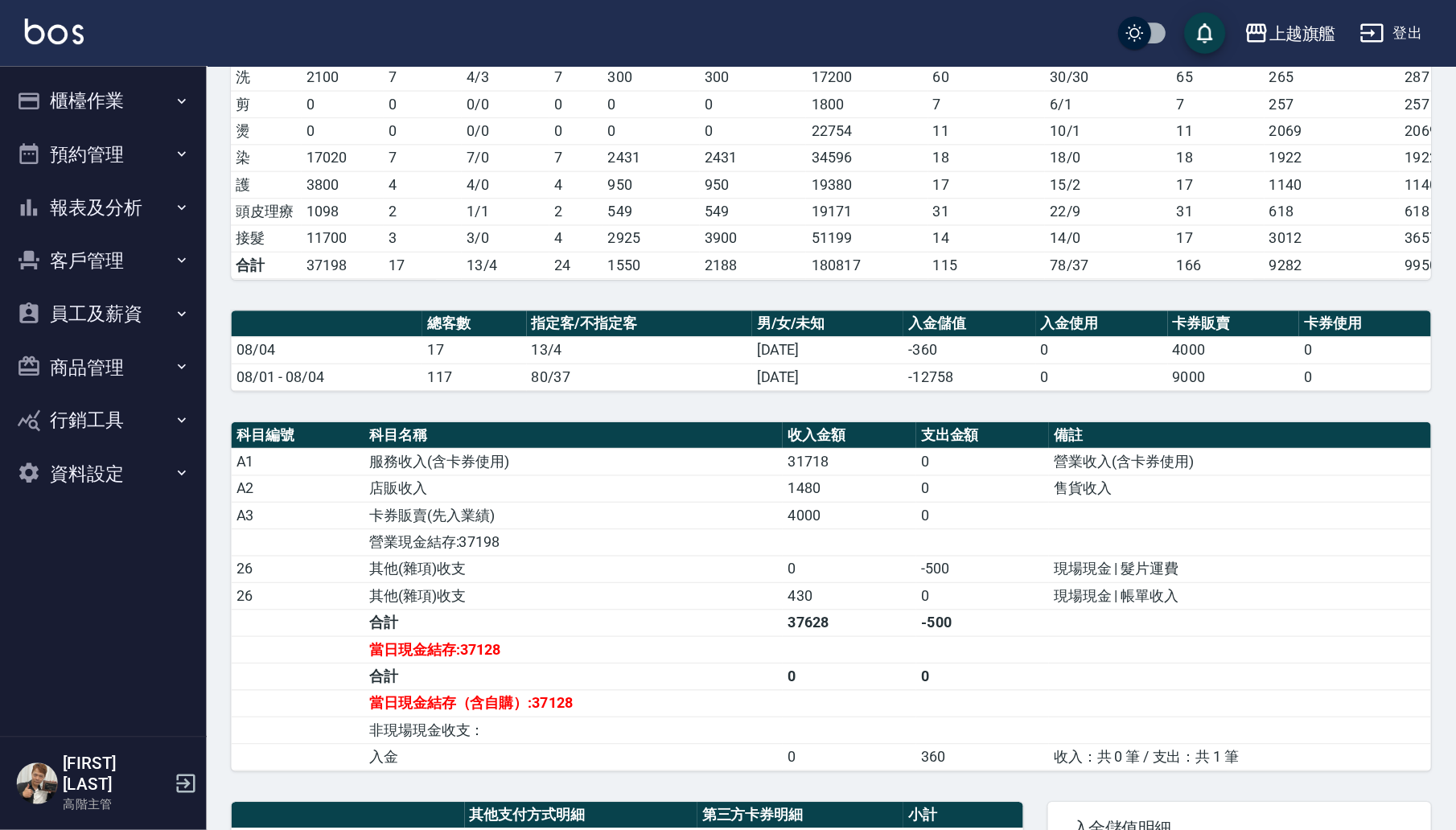 scroll, scrollTop: 0, scrollLeft: 0, axis: both 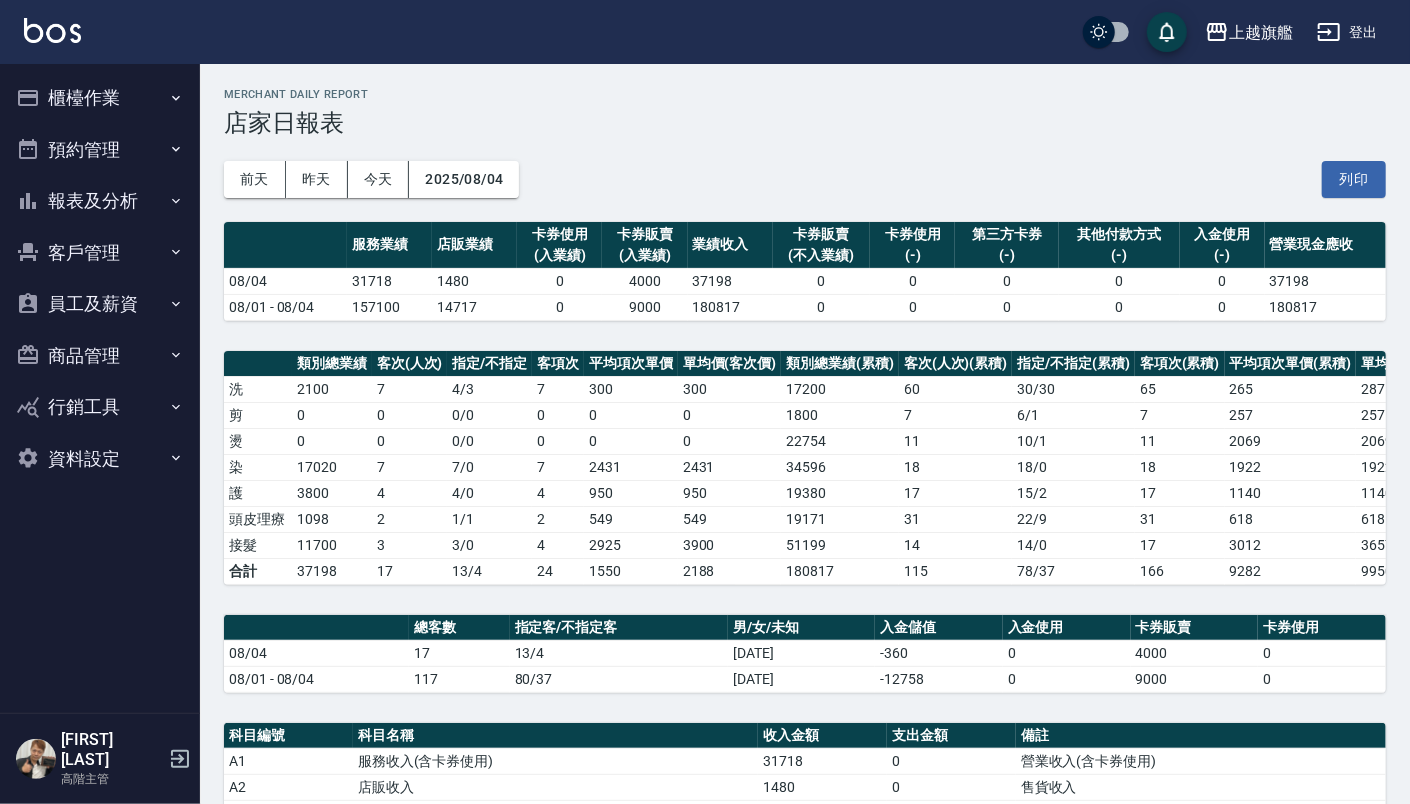 click on "客次(人次)(累積)" at bounding box center [956, 364] 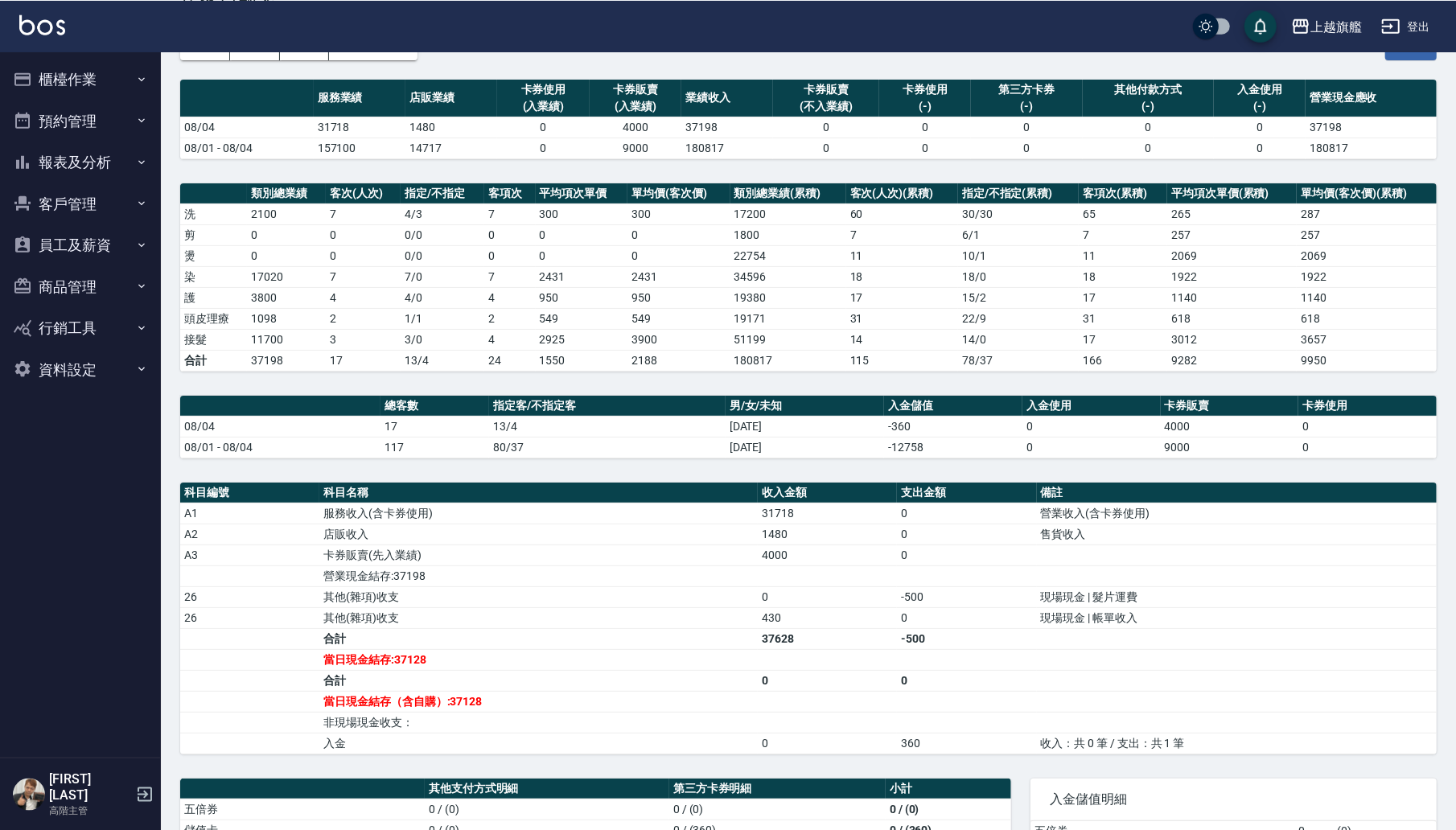 scroll, scrollTop: 121, scrollLeft: 0, axis: vertical 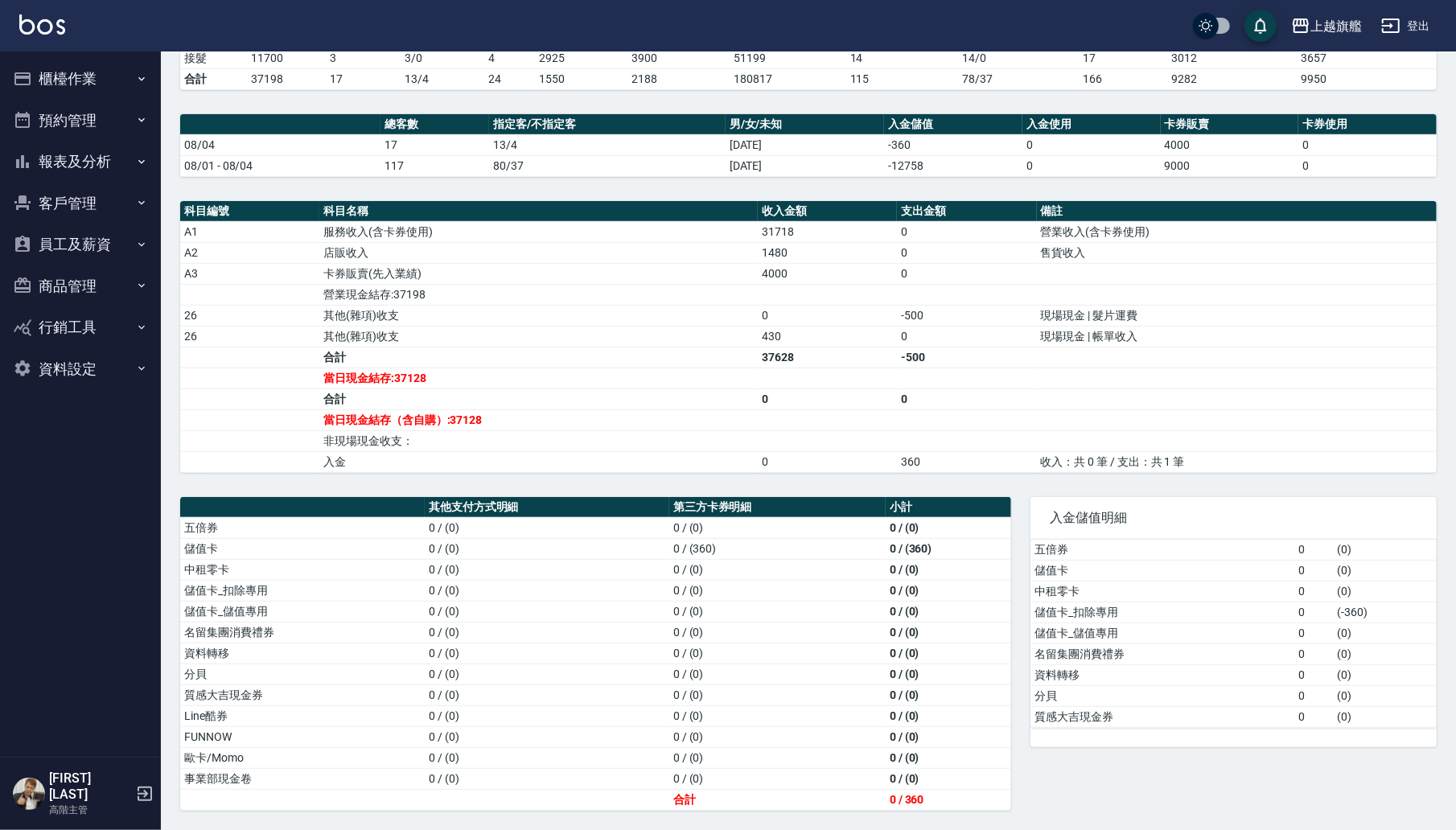 click on "客戶管理" at bounding box center [80, 203] 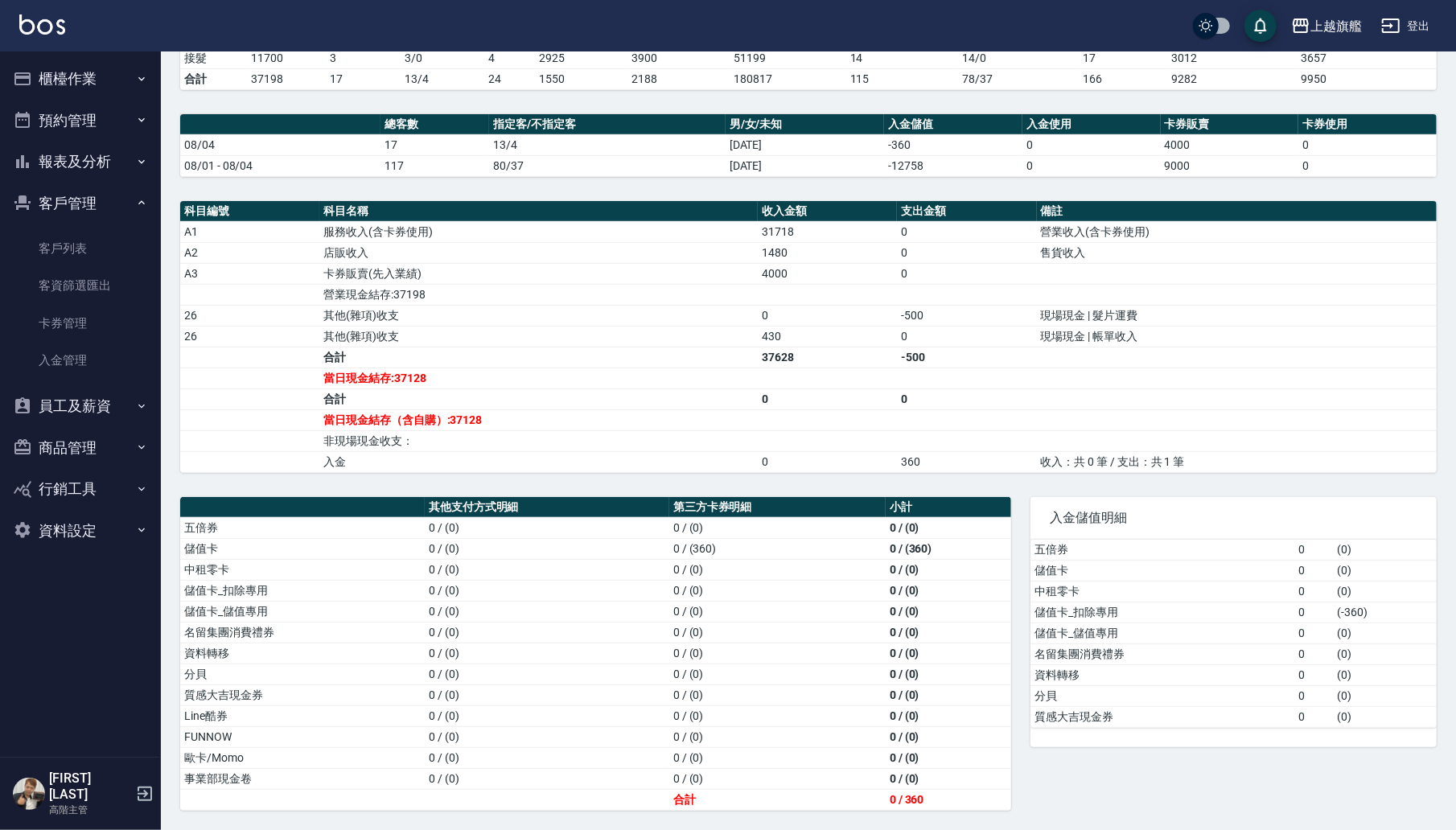 click on "報表及分析" at bounding box center (80, 162) 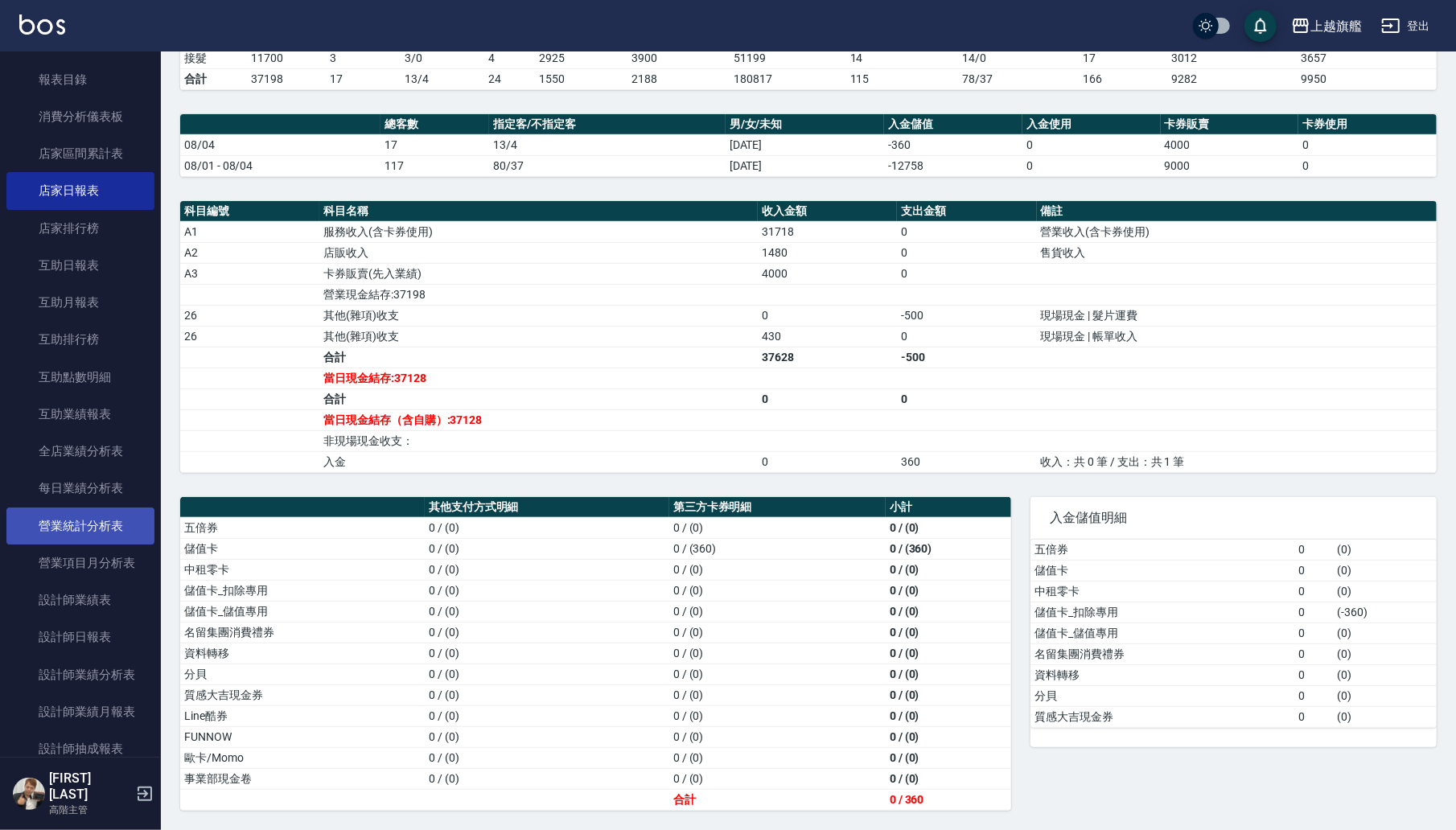scroll, scrollTop: 193, scrollLeft: 0, axis: vertical 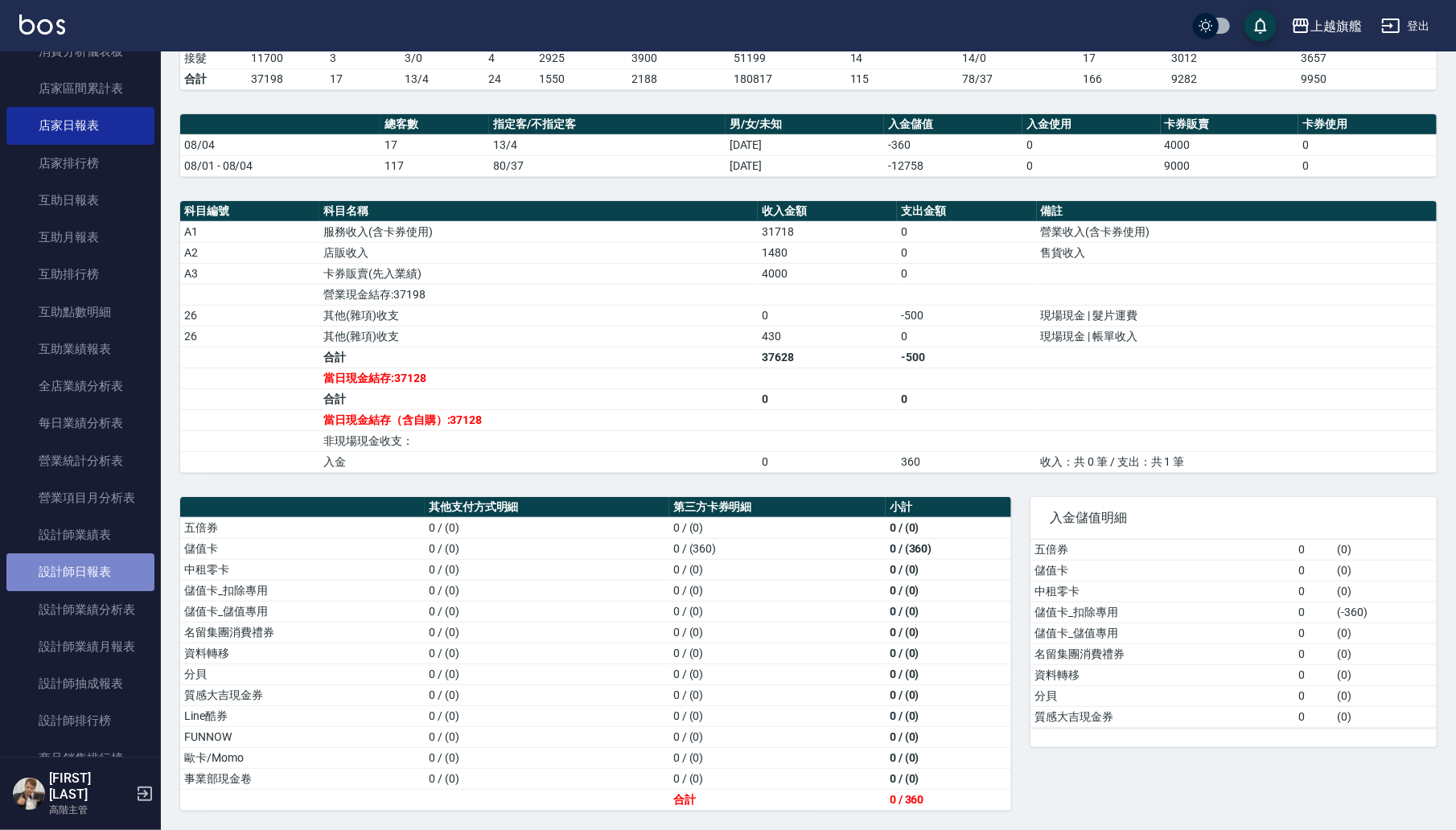 click on "設計師日報表" at bounding box center (80, 572) 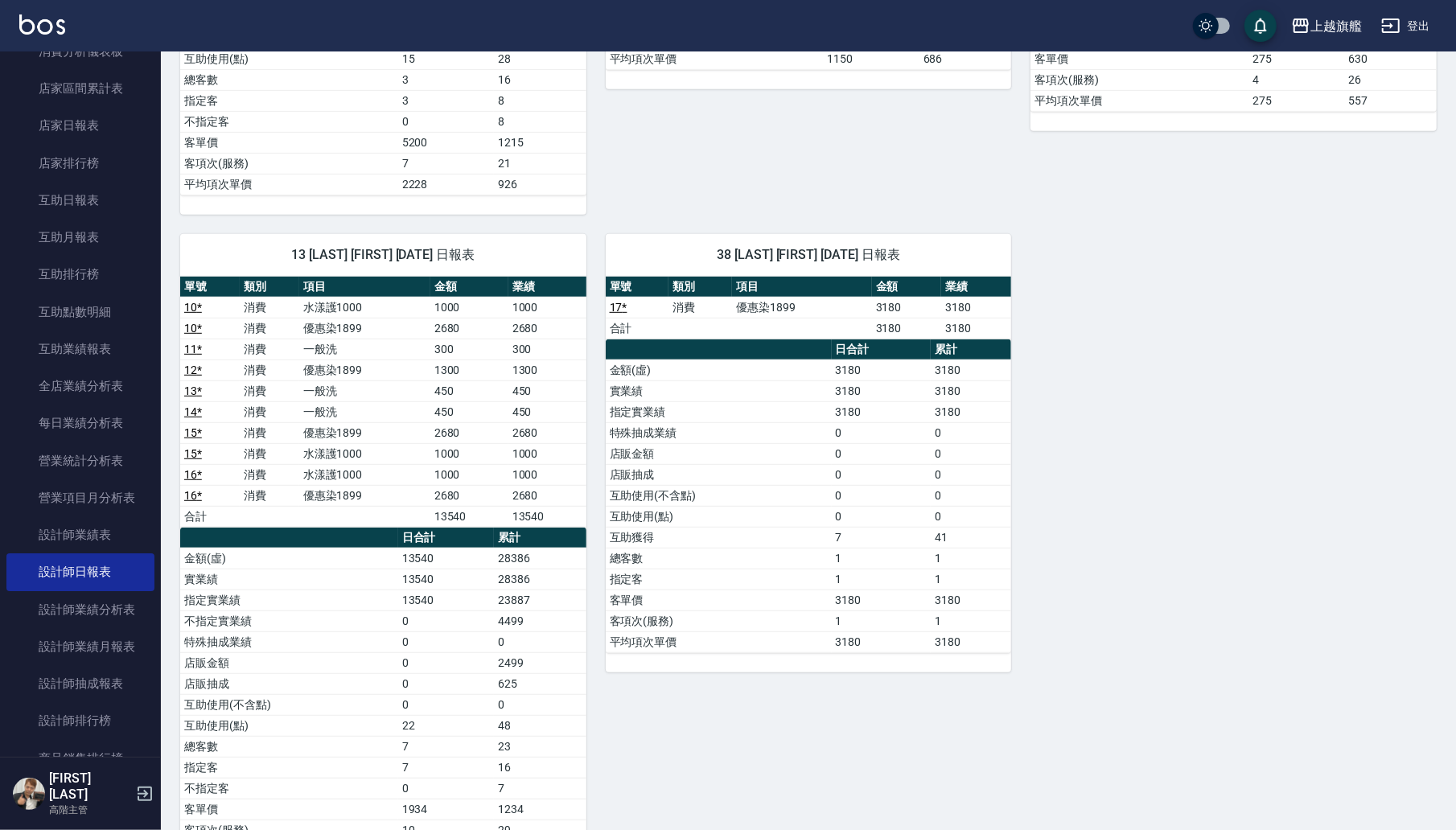 scroll, scrollTop: 659, scrollLeft: 0, axis: vertical 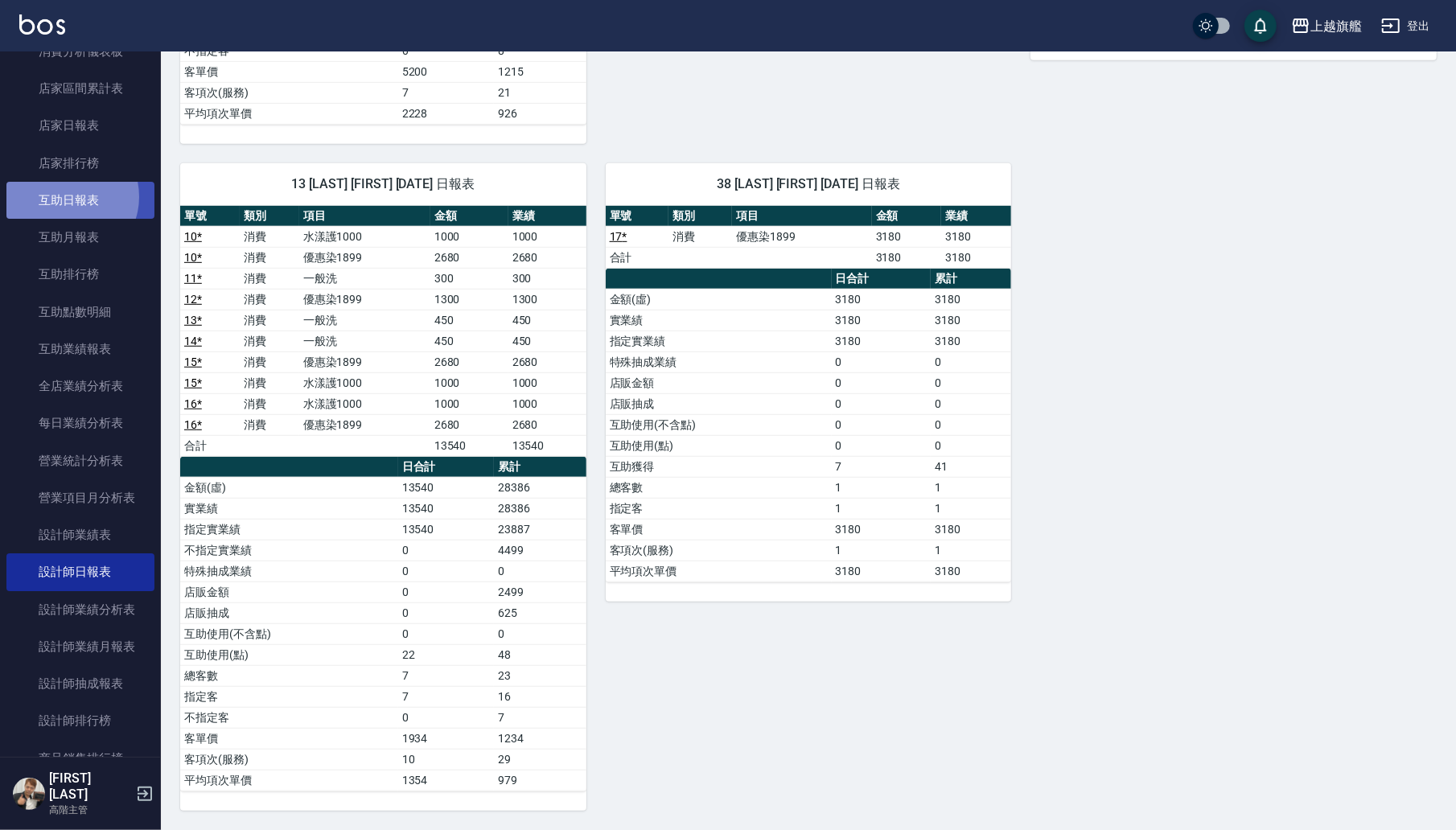 click on "互助日報表" at bounding box center (80, 200) 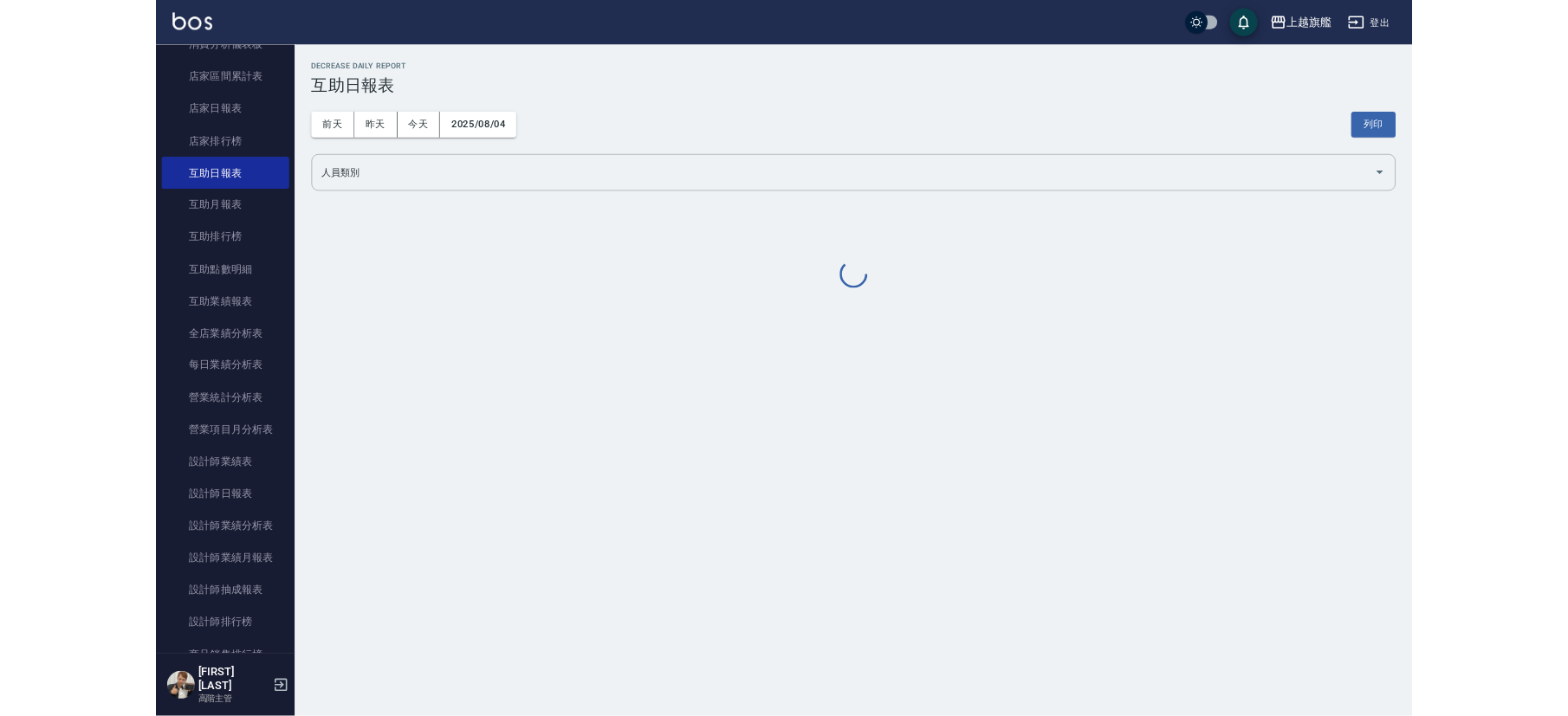 scroll, scrollTop: 0, scrollLeft: 0, axis: both 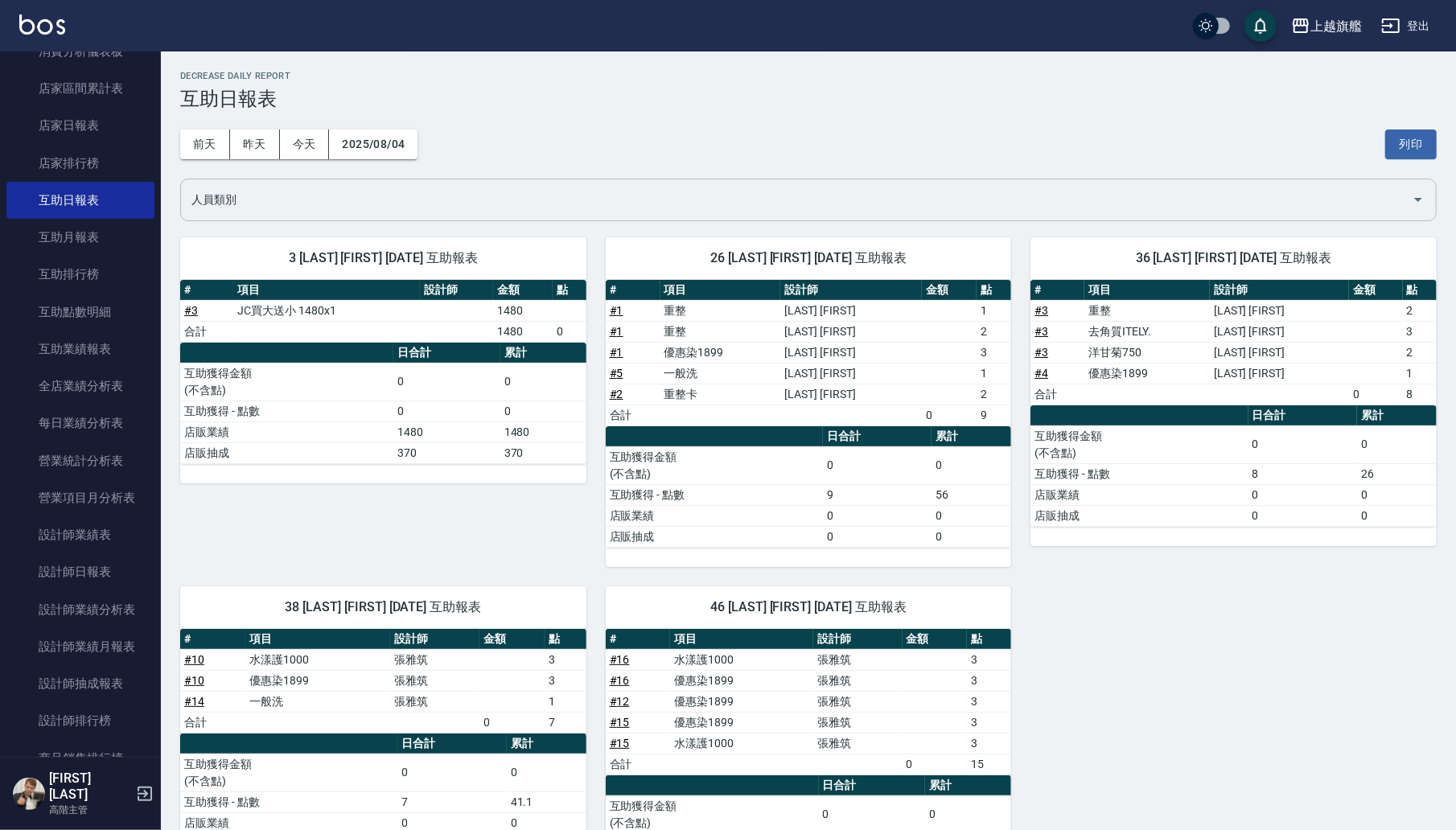 click on "人員類別" at bounding box center (796, 199) 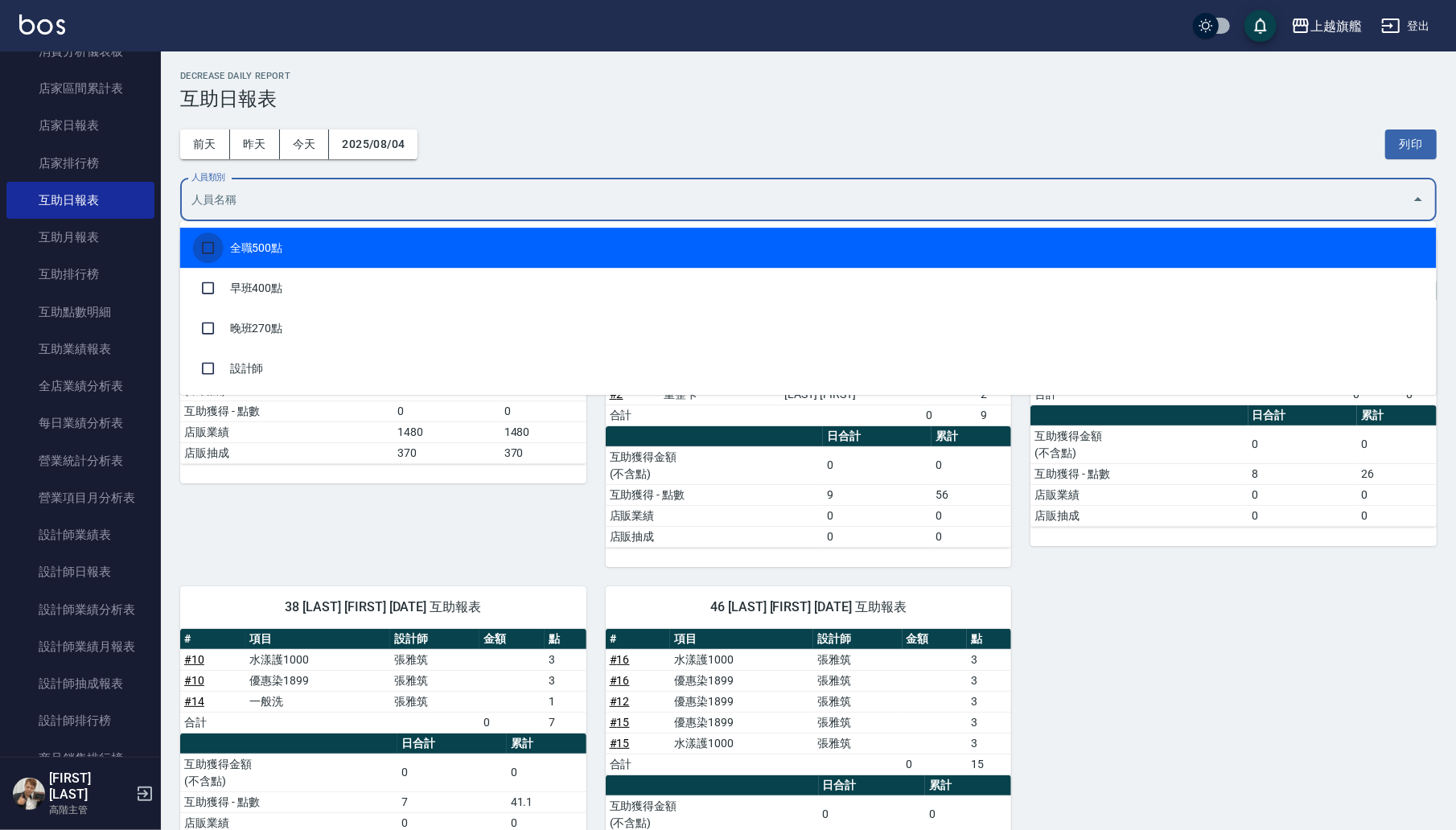 drag, startPoint x: 205, startPoint y: 247, endPoint x: 208, endPoint y: 279, distance: 32.140317 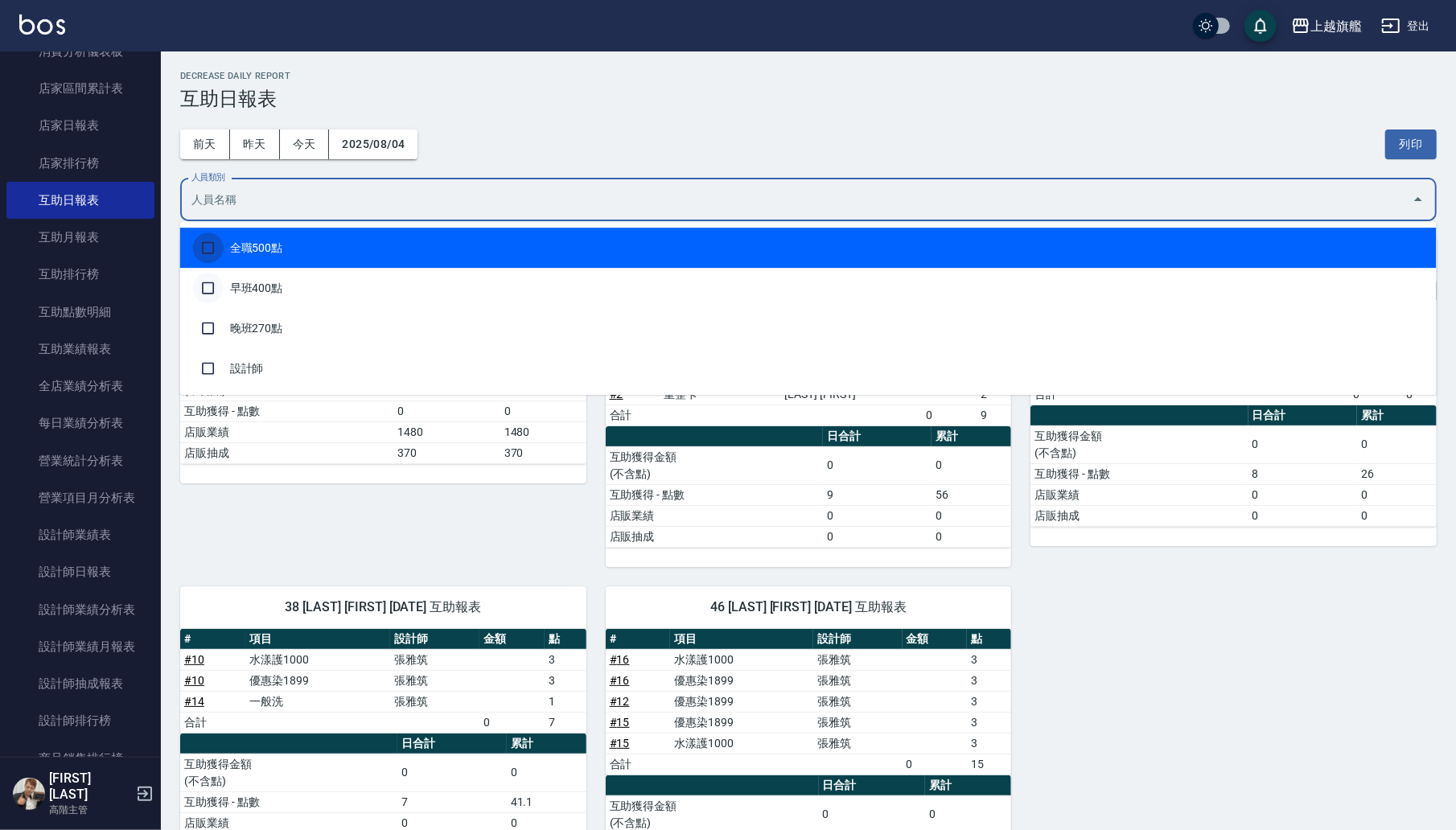 click at bounding box center (208, 248) 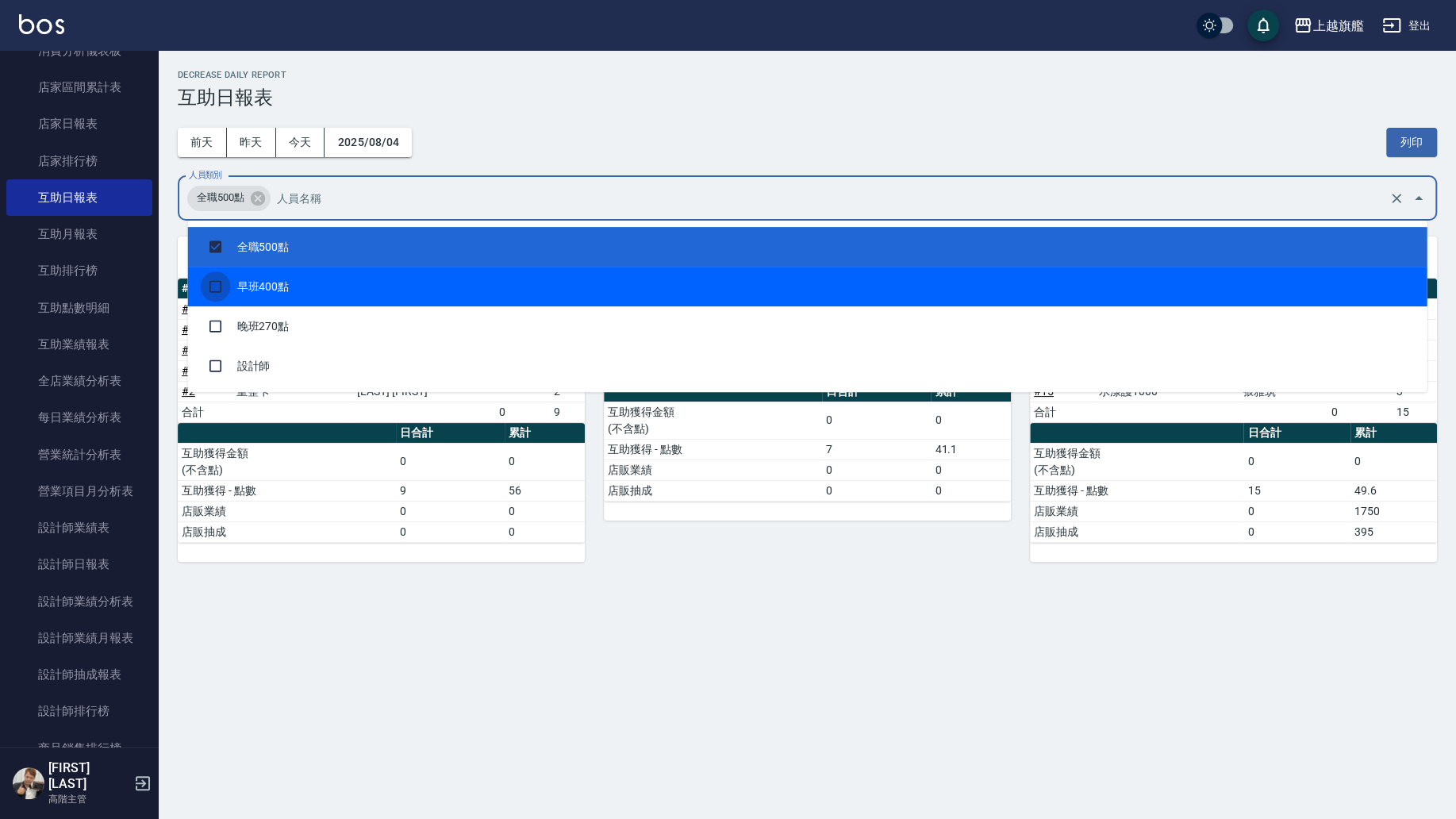 click at bounding box center (216, 286) 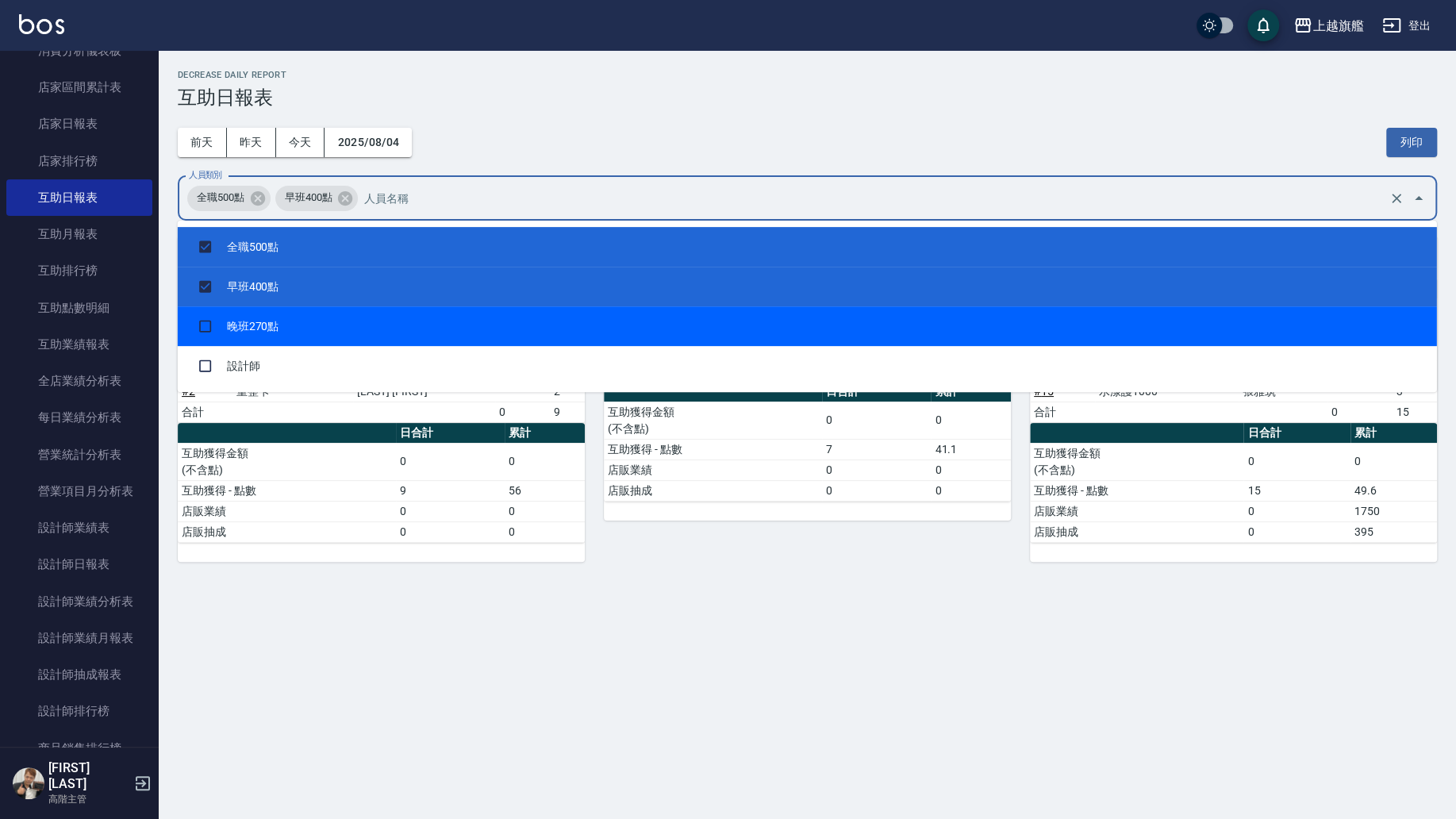 click on "晚班270點" at bounding box center [807, 326] 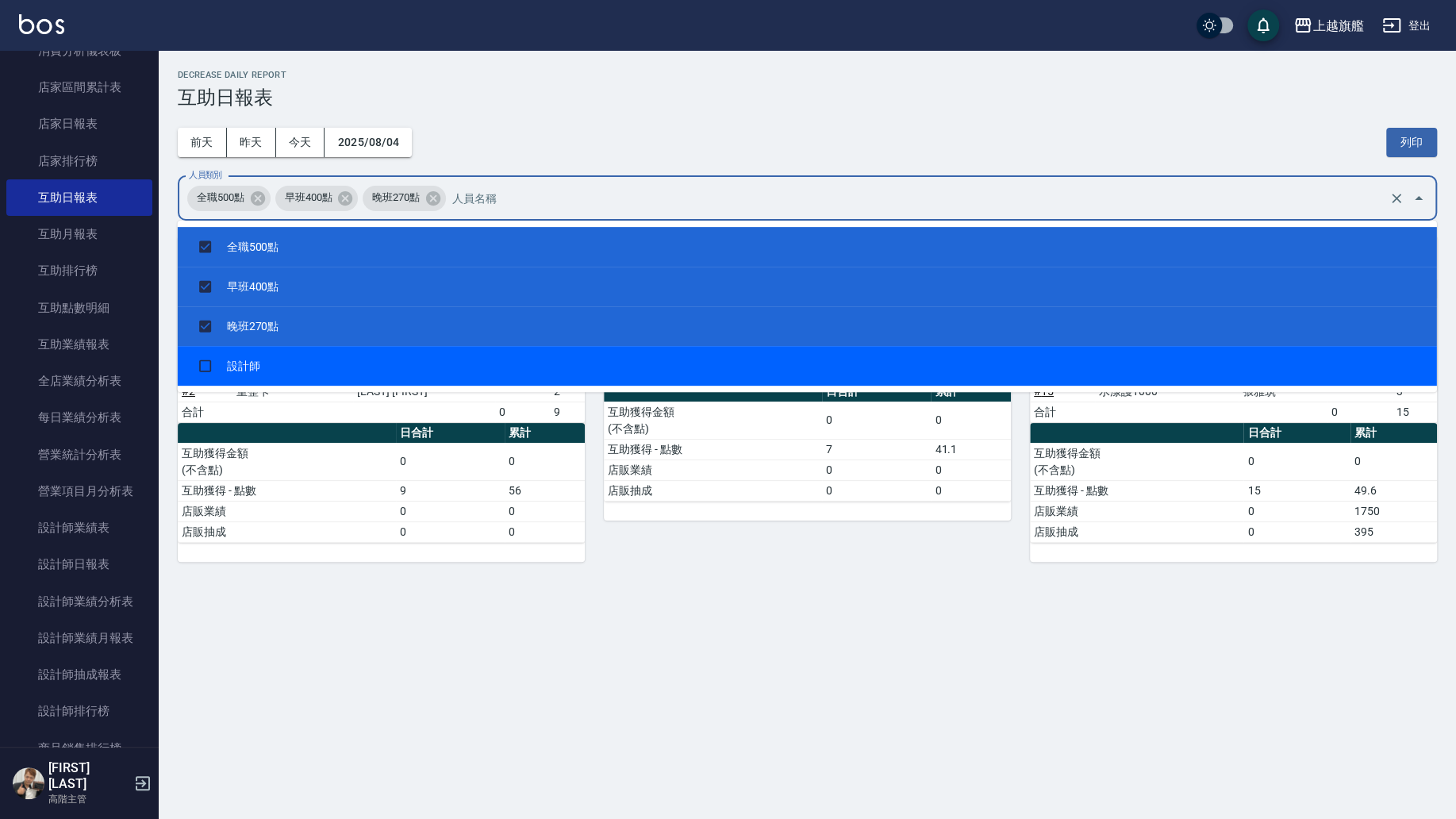 click on "上越旗艦   [DATE]   互助日報表 列印時間： [DATE]-[TIME] Decrease Daily Report 互助日報表 前天 昨天 今天 [DATE] 列印 人員類別 全職500點 早班400點 晚班270點 人員類別 26  [LAST] [FIRST] [DATE] 互助報表 # 項目 設計師 金額 點 # 1 重整 [LAST] 1 # 1 重整 [LAST] 2 # 1 優惠染1899 [LAST] 3 # 5 一般洗 [LAST] 1 # 2 重整卡 [LAST] 2 合計 0 9 日合計 累計 互助獲得金額 (不含點) 0 0 互助獲得 - 點數 9 56 店販業績 0 0 店販抽成 0 0 38  [LAST] [FIRST] [DATE] 互助報表 # 項目 設計師 金額 點 # 10 水漾護1000 [LAST] 3 # 10 優惠染1899 [LAST] 3 # 14 一般洗 [LAST] 1 合計 0 7 日合計 累計 互助獲得金額 (不含點) 0 0 互助獲得 - 點數 7 41.1 店販業績 0 0 店販抽成 0 0 46 [LAST] [FIRST] [DATE] 互助報表 # 項目 設計師 金額 點 # 16 水漾護1000 [LAST] 3 # 16 優惠染1899 [LAST] 3 # 12 優惠染1899 [LAST] 3 # 15 優惠染1899 [LAST] 3 # 15" at bounding box center (728, 410) 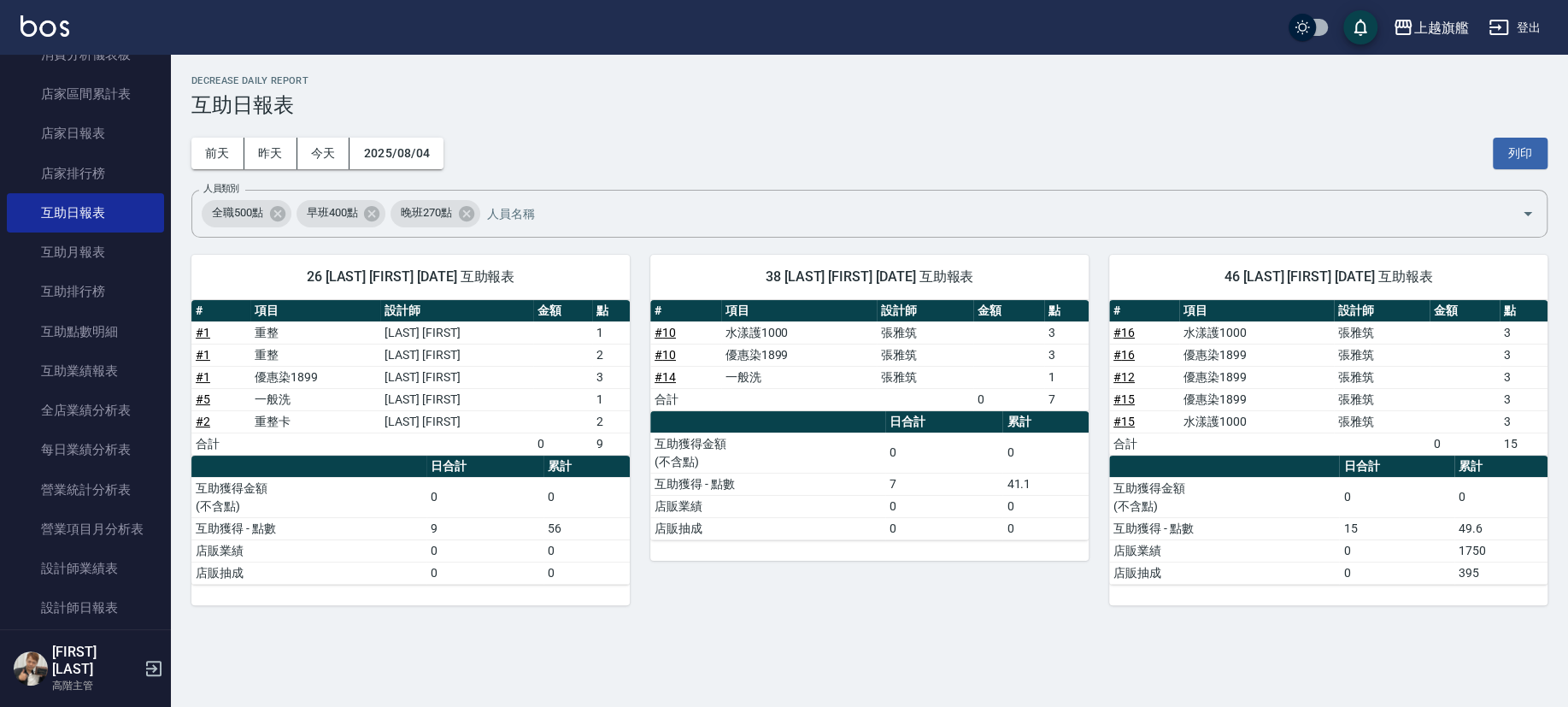 click on "# 10" at bounding box center [685, 355] 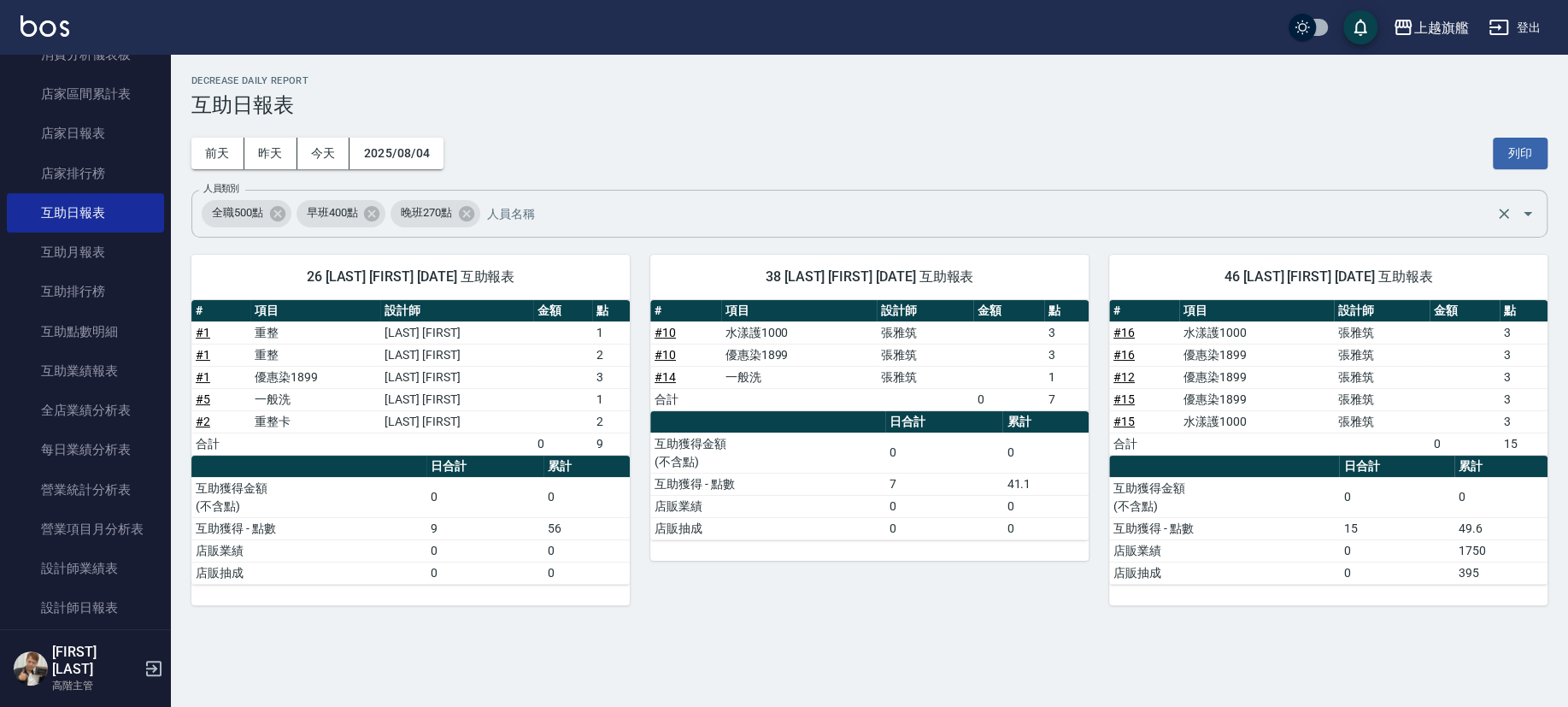 click on "全職500點 早班400點 晚班270點 人員類別" at bounding box center [869, 214] 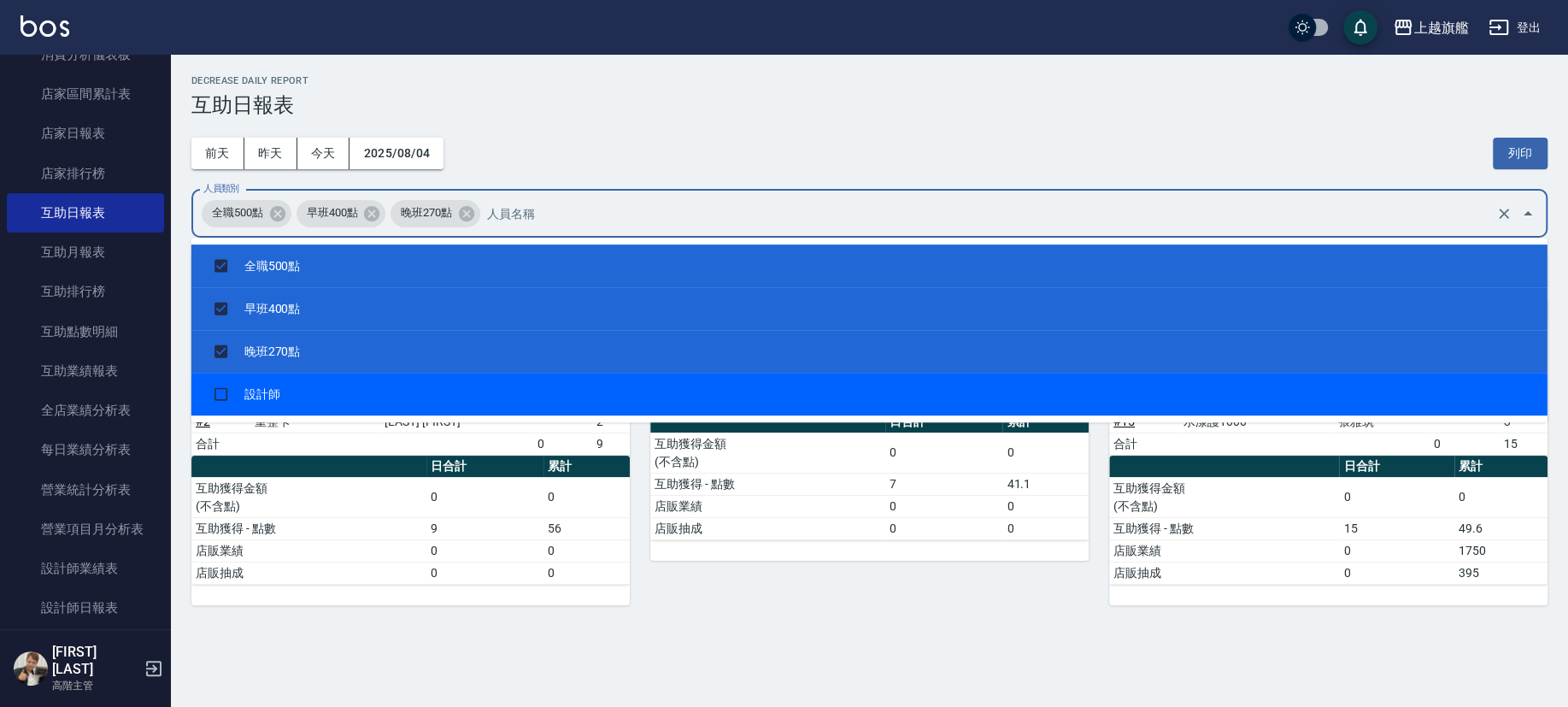 click on "46 [LAST] [FIRST] [DATE] 互助報表 # 項目 設計師 金額 點 # 16 水漾護1000 [LAST] 3 # 16 優惠染1899 [LAST] 3 # 12 優惠染1899 [LAST] 3 # 15 優惠染1899 [LAST] 3 # 15 水漾護1000 [LAST] 3 合計 0 15 日合計 累計 互助獲得金額 (不含點) 0 0 互助獲得 - 點數 15 49.6 店販業績 0 1750 店販抽成 0 395" at bounding box center (1318, 420) 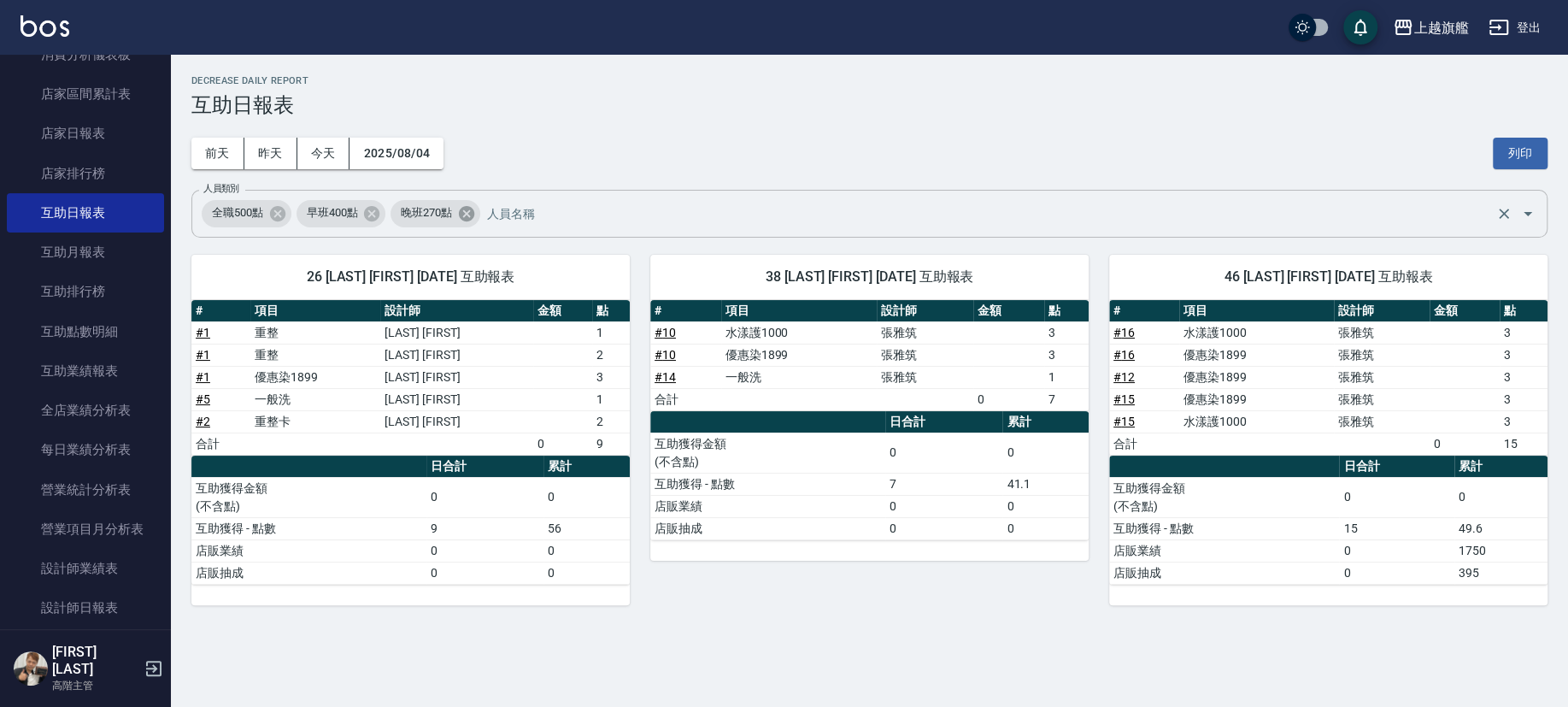 click 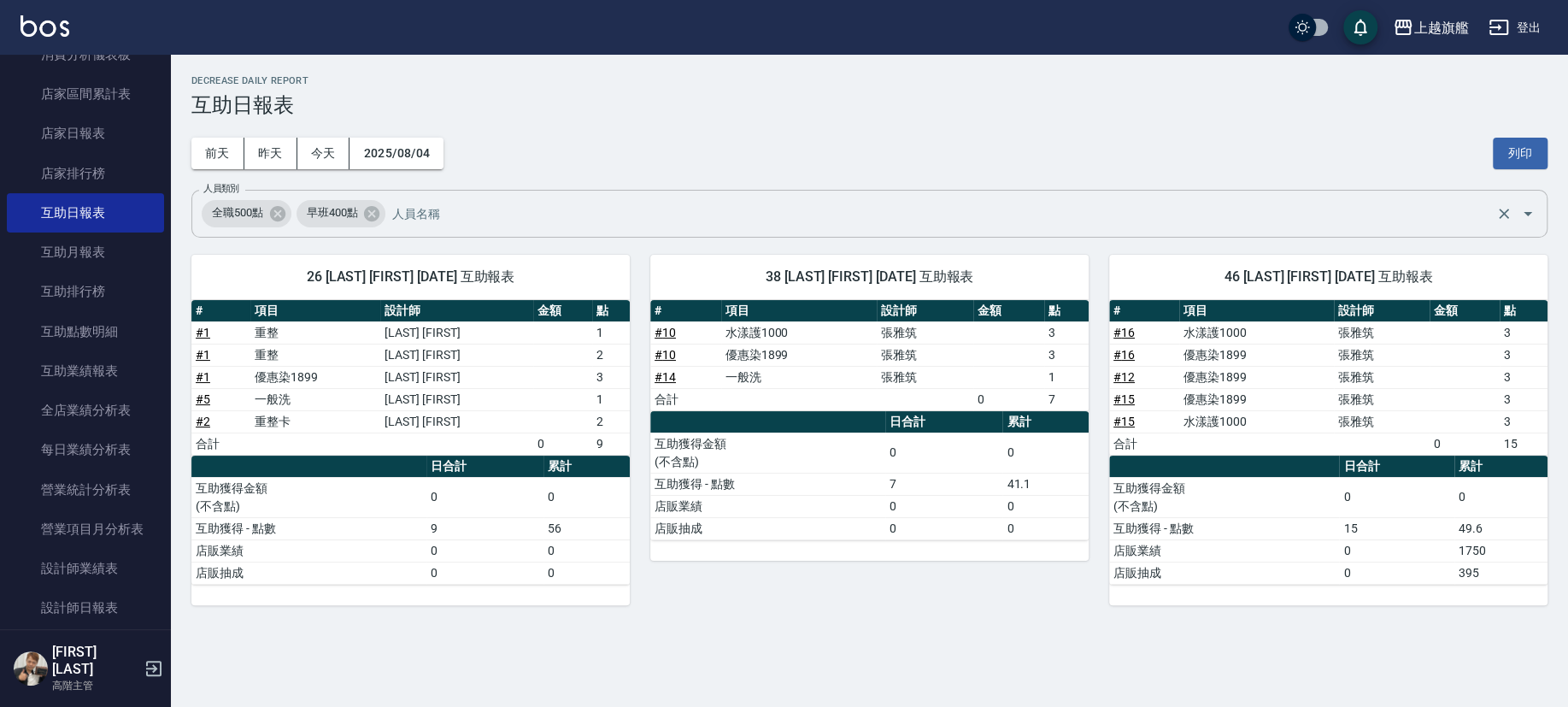 click on "早班400點" at bounding box center (341, 214) 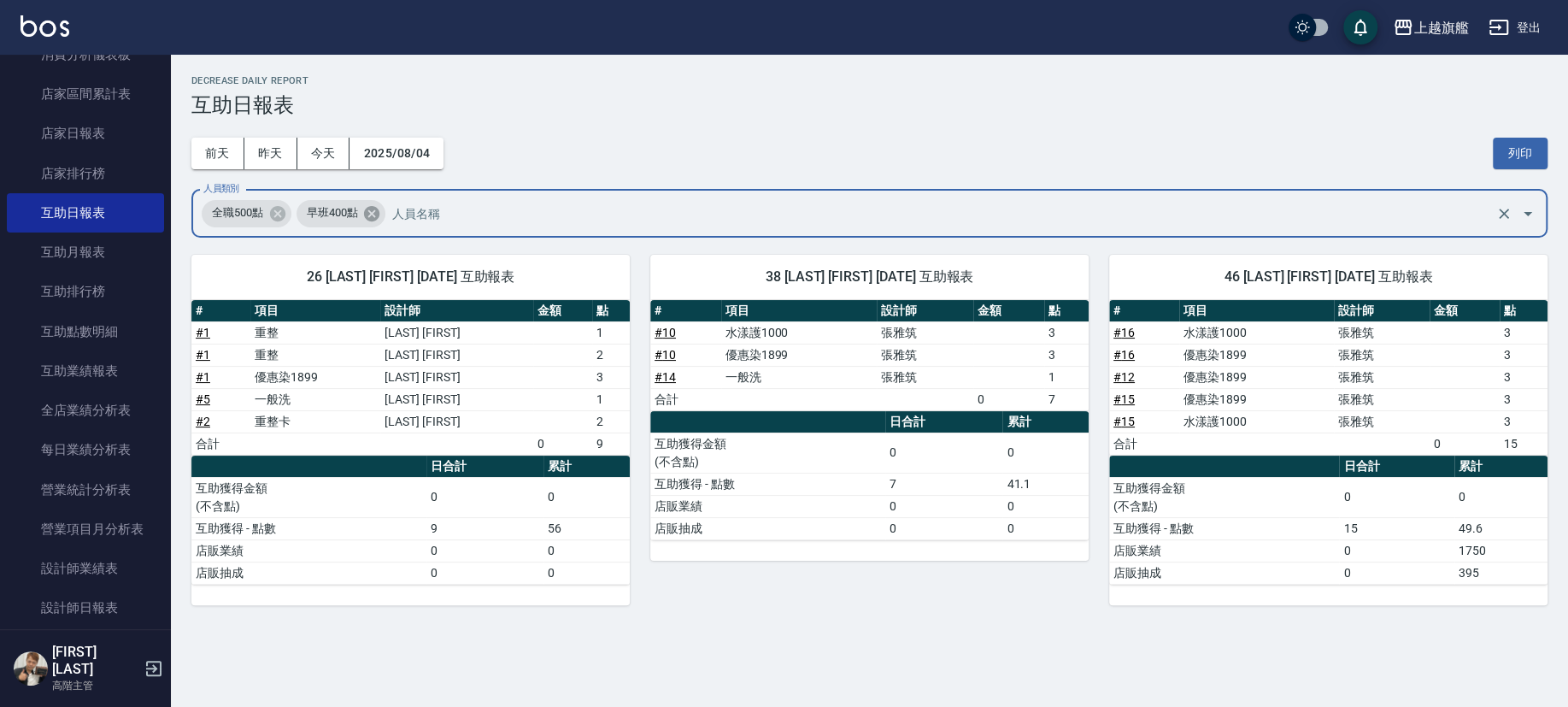 click 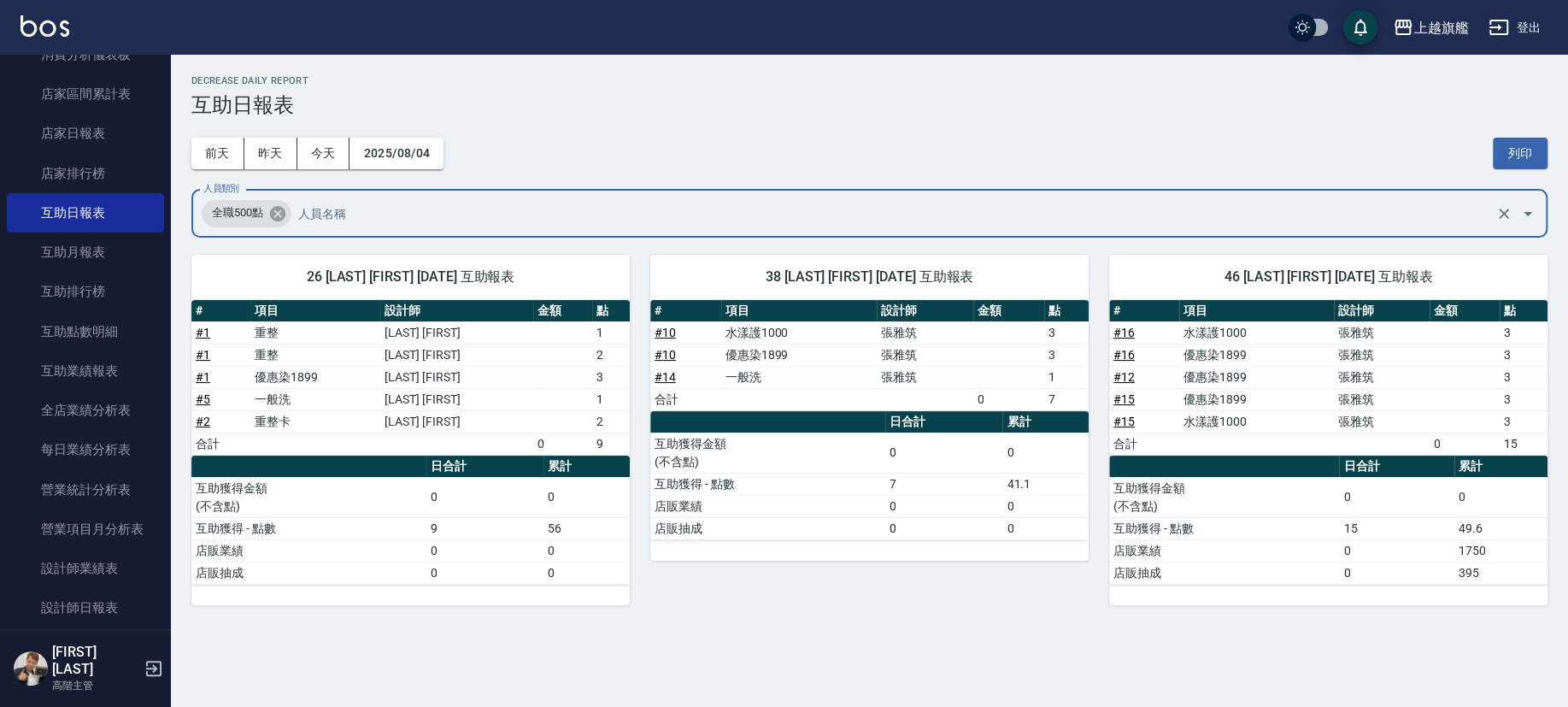 click 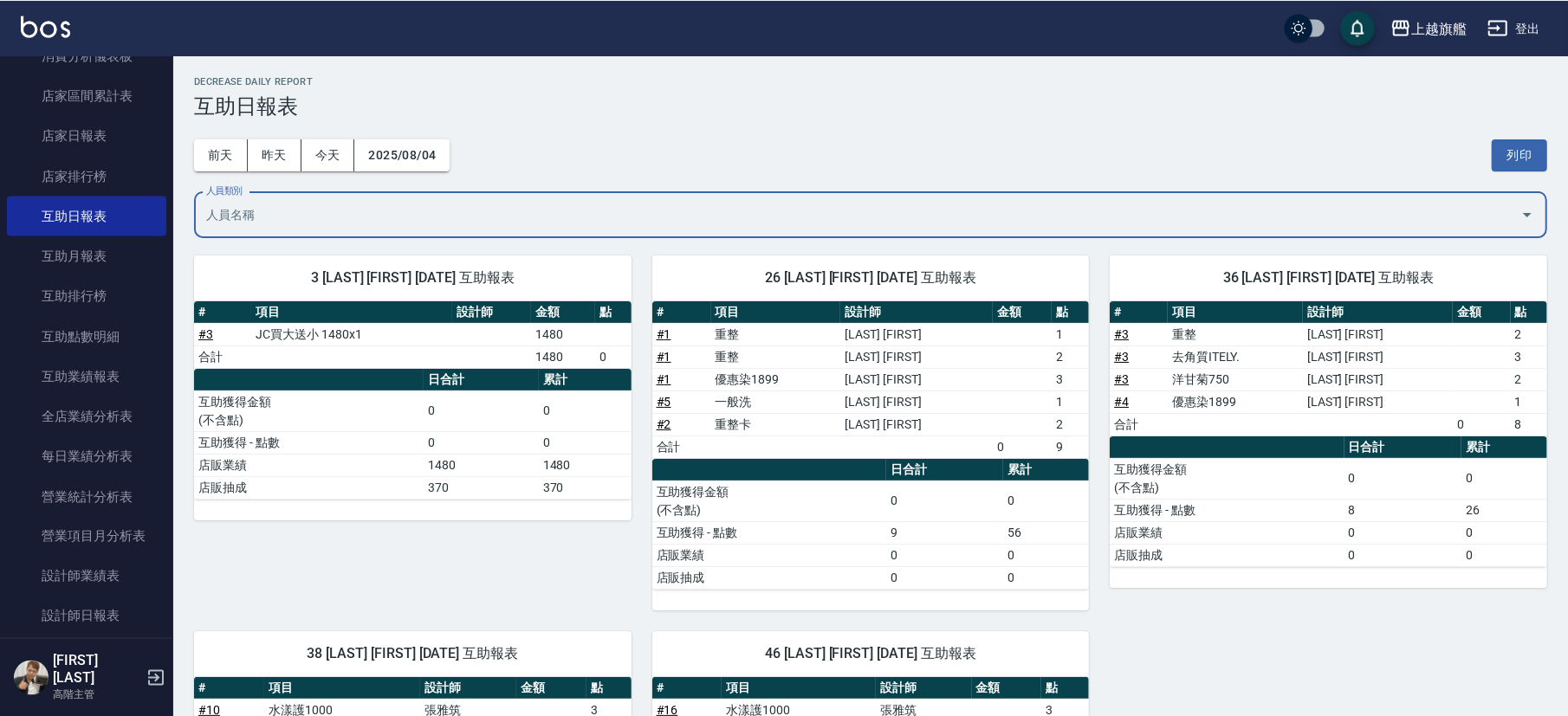 scroll, scrollTop: 0, scrollLeft: 0, axis: both 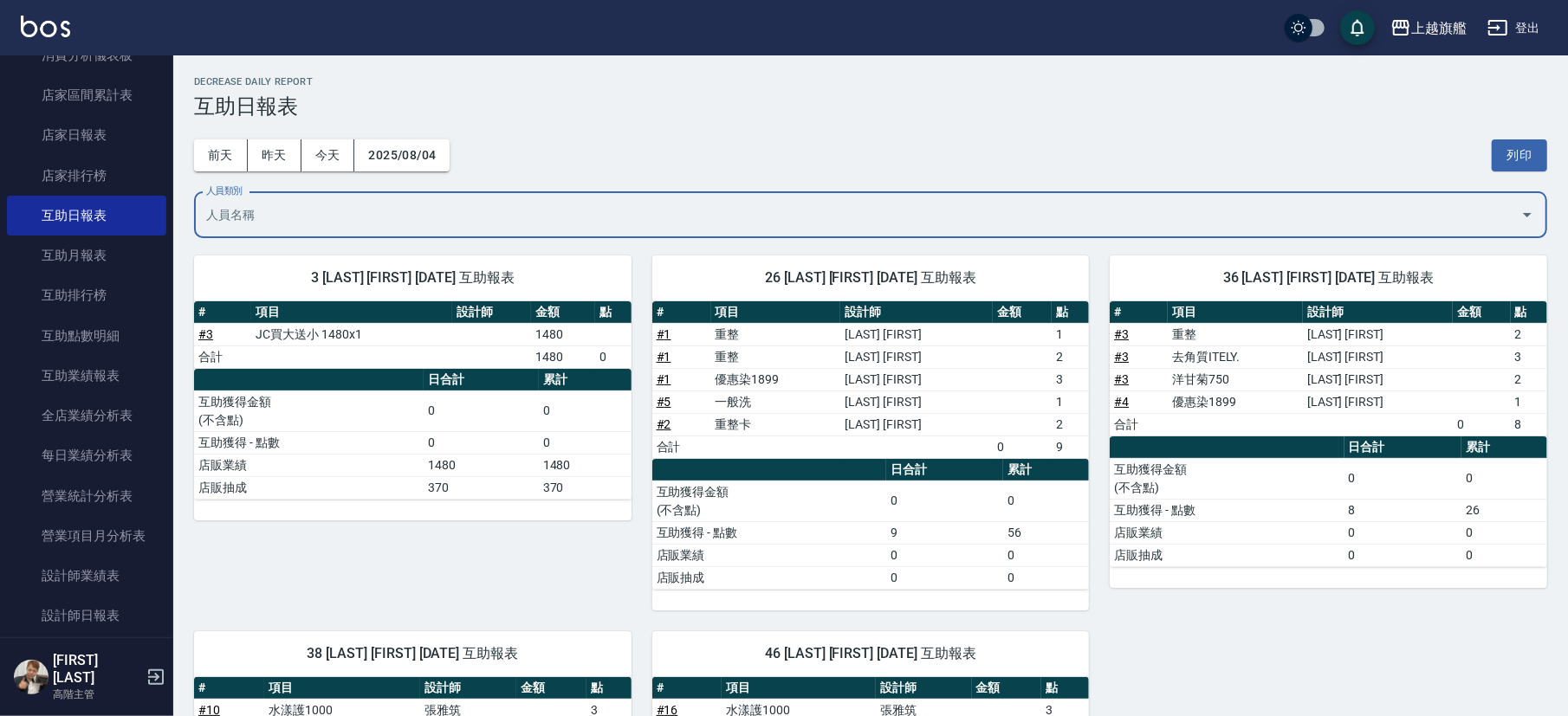 drag, startPoint x: 1272, startPoint y: 345, endPoint x: 1259, endPoint y: 346, distance: 13.038405 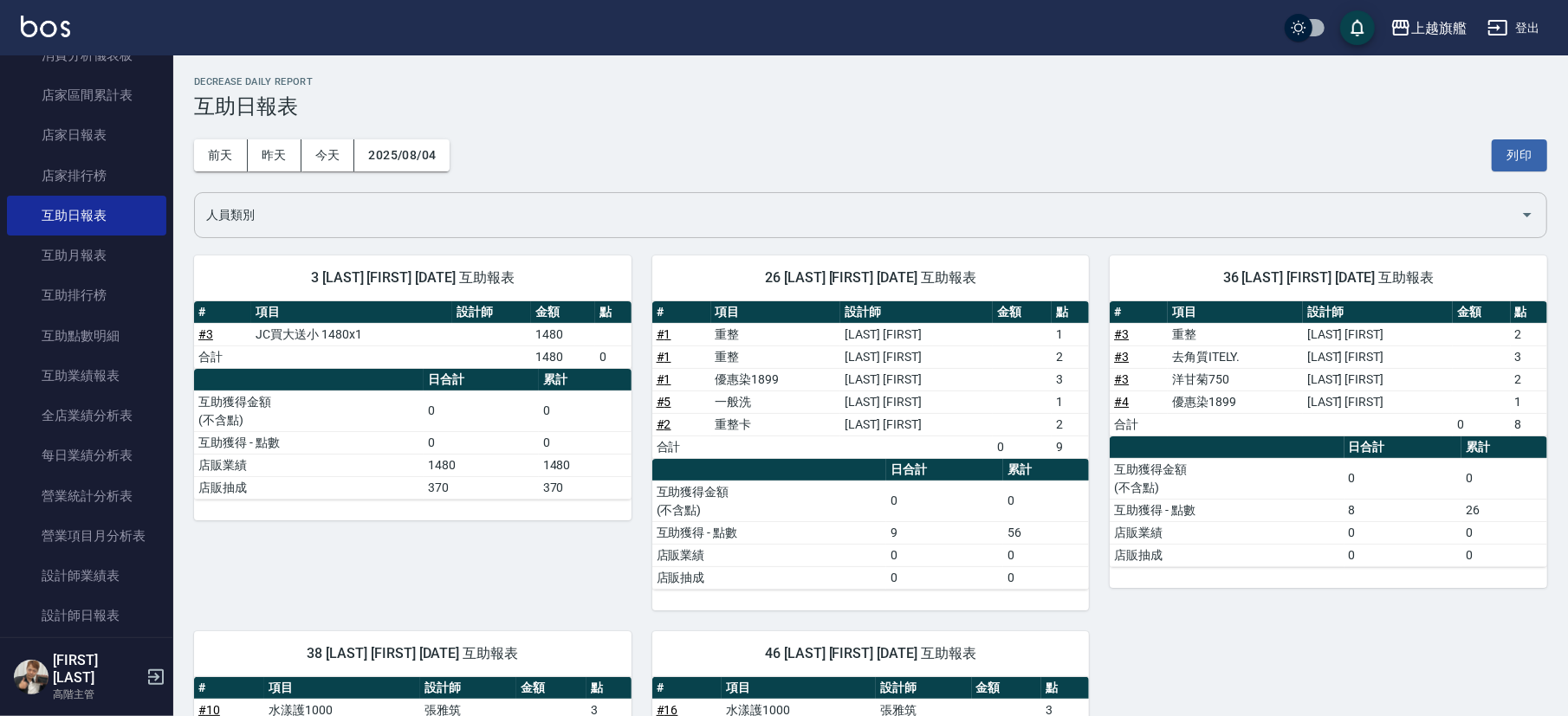 click on "洋甘菊750" at bounding box center (1235, 379) 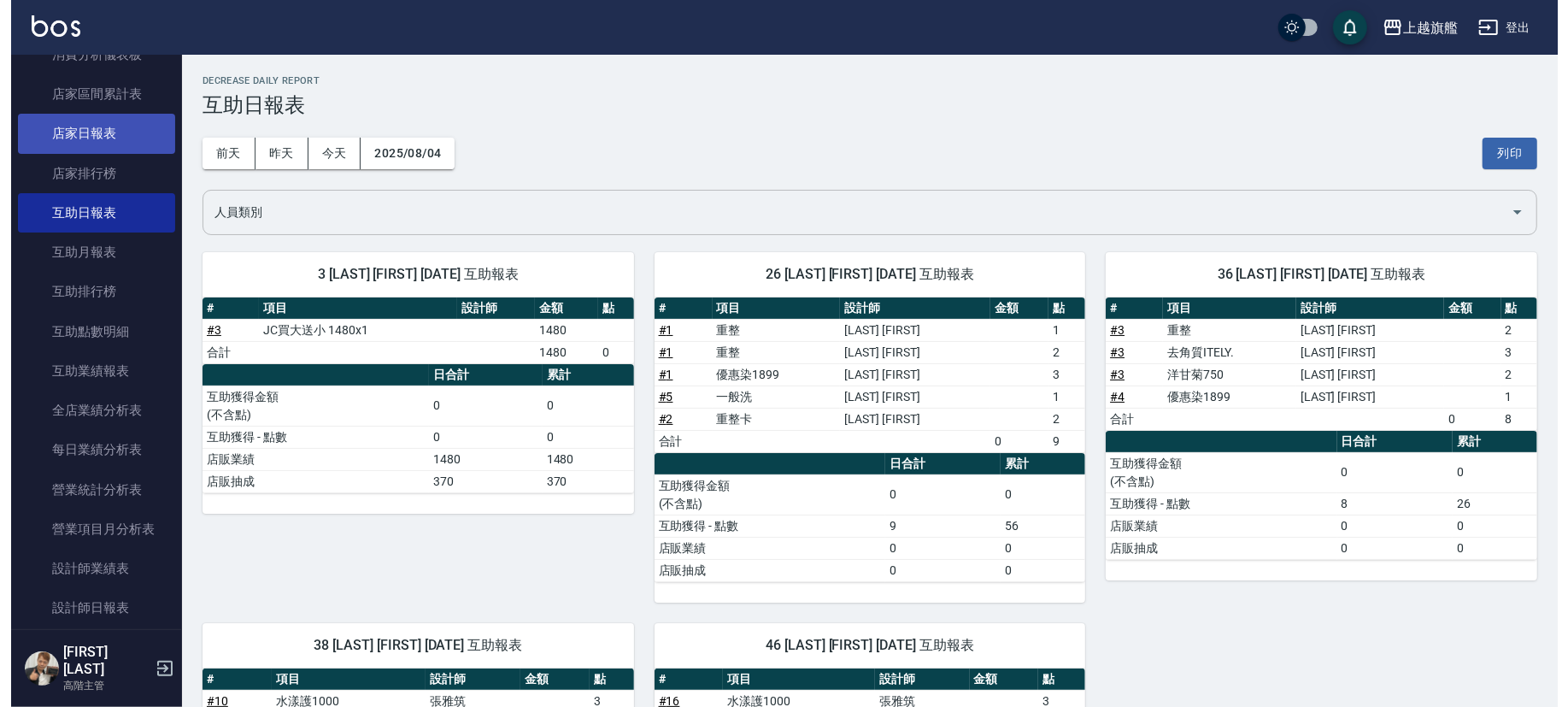 scroll, scrollTop: 0, scrollLeft: 0, axis: both 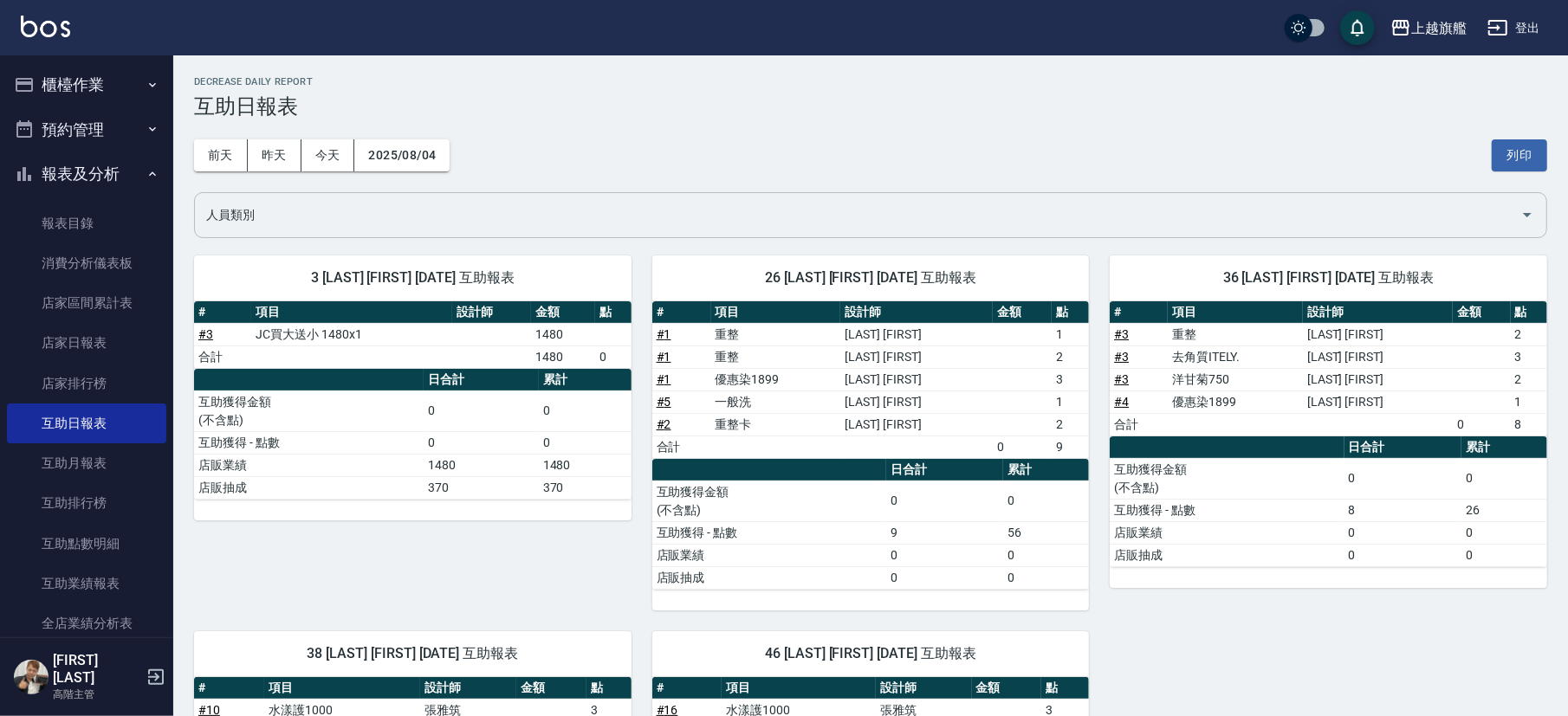 click on "報表及分析" at bounding box center [87, 174] 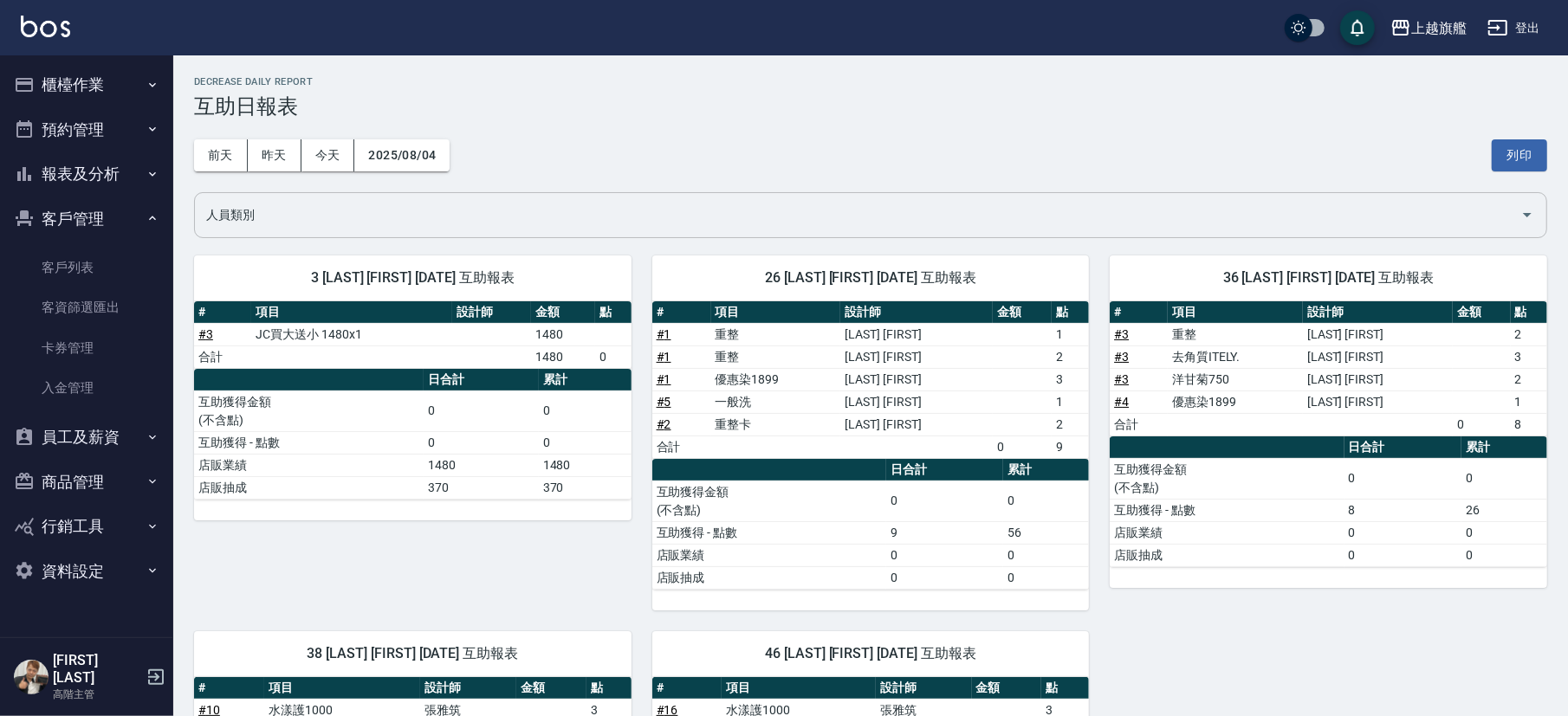 click on "櫃檯作業" at bounding box center [87, 85] 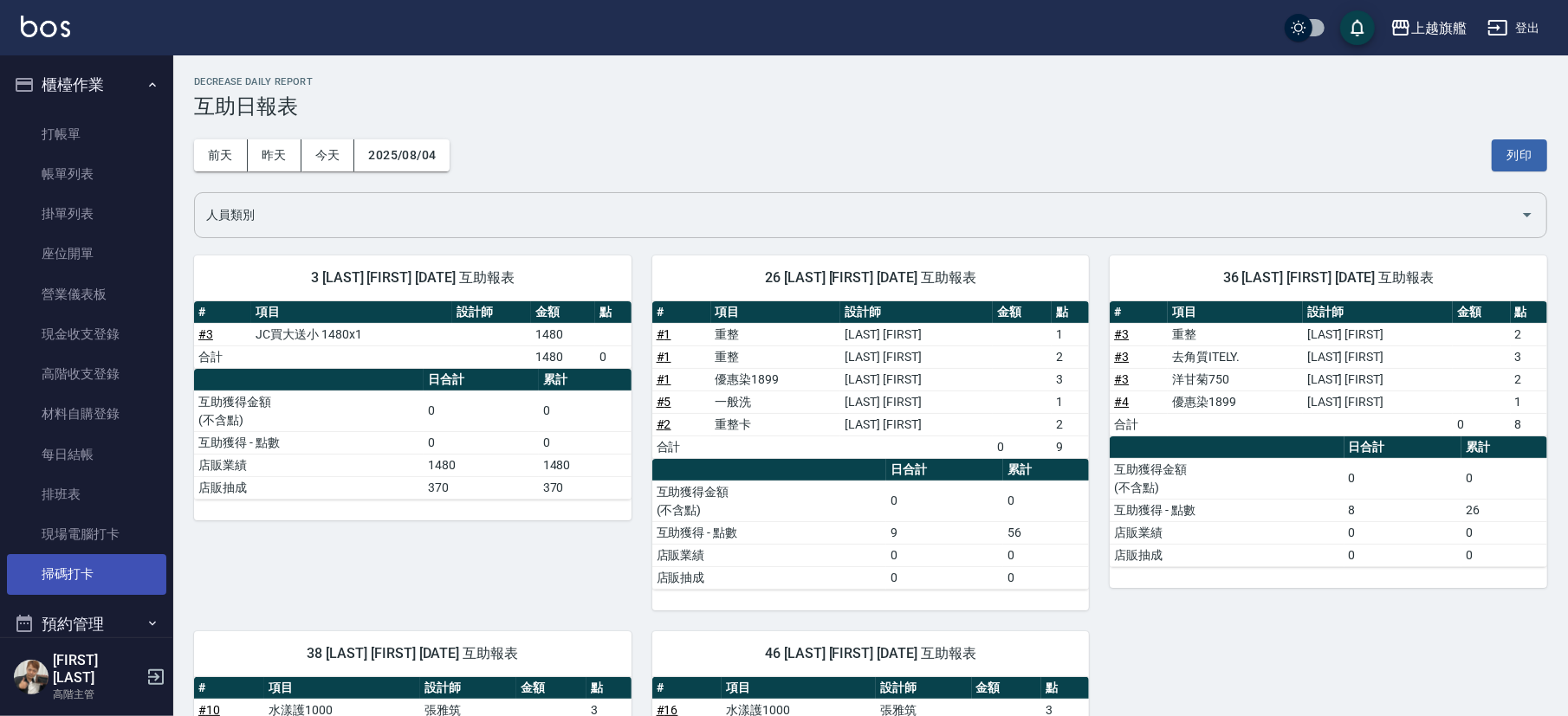 click on "掃碼打卡" at bounding box center [87, 574] 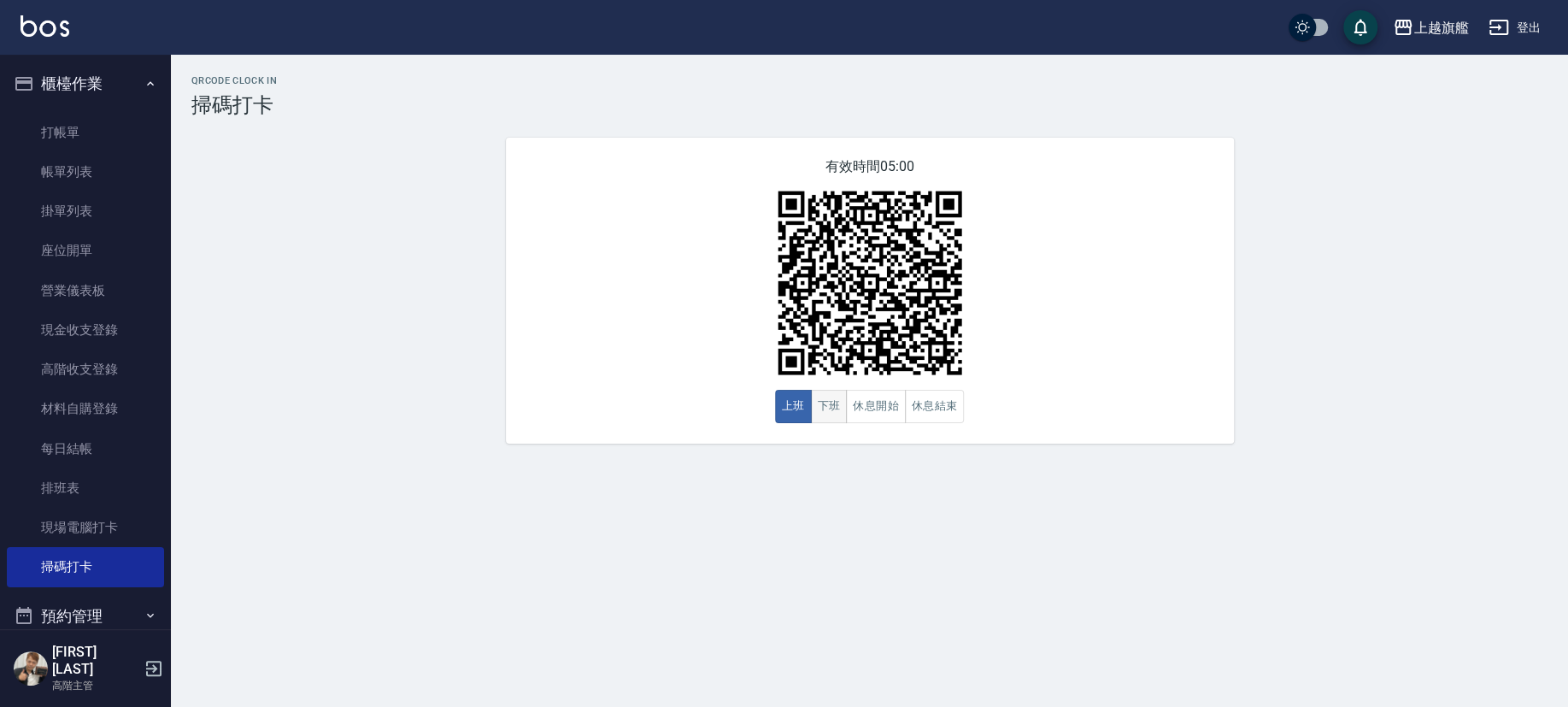 click on "下班" at bounding box center [829, 406] 